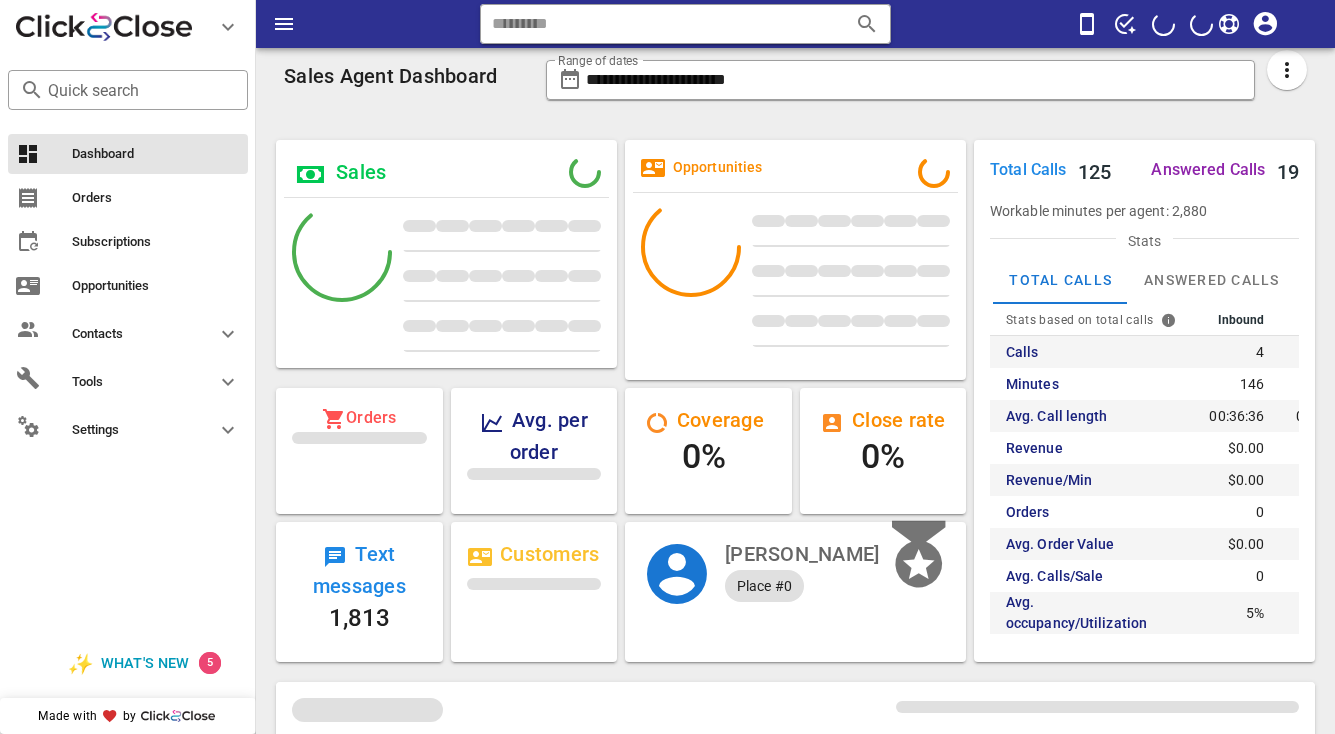 scroll, scrollTop: 0, scrollLeft: 0, axis: both 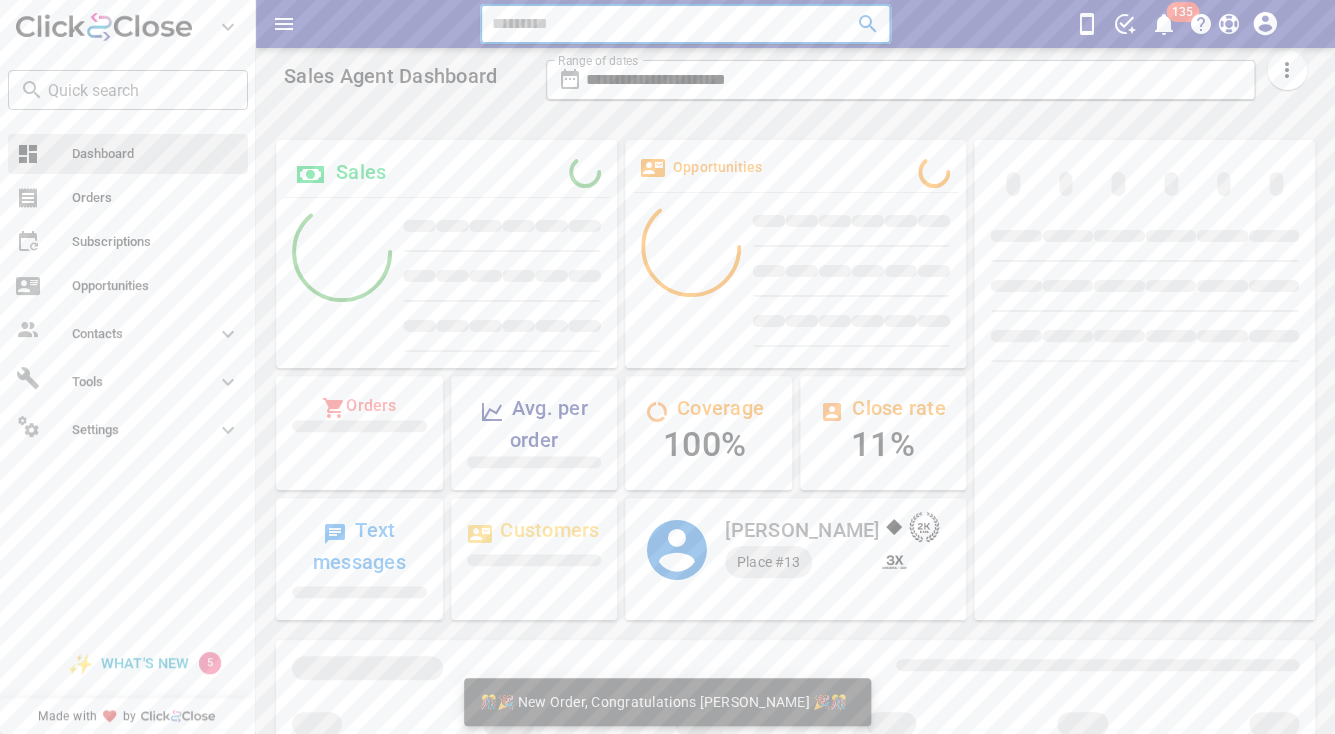 click at bounding box center (658, 24) 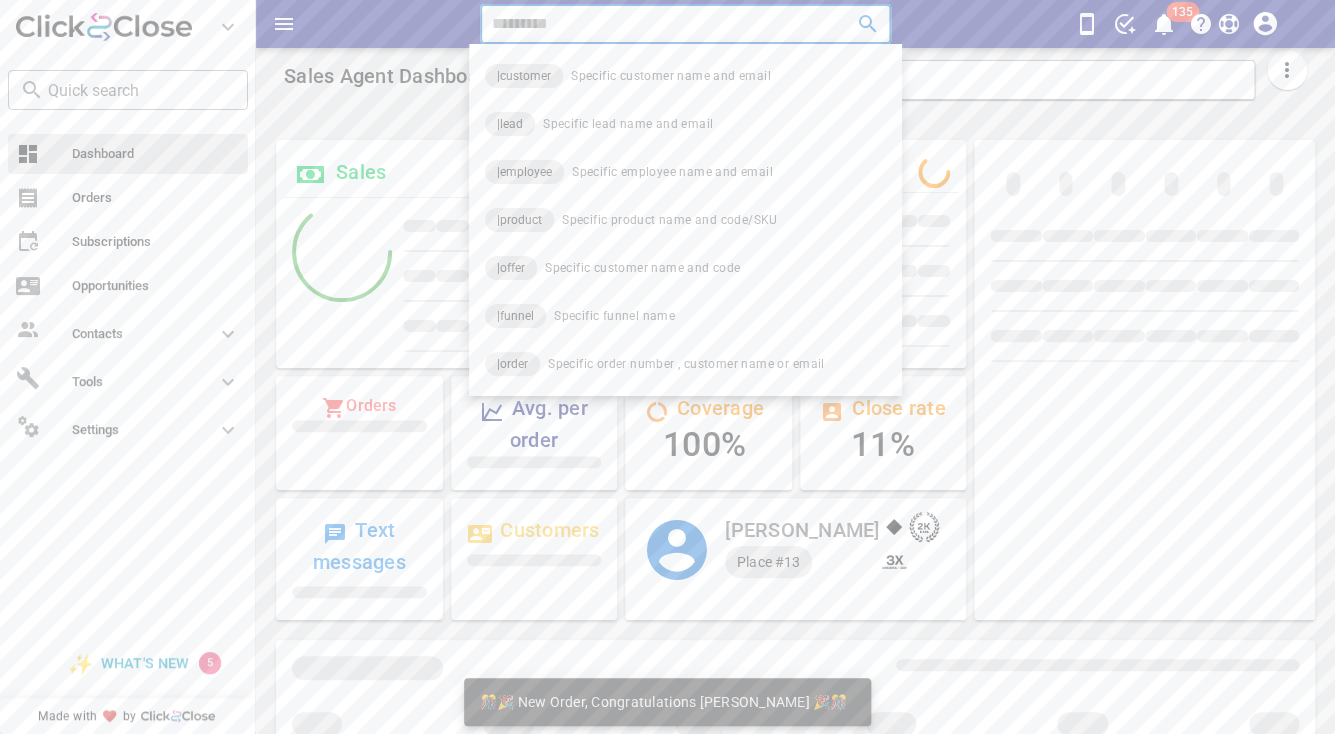 paste on "**********" 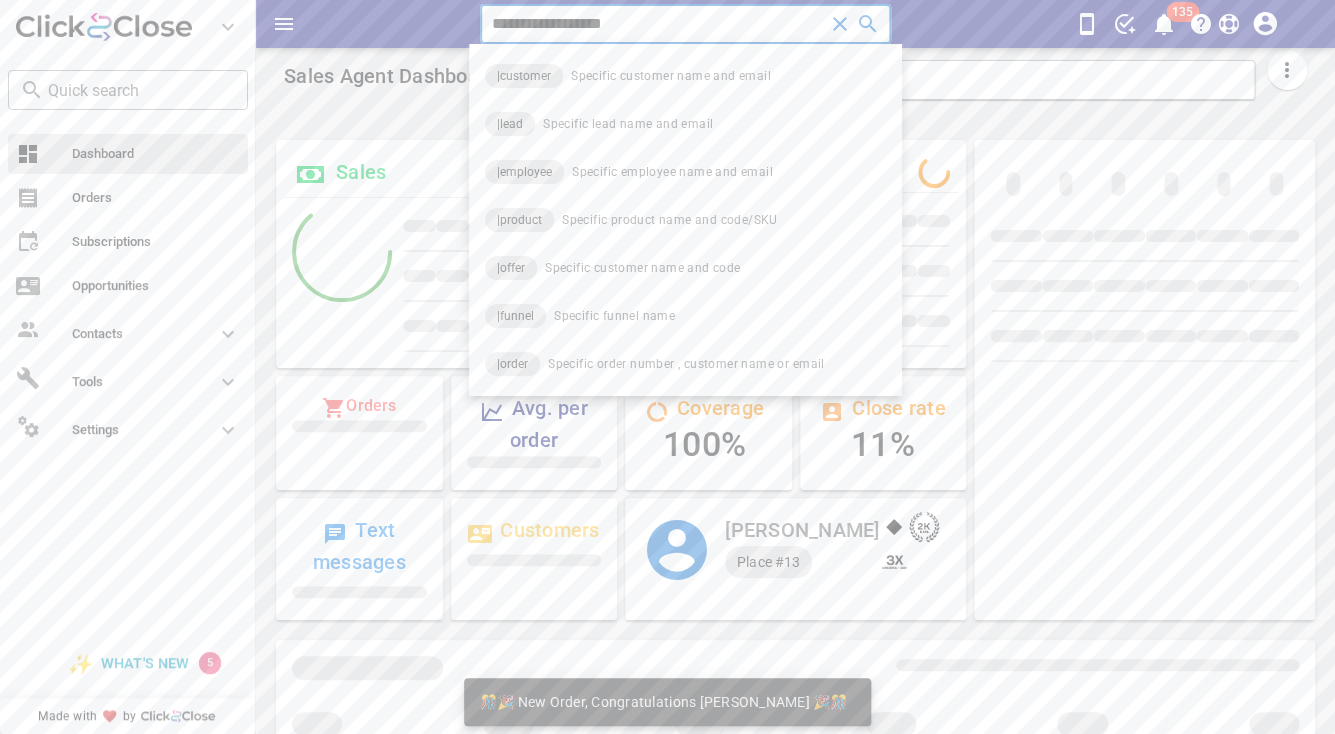 type on "**********" 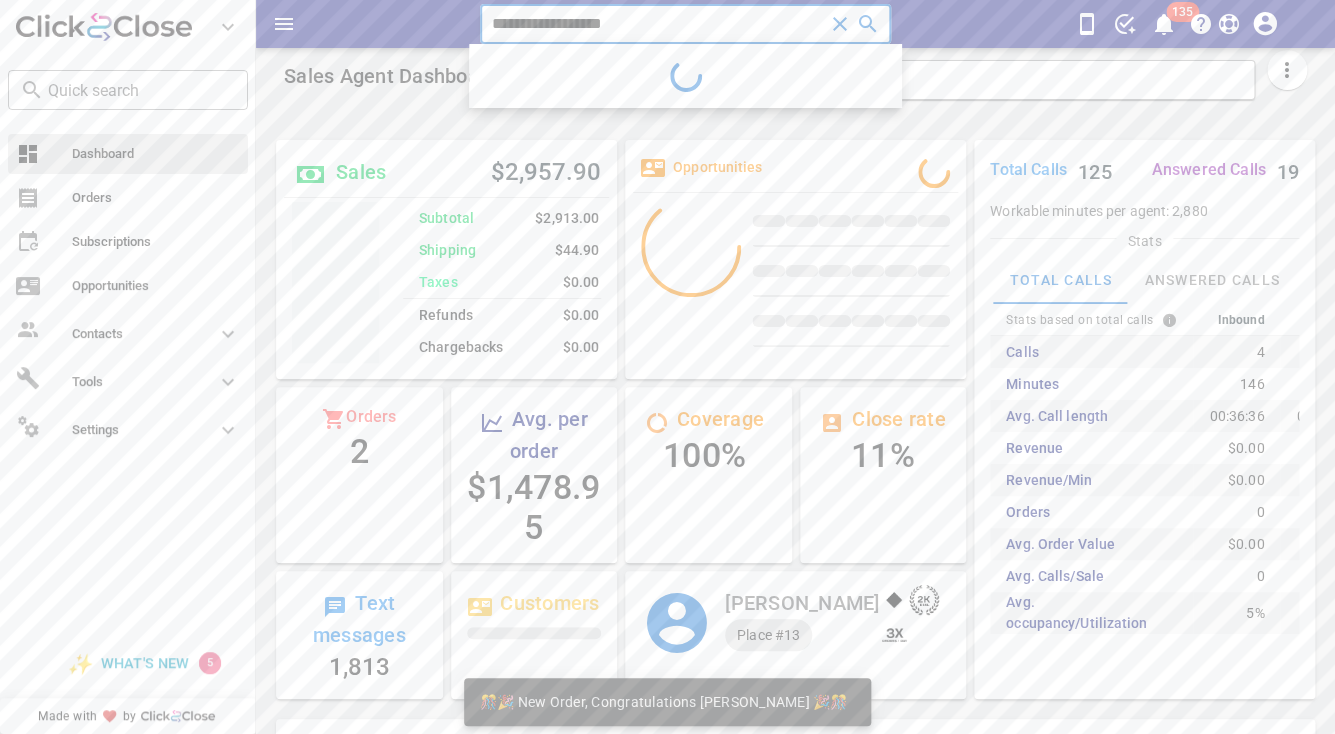 scroll, scrollTop: 999761, scrollLeft: 999659, axis: both 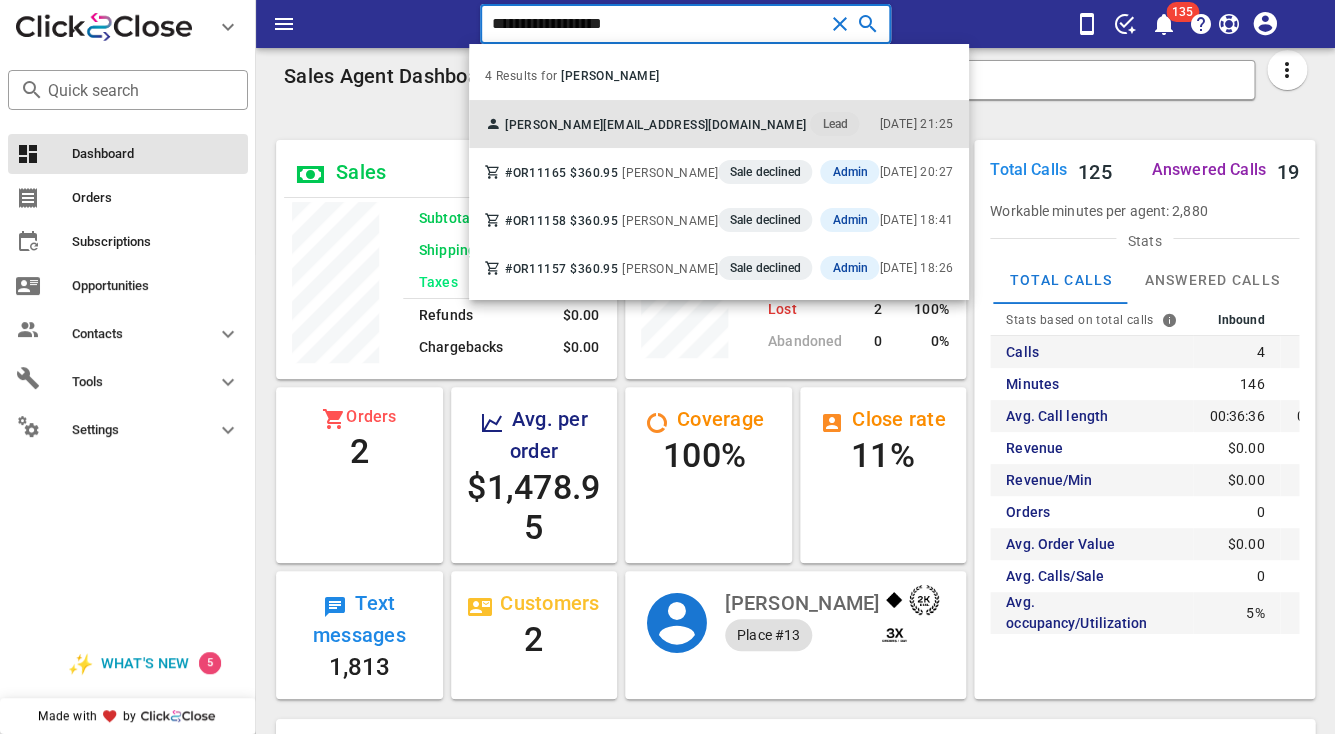 click on "3544tbowers@gmail.com" at bounding box center [704, 125] 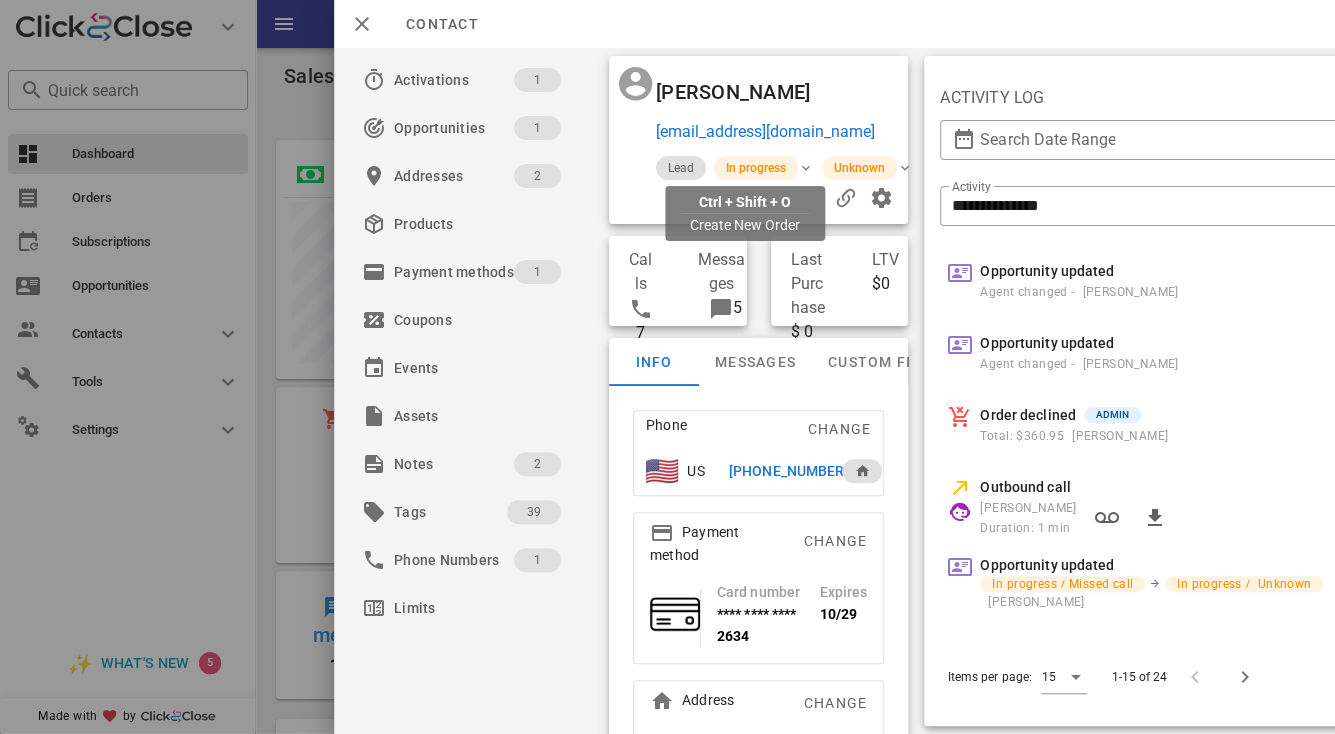 click on "3544tbowers@gmail.com" at bounding box center (765, 132) 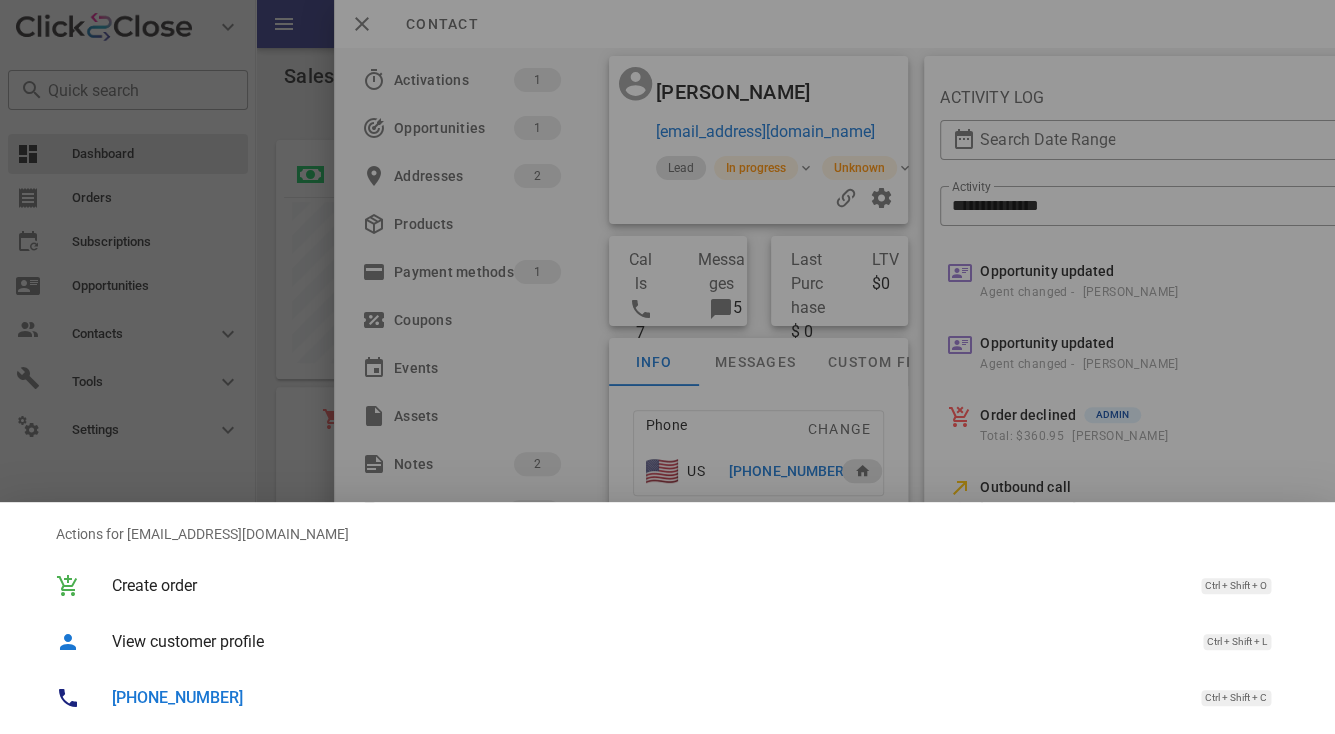 click at bounding box center [667, 367] 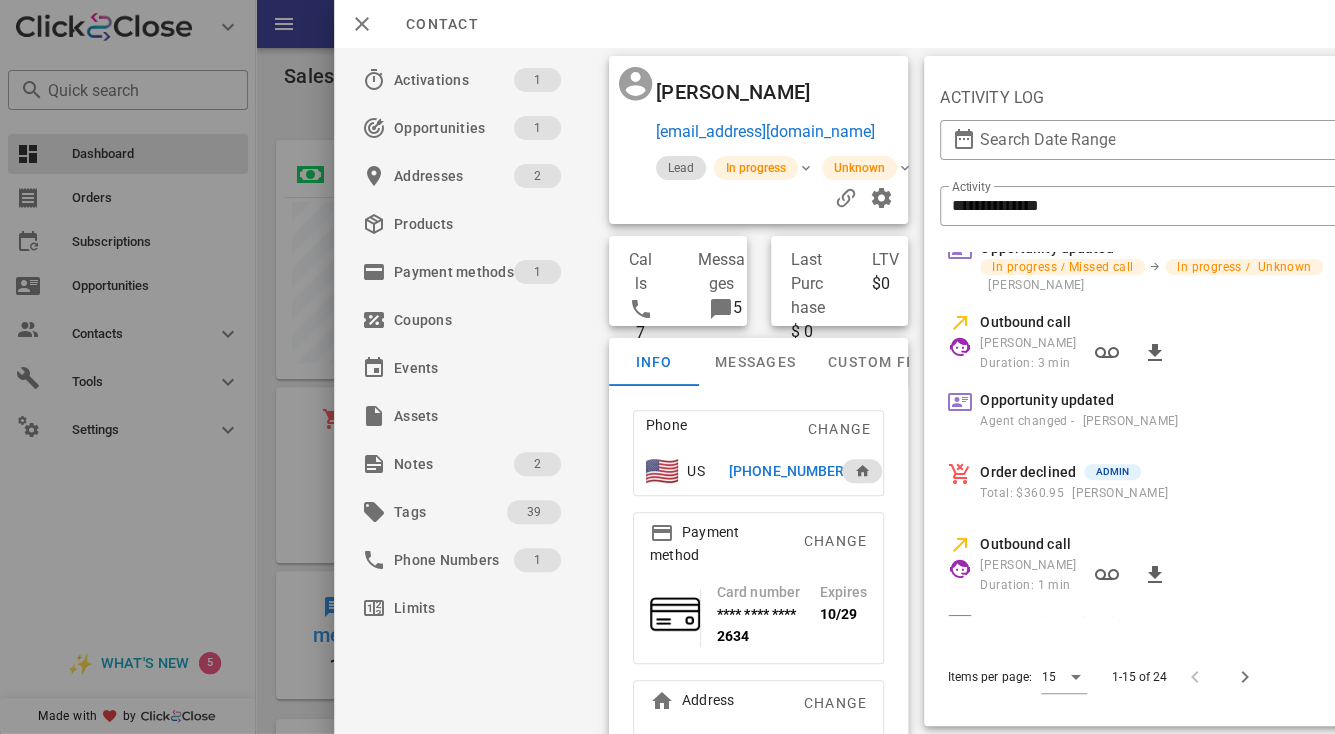 scroll, scrollTop: 322, scrollLeft: 0, axis: vertical 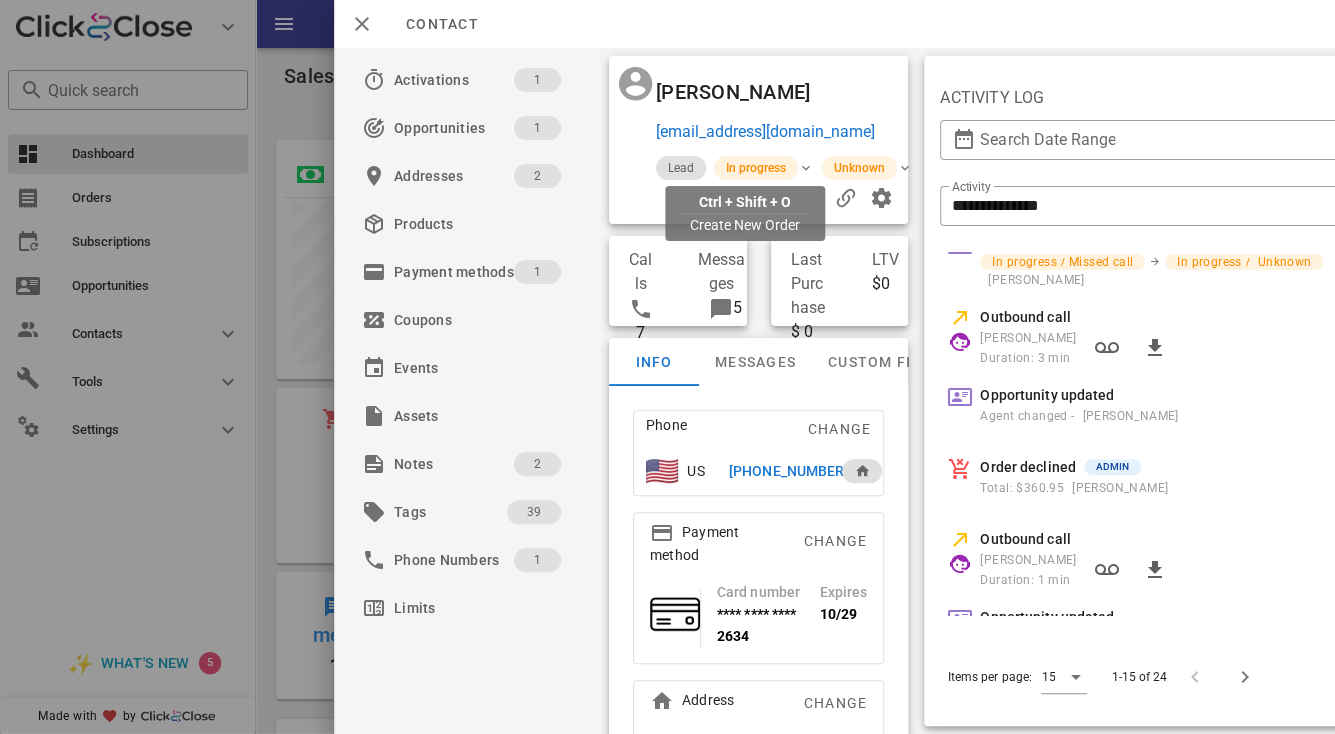 click on "3544tbowers@gmail.com" at bounding box center [765, 132] 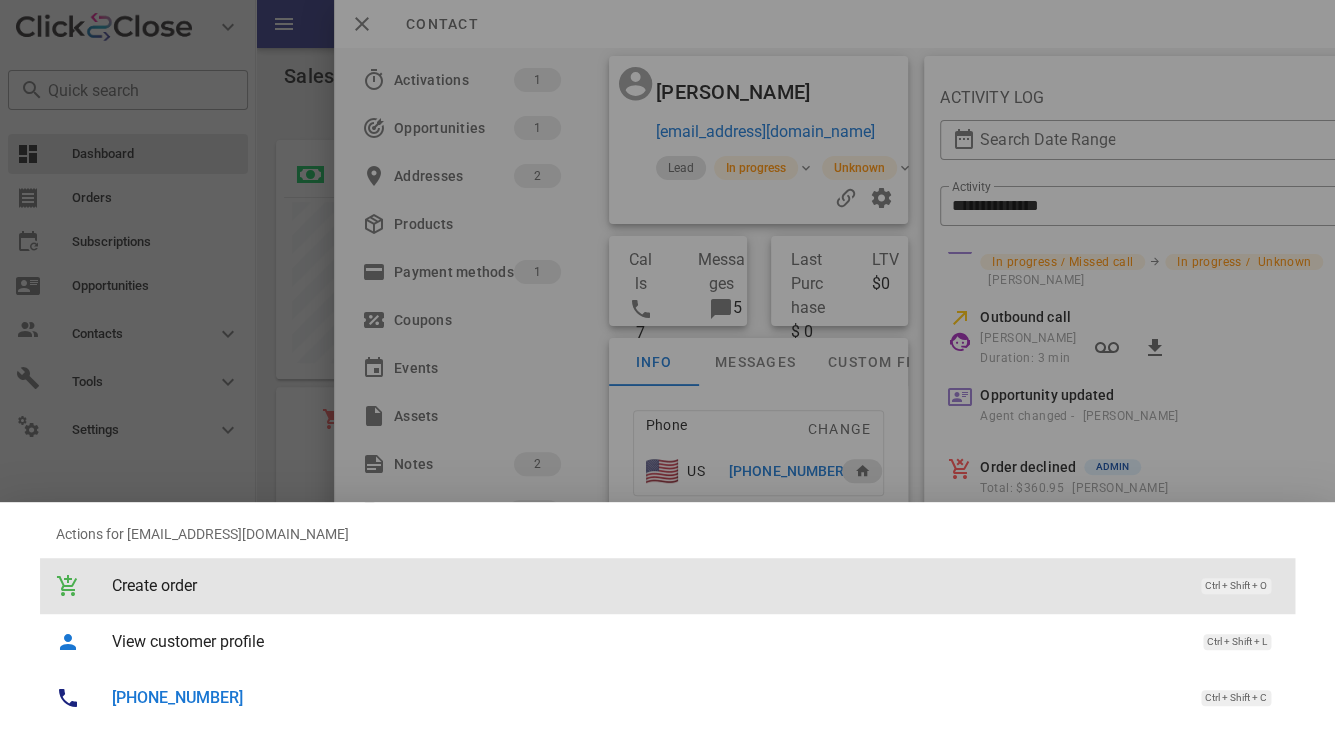 click on "Create order" at bounding box center [646, 585] 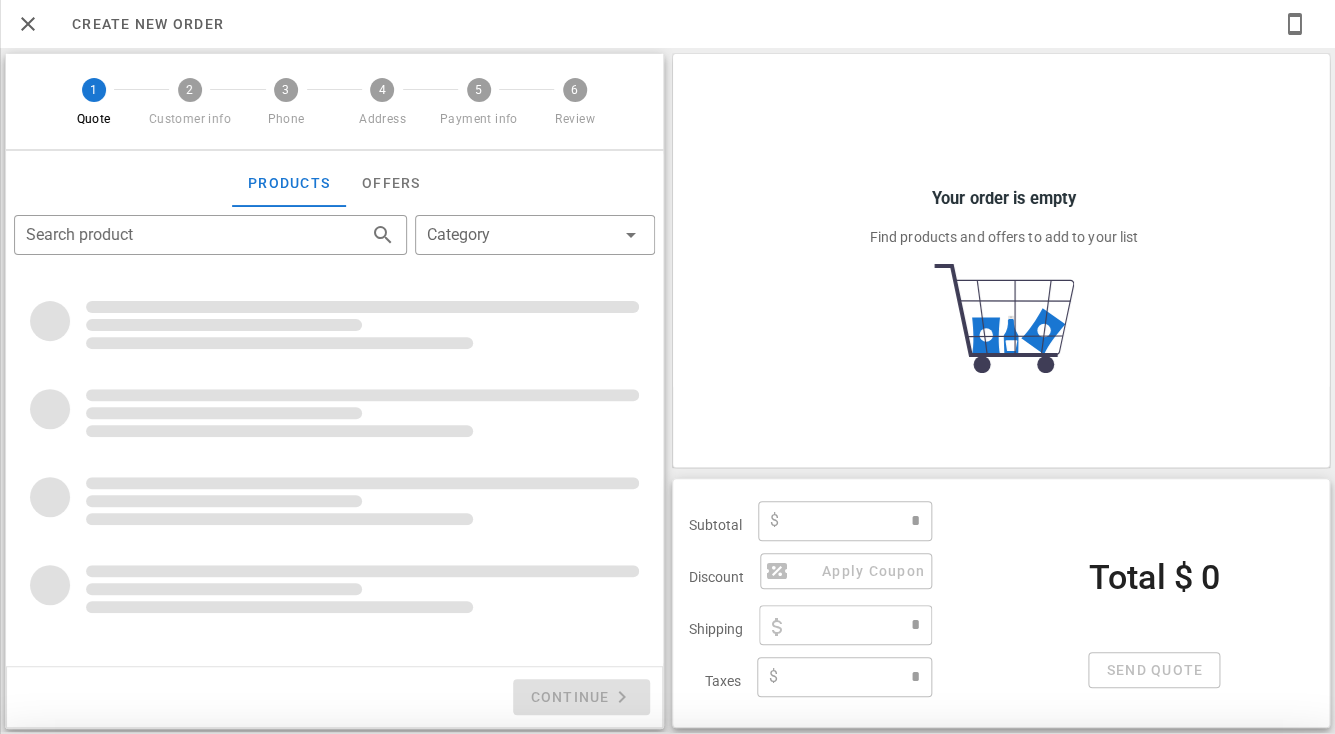 type on "**********" 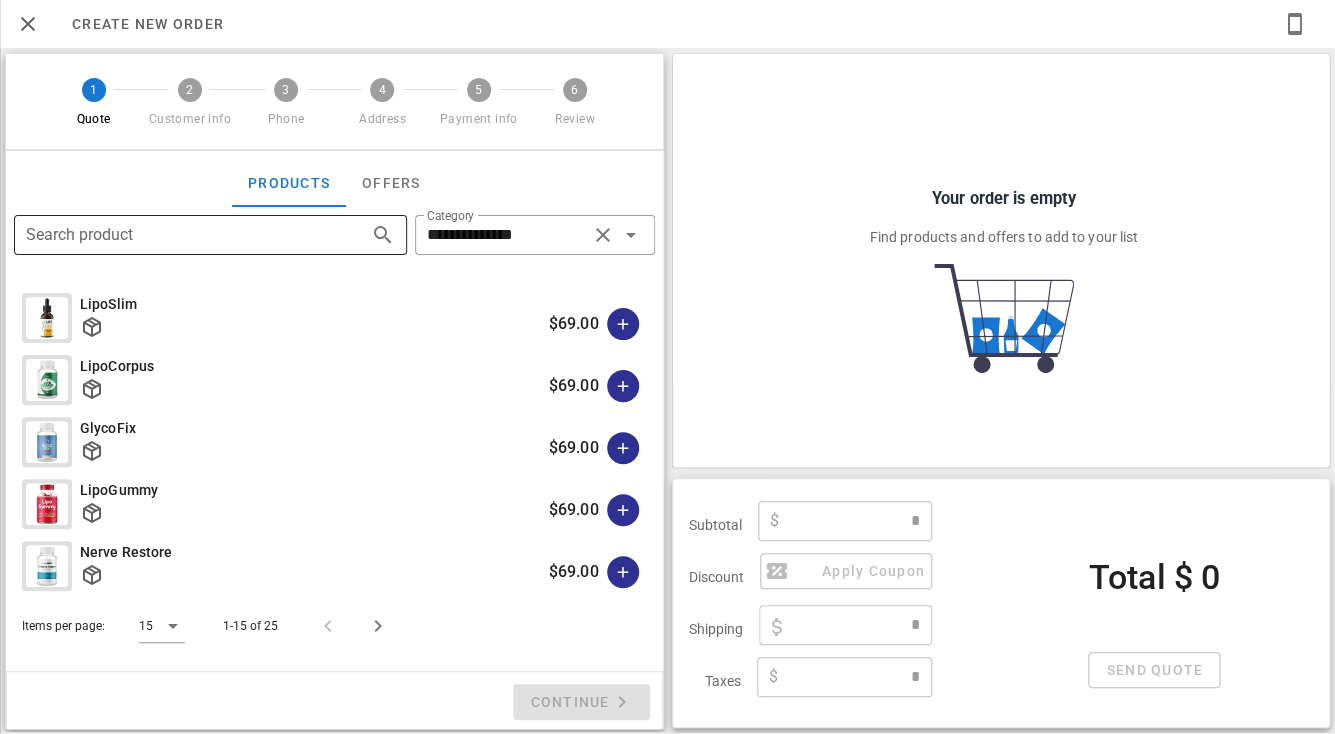 click on "Search product" at bounding box center (182, 235) 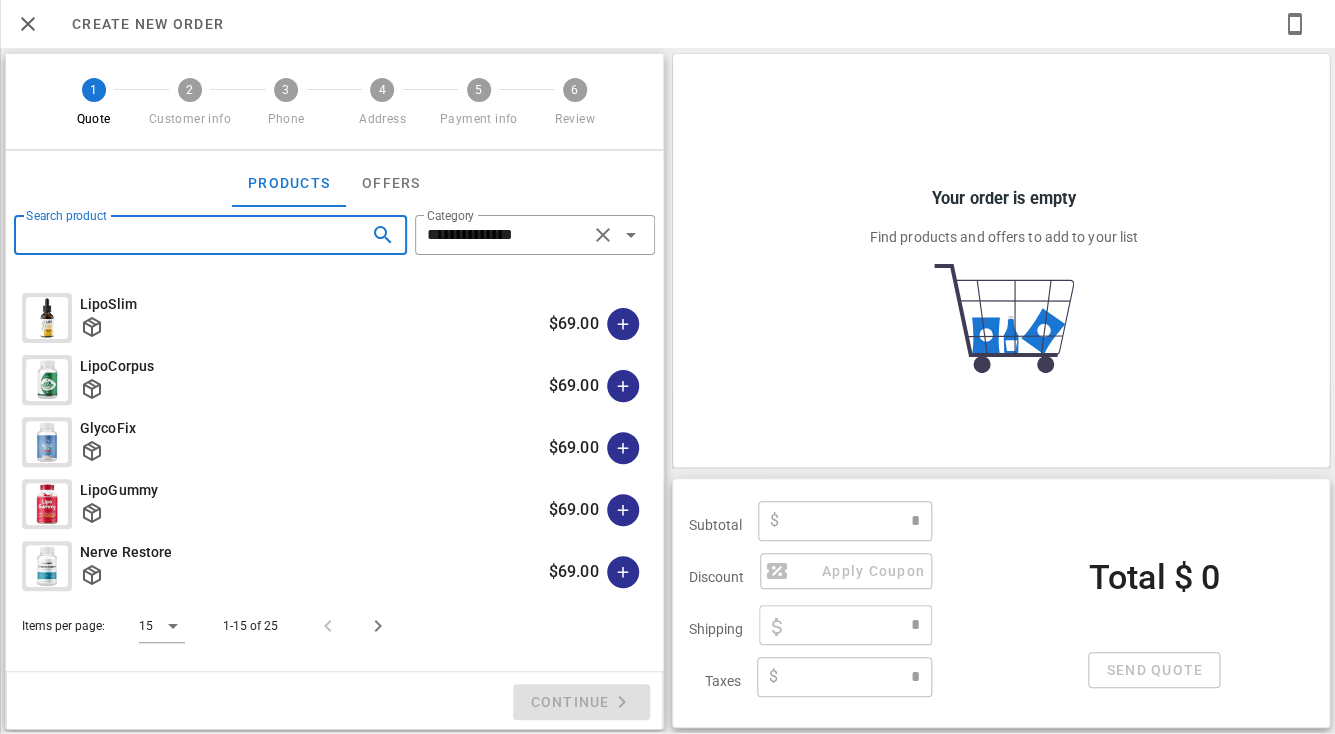 type on "*" 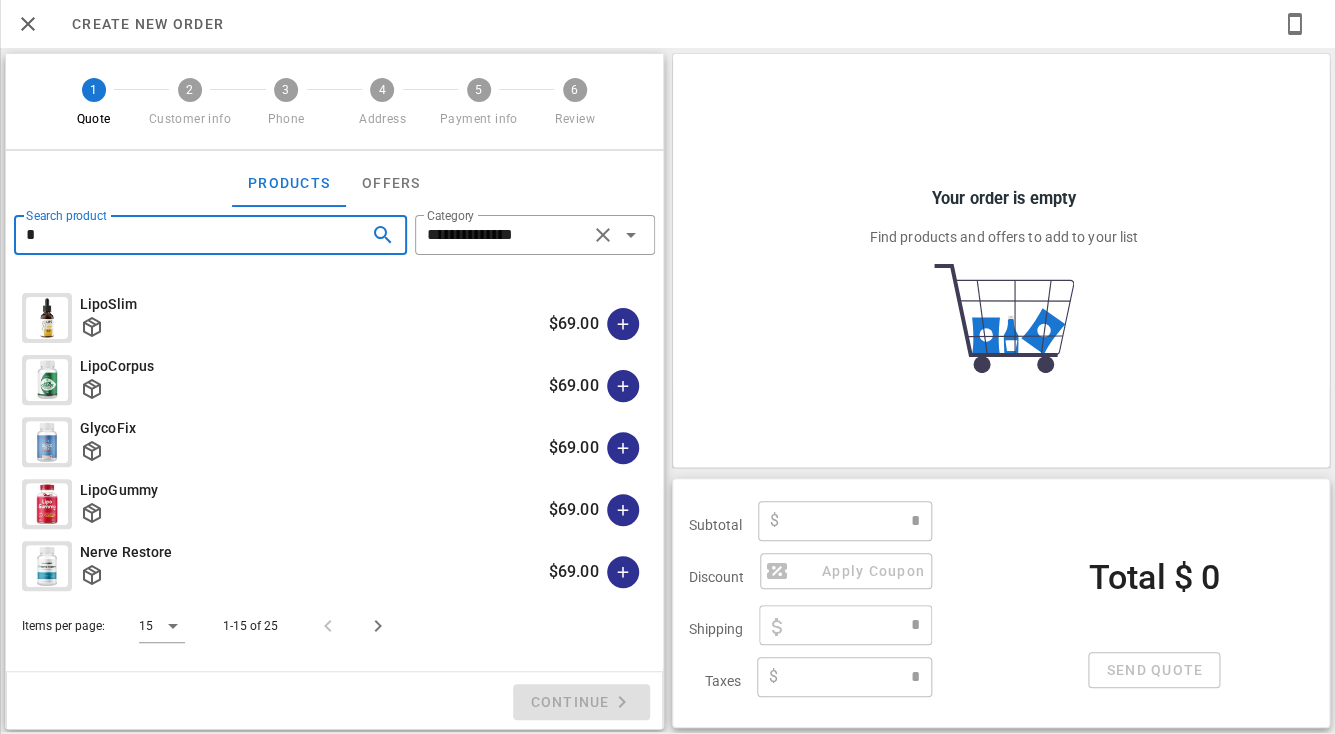 type on "****" 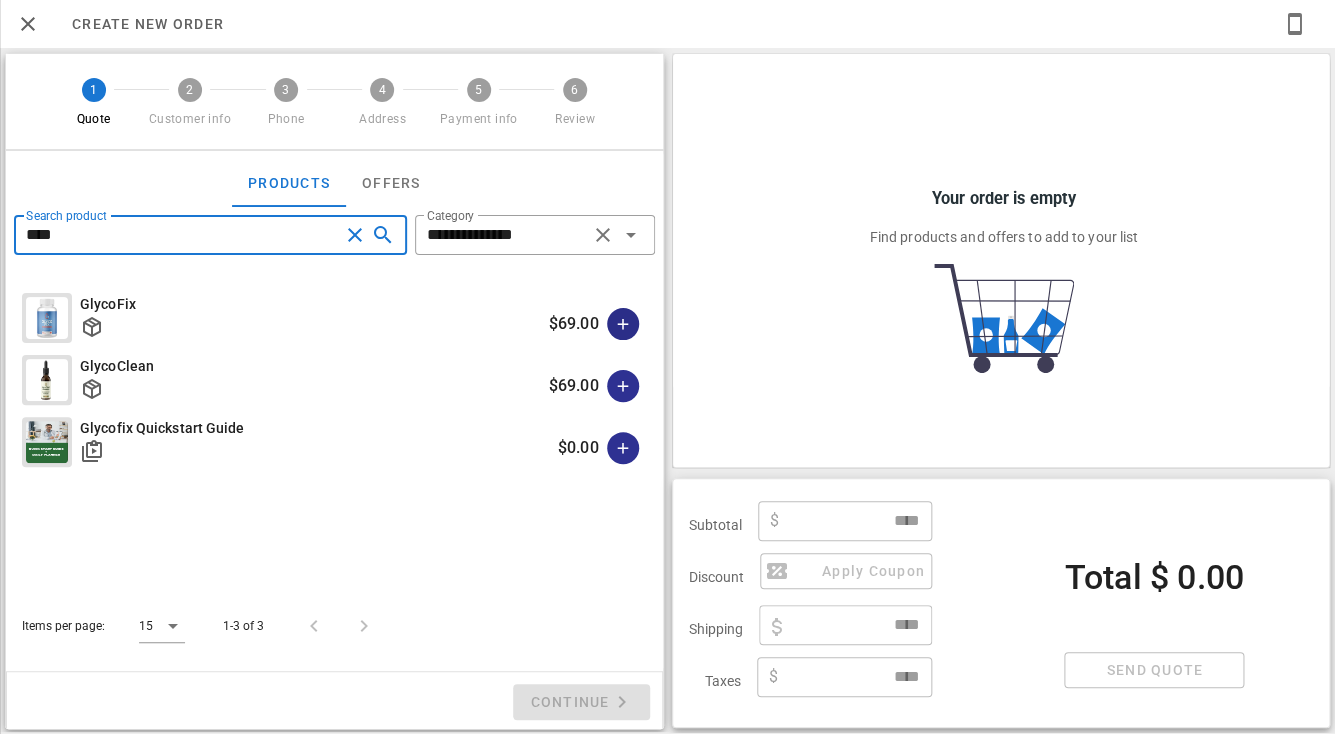 type on "****" 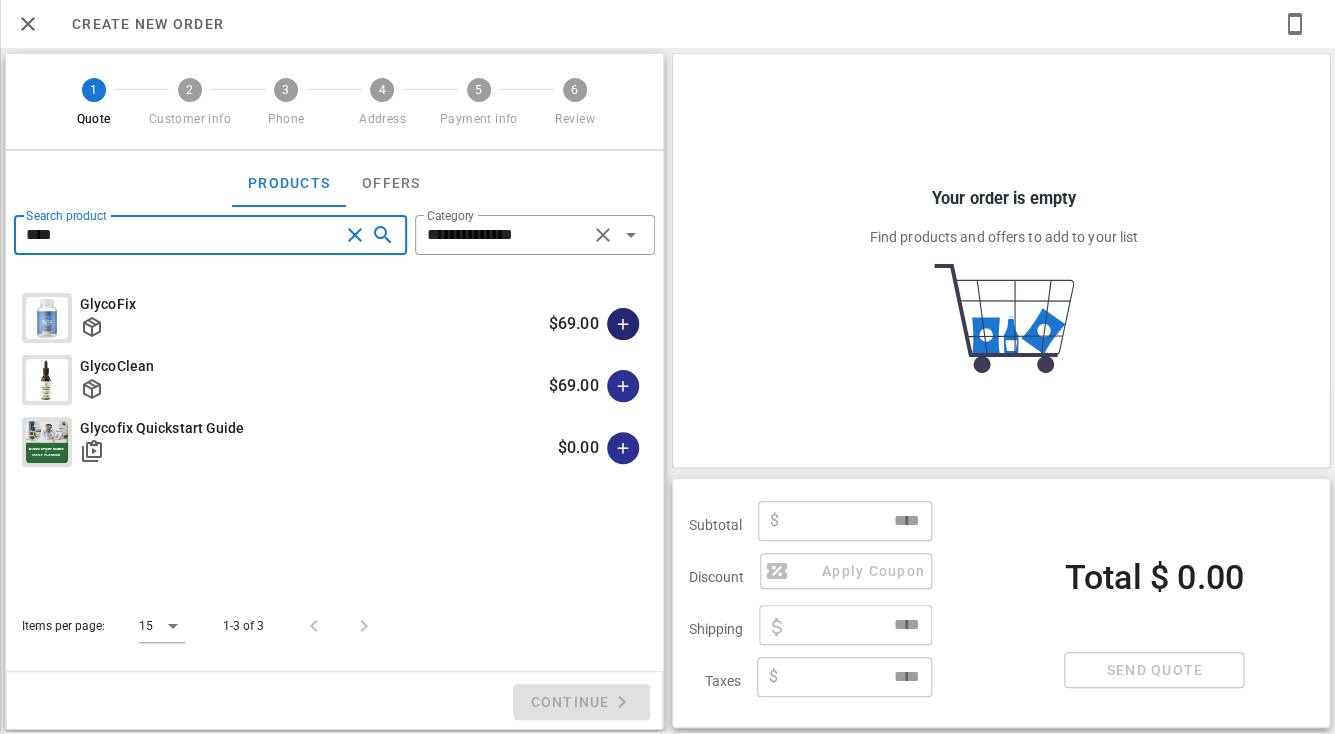 click at bounding box center (623, 324) 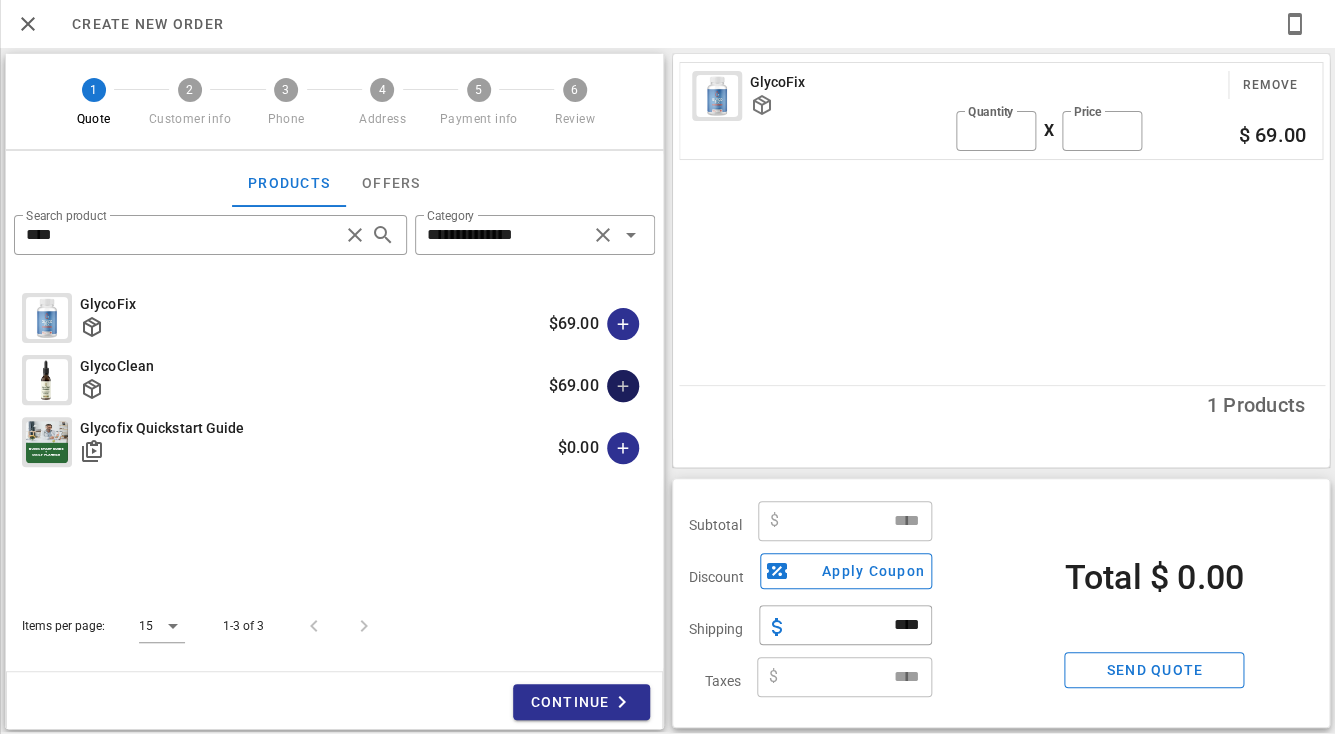 click at bounding box center (623, 386) 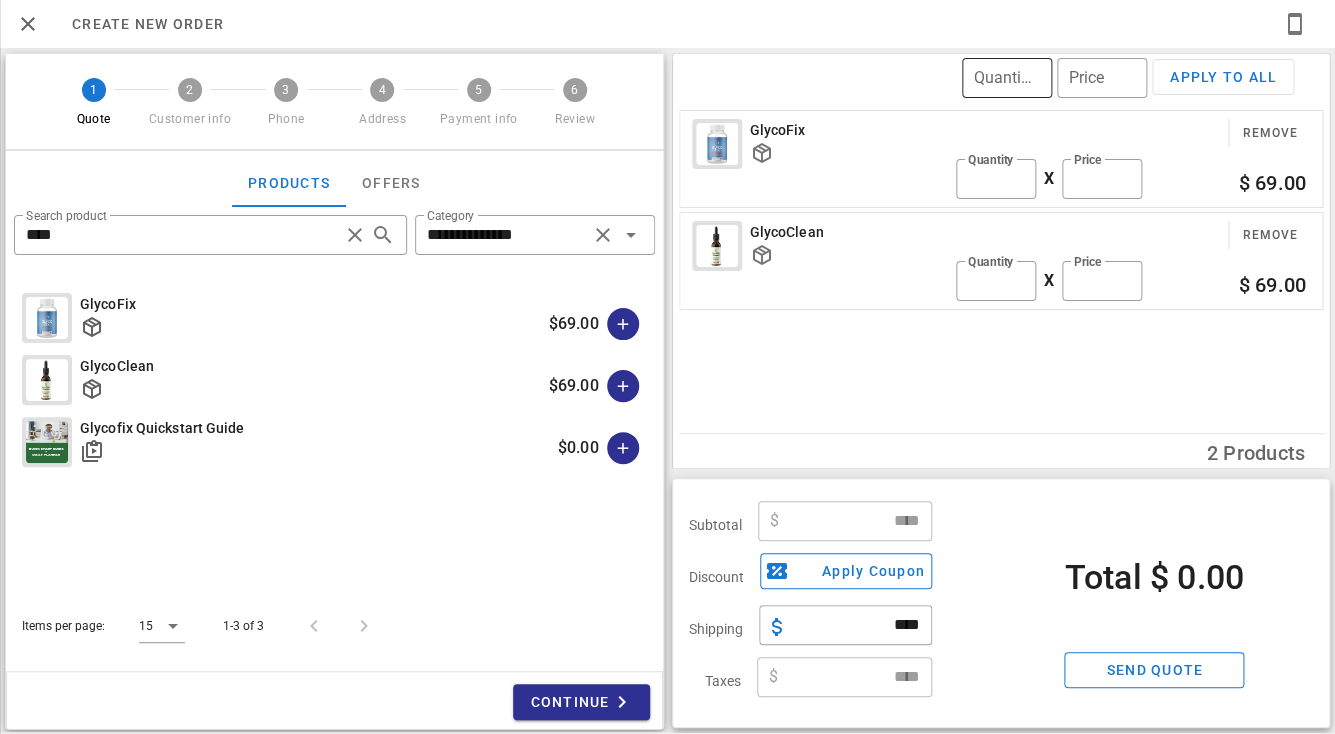click on "Quantity" at bounding box center (1007, 78) 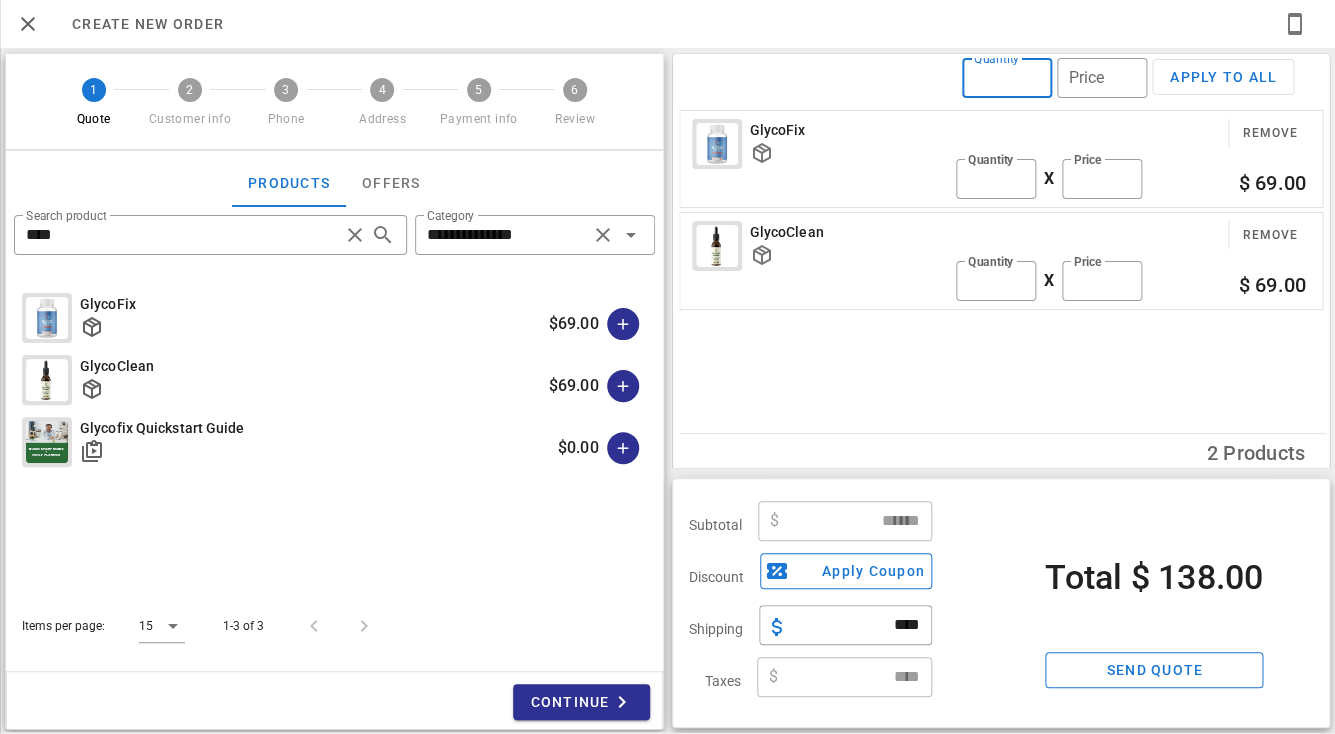 click on "Quantity" at bounding box center [1007, 78] 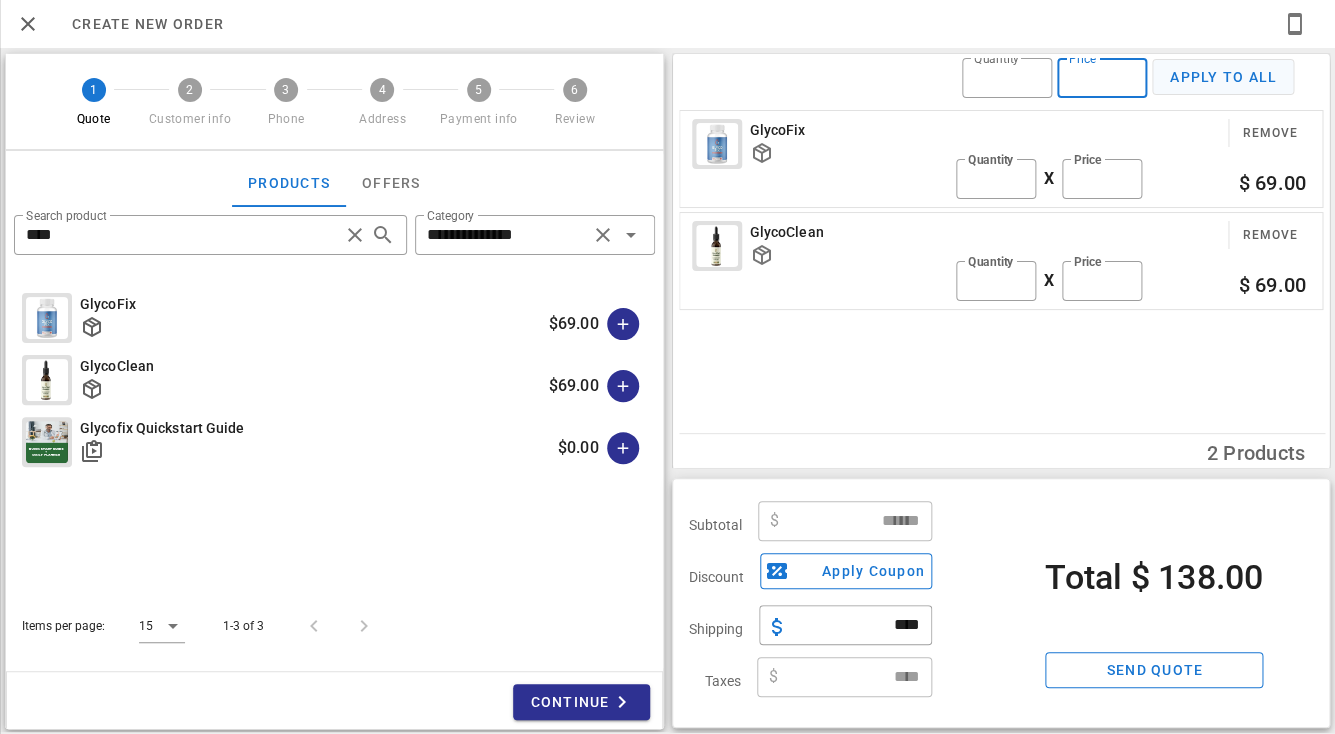 type on "**" 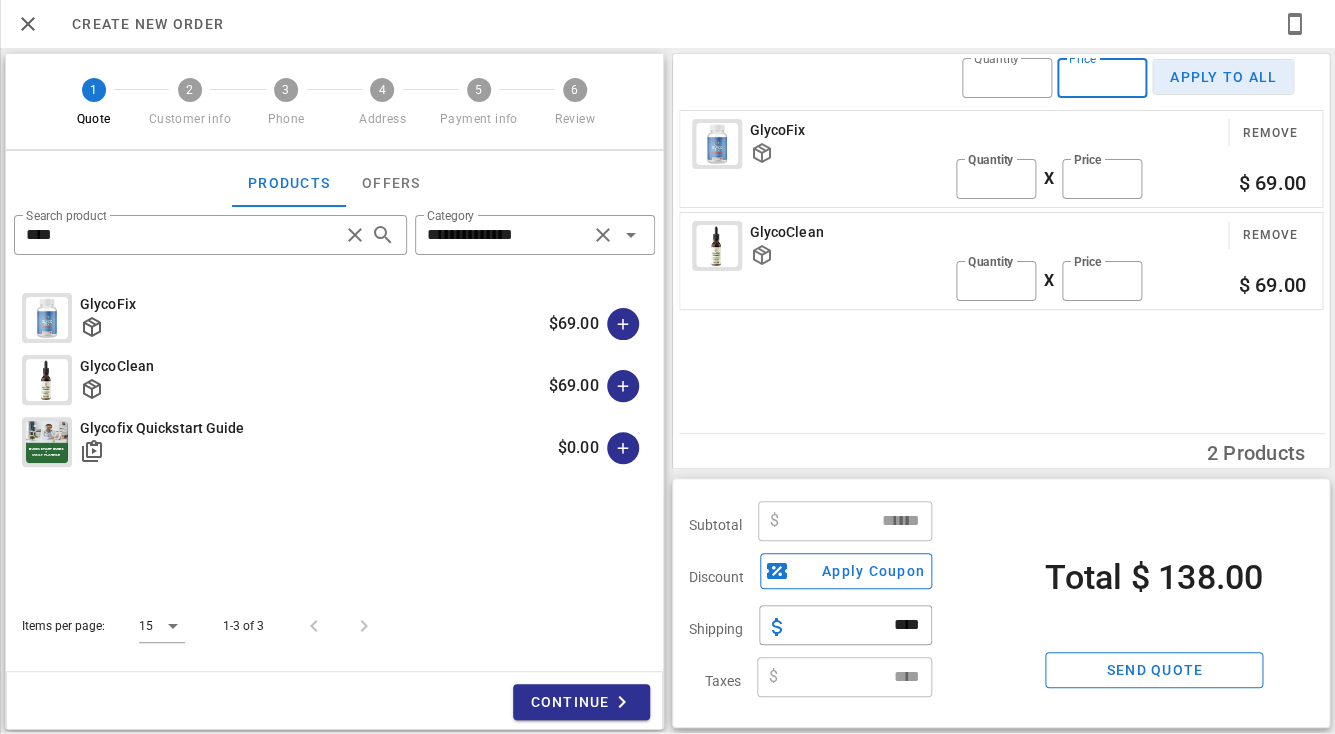 click on "Apply to all" at bounding box center [1223, 77] 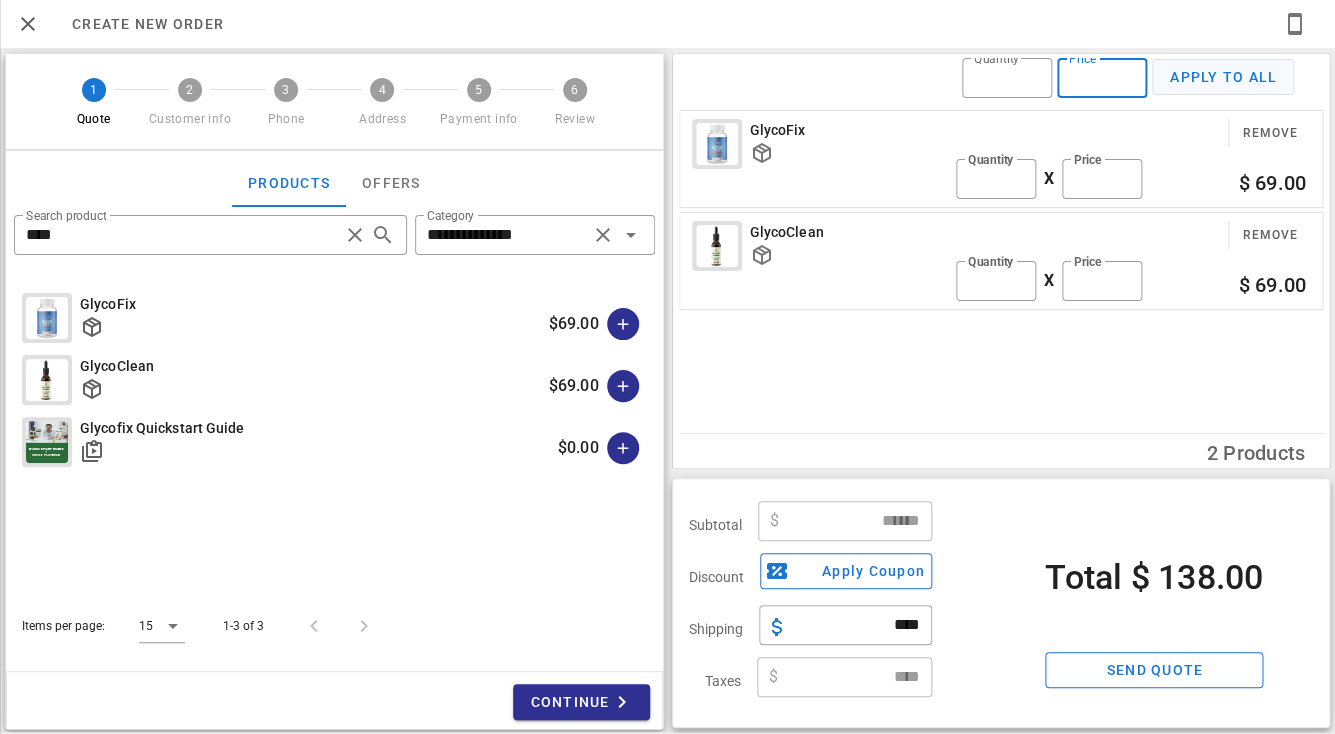 type on "*" 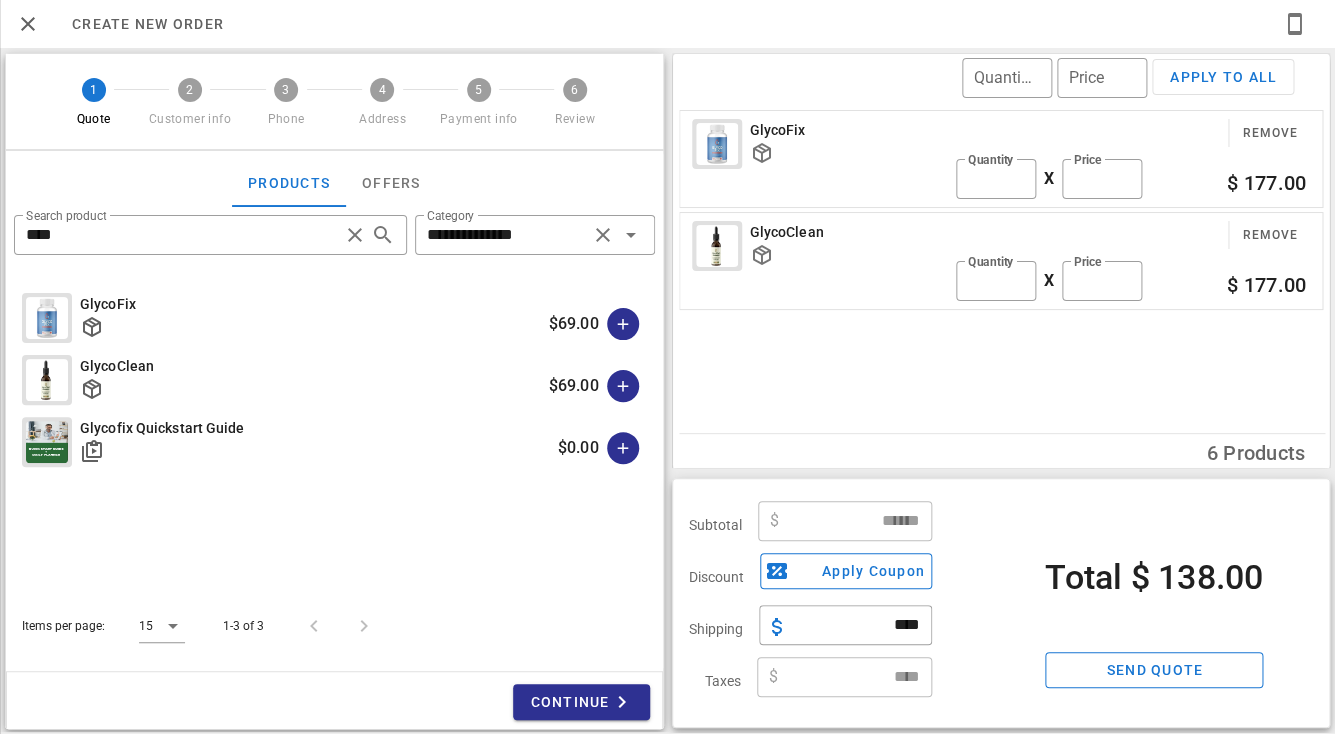 type on "******" 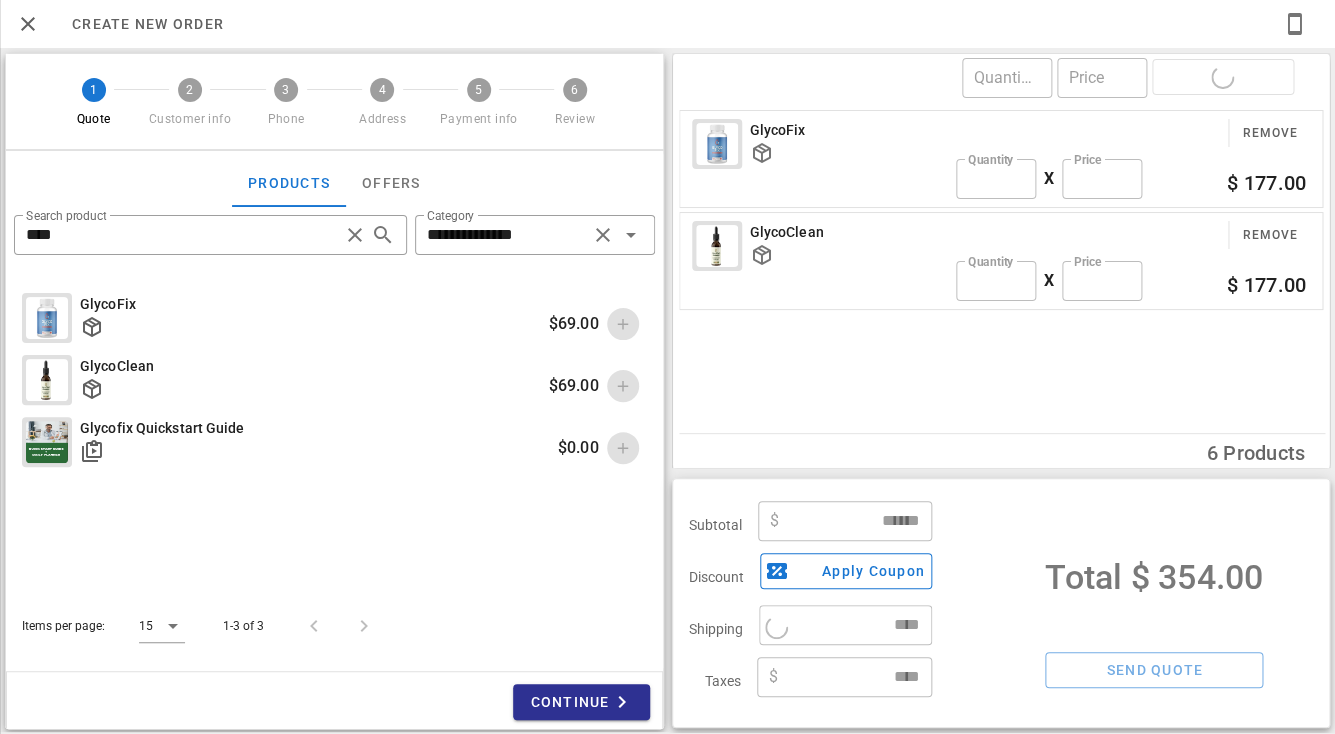 click on "​ ****" at bounding box center [846, 629] 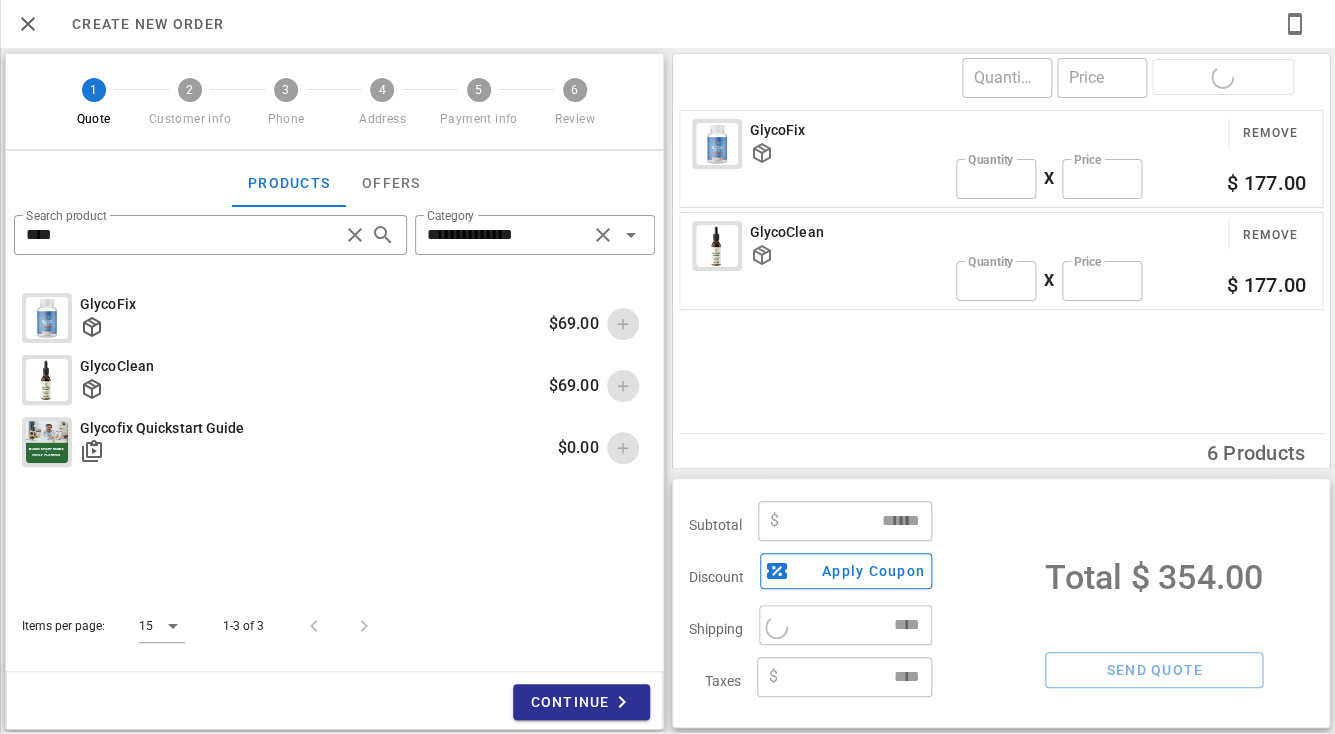 click on "​ ****" at bounding box center (846, 629) 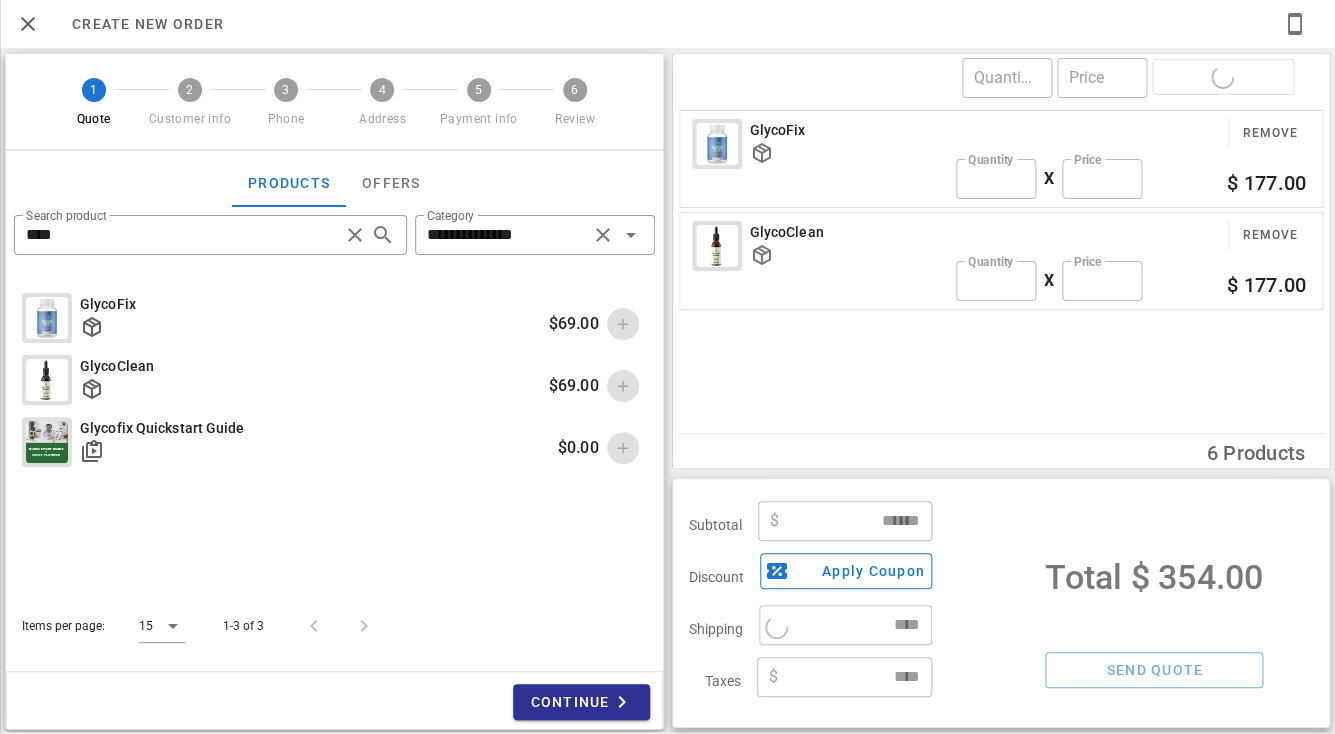 click on "​ ****" at bounding box center (846, 629) 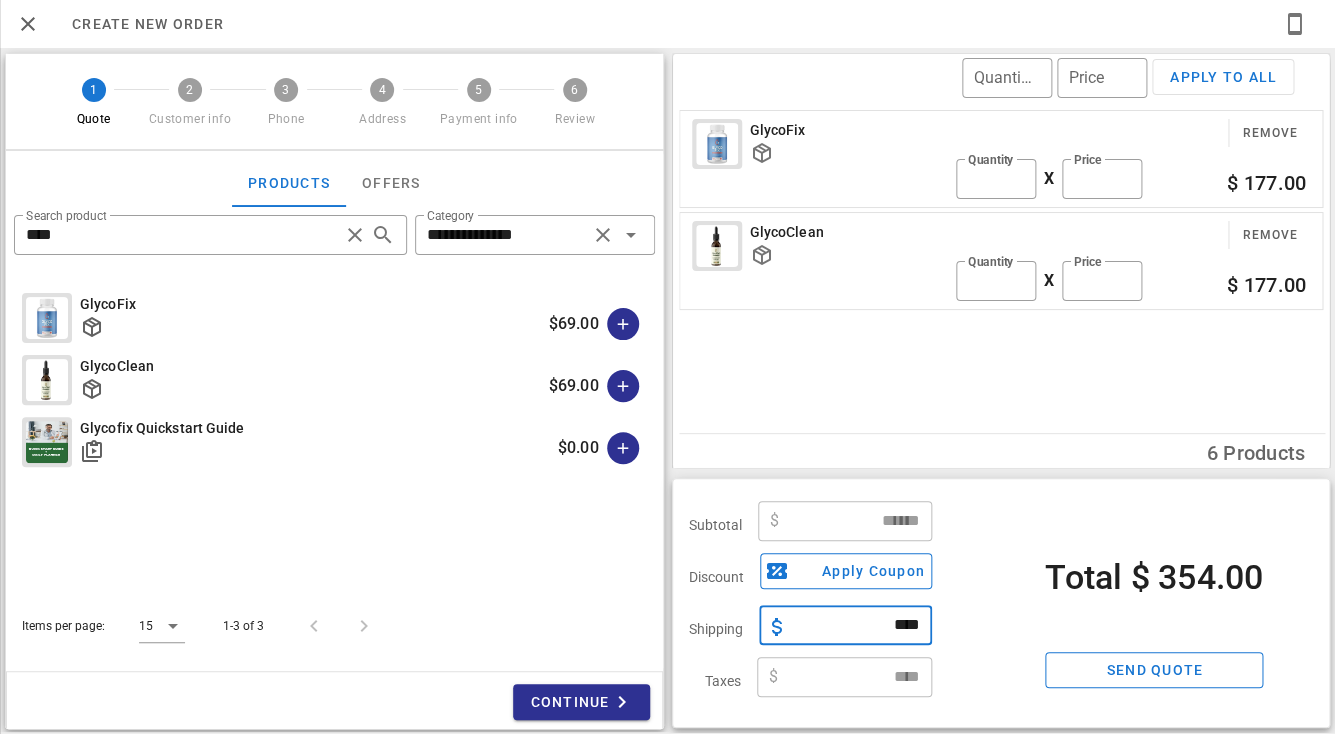 click on "****" at bounding box center (858, 625) 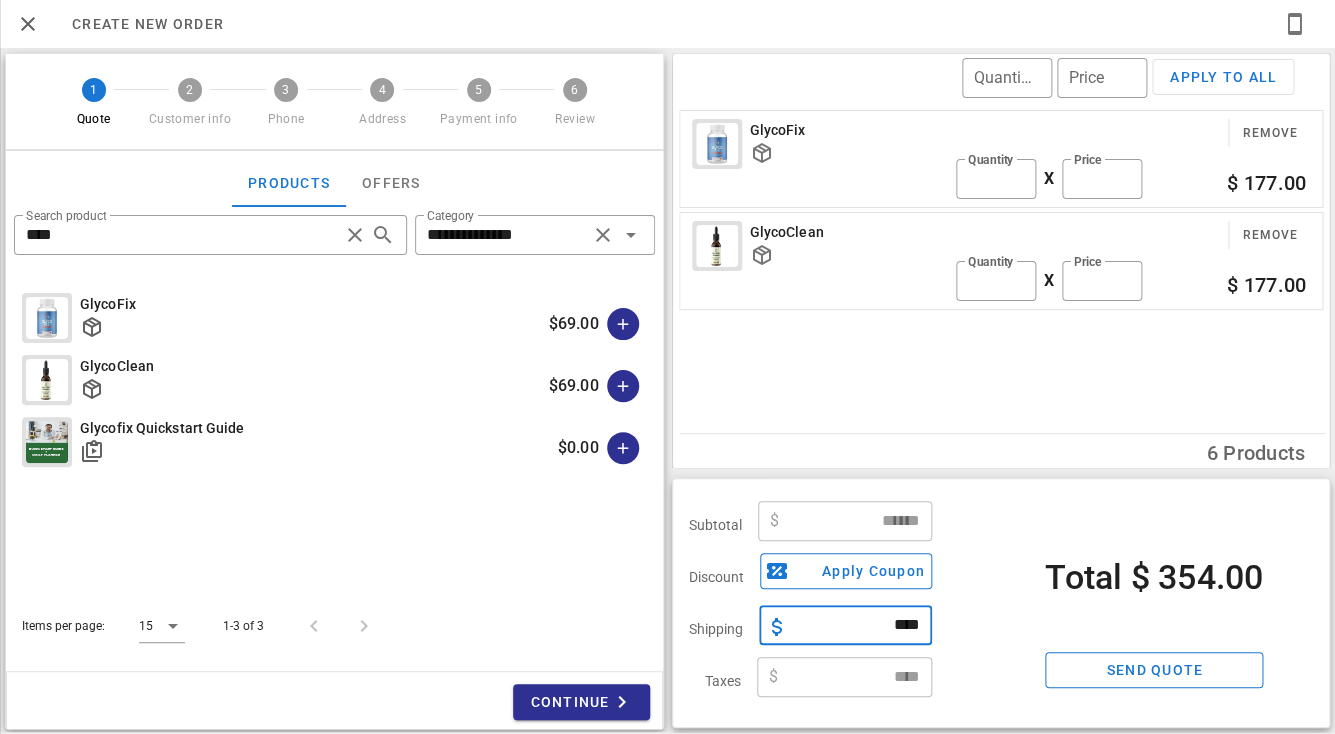 type on "****" 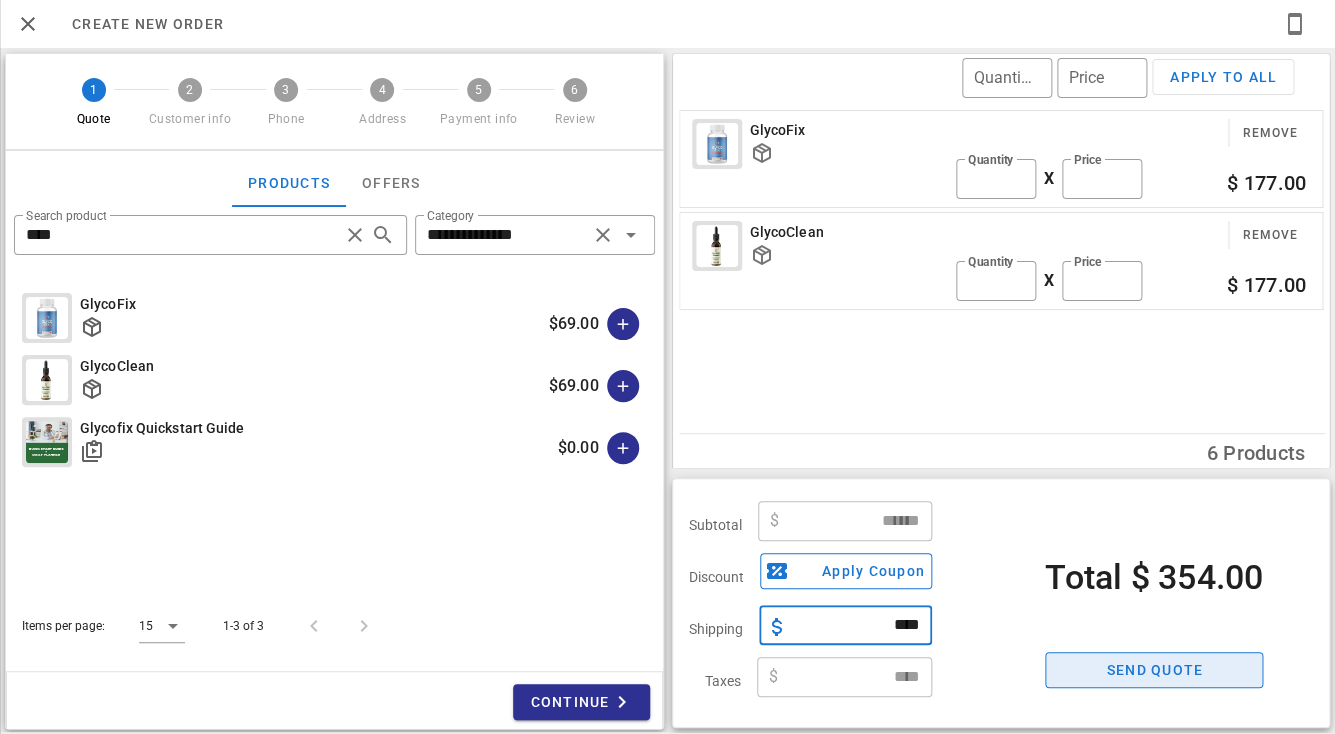 type 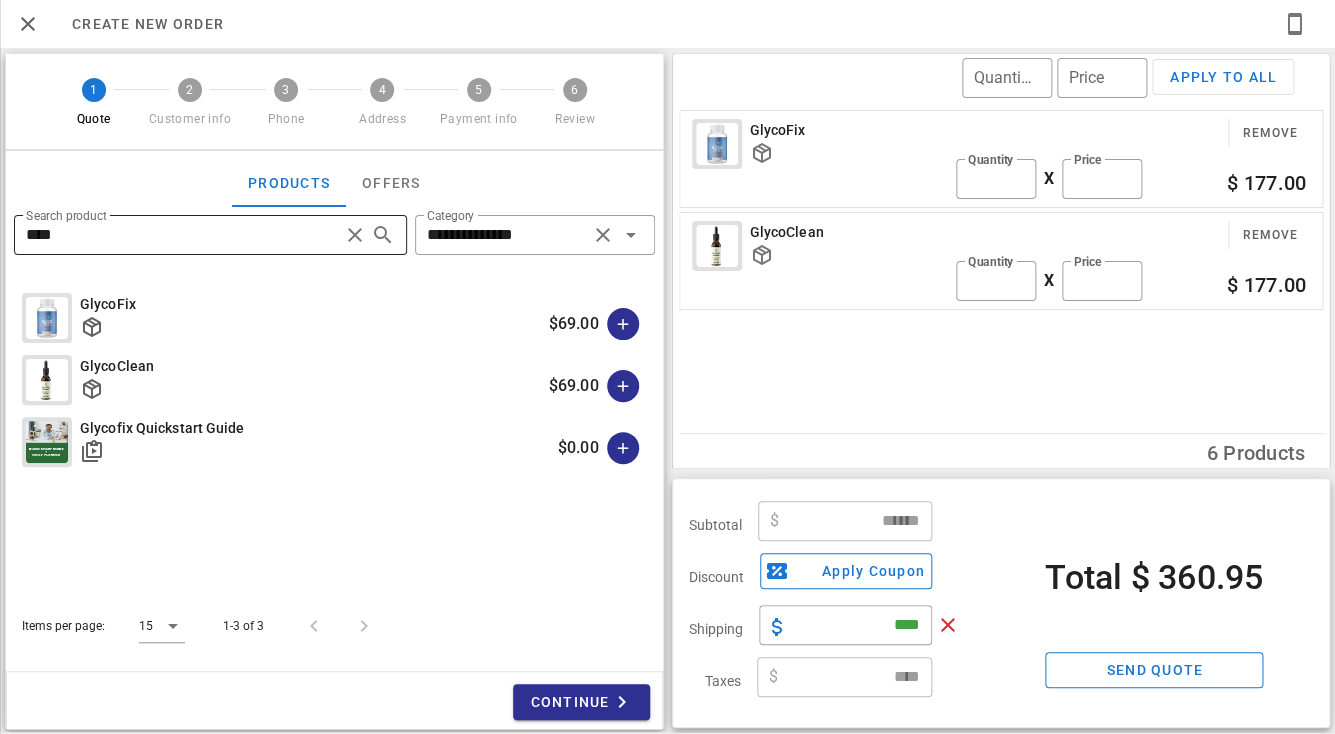 click at bounding box center [353, 235] 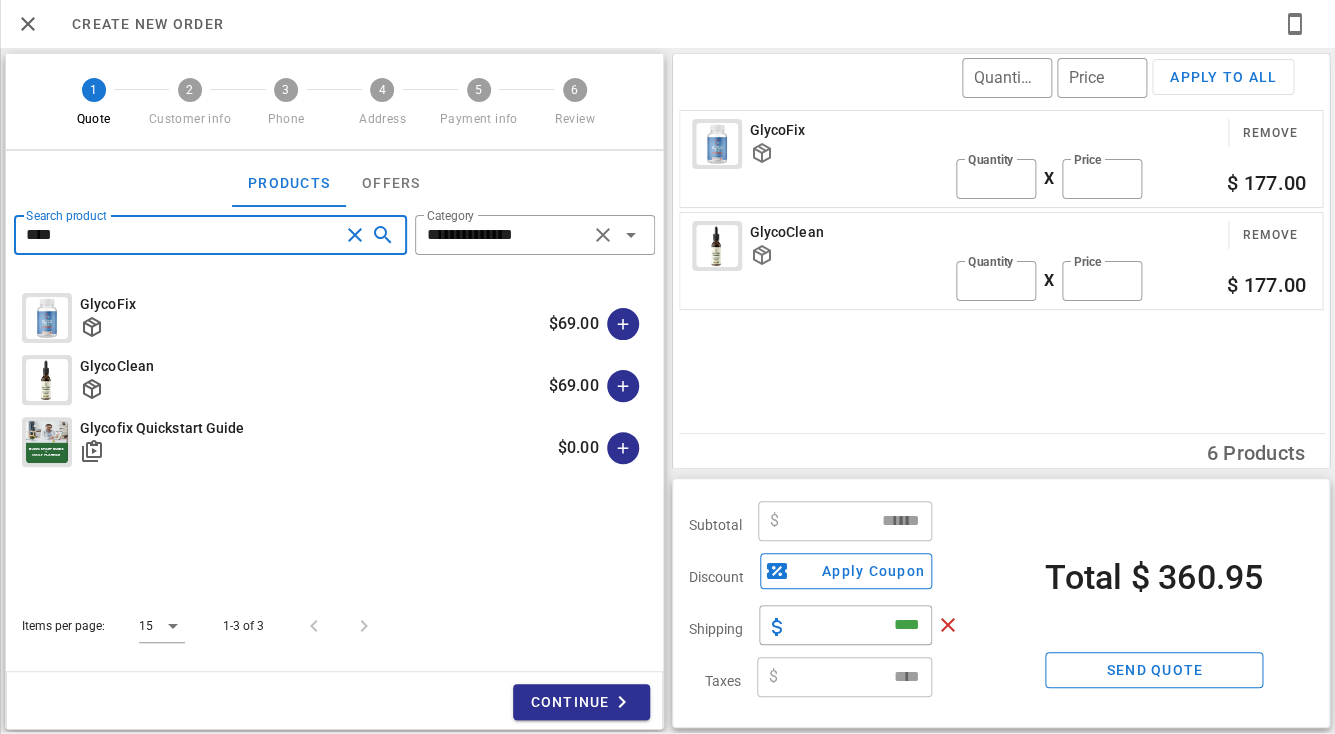click at bounding box center (355, 235) 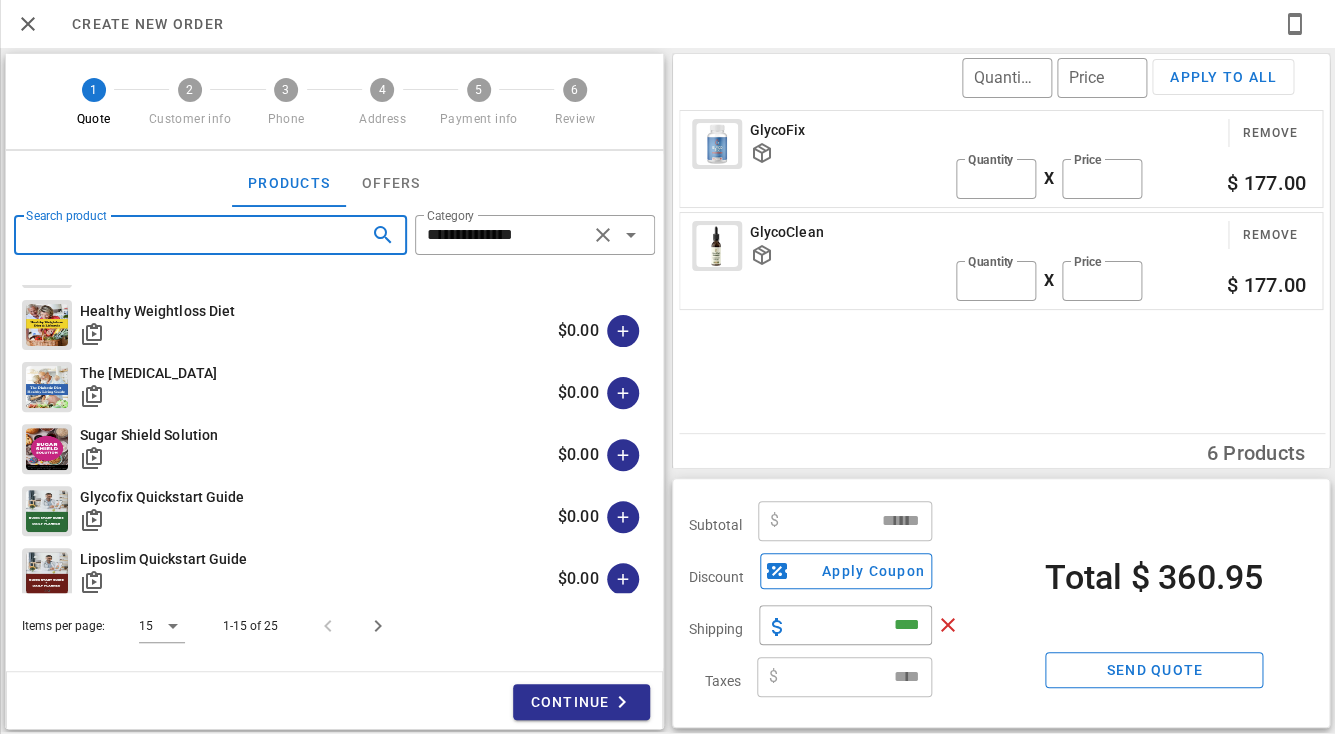 scroll, scrollTop: 638, scrollLeft: 0, axis: vertical 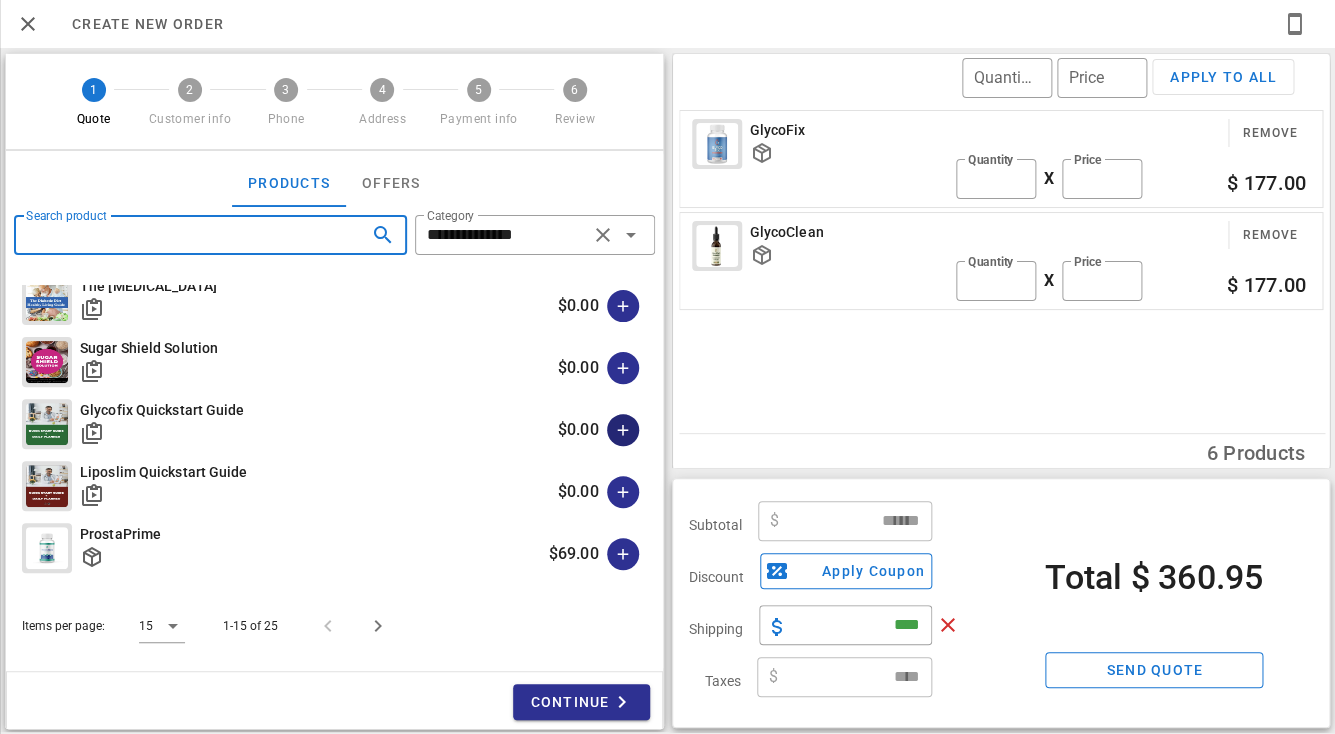 click at bounding box center (623, 430) 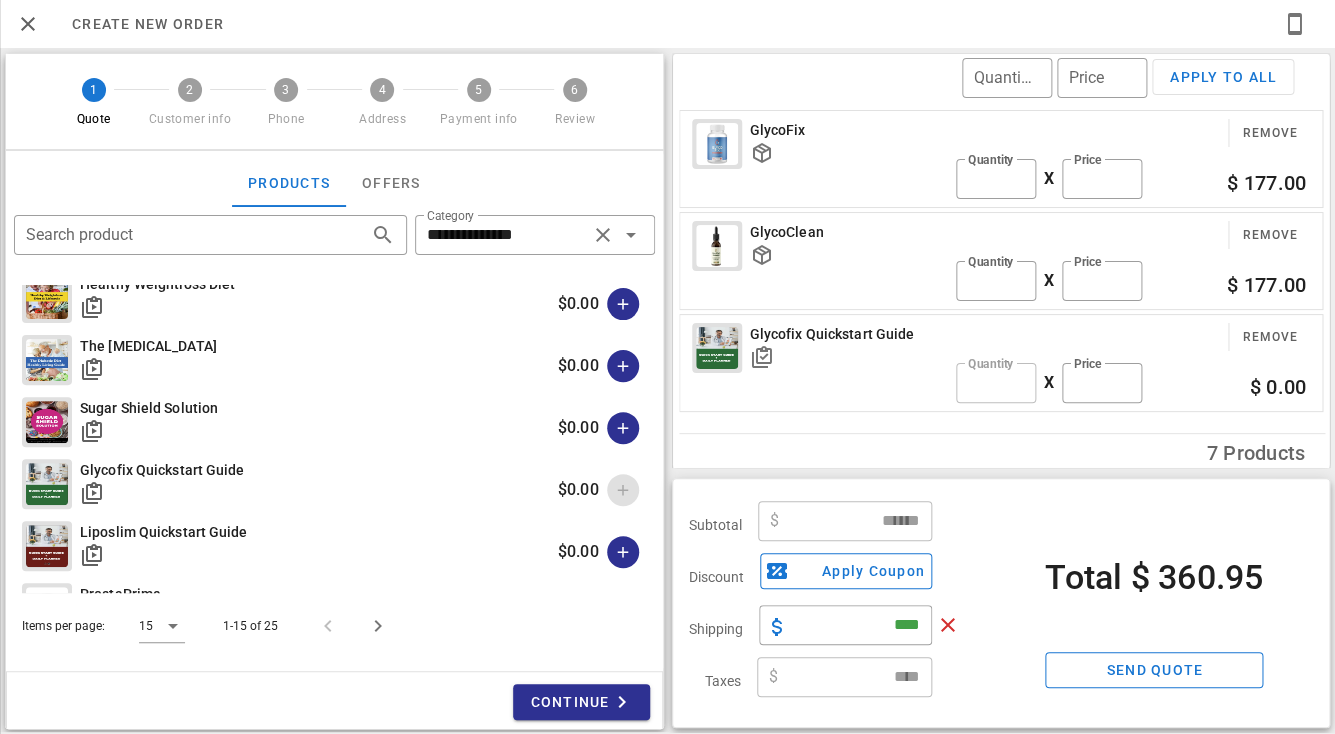 scroll, scrollTop: 564, scrollLeft: 0, axis: vertical 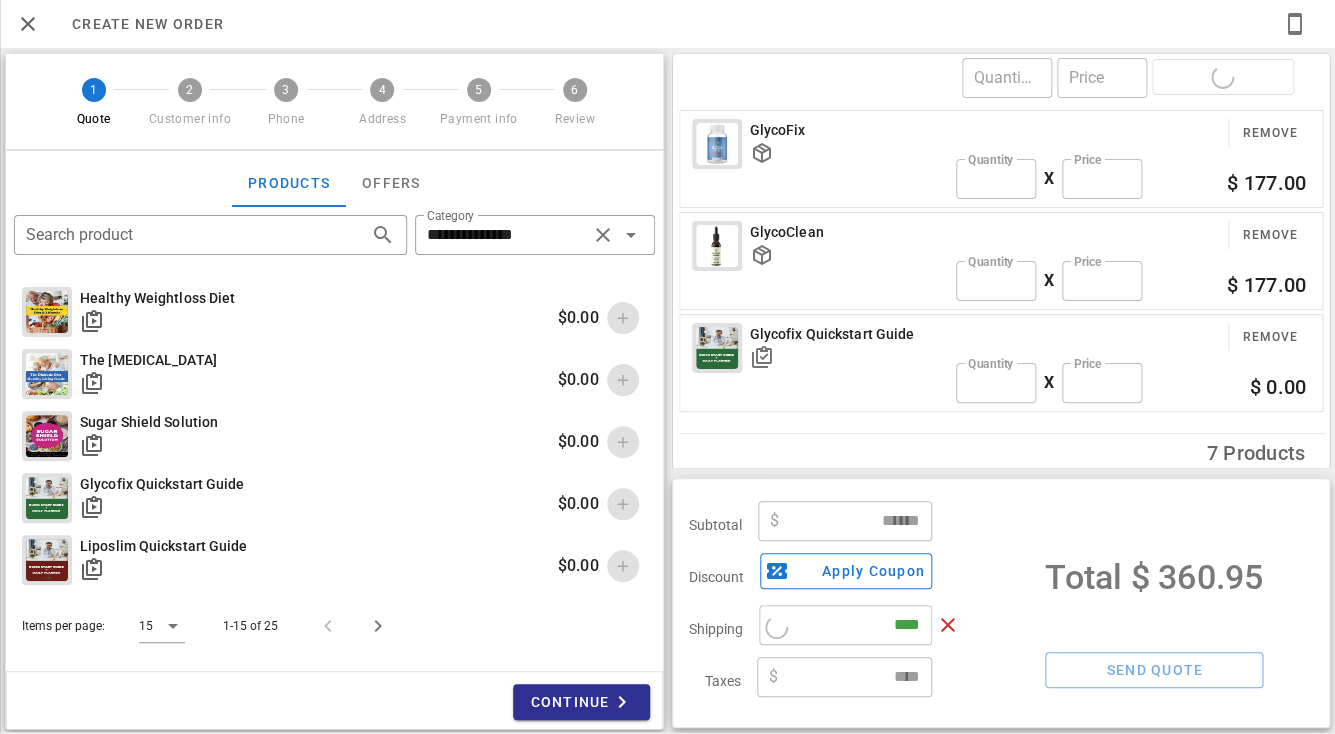 click at bounding box center [623, 442] 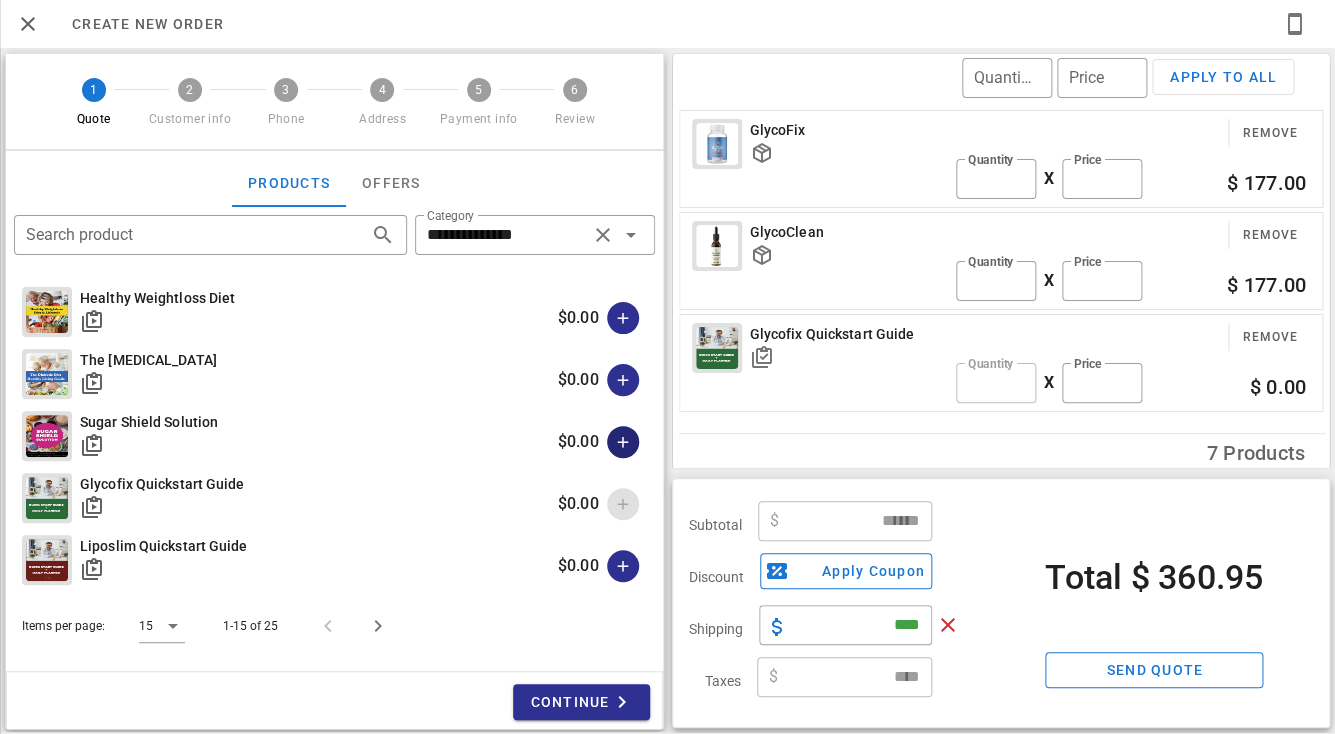 click at bounding box center (623, 442) 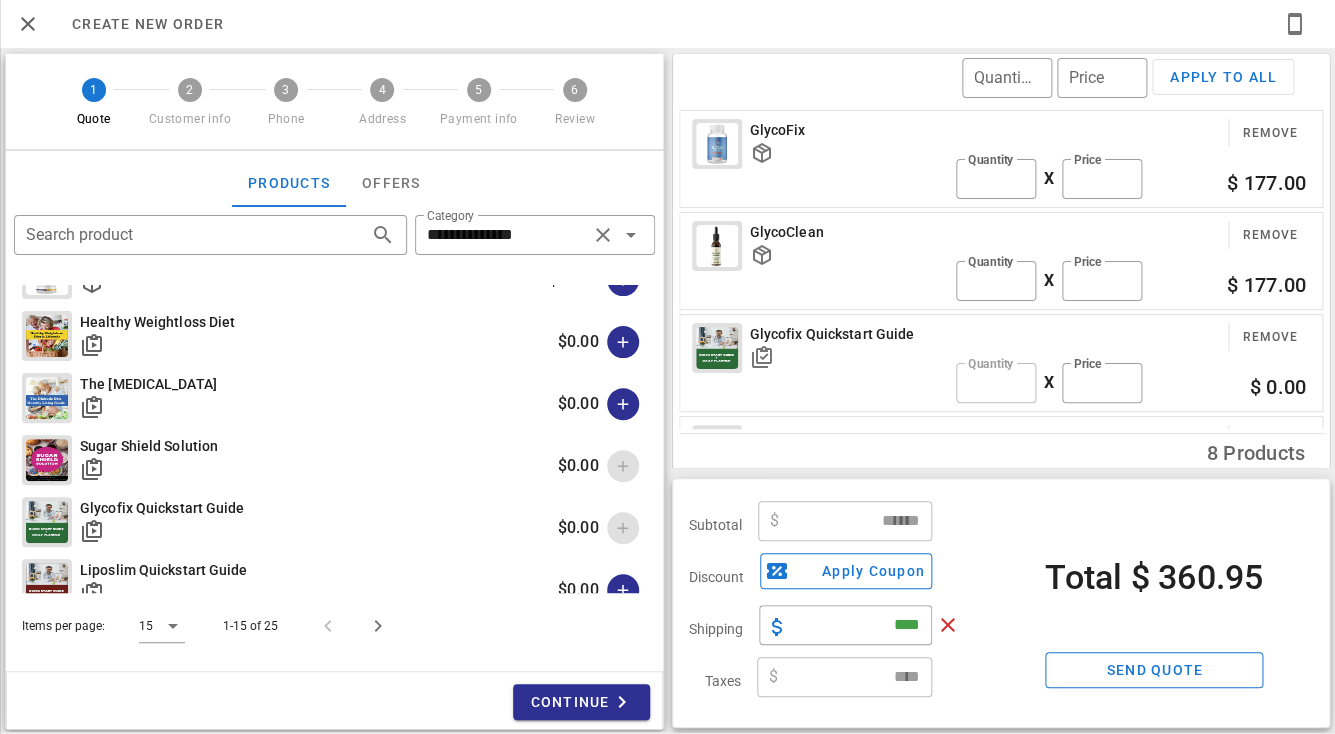 scroll, scrollTop: 539, scrollLeft: 0, axis: vertical 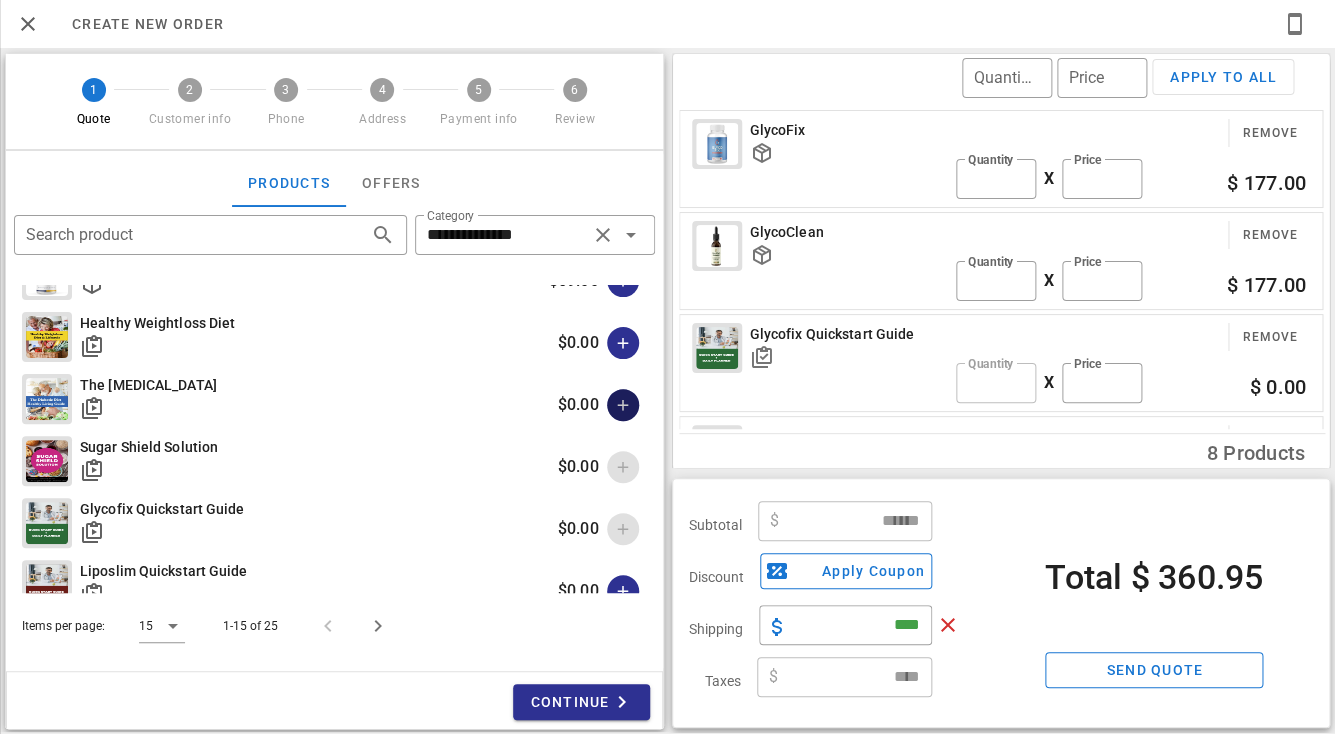 click at bounding box center [623, 405] 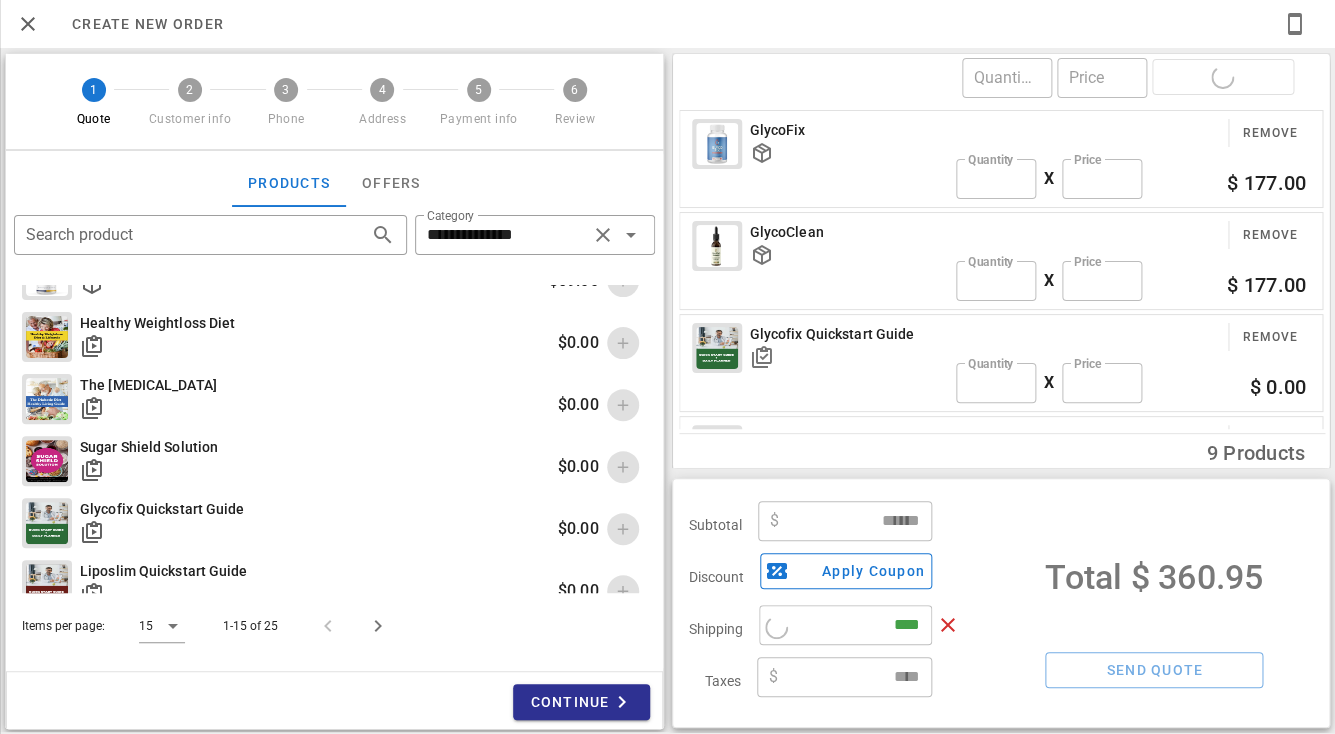 click on "Continue" at bounding box center [334, 702] 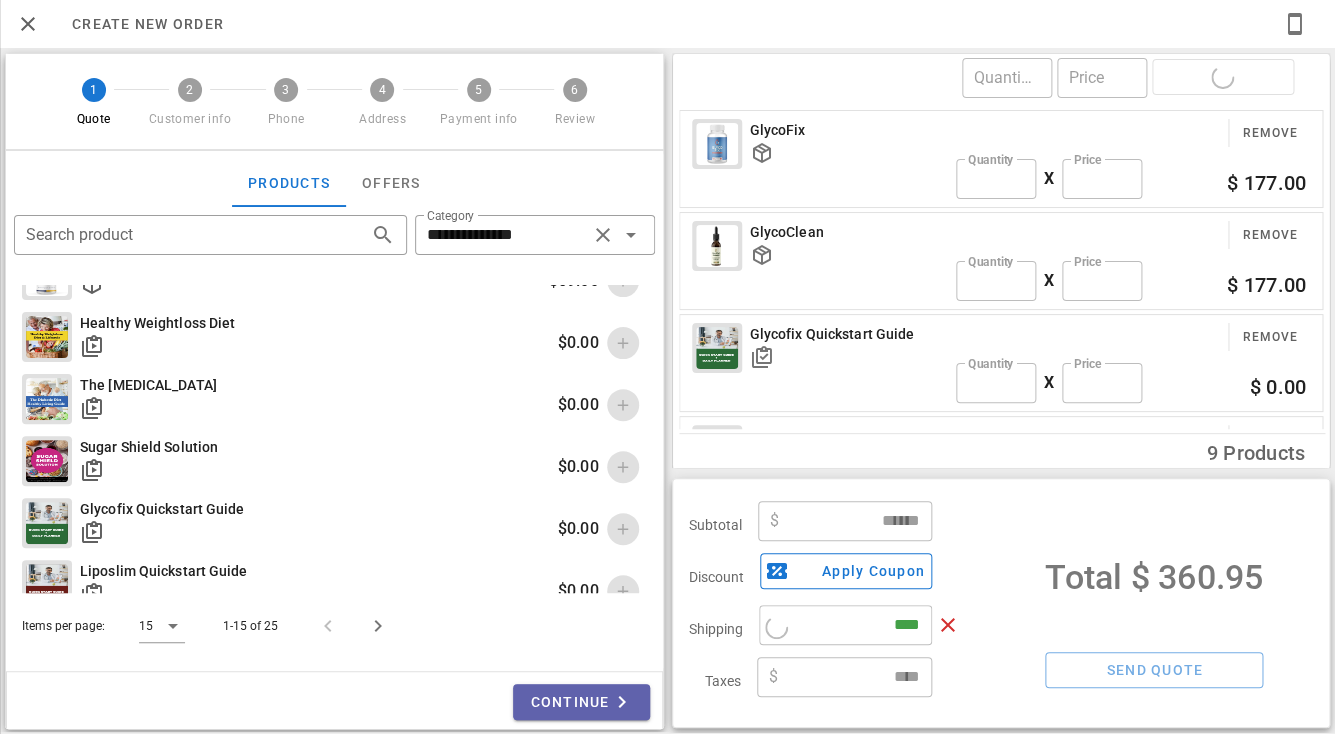 click on "Continue" at bounding box center [581, 702] 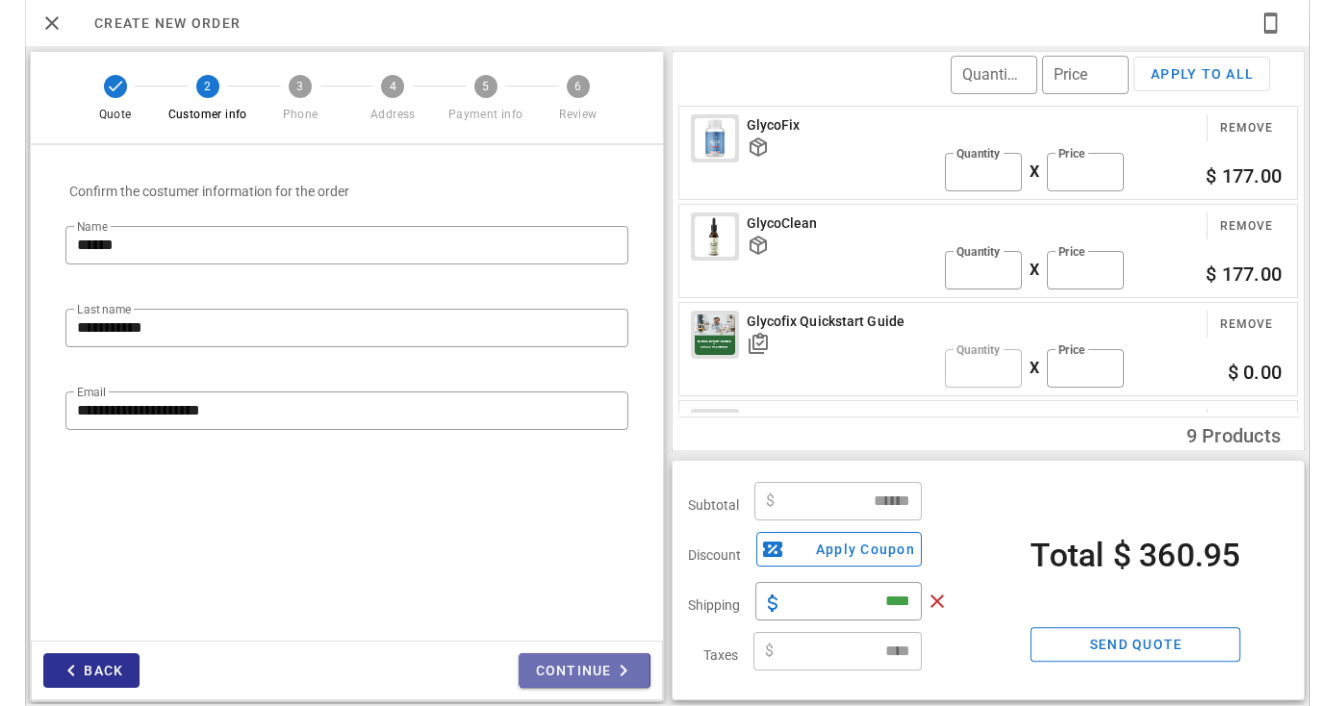 scroll, scrollTop: 539, scrollLeft: 0, axis: vertical 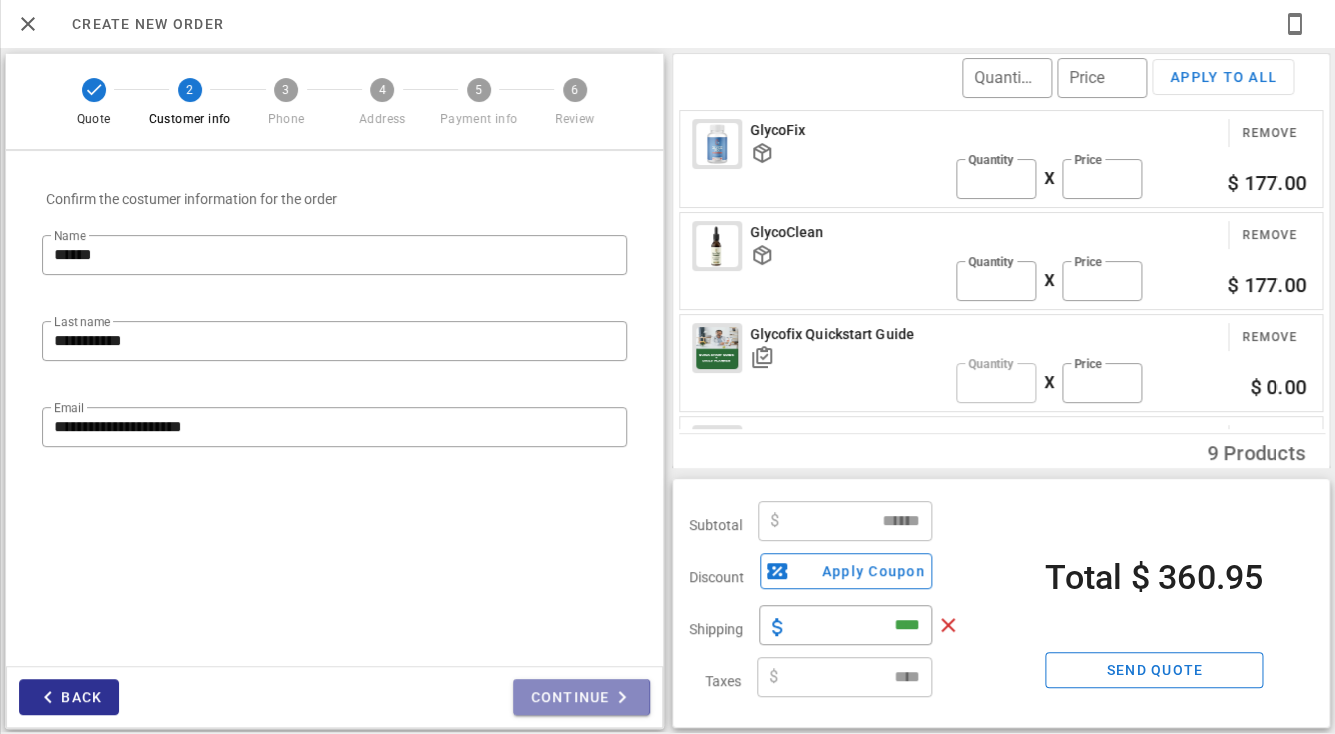 click at bounding box center (622, 697) 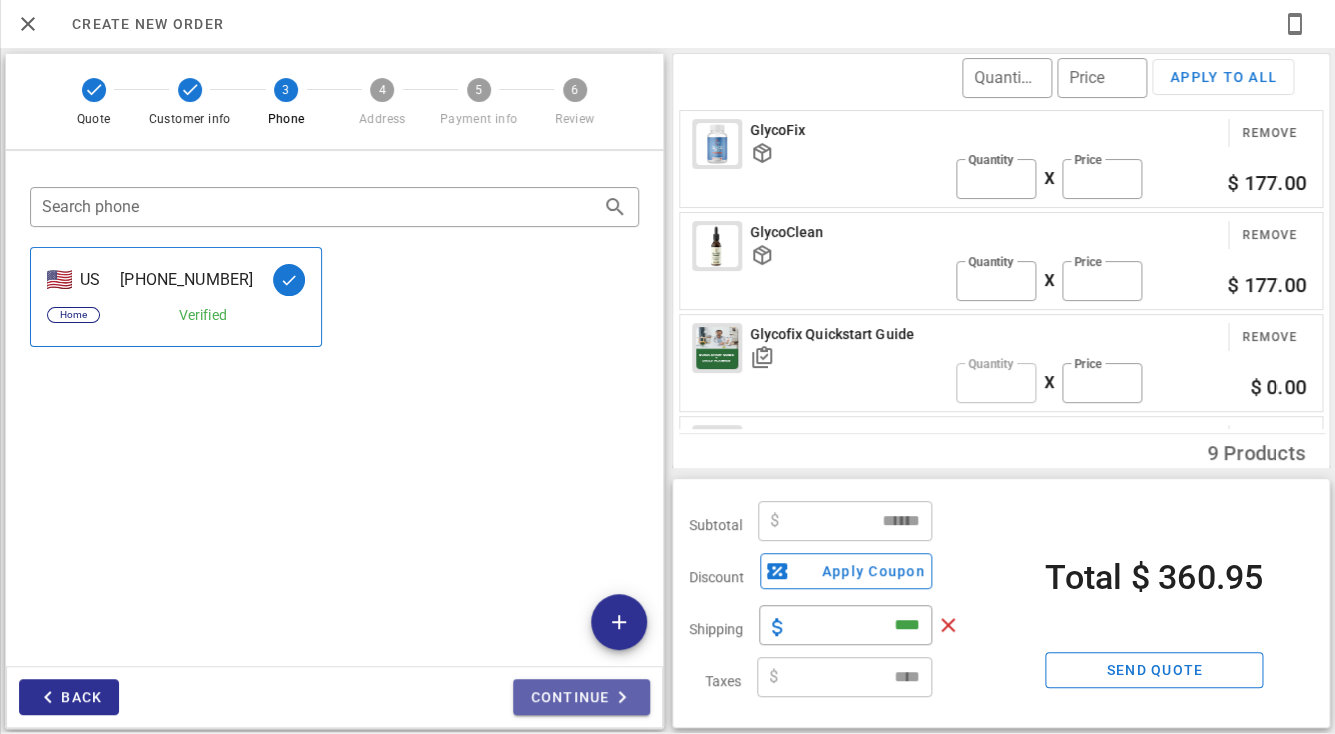 click at bounding box center (622, 697) 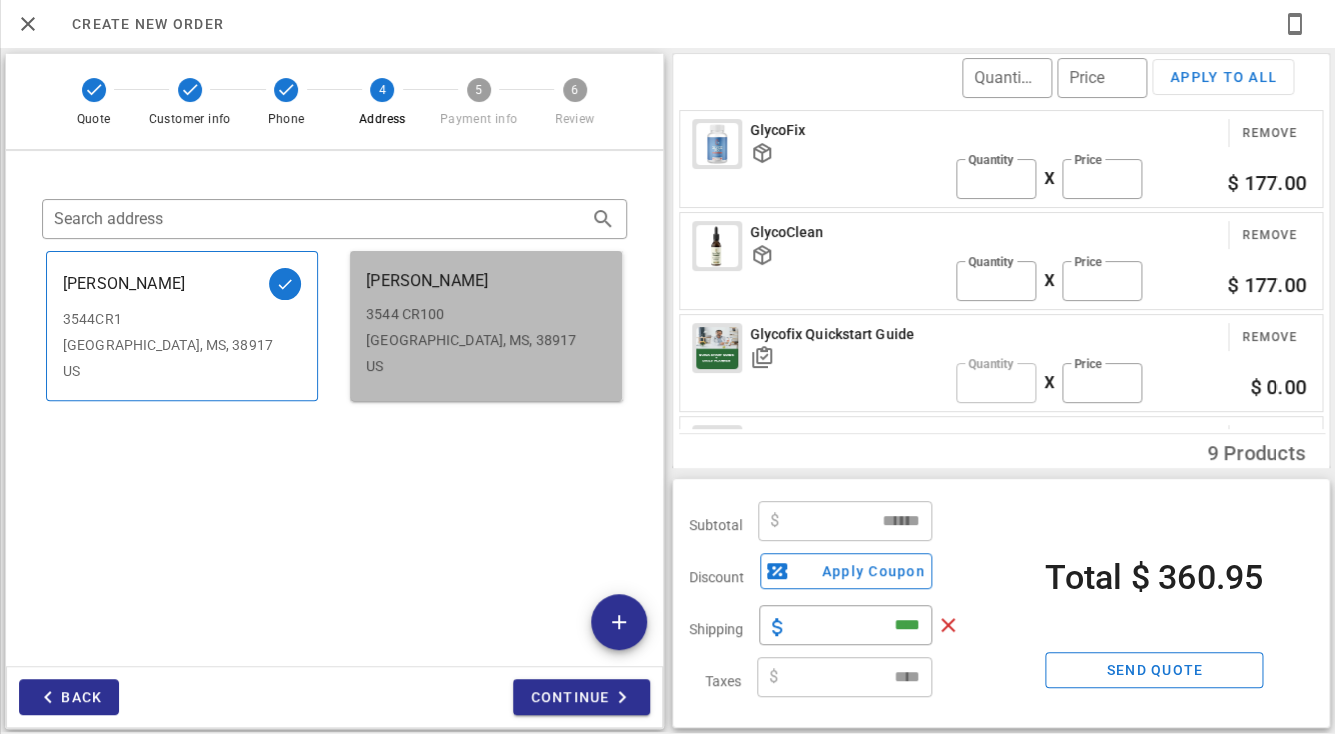 click on "3544 CR100 Carrollton, MS, 38917 US" at bounding box center (486, 346) 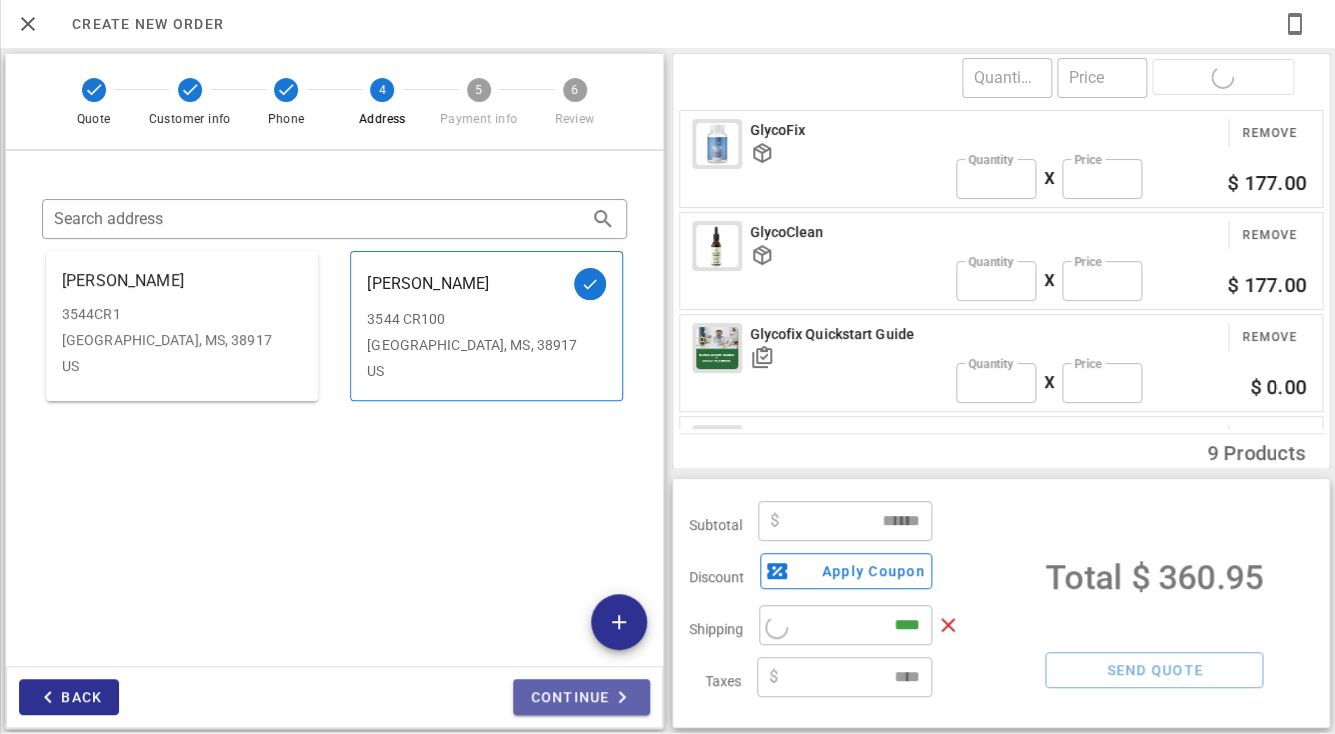 click at bounding box center [622, 697] 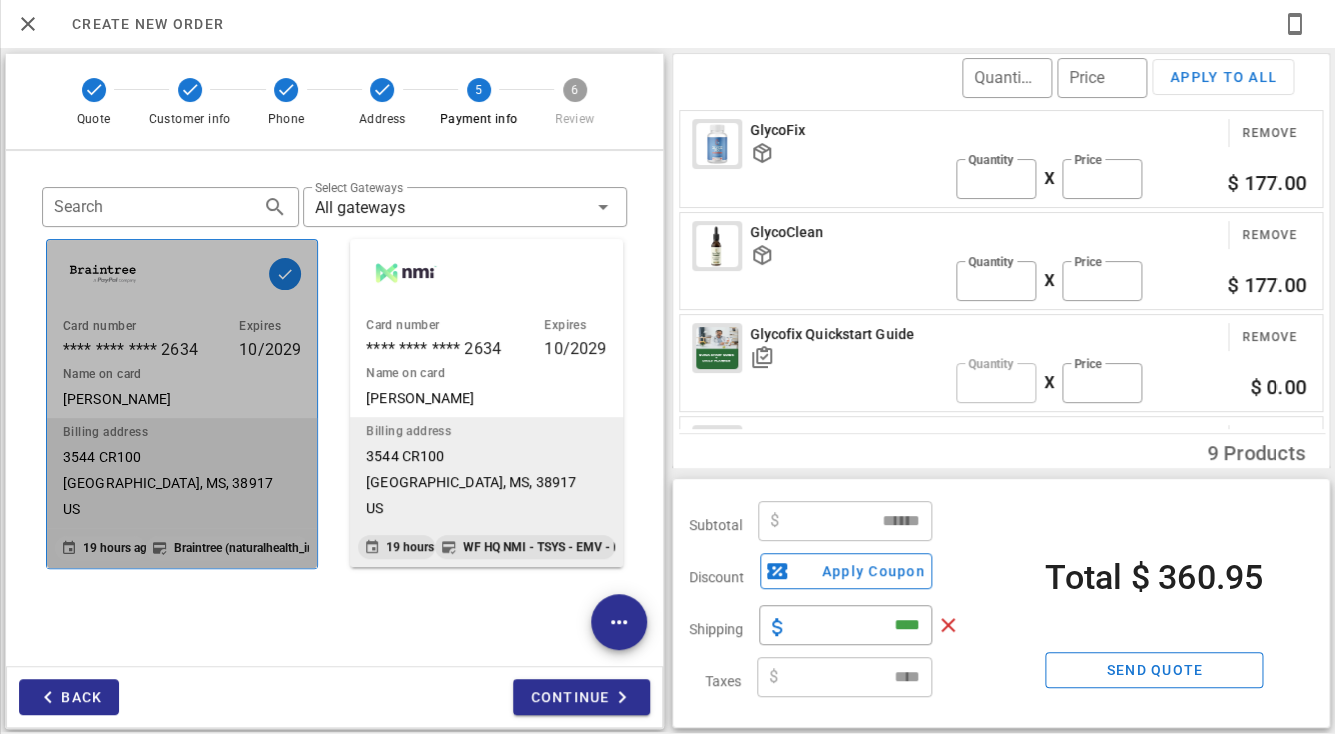 click on "Billing address" at bounding box center [182, 432] 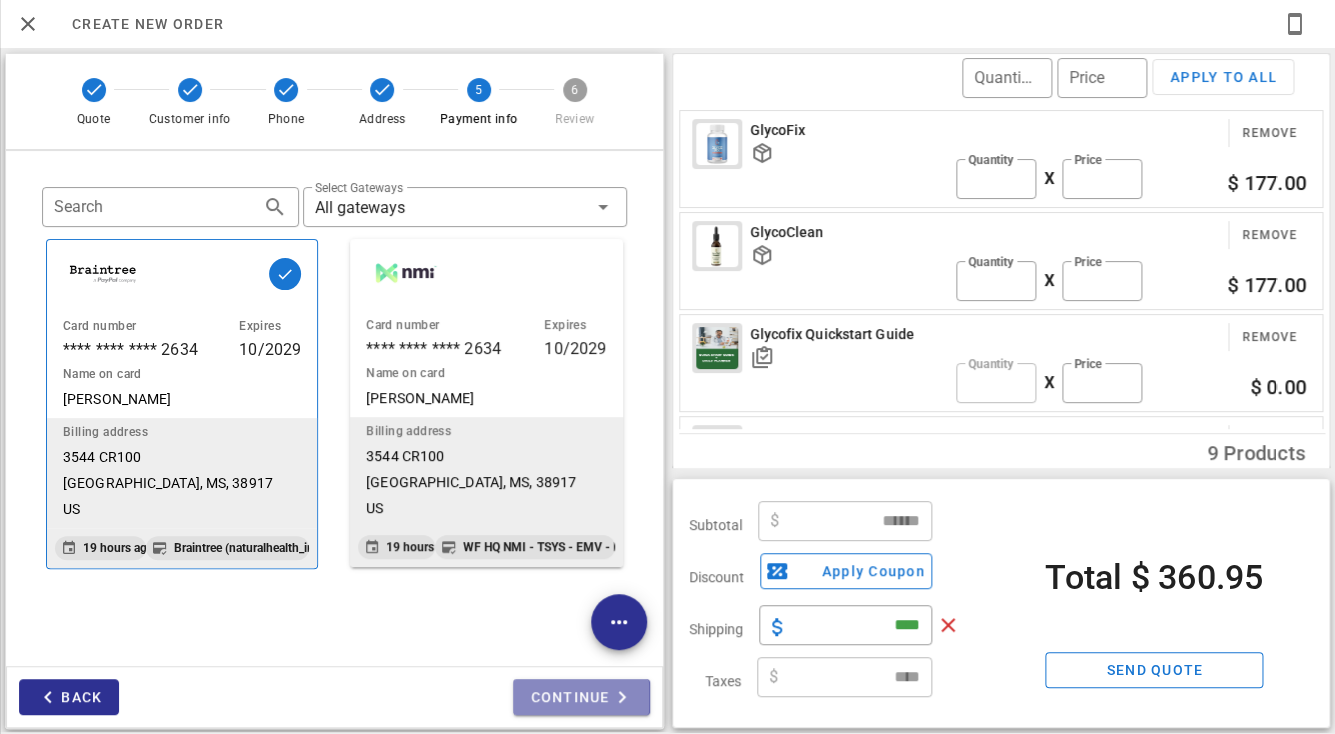 click on "Continue" at bounding box center [581, 697] 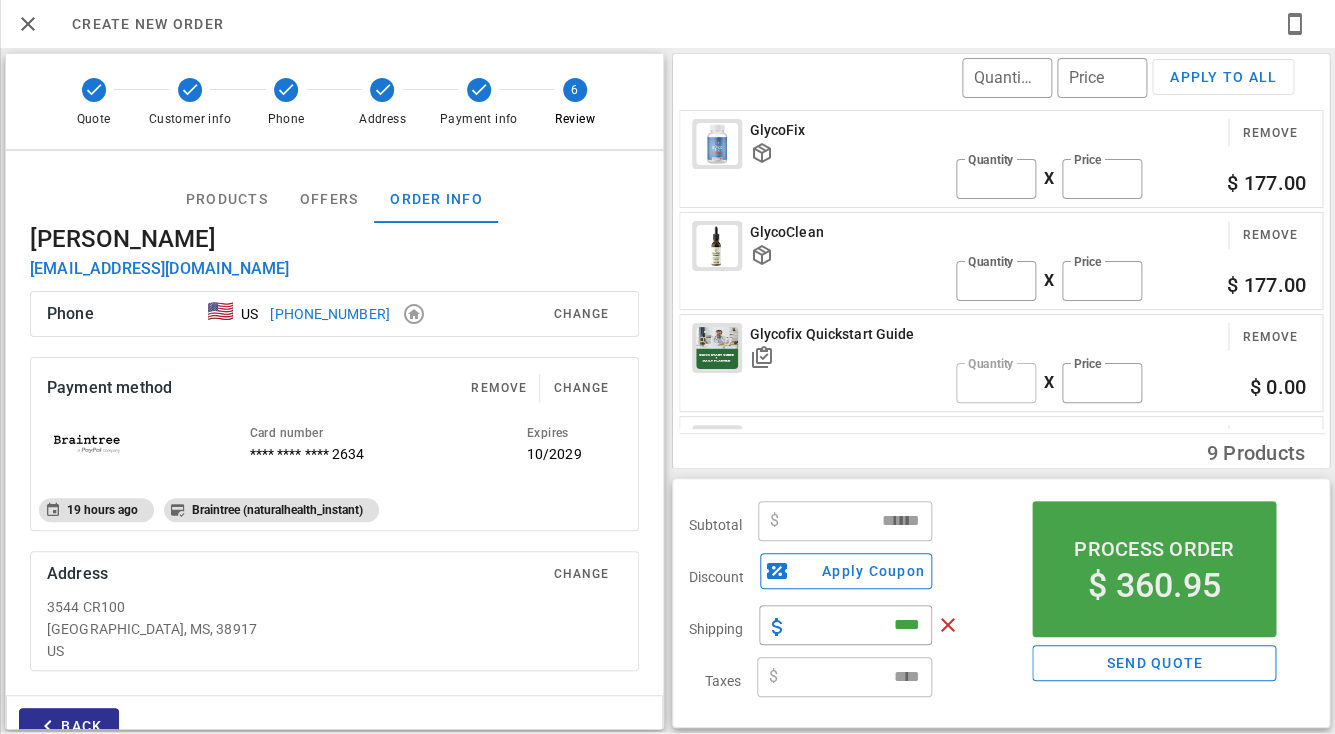 click on "Process order" at bounding box center (1154, 549) 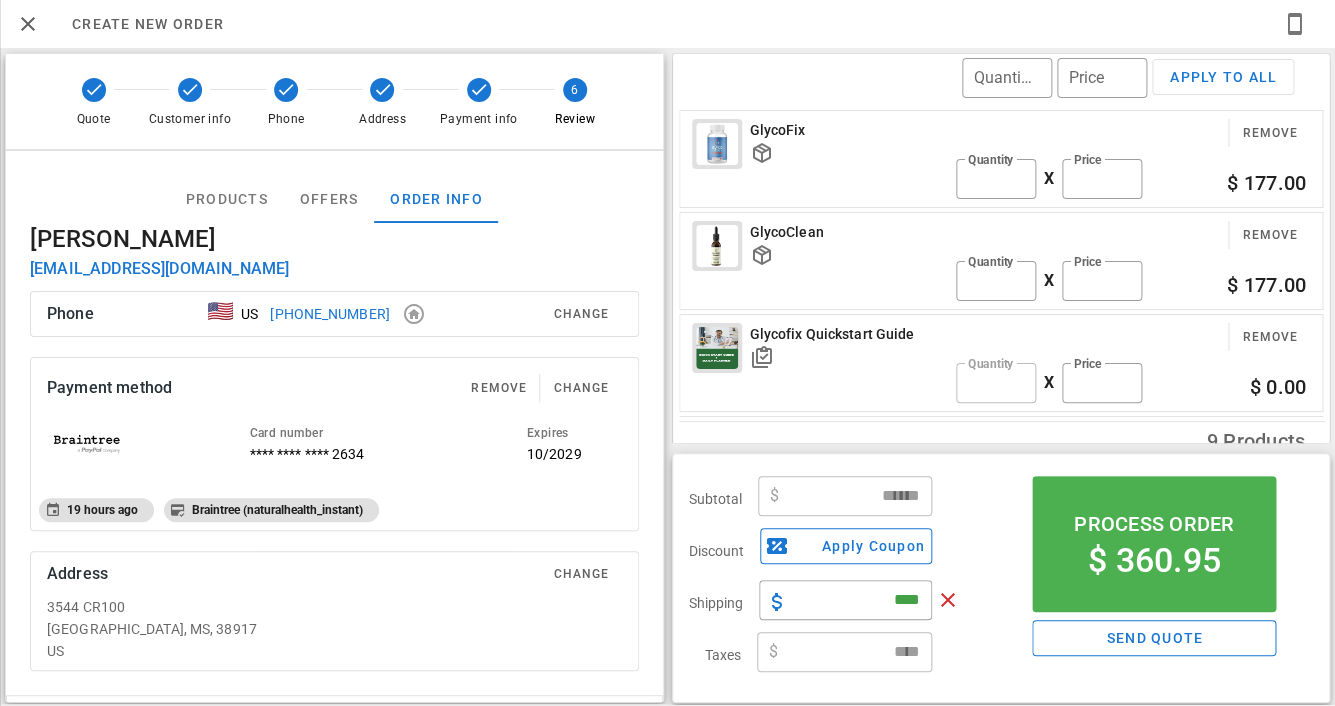 scroll, scrollTop: 999761, scrollLeft: 999659, axis: both 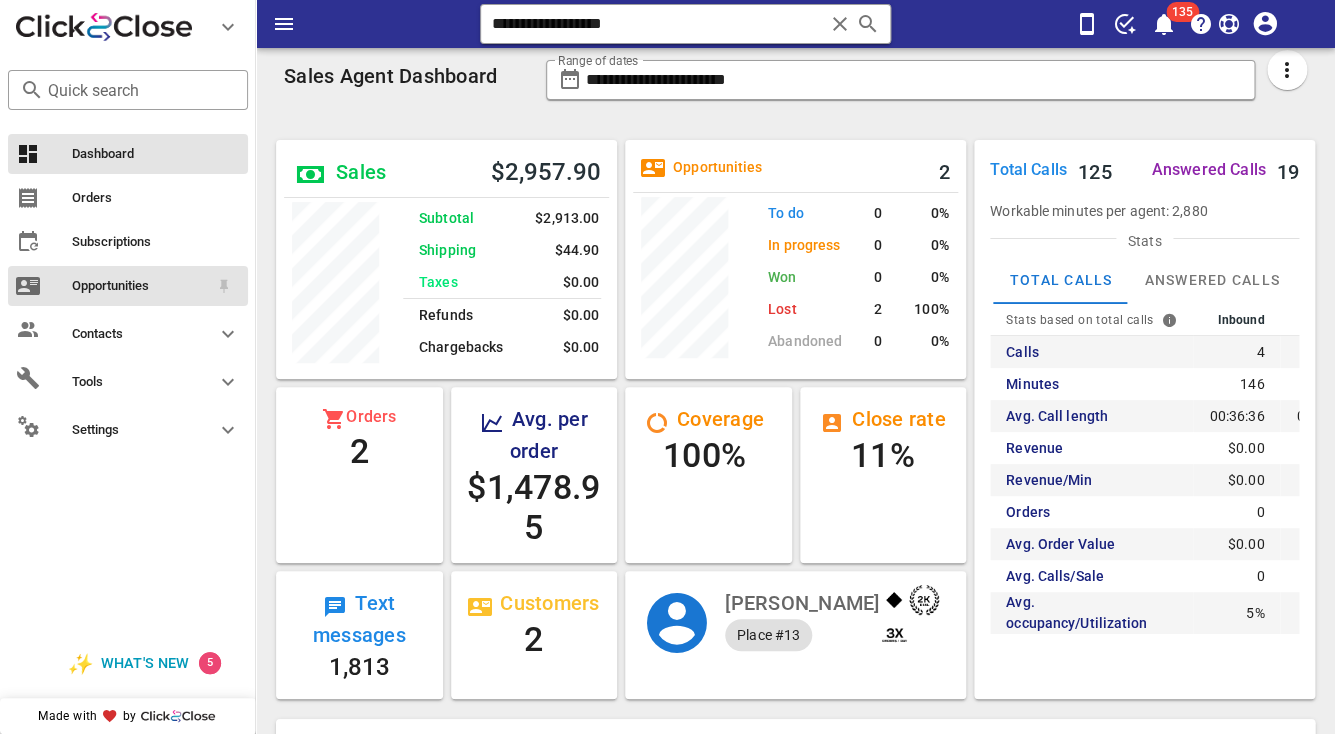 click on "Opportunities" at bounding box center [140, 286] 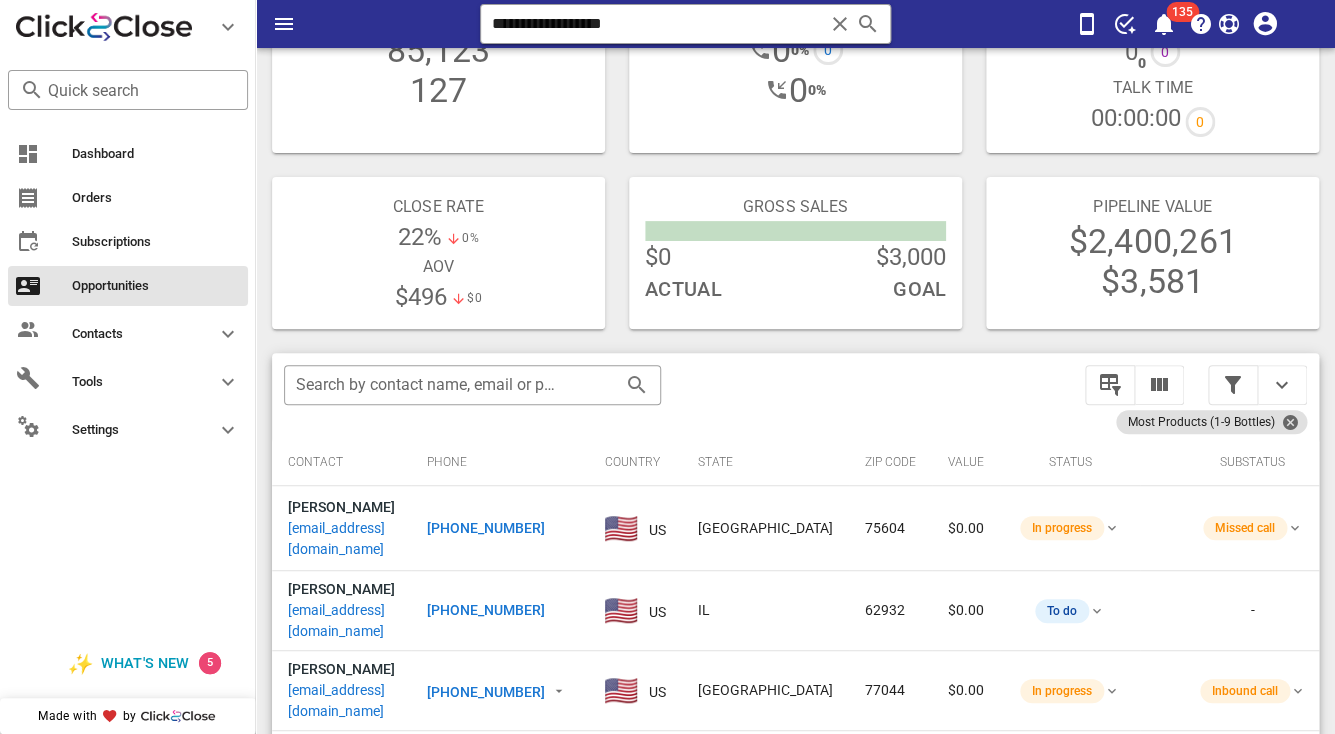 scroll, scrollTop: 271, scrollLeft: 0, axis: vertical 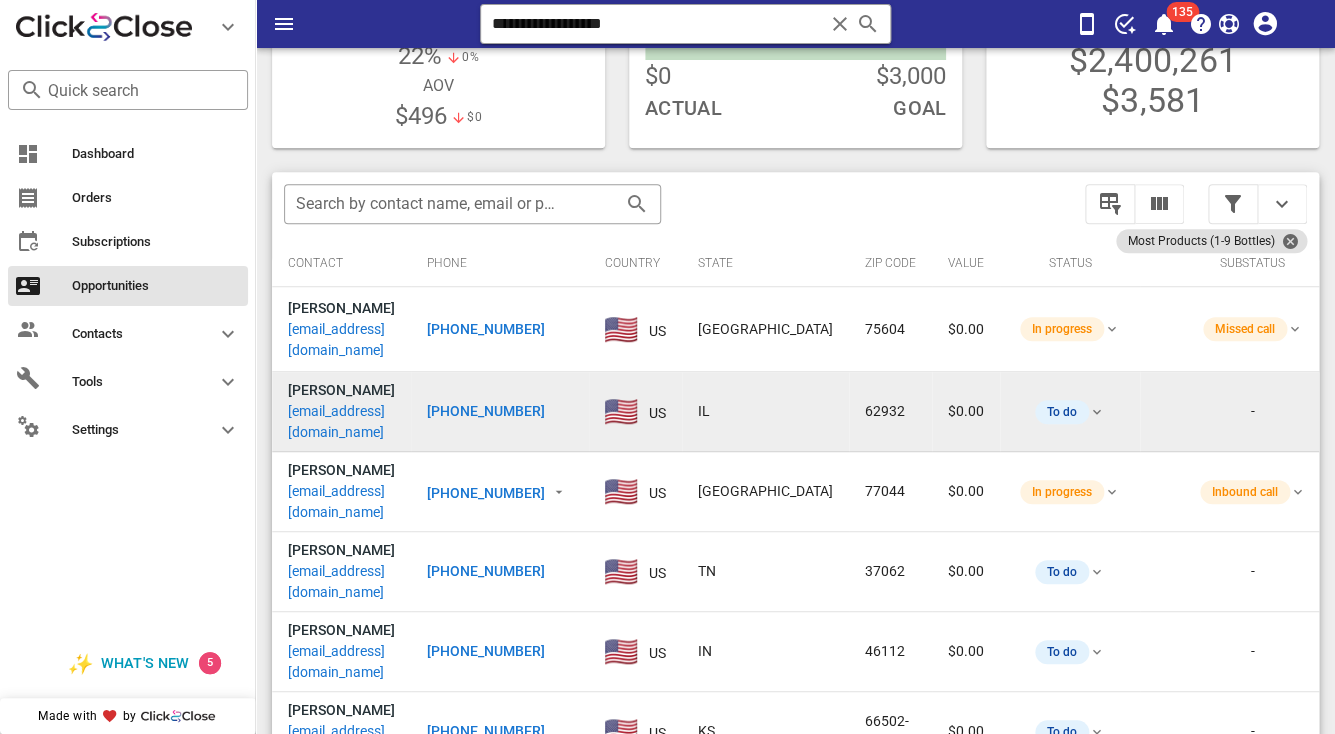 click on "[EMAIL_ADDRESS][DOMAIN_NAME]" at bounding box center [341, 422] 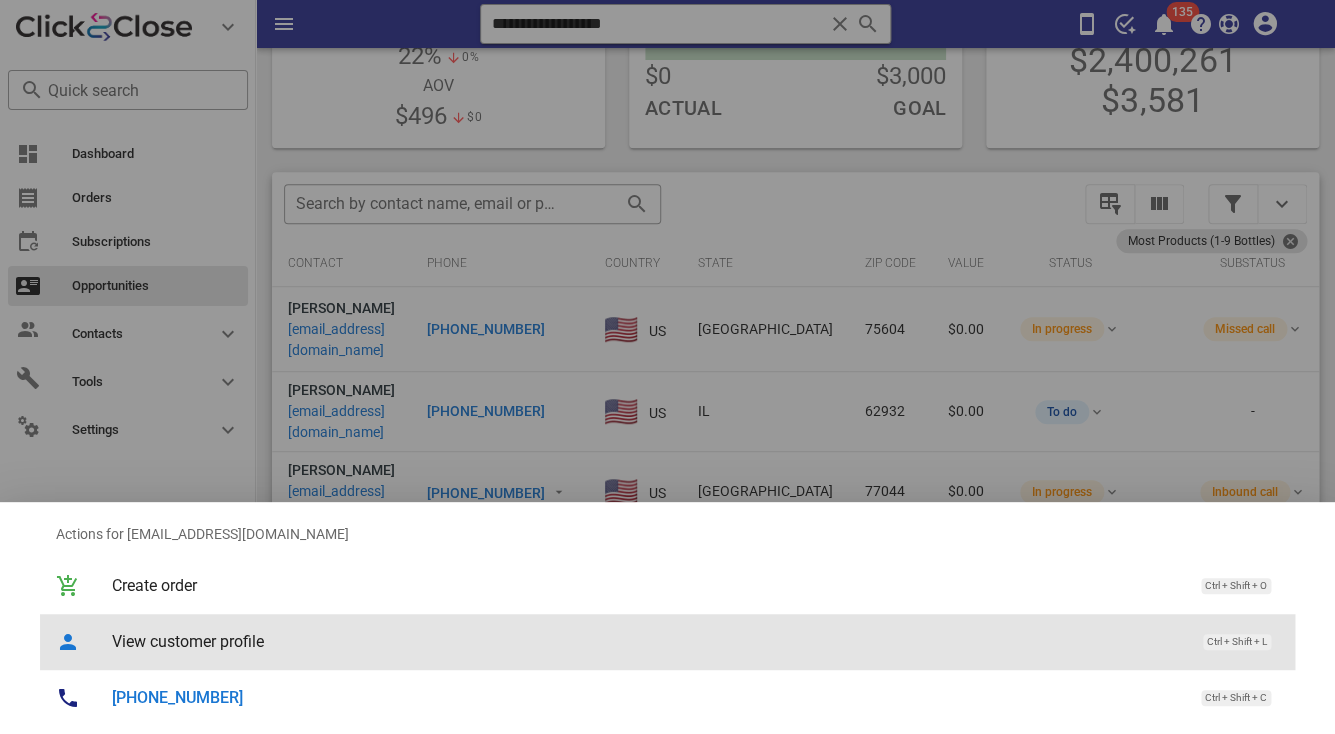 click on "View customer profile" at bounding box center [647, 641] 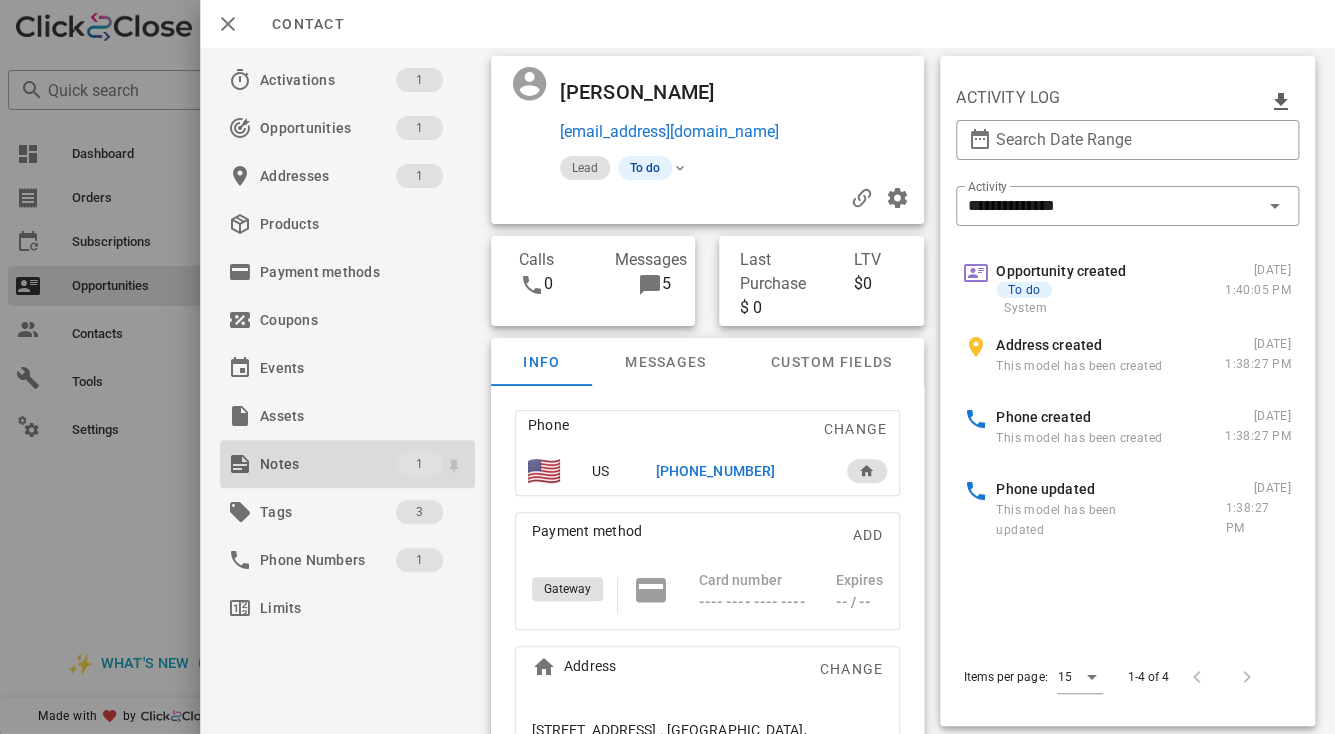 click on "Notes" at bounding box center (328, 464) 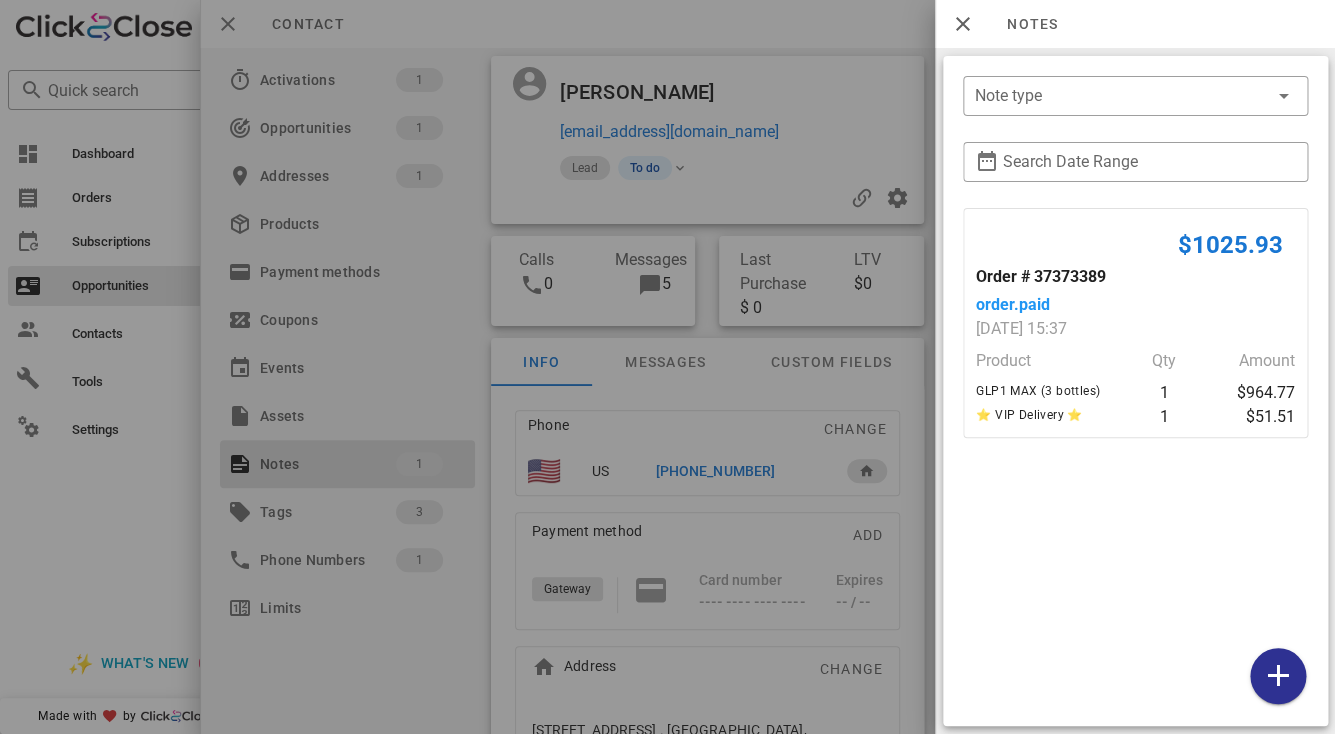 click at bounding box center (667, 367) 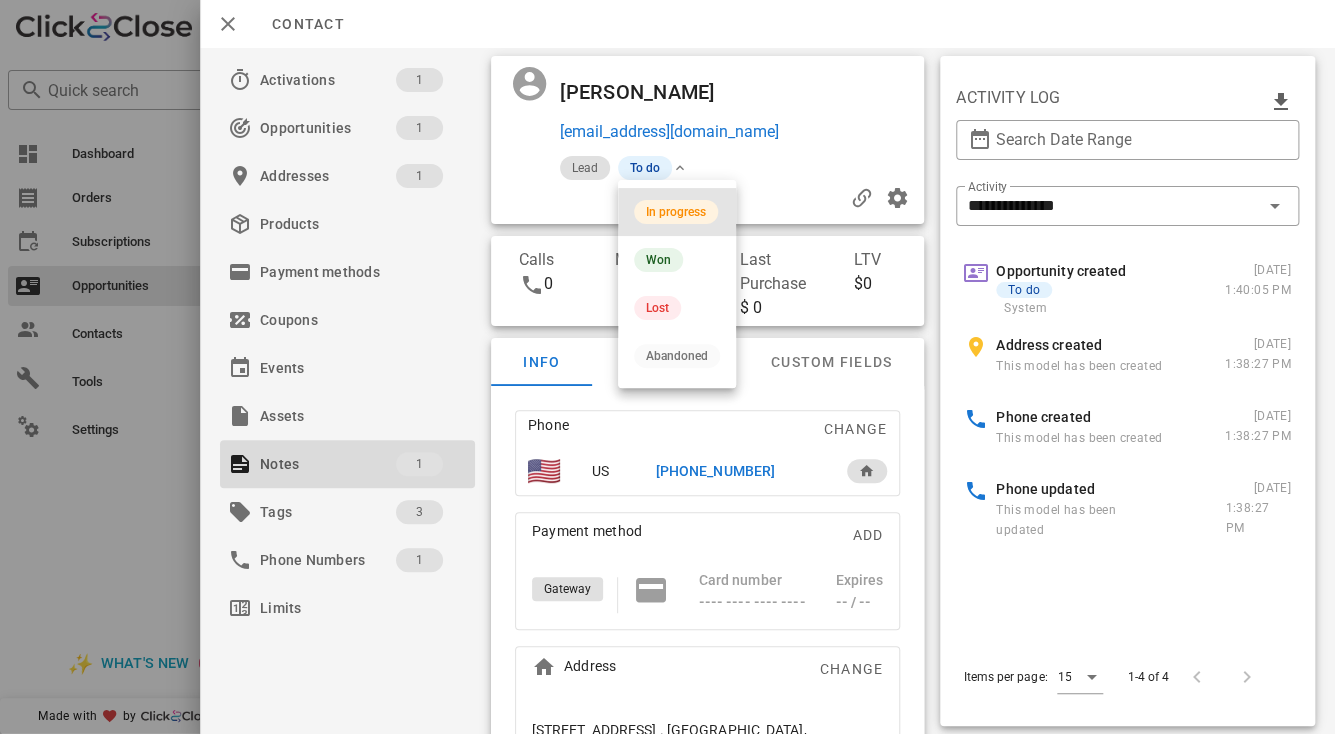 click on "In progress" at bounding box center [676, 212] 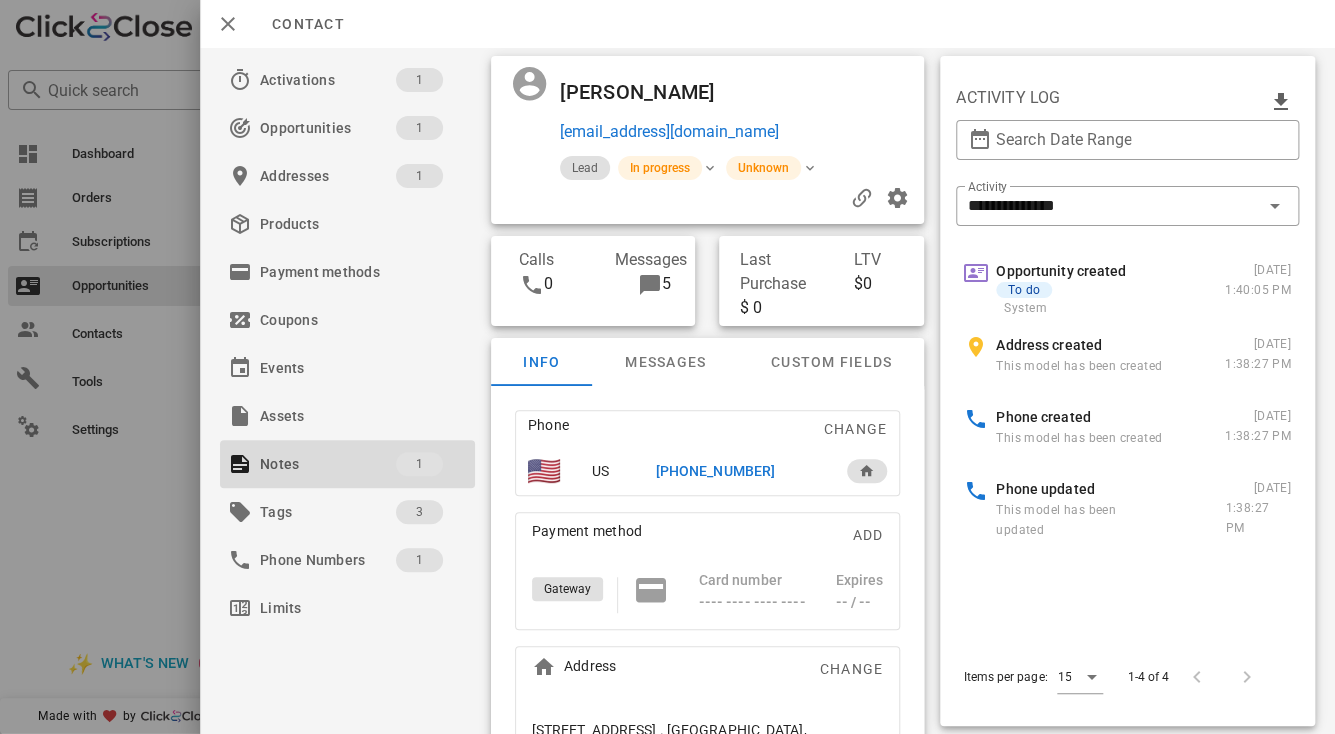 click on "Carla Bigham" at bounding box center [650, 92] 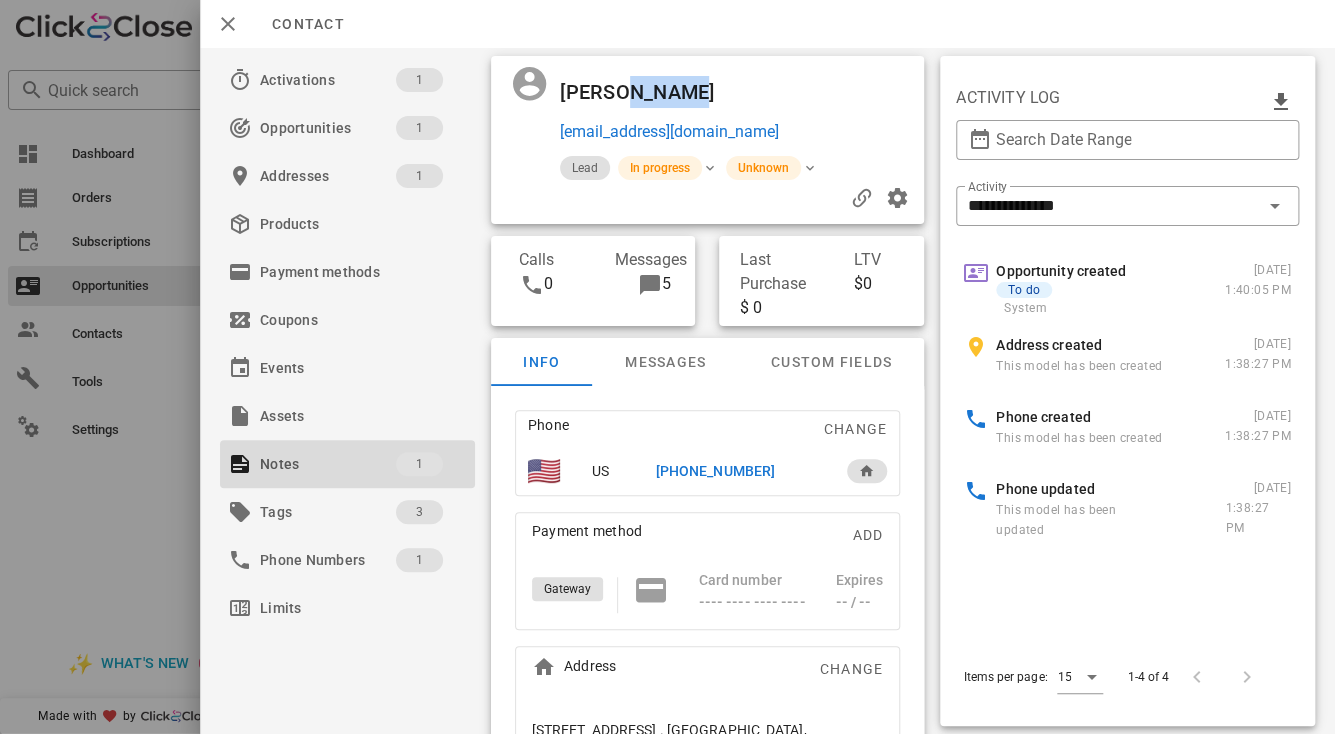 click on "Carla Bigham" at bounding box center [650, 92] 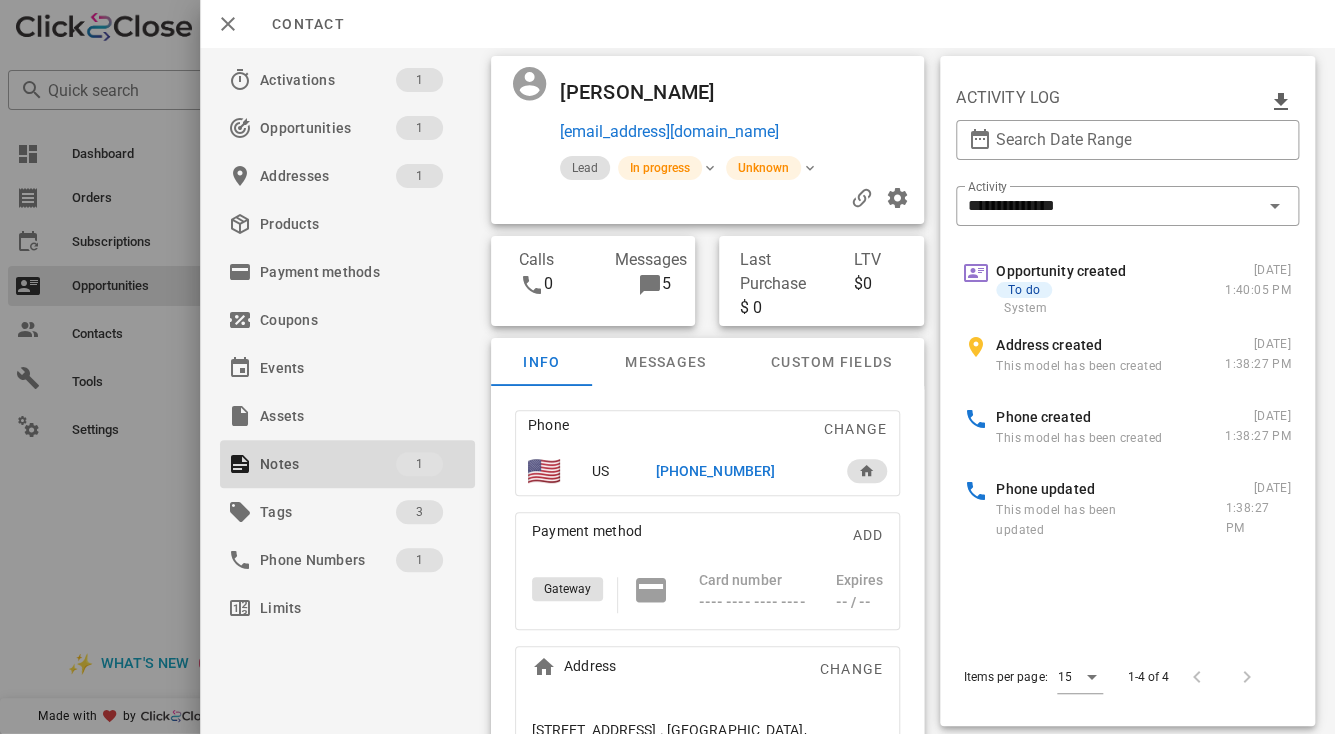 click on "Carla Bigham" at bounding box center (650, 92) 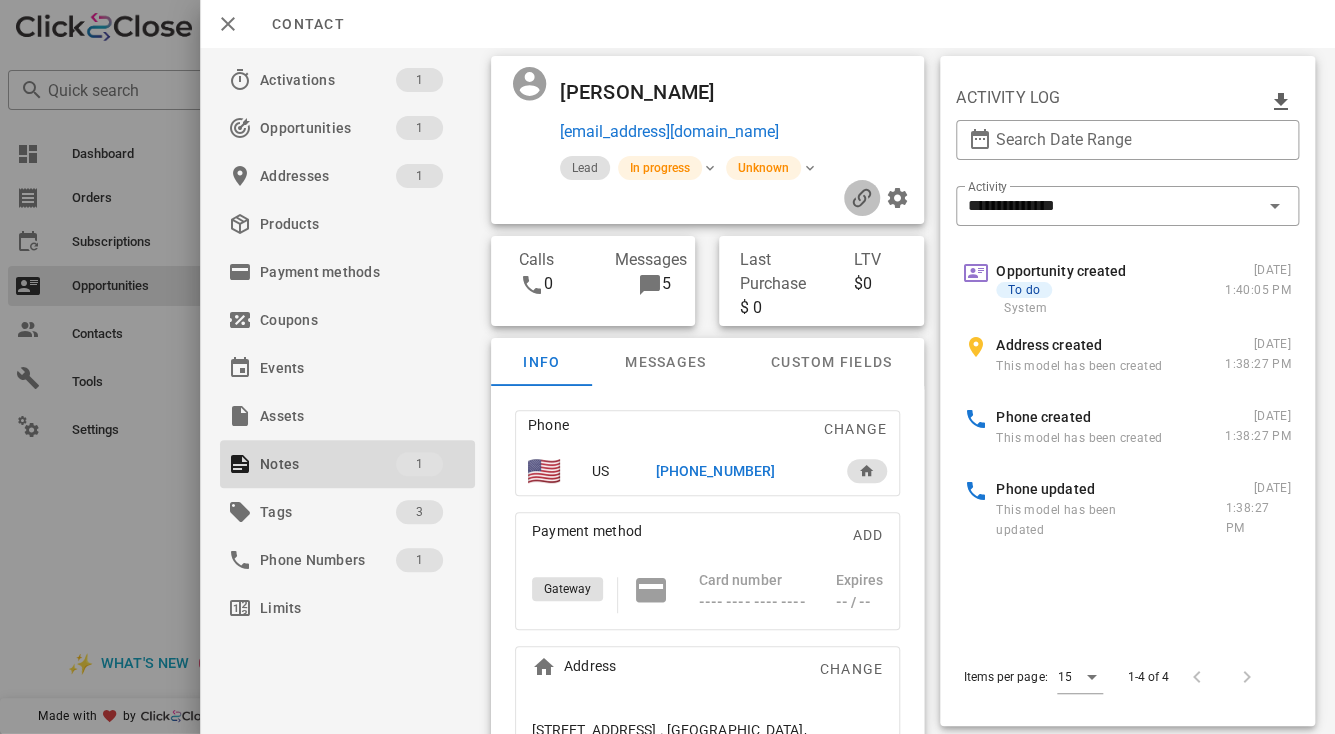 click at bounding box center [862, 198] 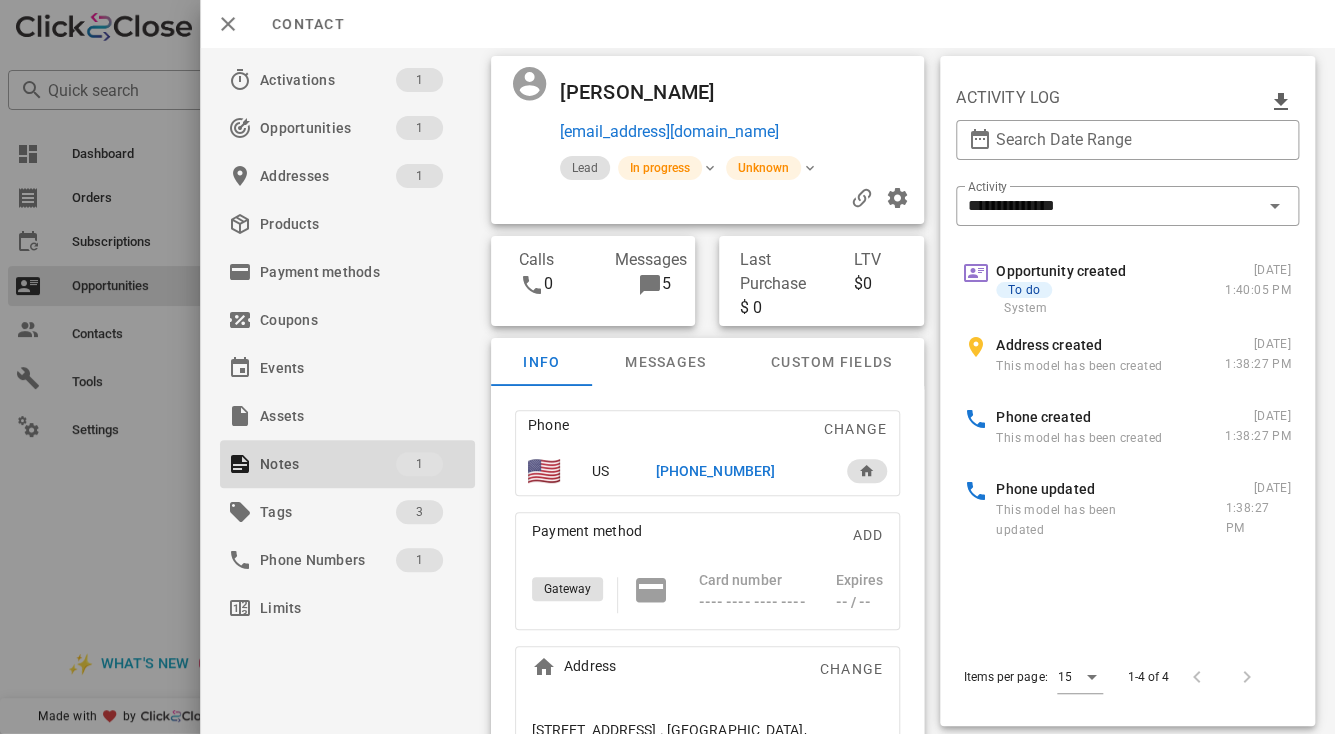 click on "+16185681266" at bounding box center [740, 471] 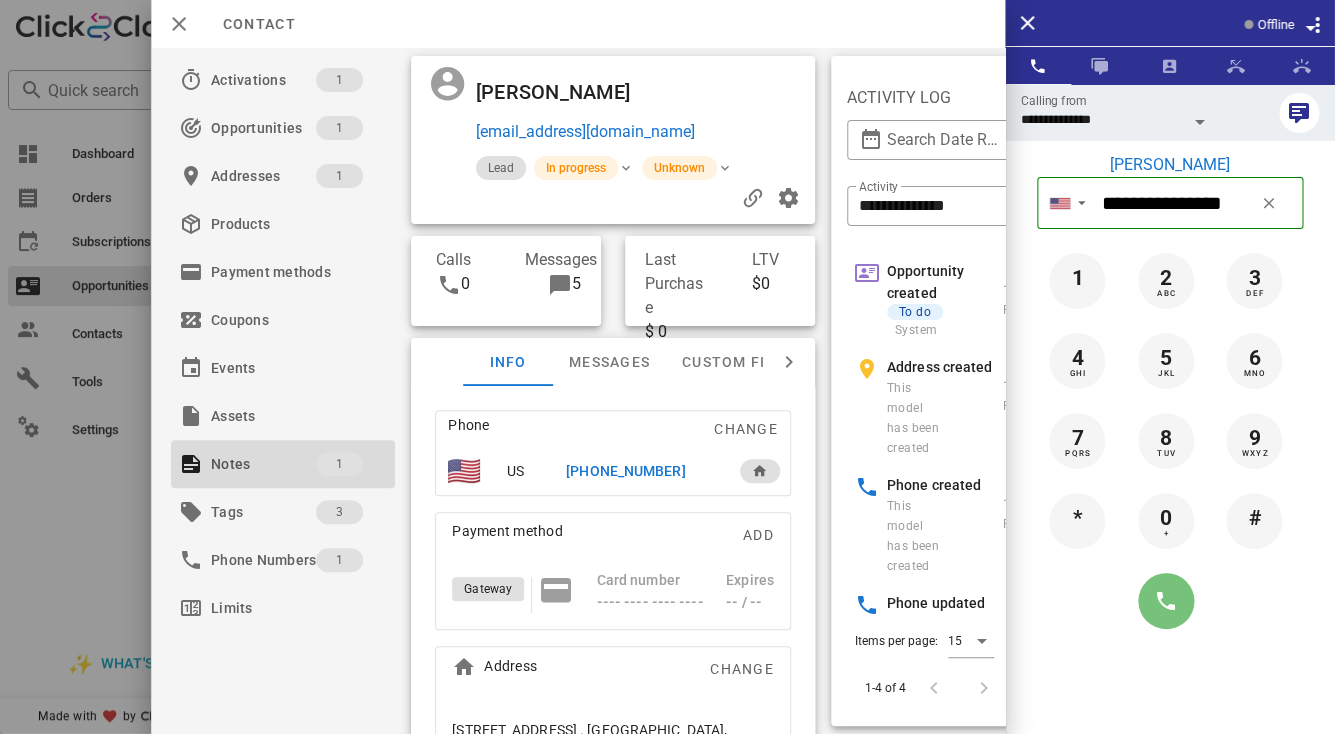 click at bounding box center [1166, 601] 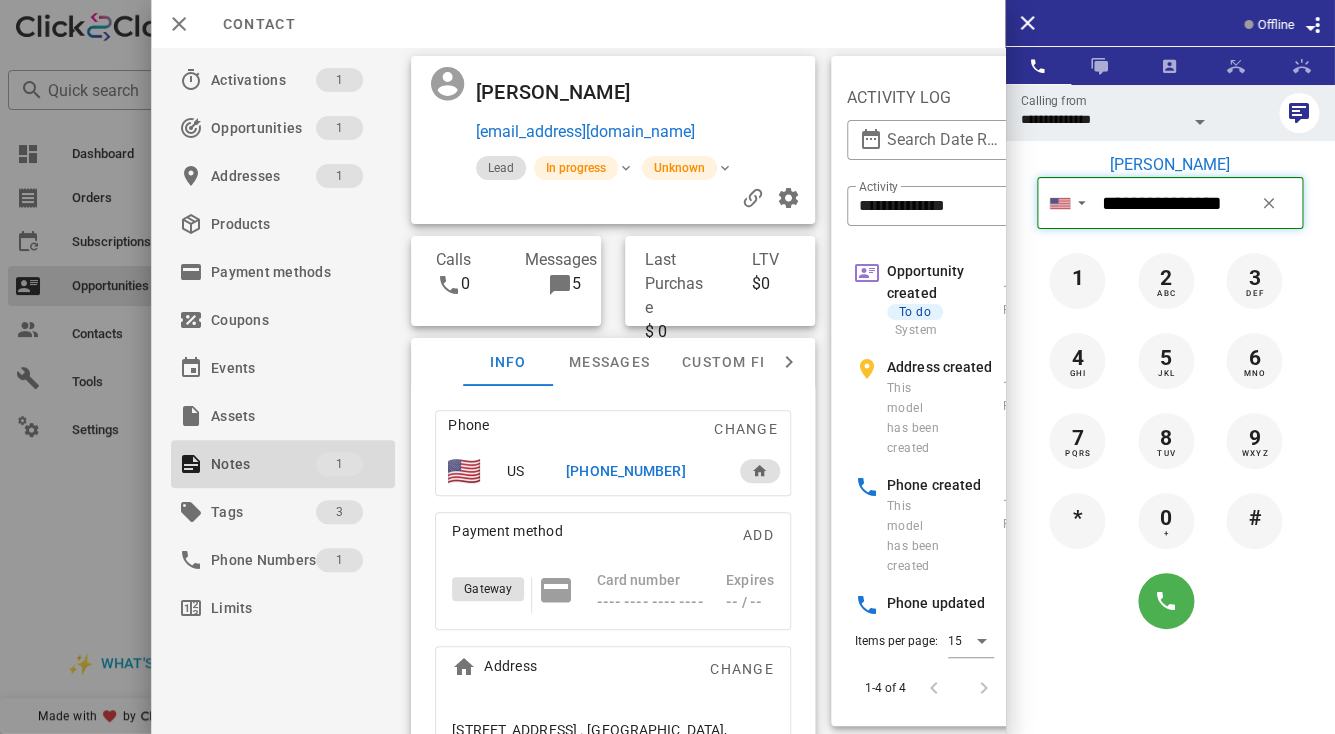 type 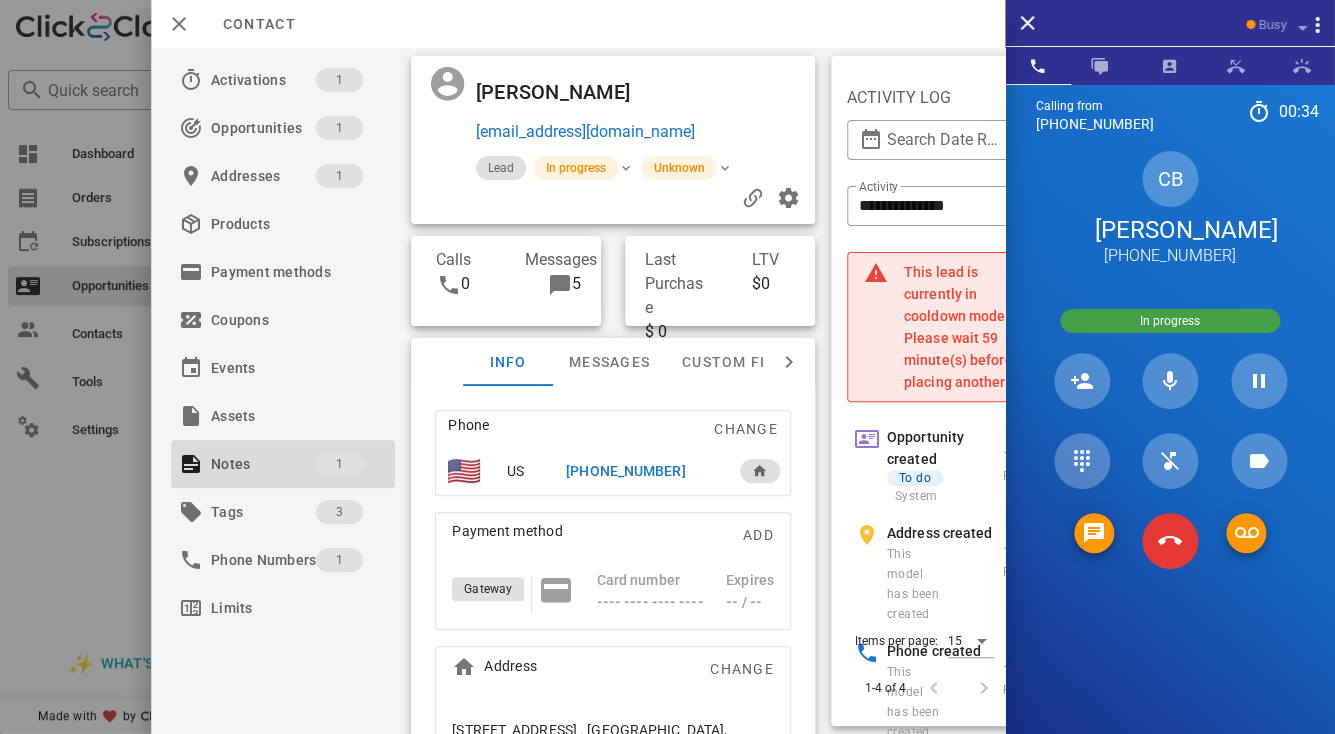 scroll, scrollTop: 65, scrollLeft: 0, axis: vertical 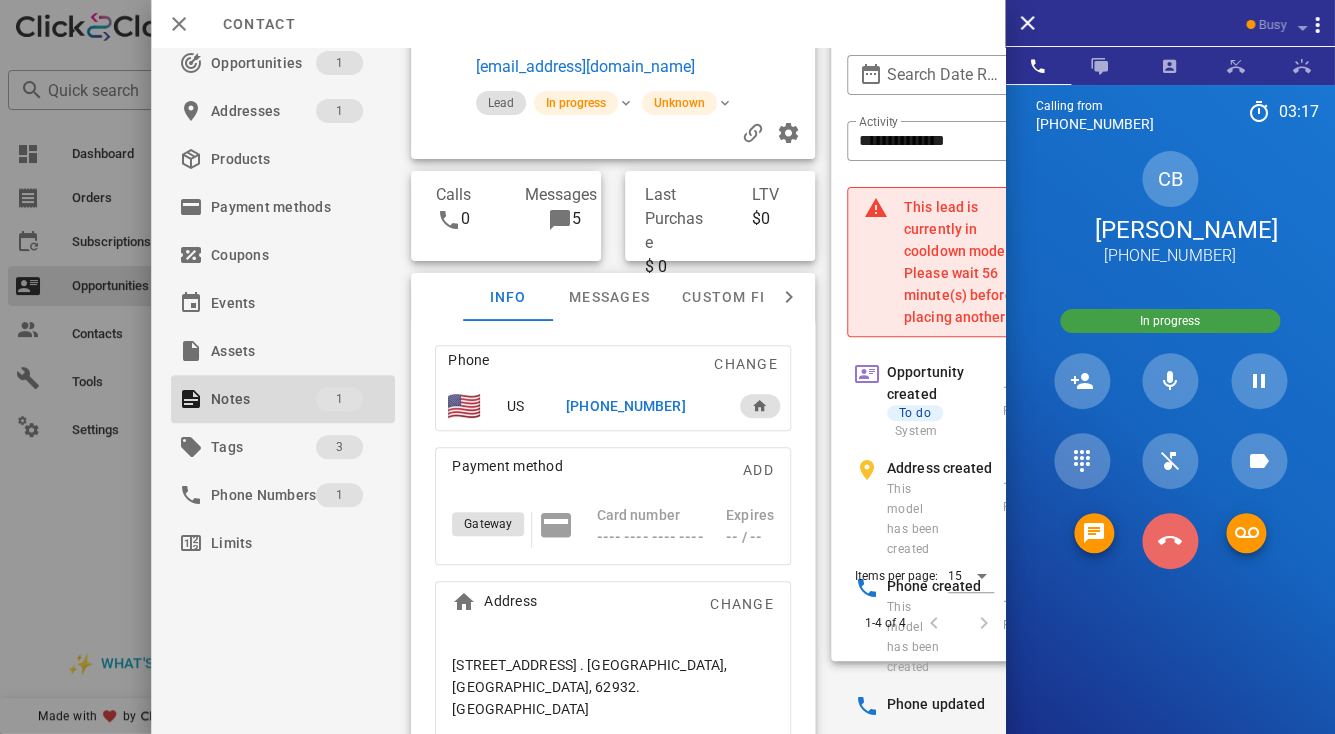 click at bounding box center (1170, 541) 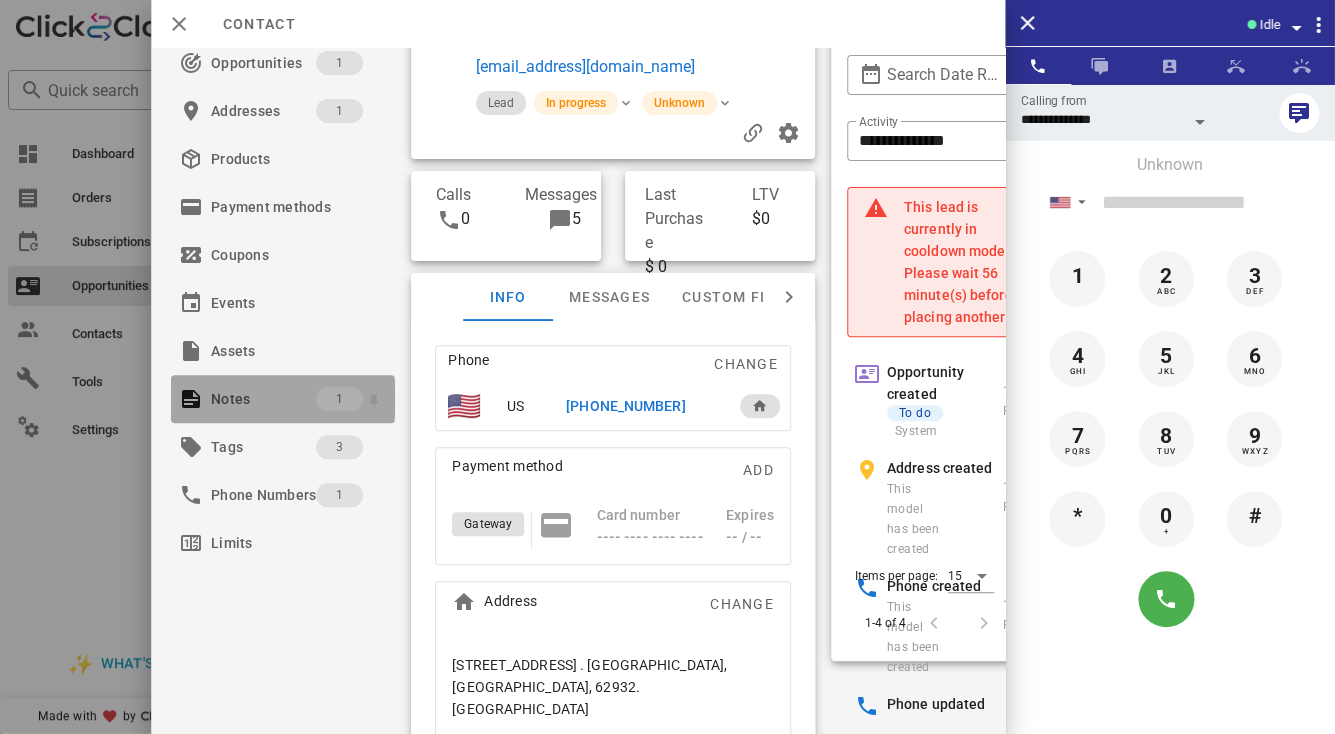 click on "Notes" at bounding box center (263, 399) 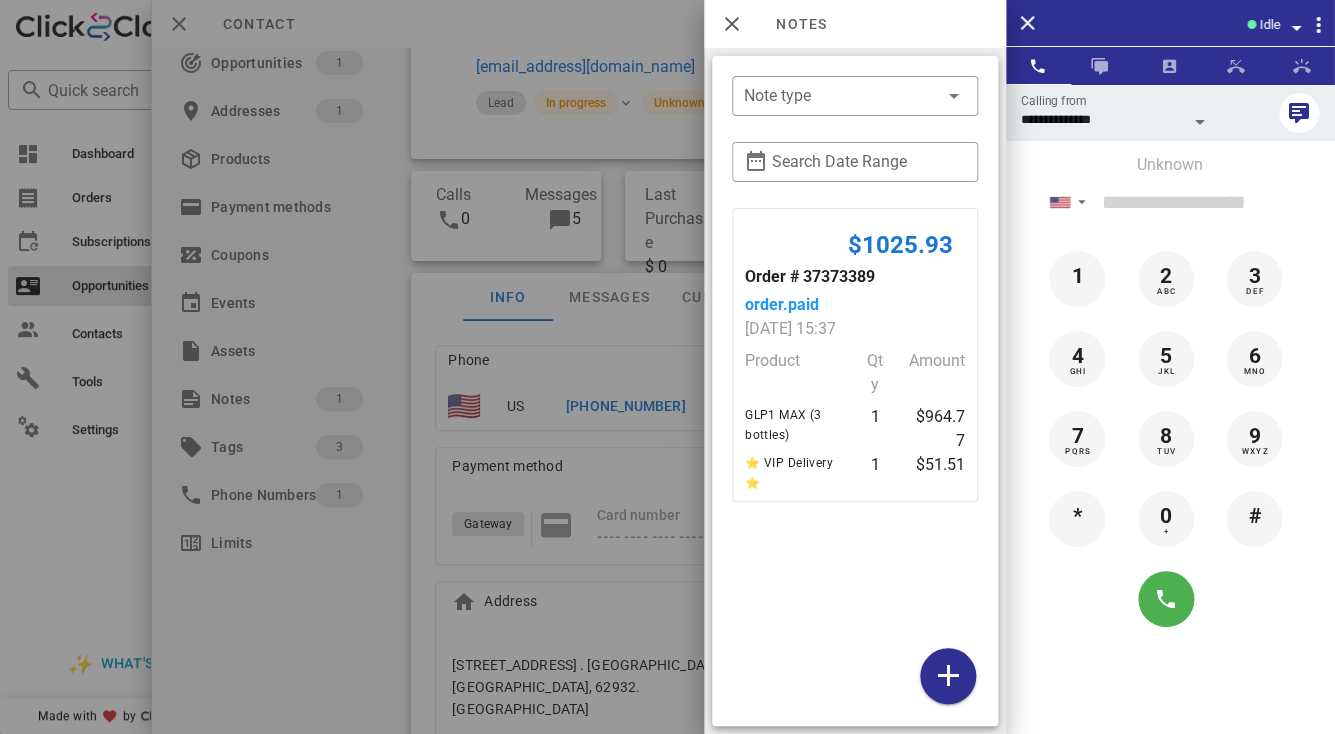 click at bounding box center (667, 367) 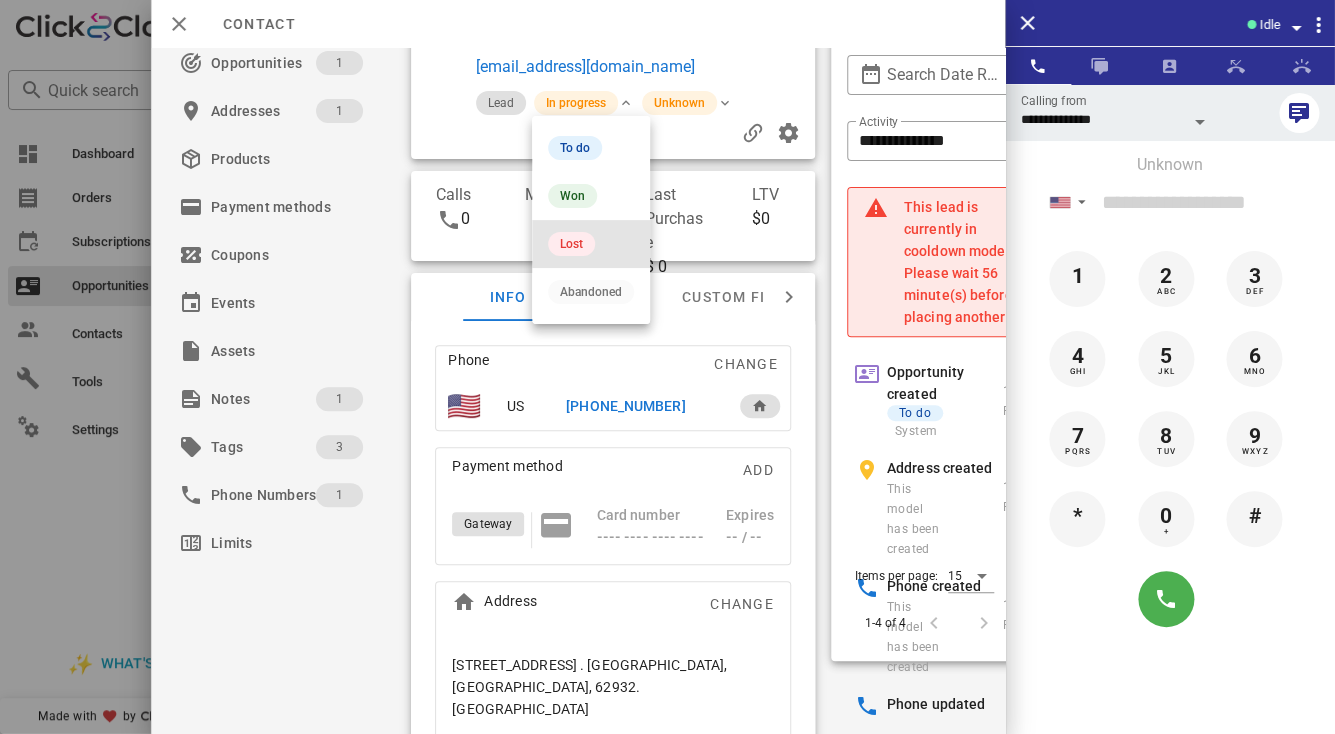 click on "Lost" at bounding box center [571, 244] 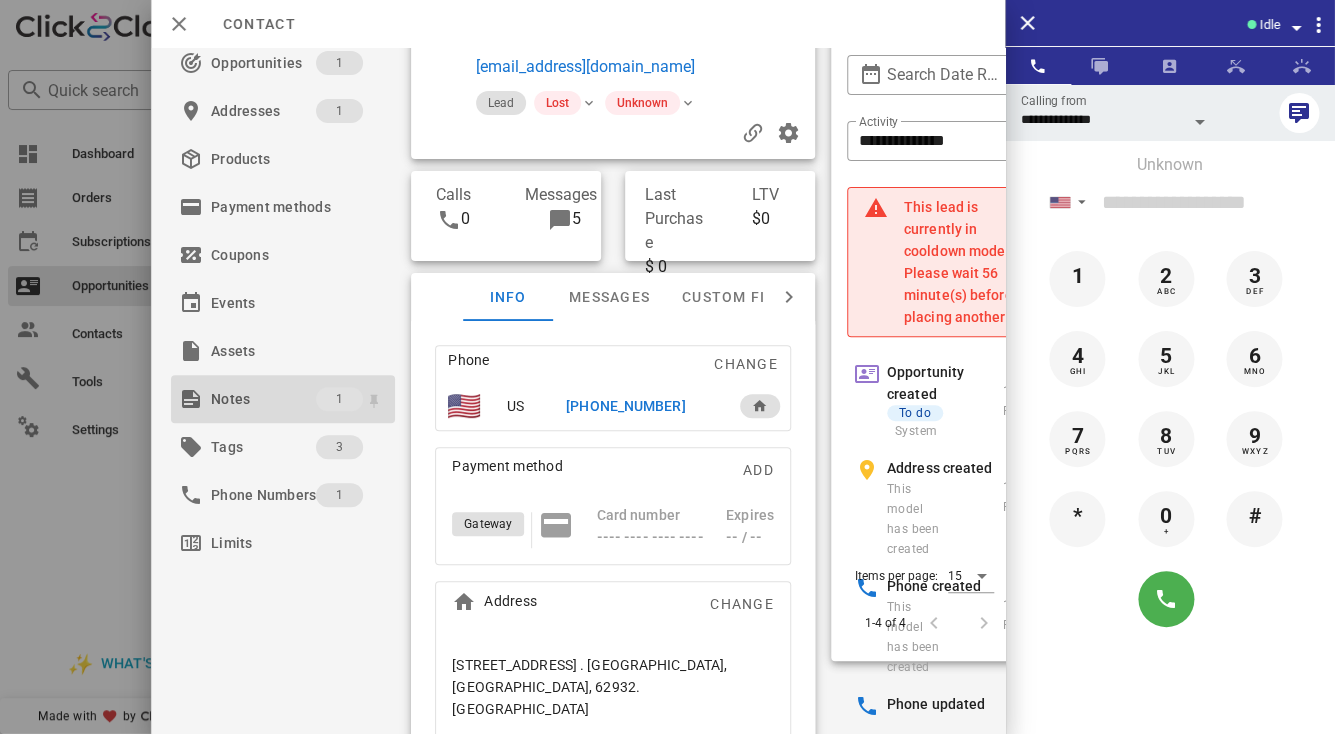 click on "Notes" at bounding box center [263, 399] 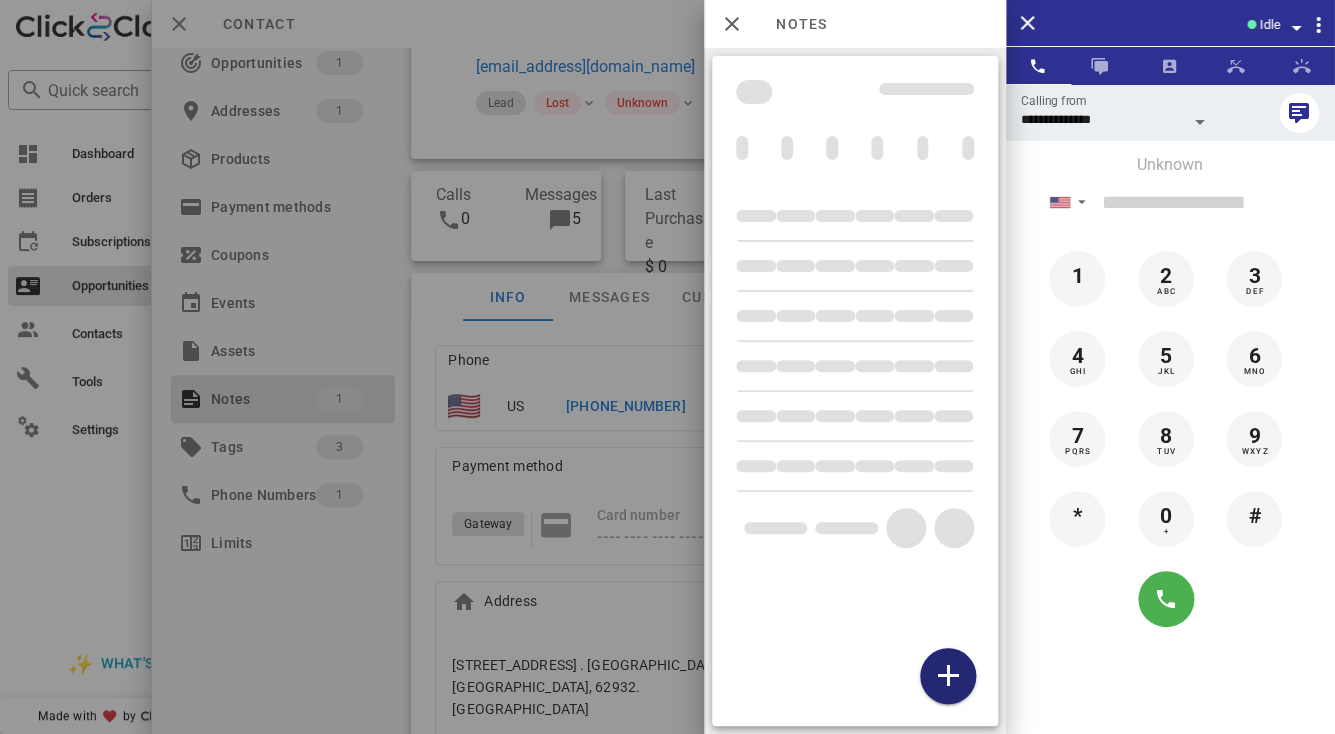 click at bounding box center [947, 676] 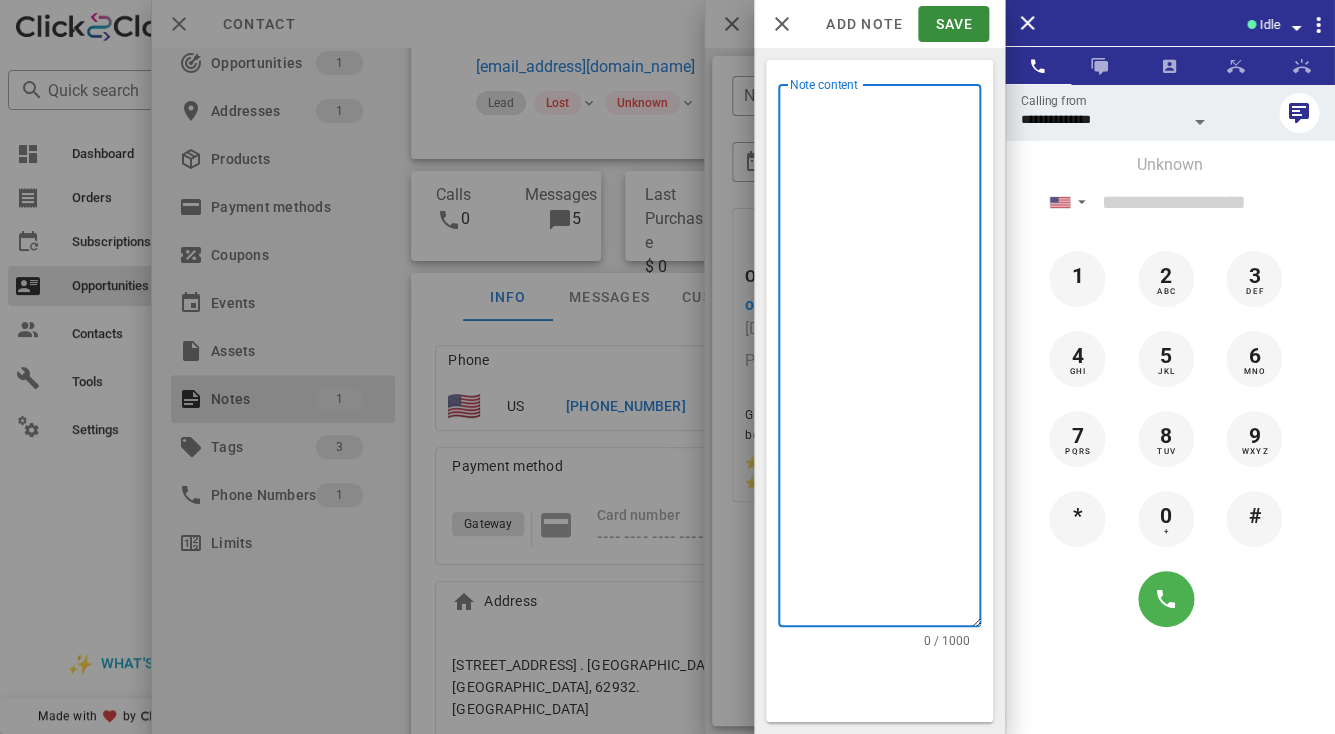 click on "Note content" at bounding box center [885, 360] 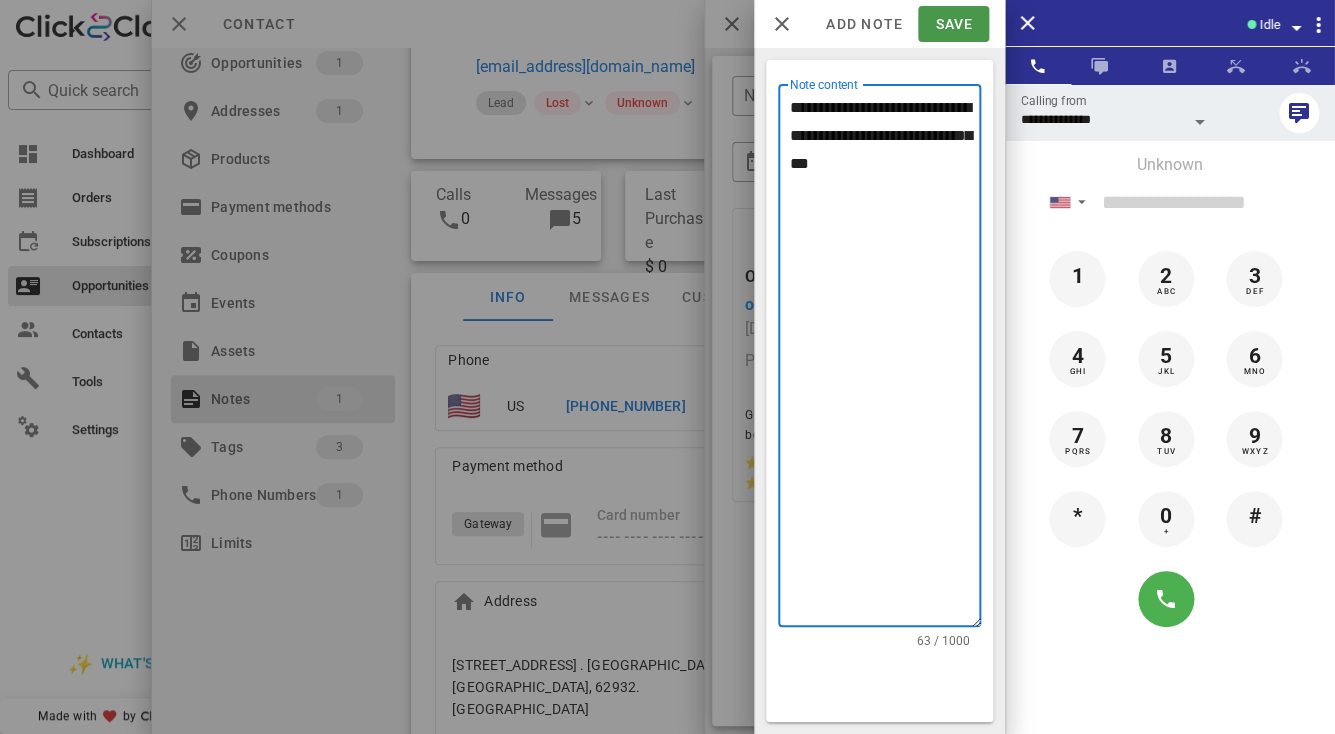 type on "**********" 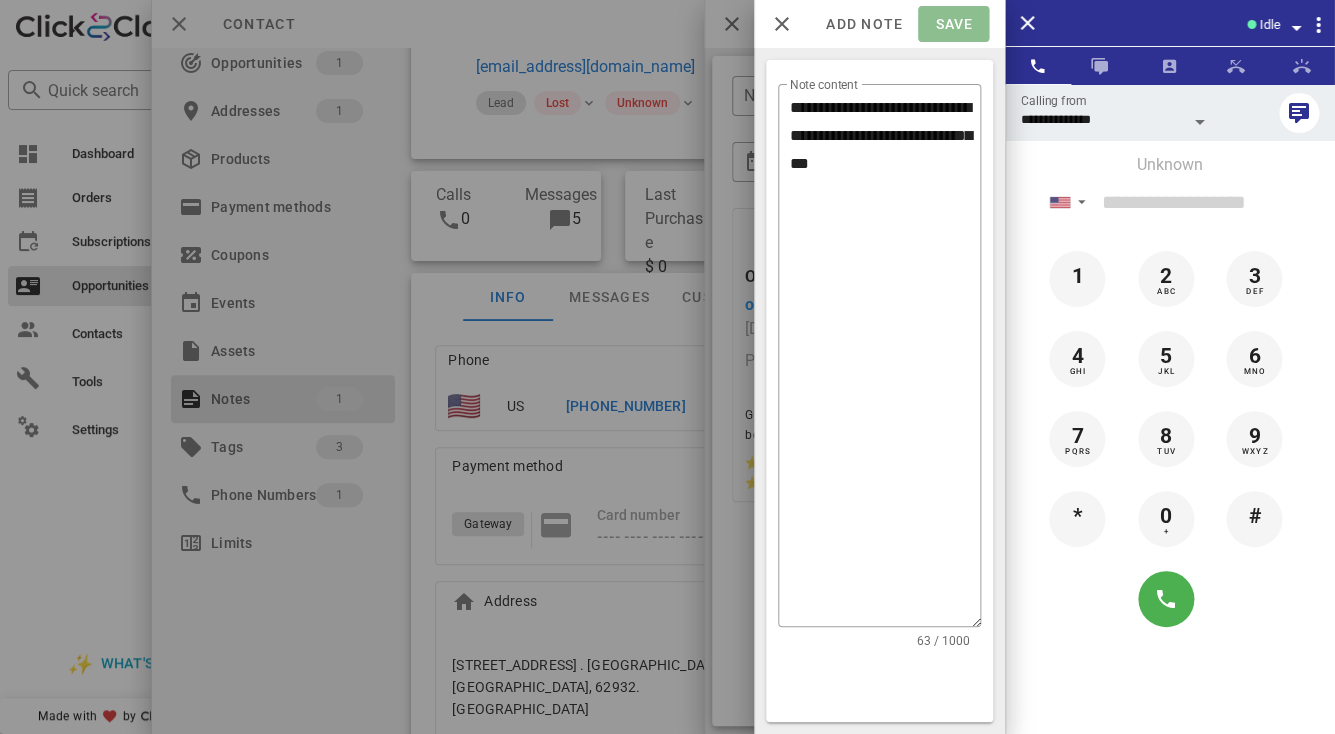 click on "Save" at bounding box center [953, 24] 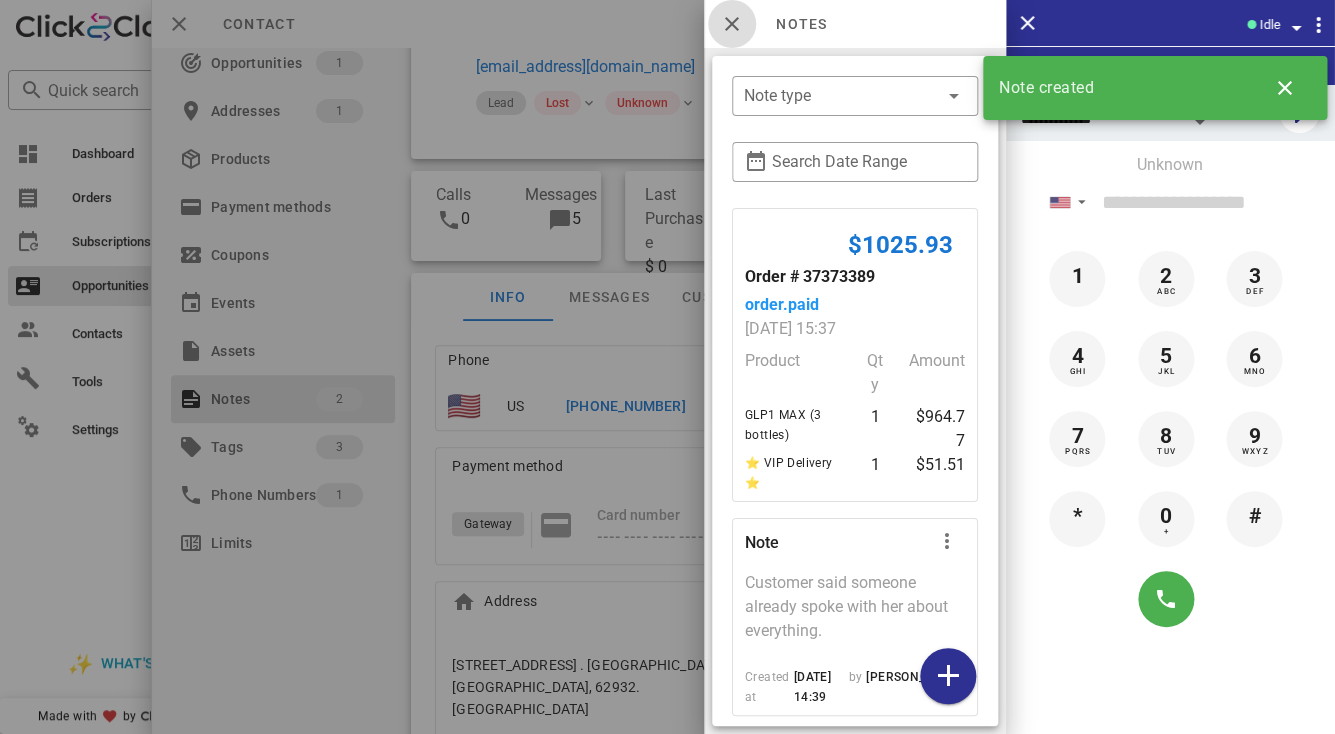 click at bounding box center [732, 24] 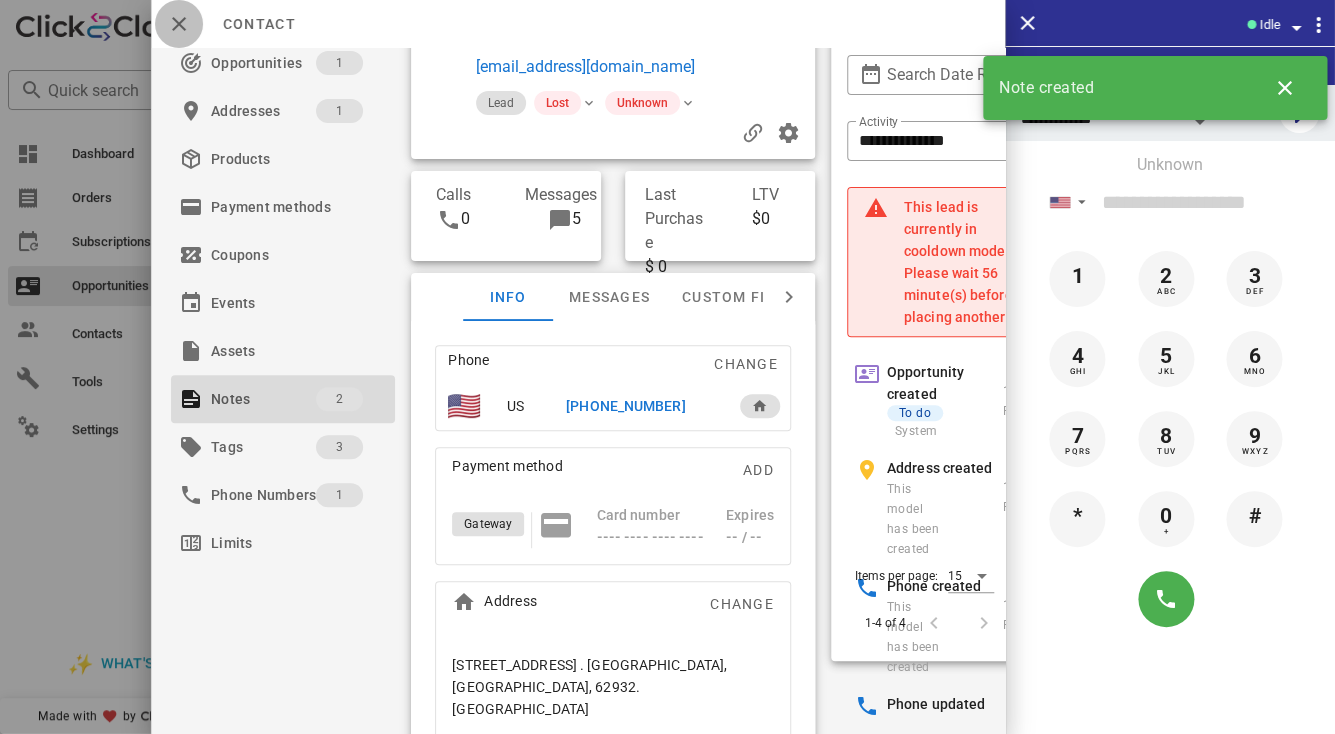 click at bounding box center (179, 24) 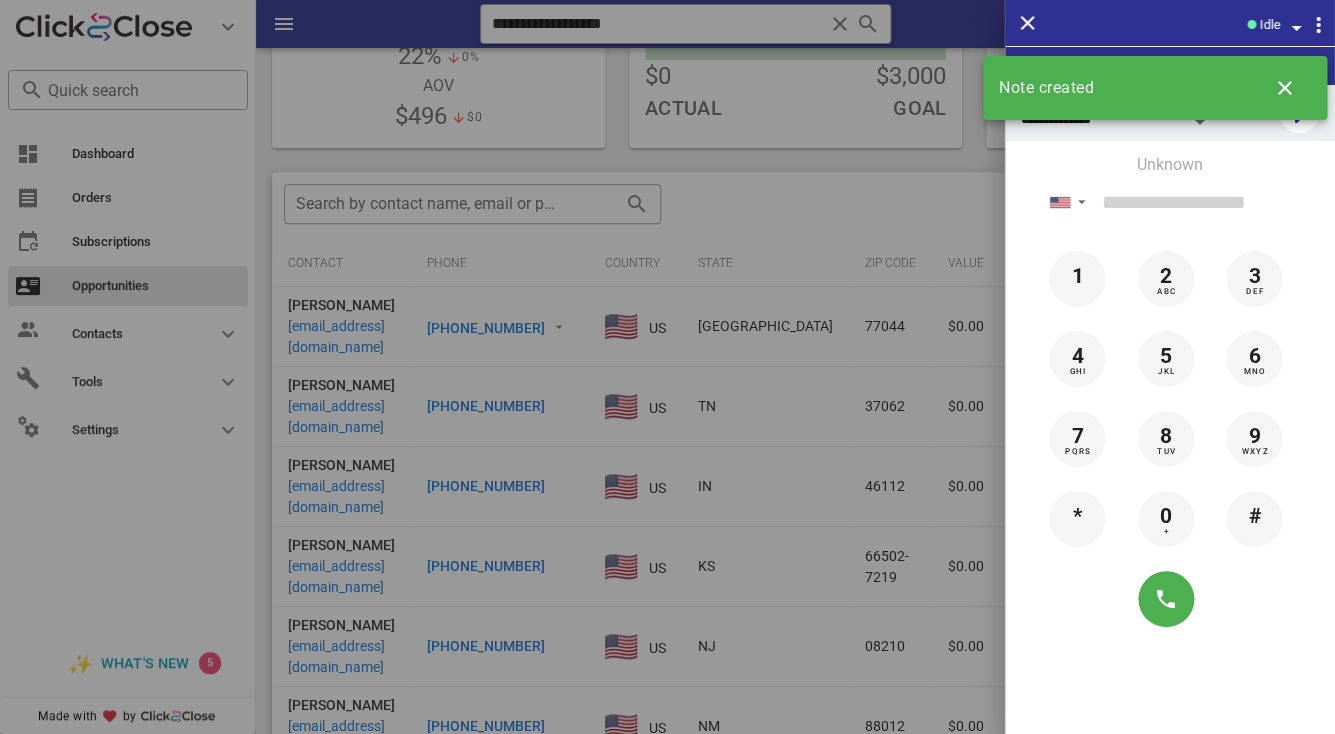 click at bounding box center [667, 367] 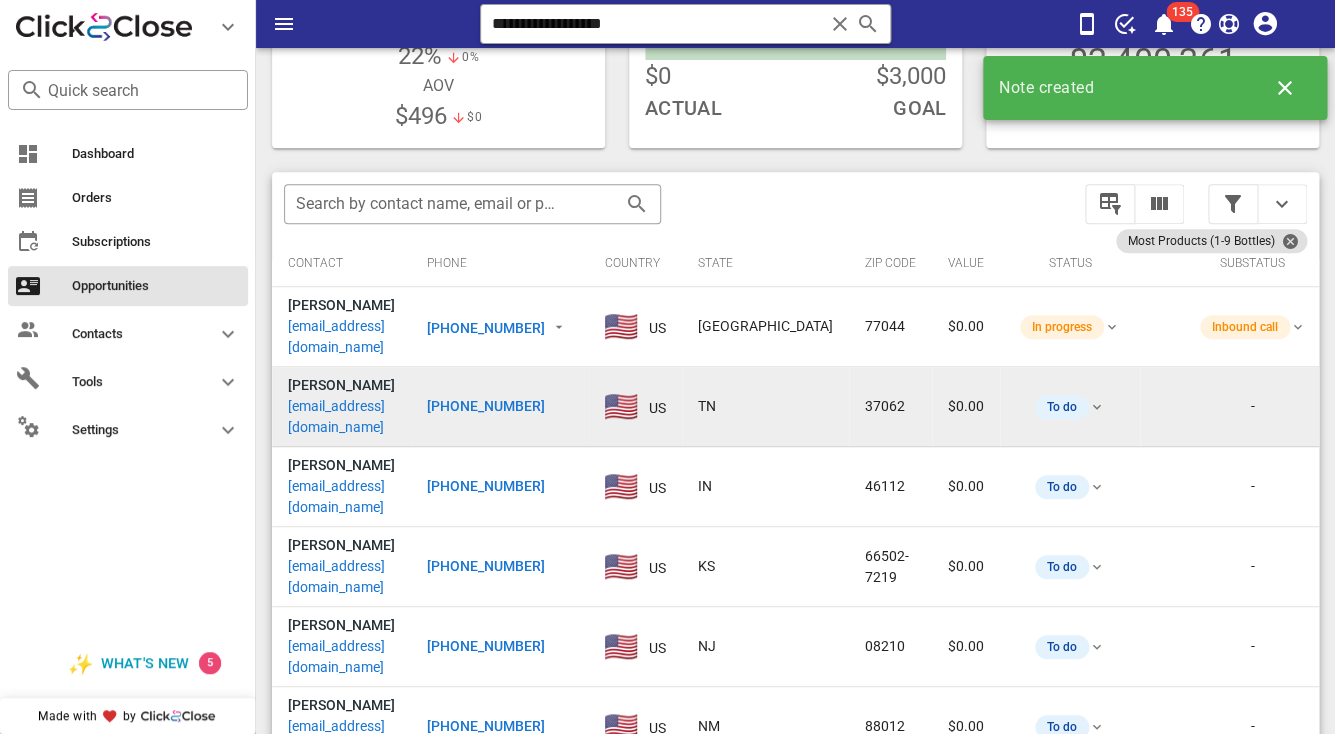 click on "[EMAIL_ADDRESS][DOMAIN_NAME]" at bounding box center [341, 417] 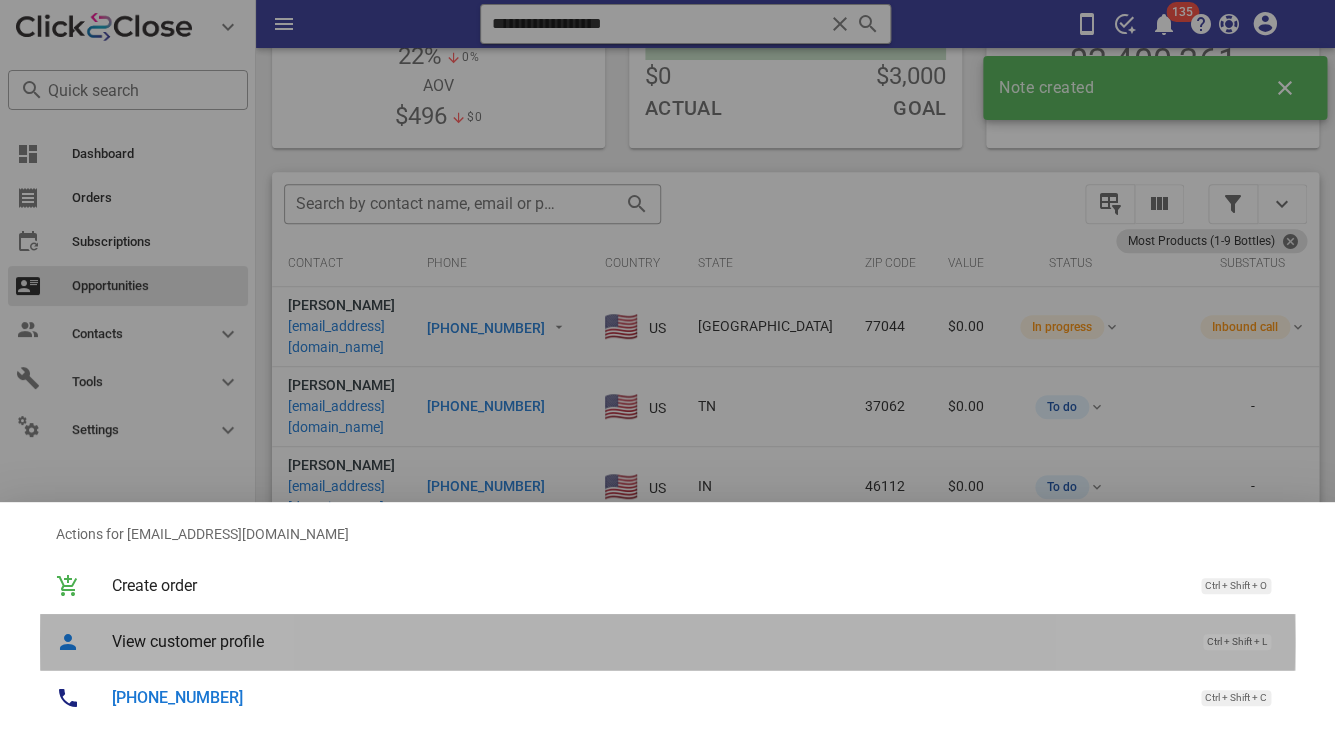 click on "View customer profile" at bounding box center (647, 641) 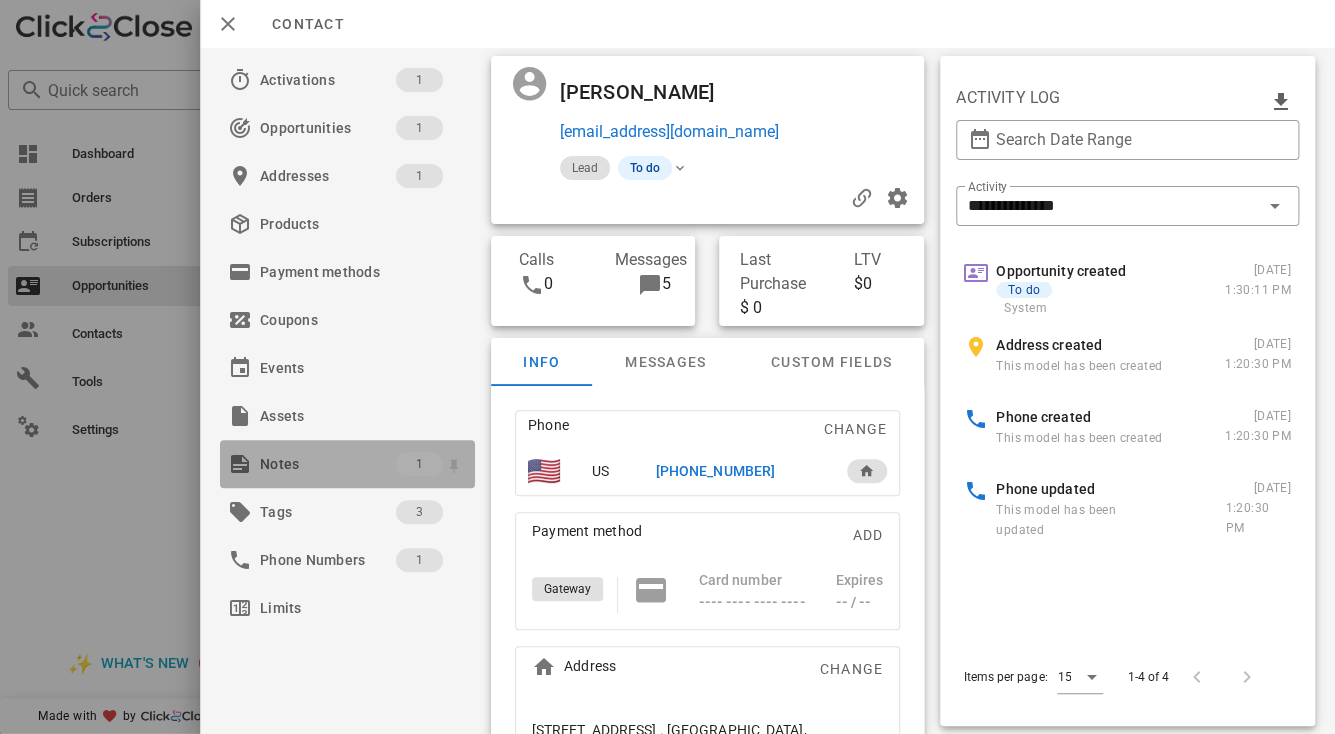 click on "Notes" at bounding box center [328, 464] 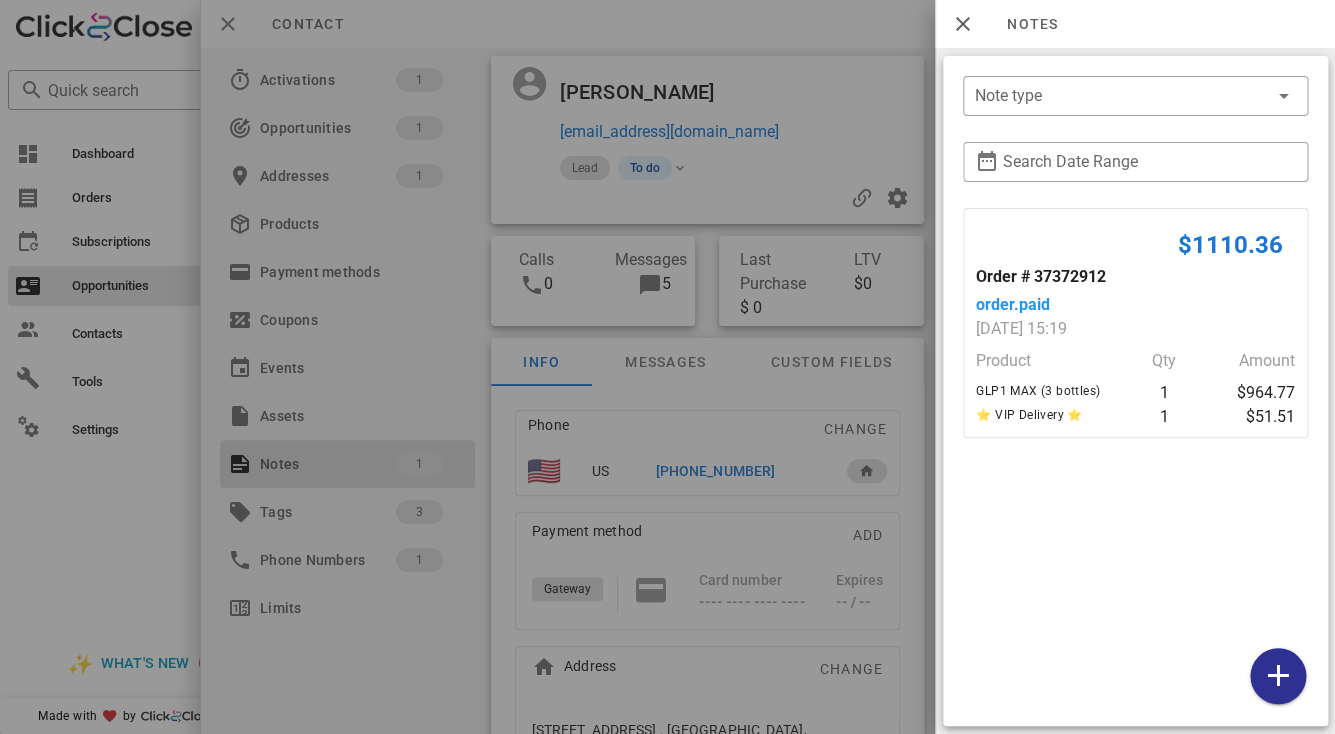 click at bounding box center [667, 367] 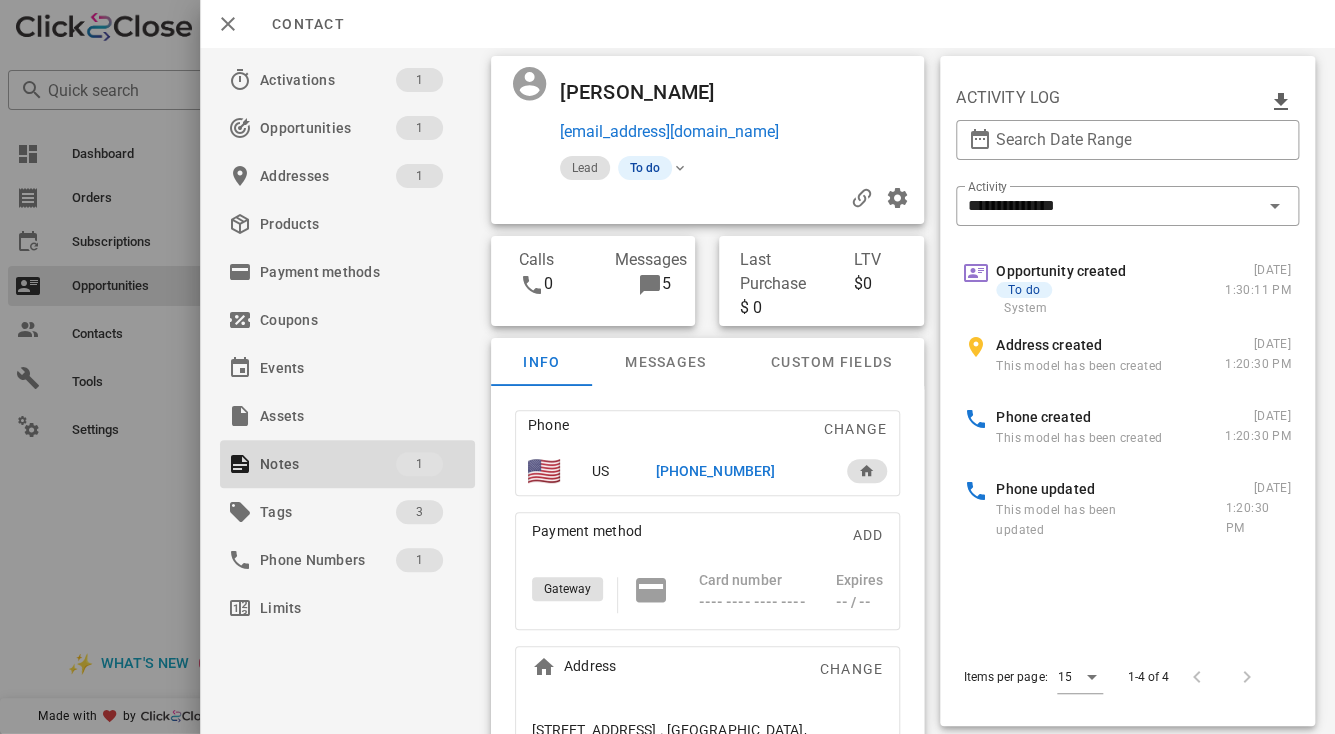 click at bounding box center [707, 198] 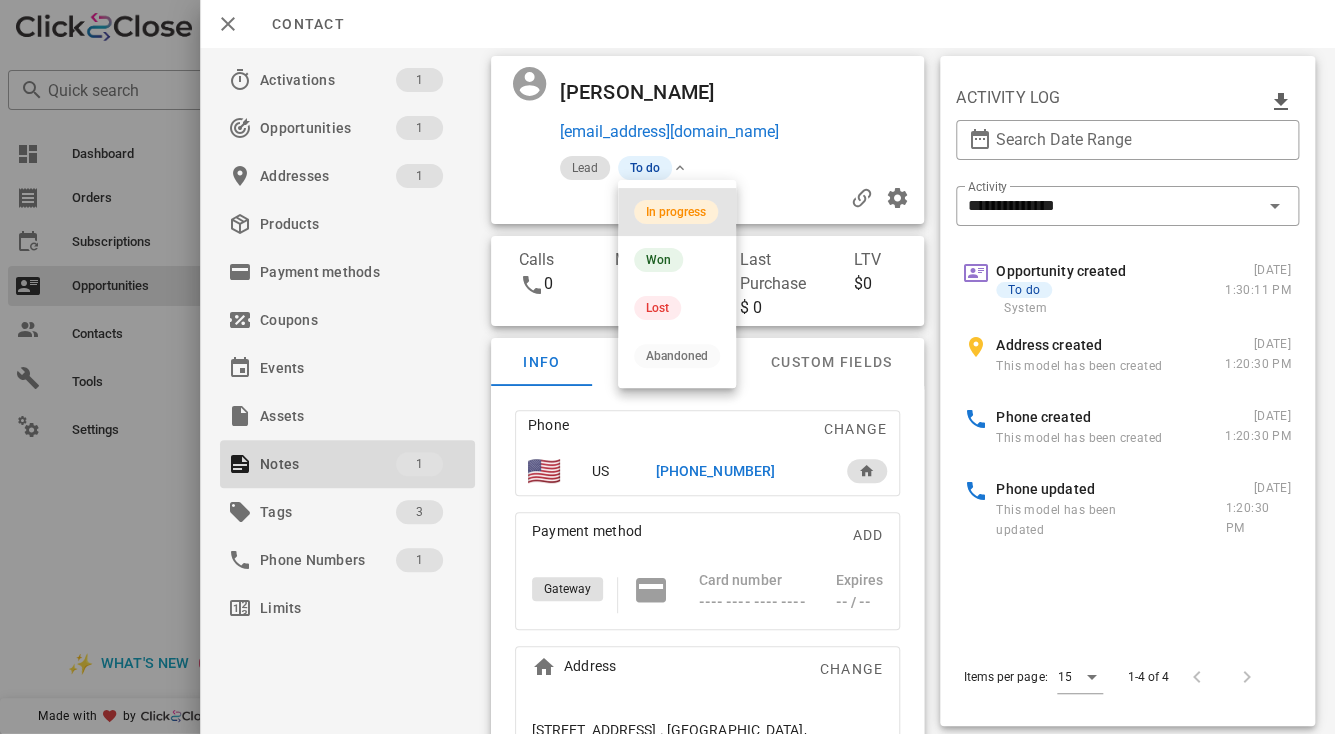 click on "In progress" at bounding box center (676, 212) 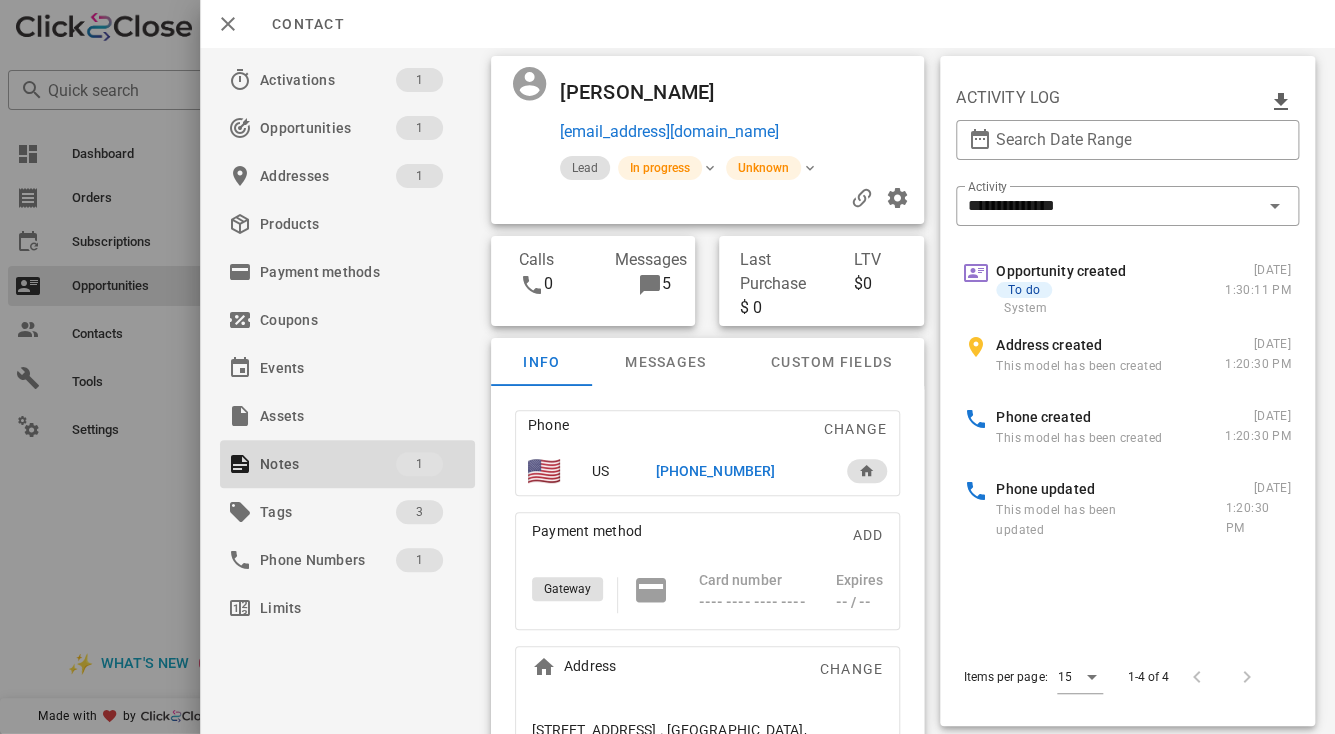 click on "[PERSON_NAME]" at bounding box center (650, 92) 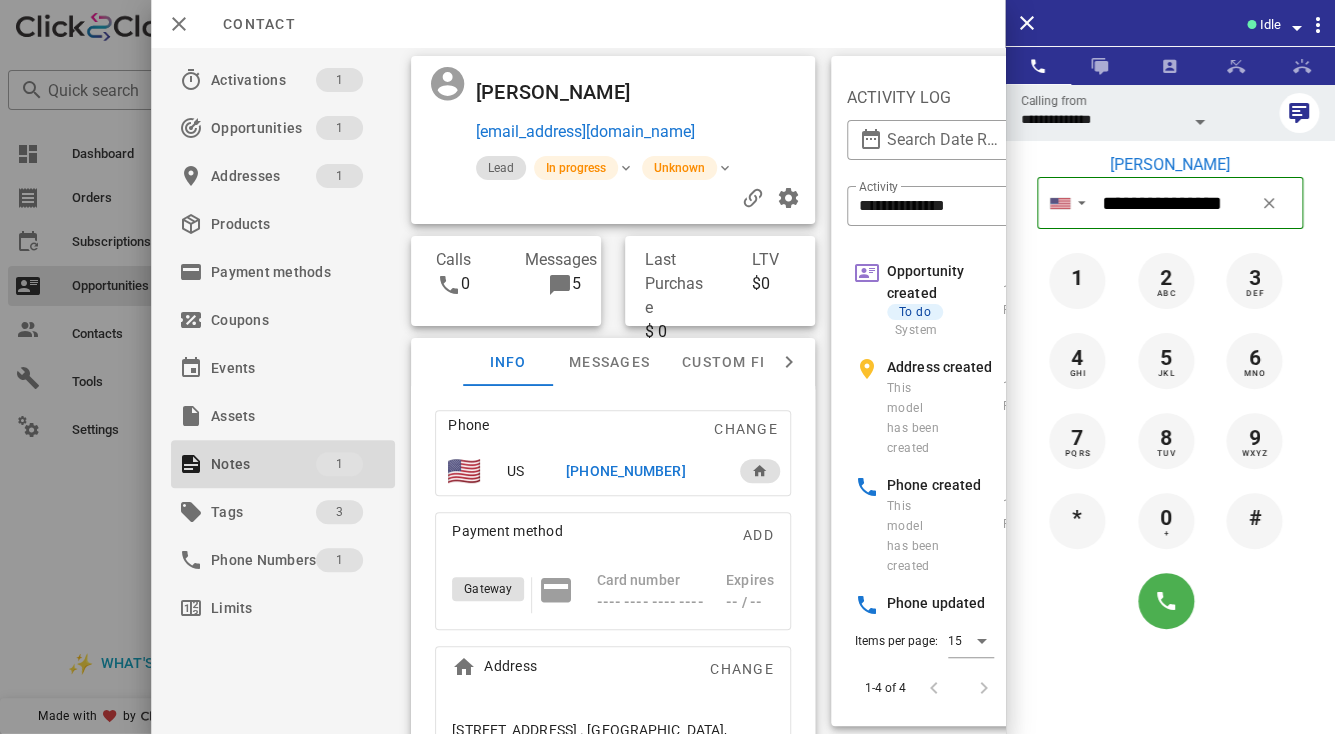 click on "[PHONE_NUMBER]" at bounding box center [625, 471] 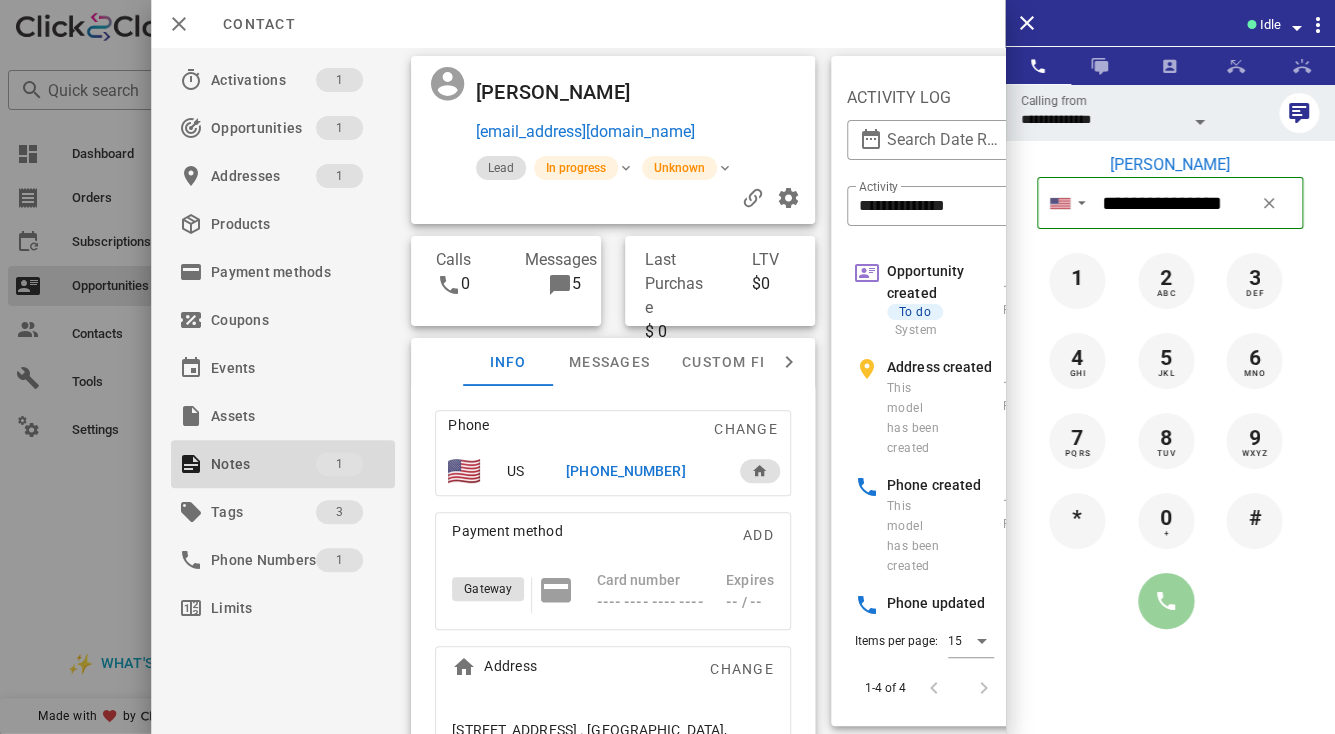 click at bounding box center (1166, 601) 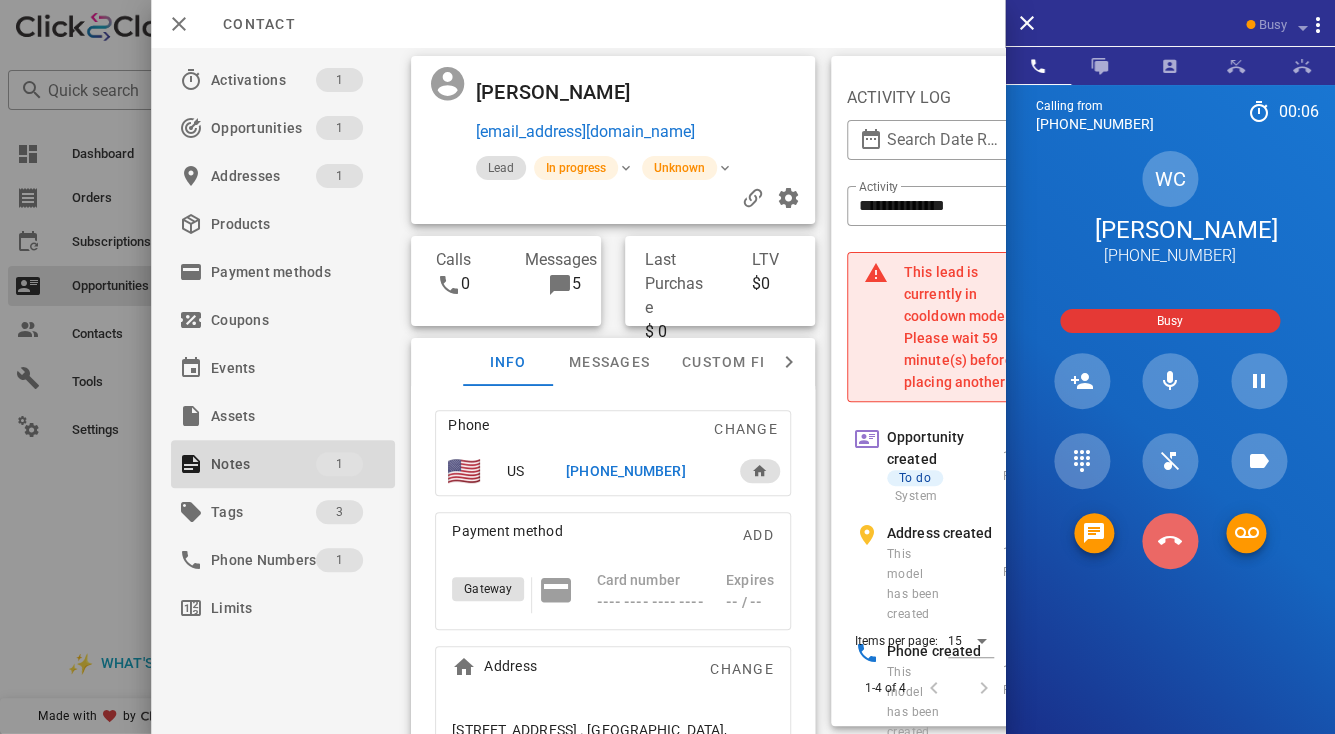click at bounding box center [1170, 541] 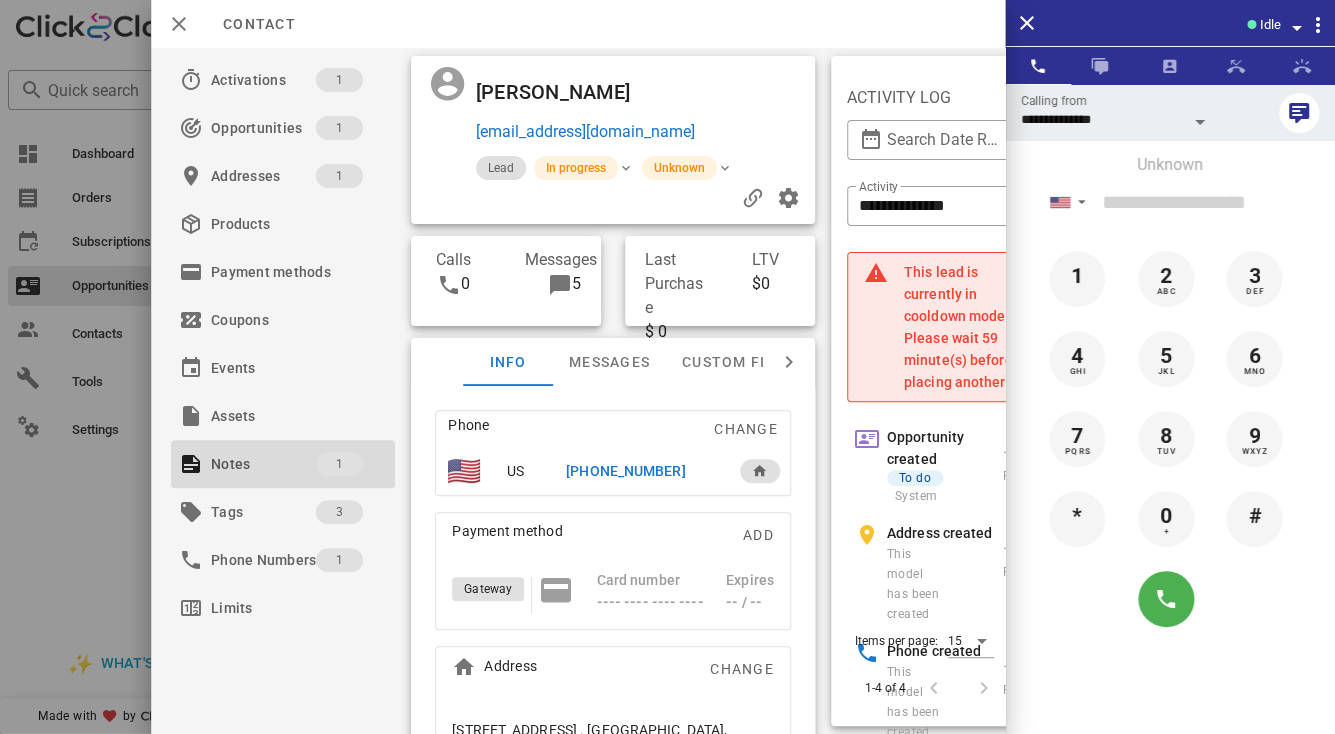 click on "[PHONE_NUMBER]" at bounding box center (625, 471) 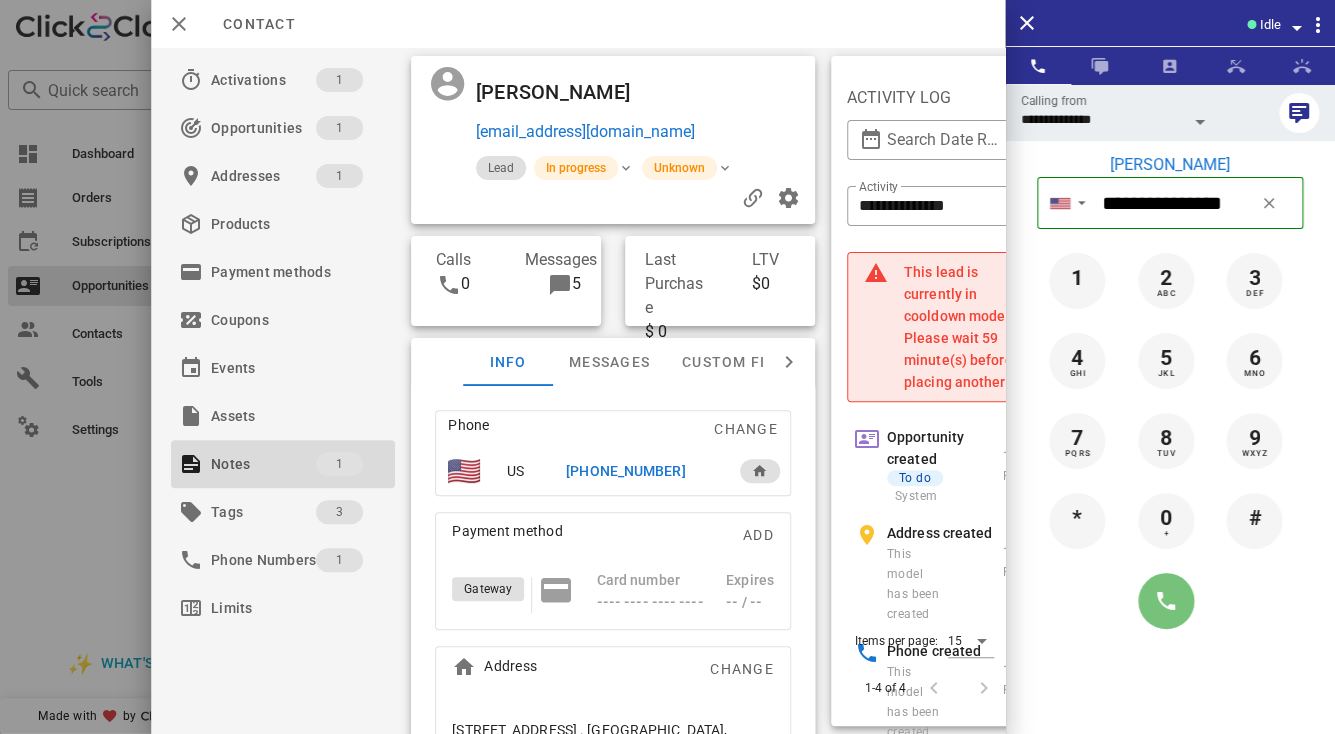 click at bounding box center [1166, 601] 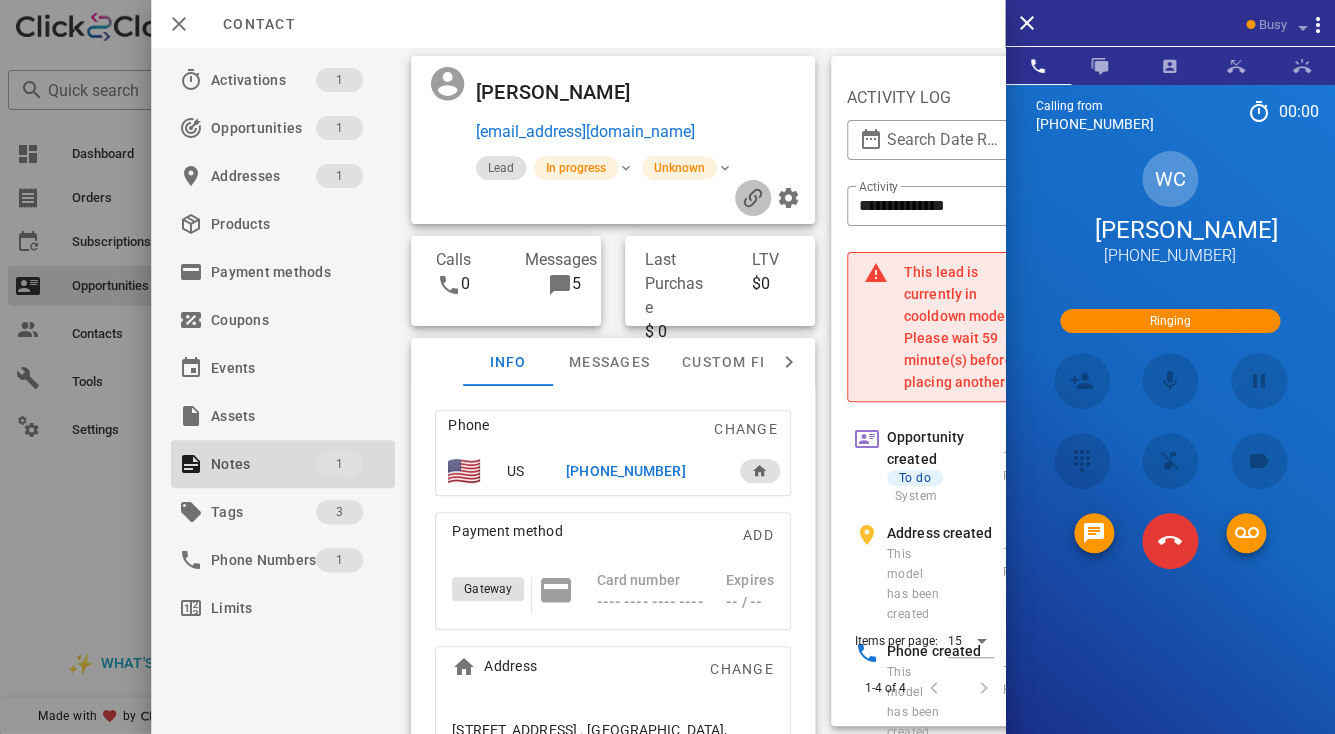 click at bounding box center (753, 198) 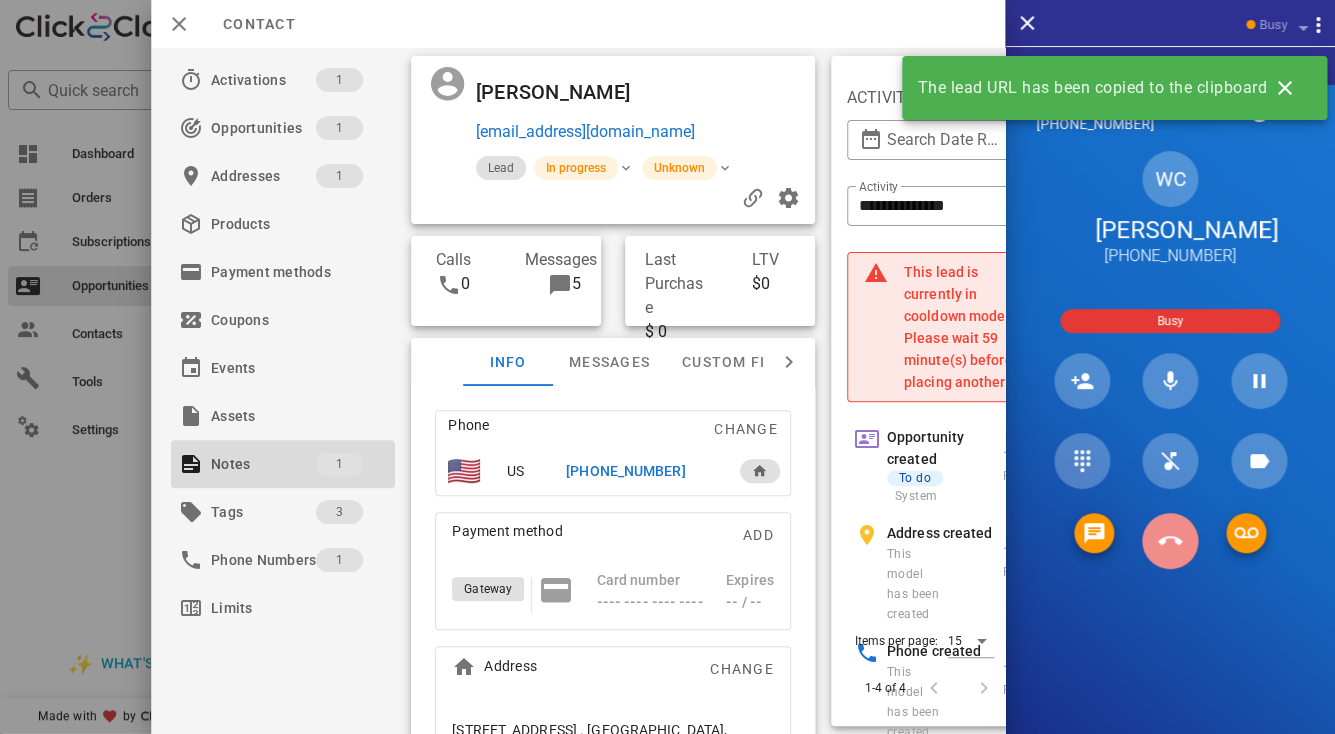 click at bounding box center [1170, 541] 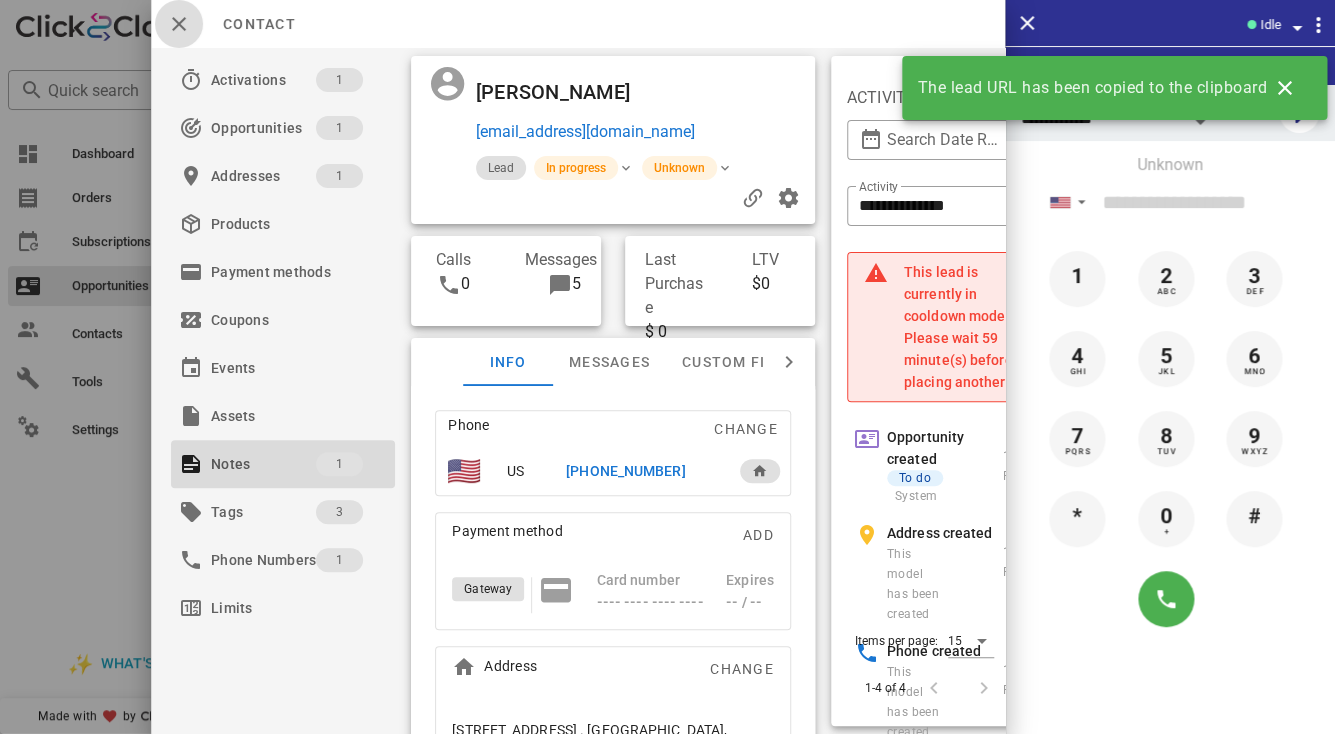 click at bounding box center [179, 24] 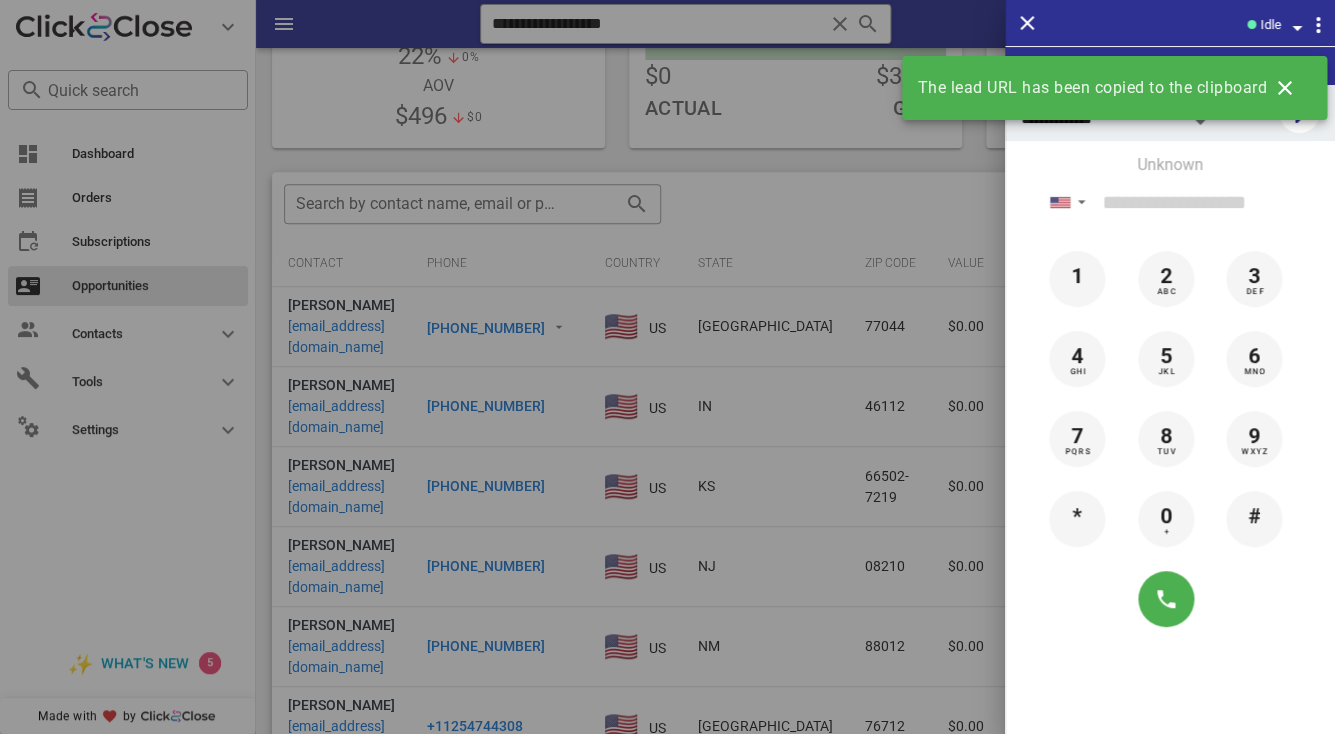 click at bounding box center (667, 367) 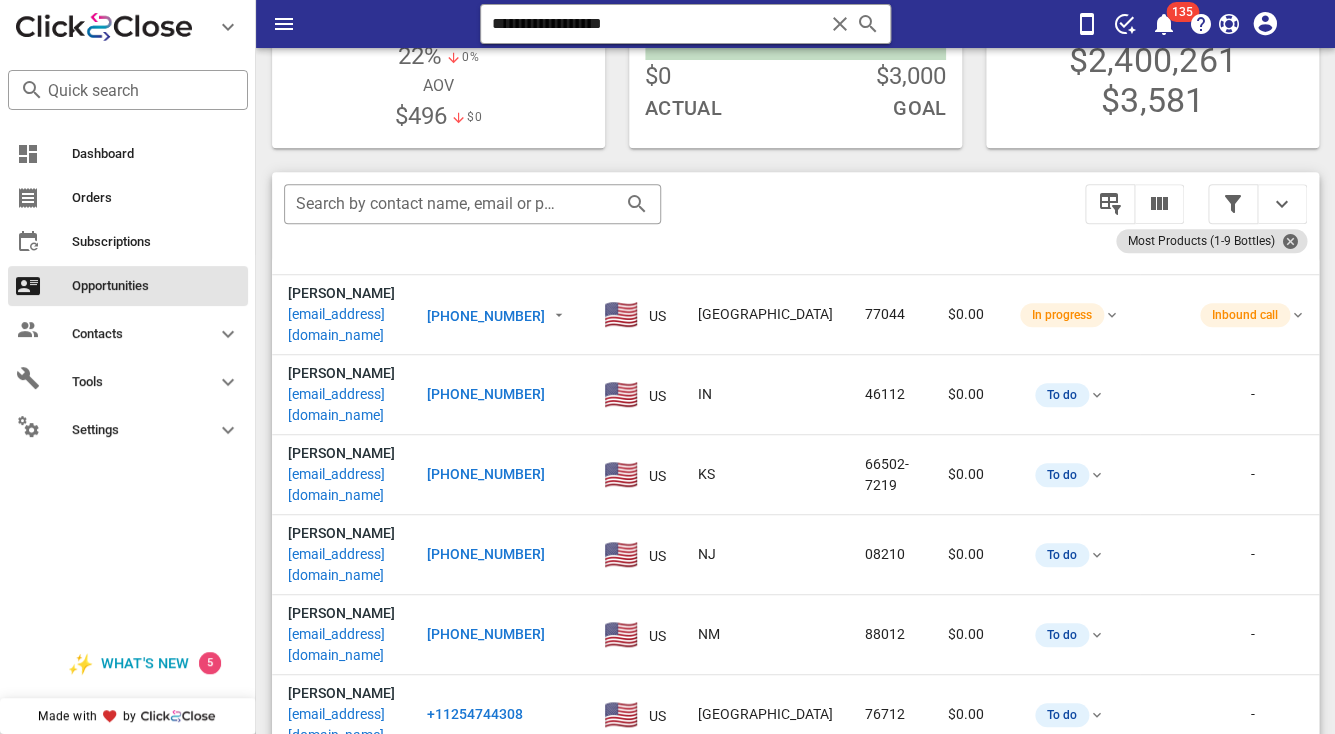 scroll, scrollTop: 39, scrollLeft: 3, axis: both 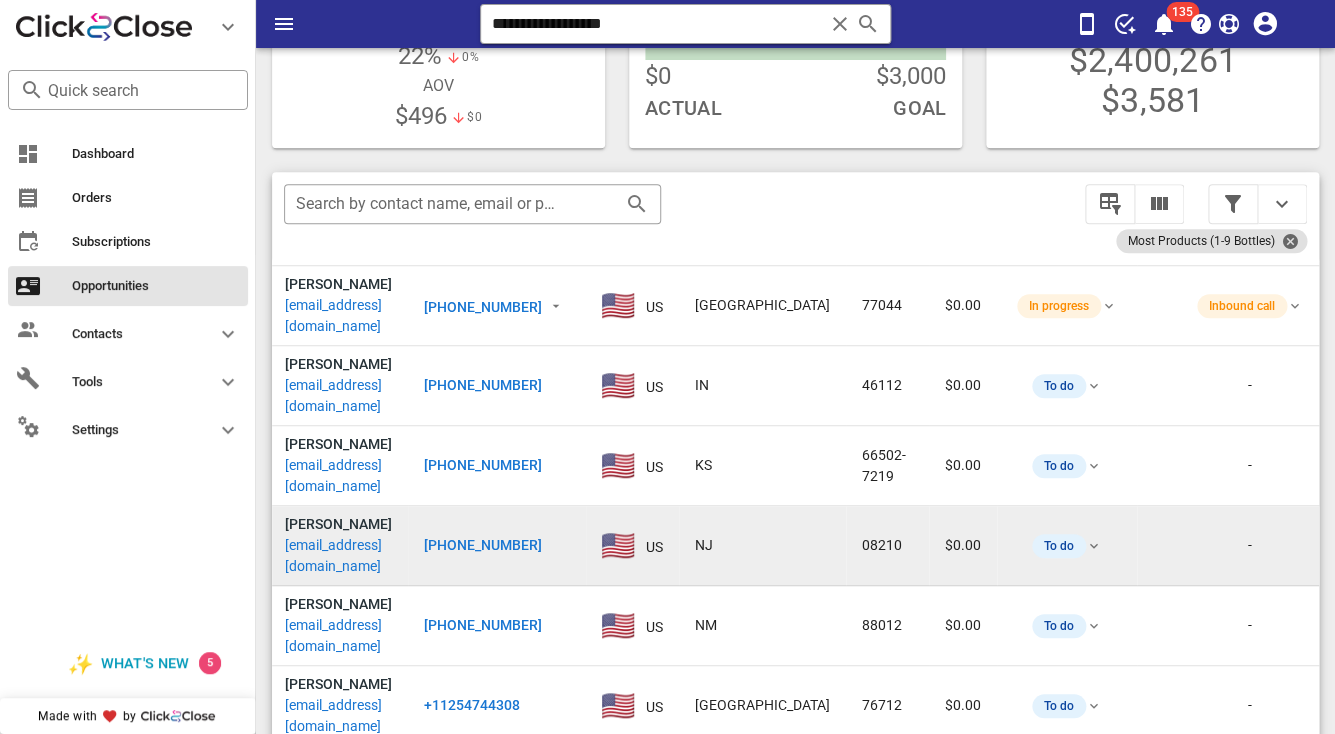 click on "John Kohl  jtkohl@gmail.com" at bounding box center (338, 545) 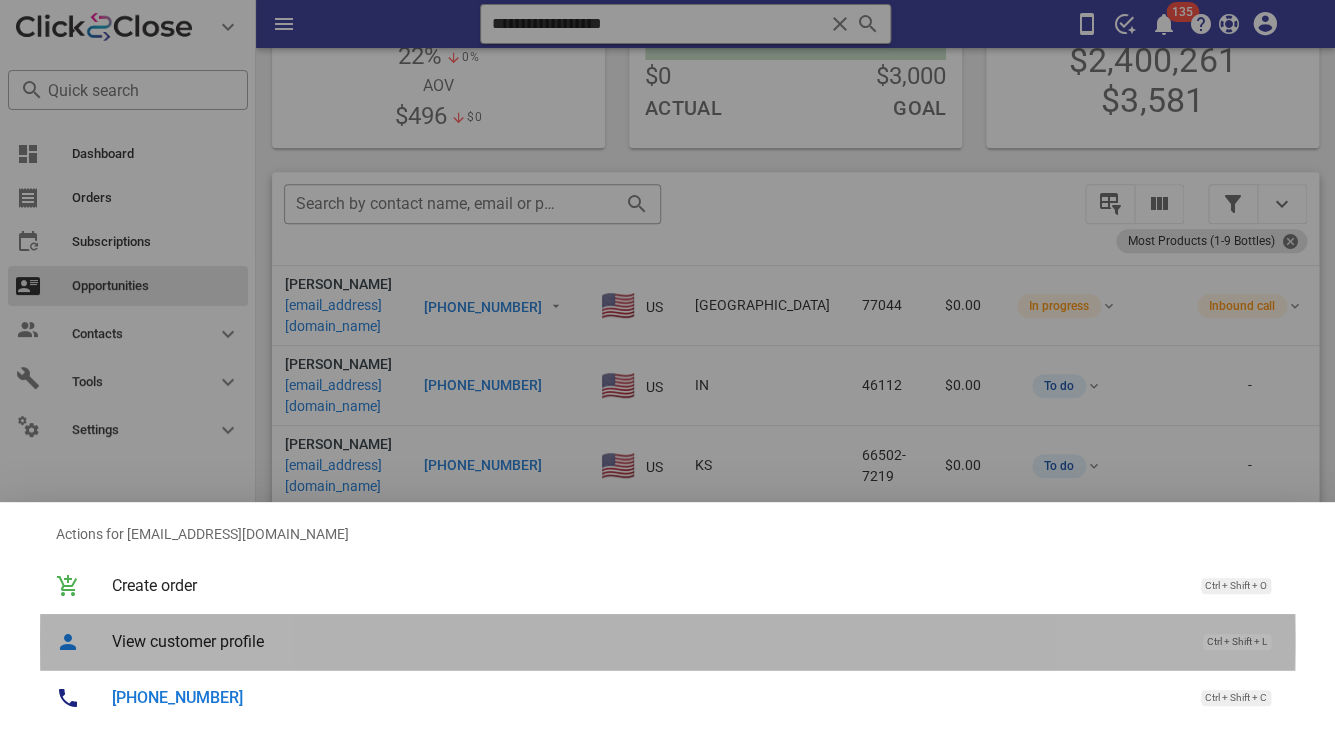 click on "View customer profile Ctrl + Shift + L" at bounding box center [695, 641] 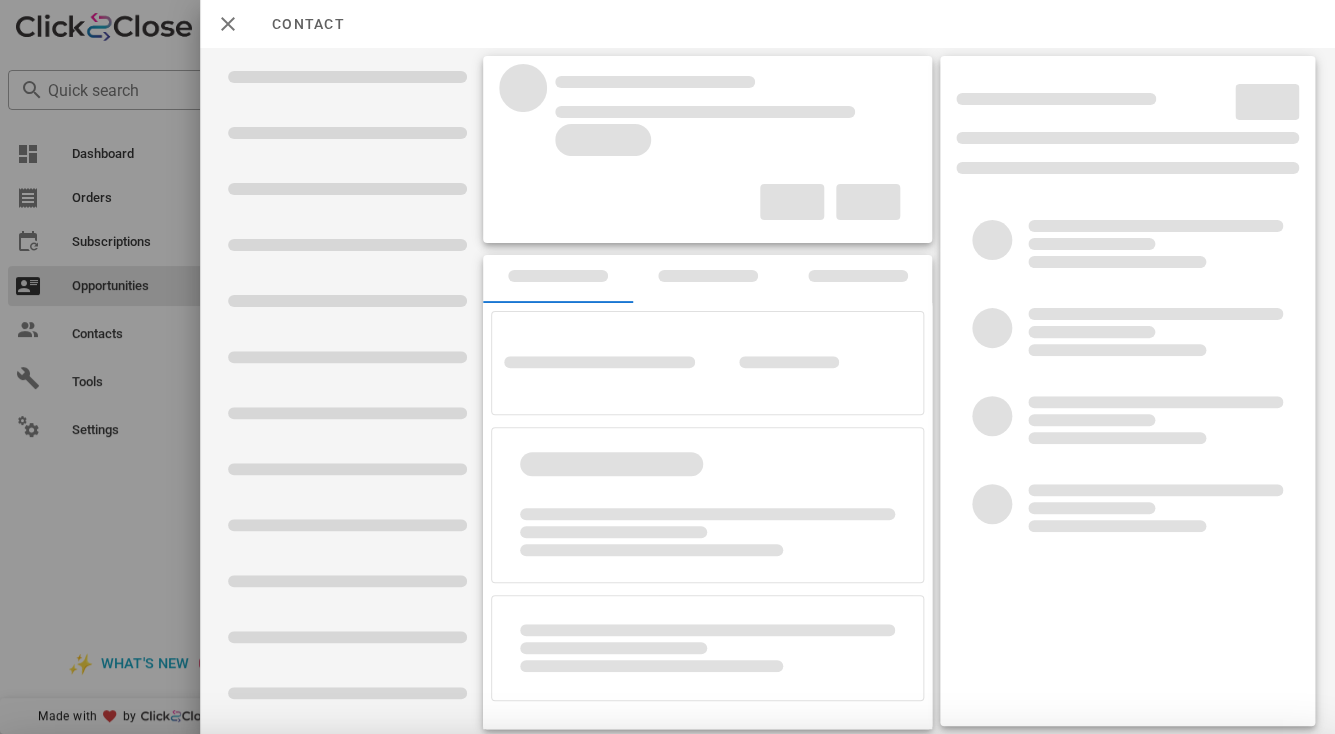 click at bounding box center [767, 391] 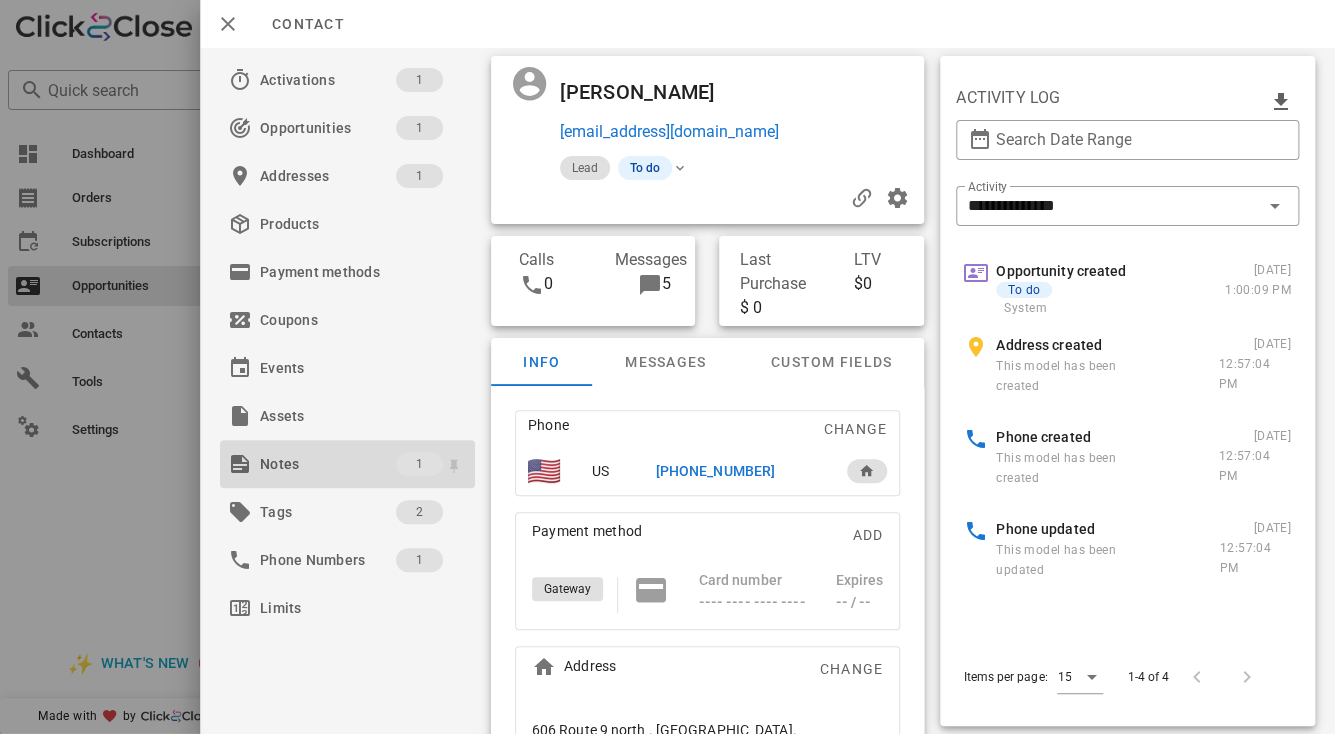 click on "Notes" at bounding box center [328, 464] 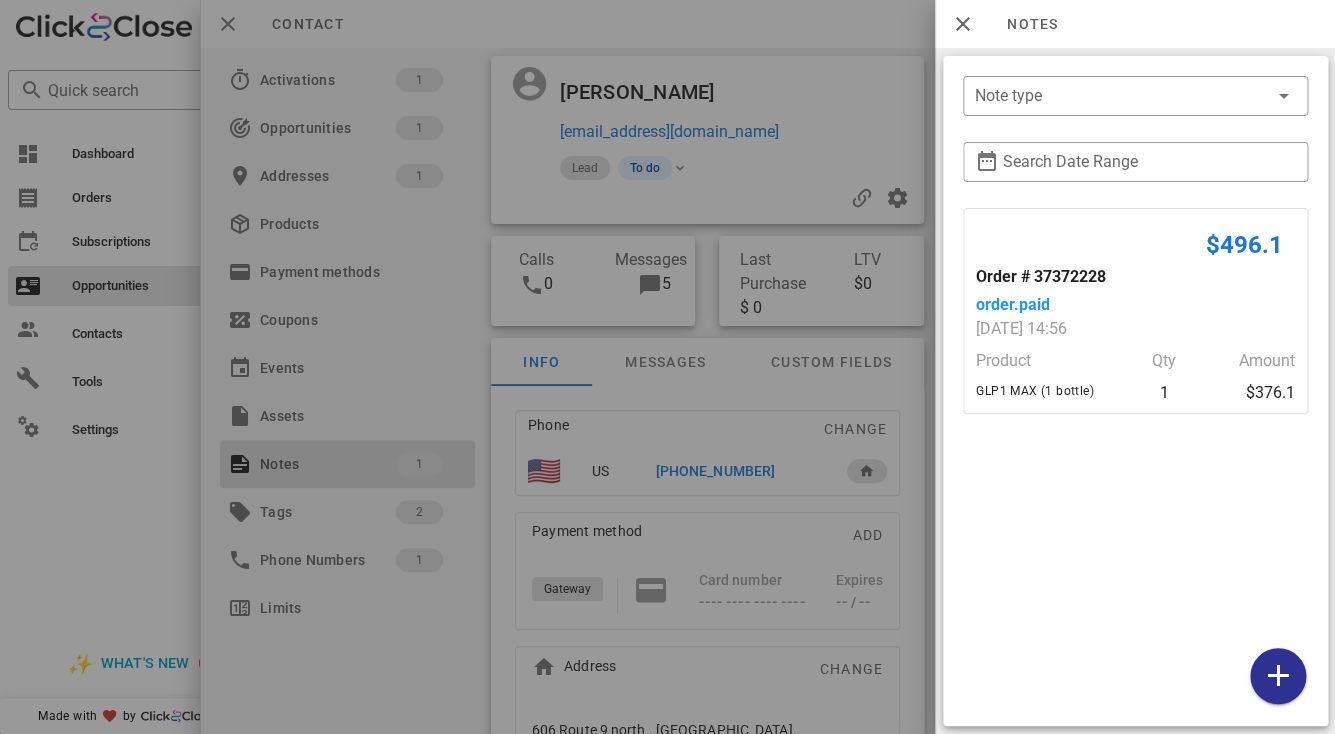 click at bounding box center [667, 367] 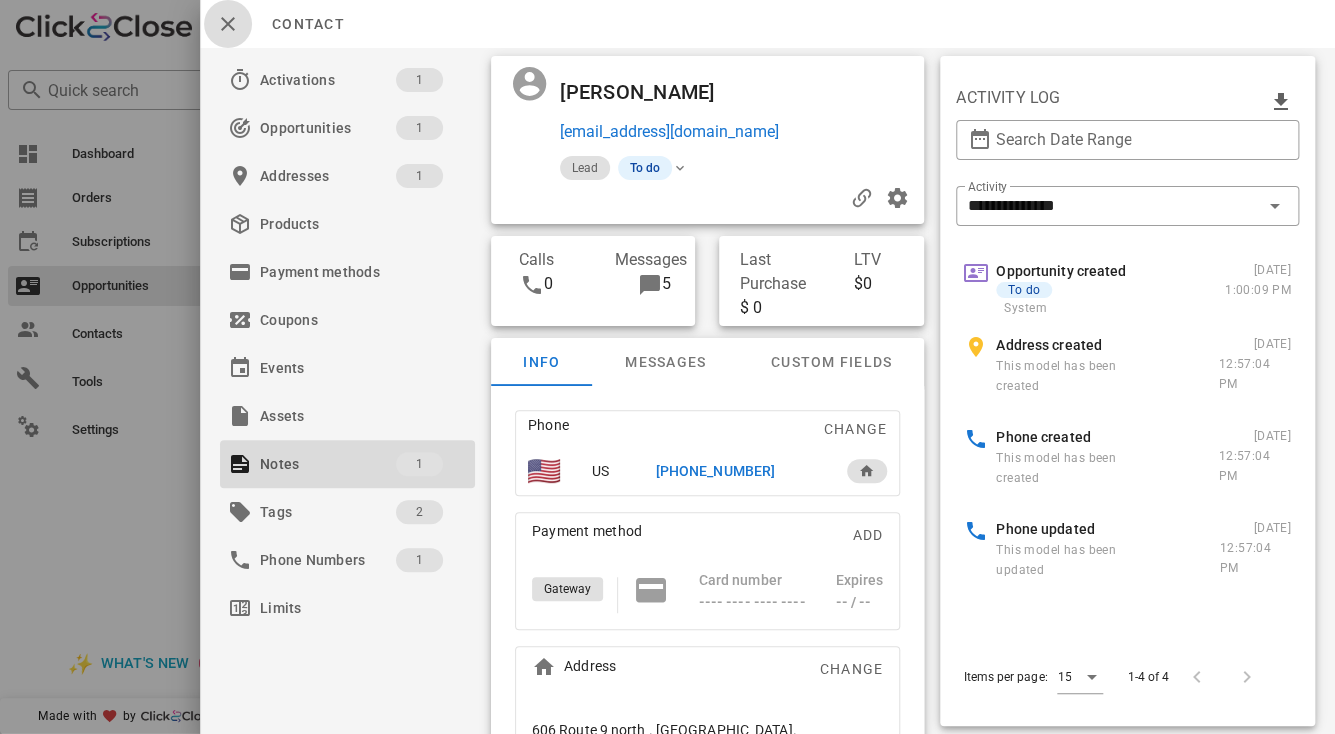 click at bounding box center [228, 24] 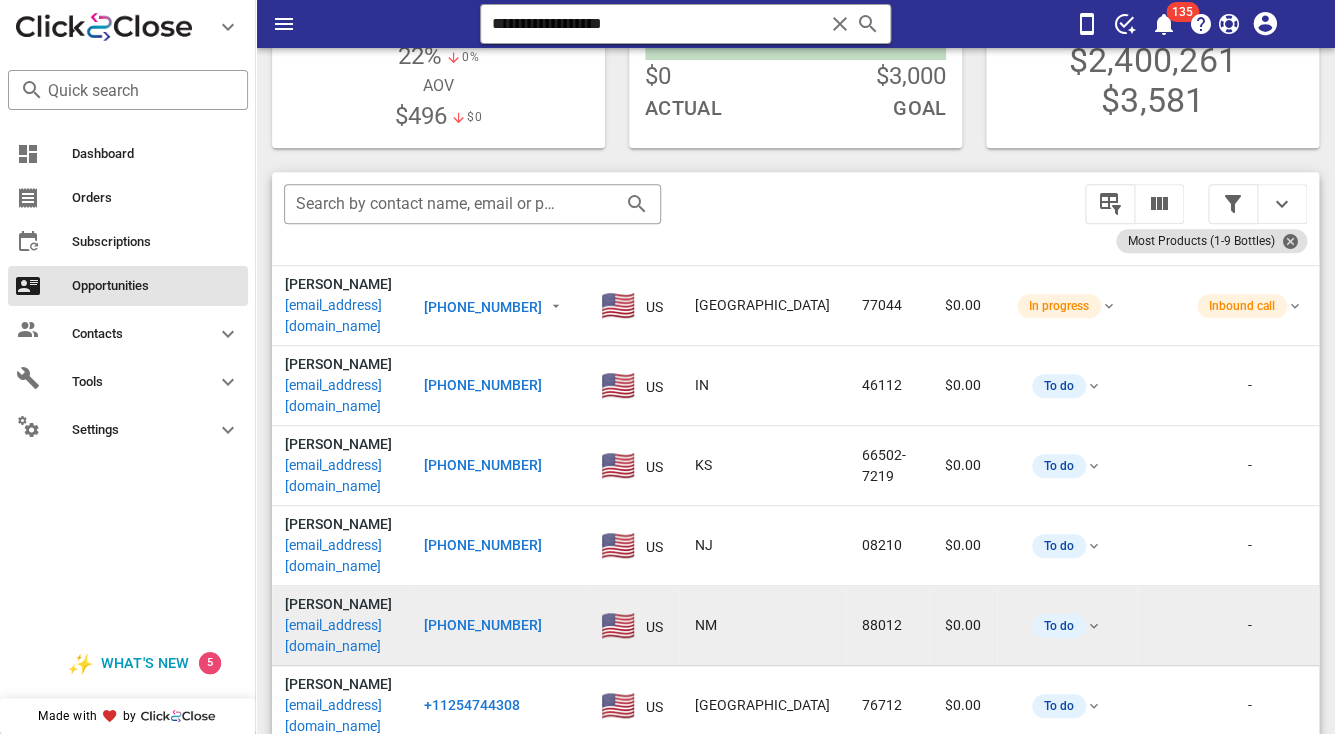 click on "tomgockel@gmail.com" at bounding box center (338, 636) 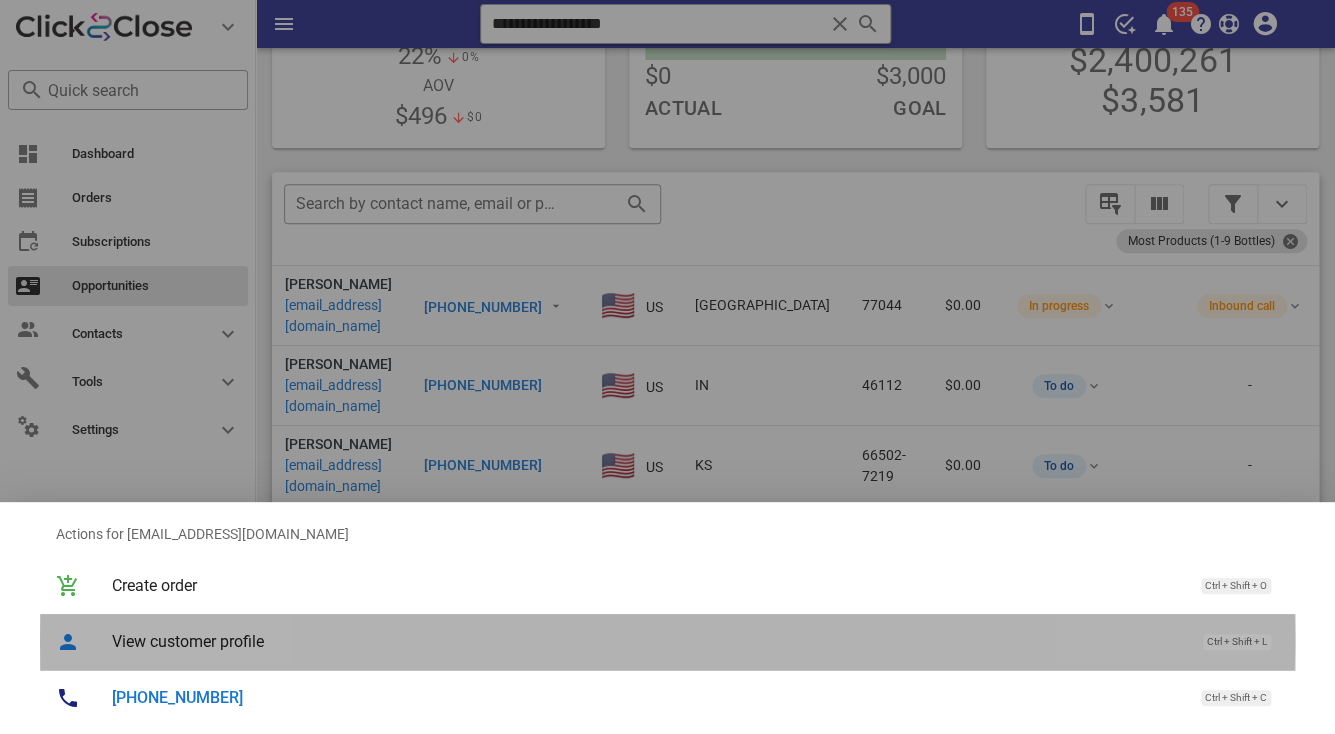 click on "View customer profile" at bounding box center [647, 641] 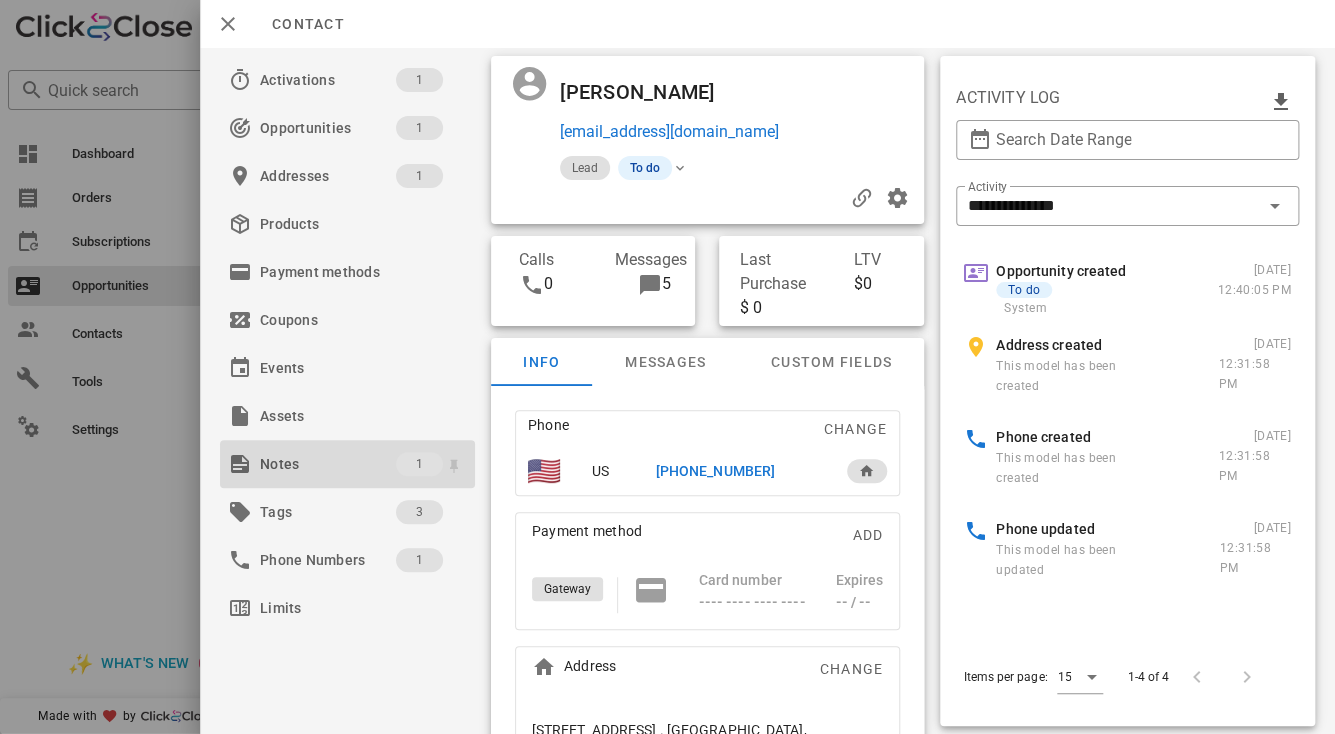 click on "Notes" at bounding box center [328, 464] 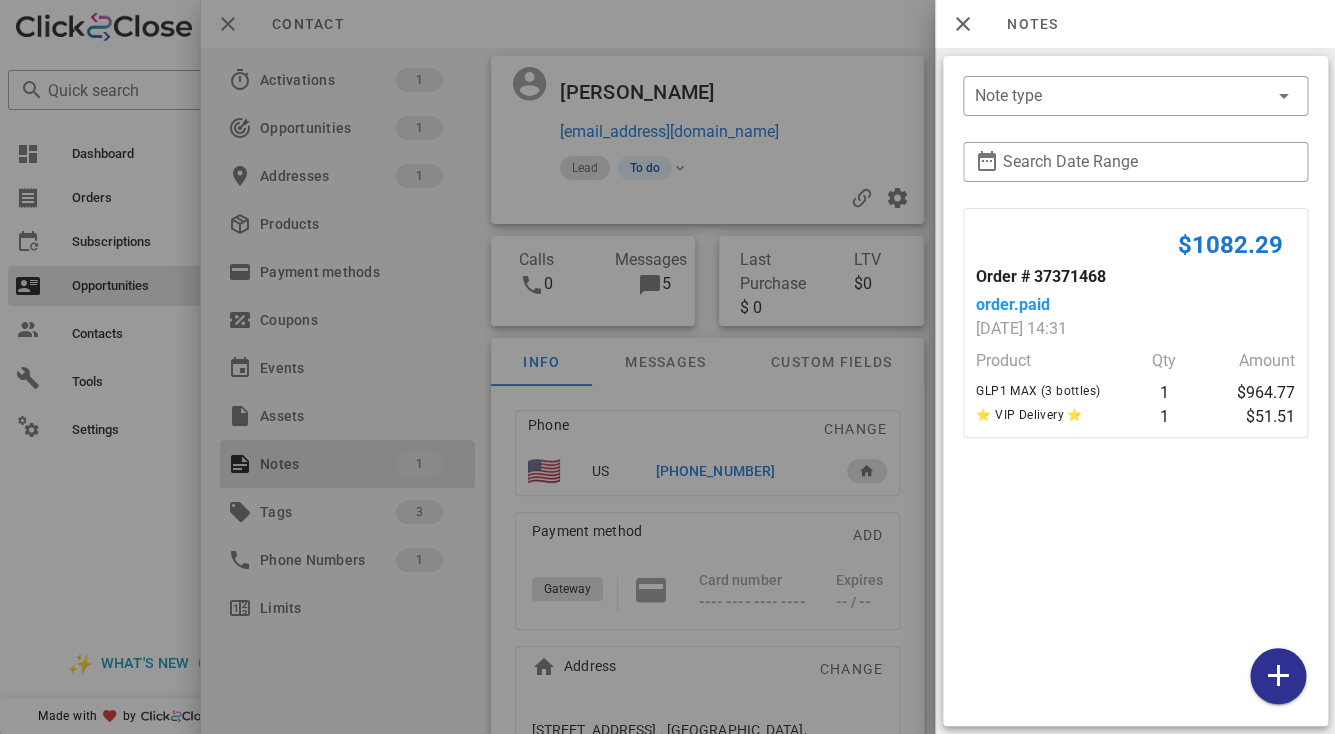 click at bounding box center (667, 367) 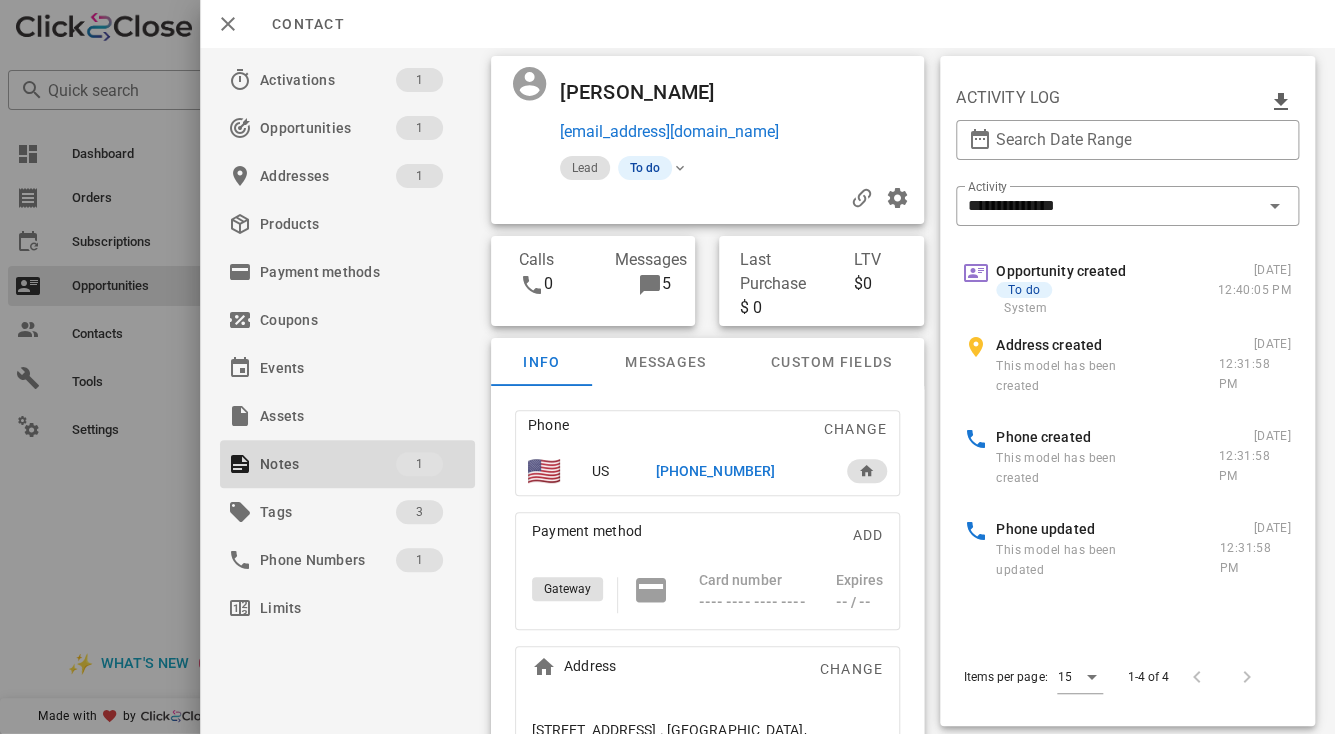 click on "Tom Gockel" at bounding box center (650, 92) 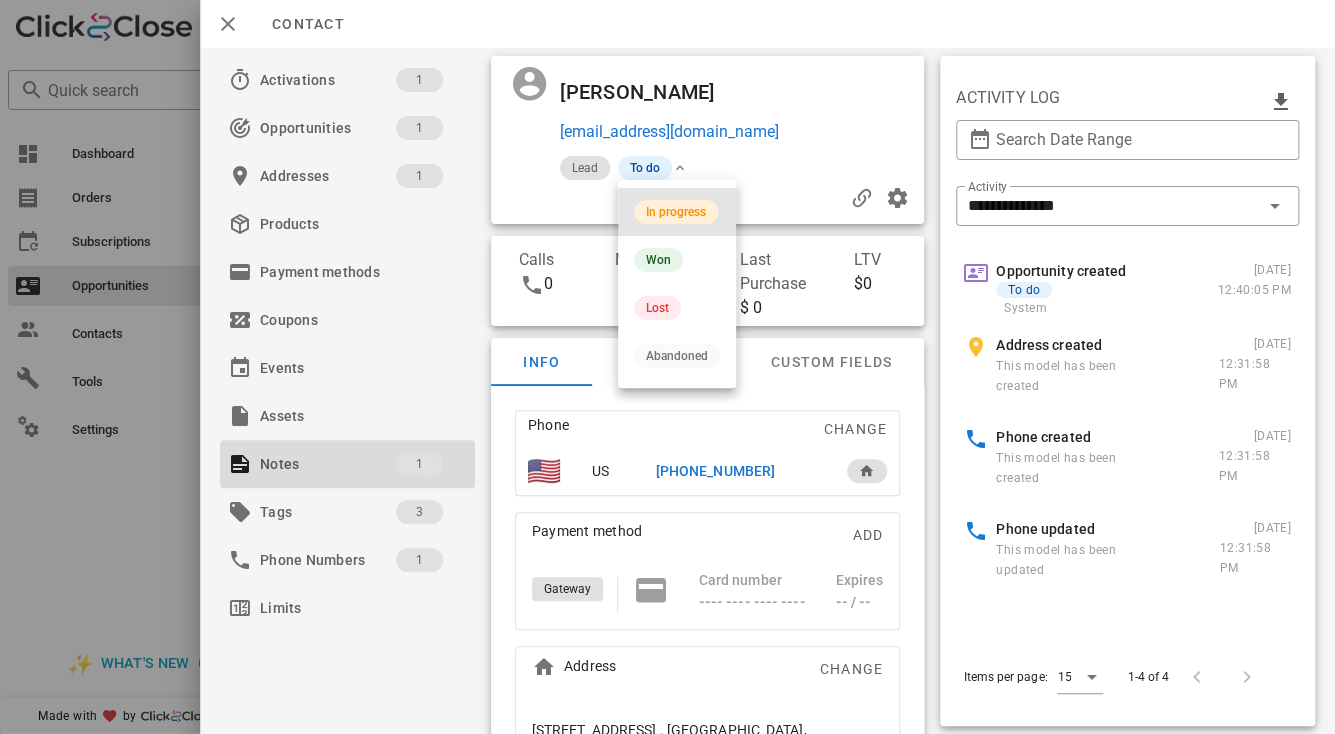 click on "In progress" at bounding box center [676, 212] 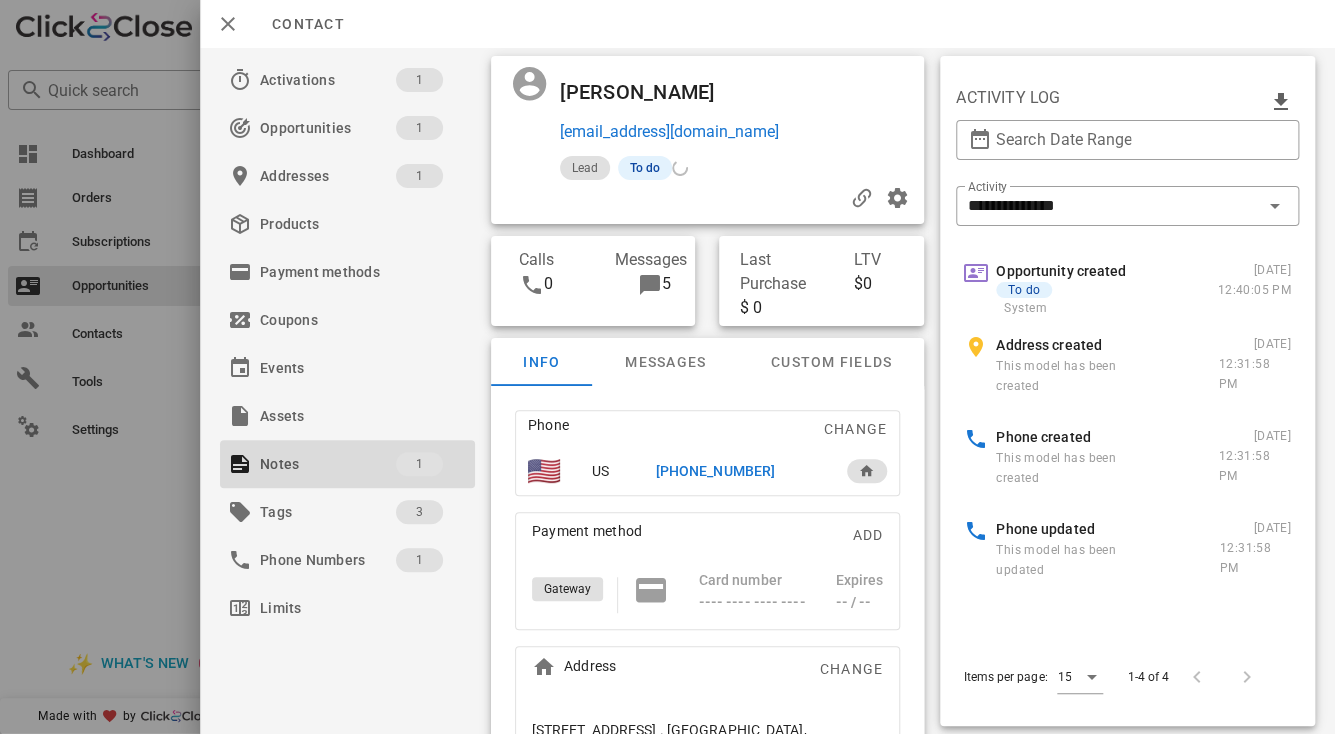 click on "Tom Gockel" at bounding box center (650, 92) 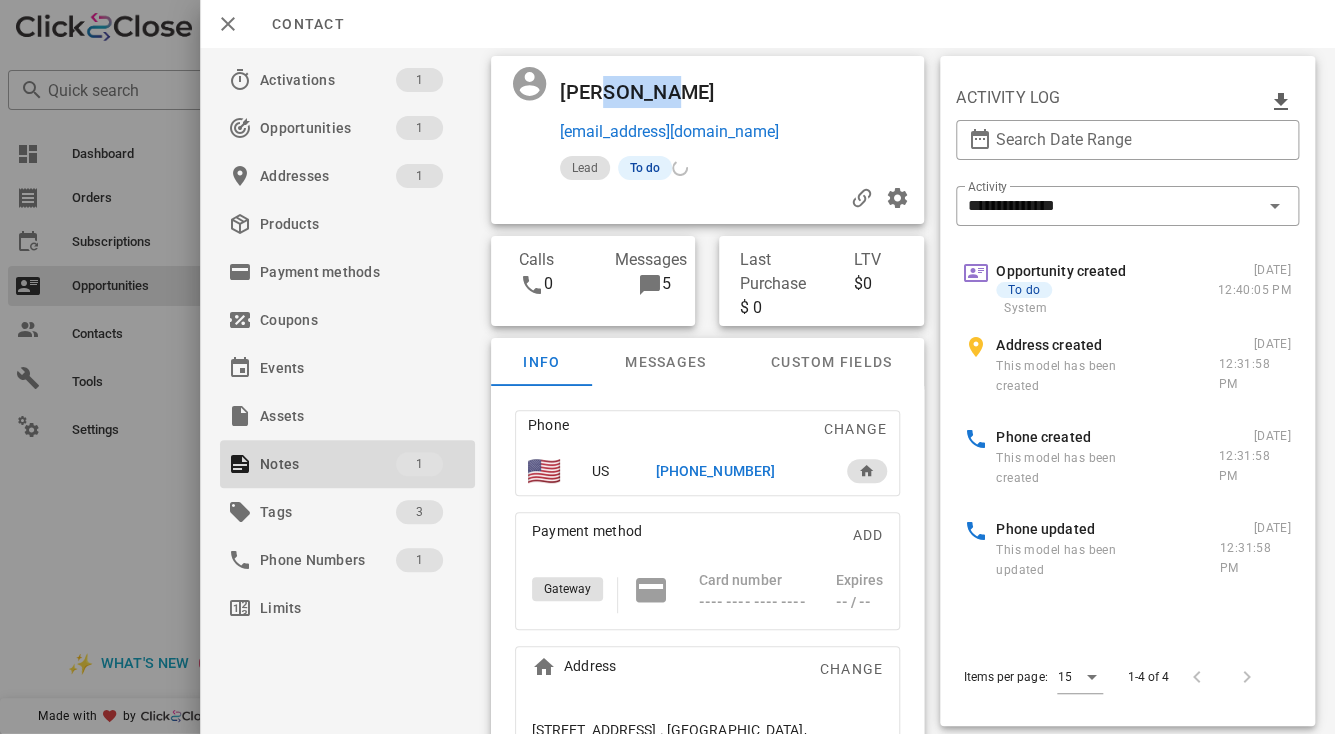 click on "Tom Gockel" at bounding box center [650, 92] 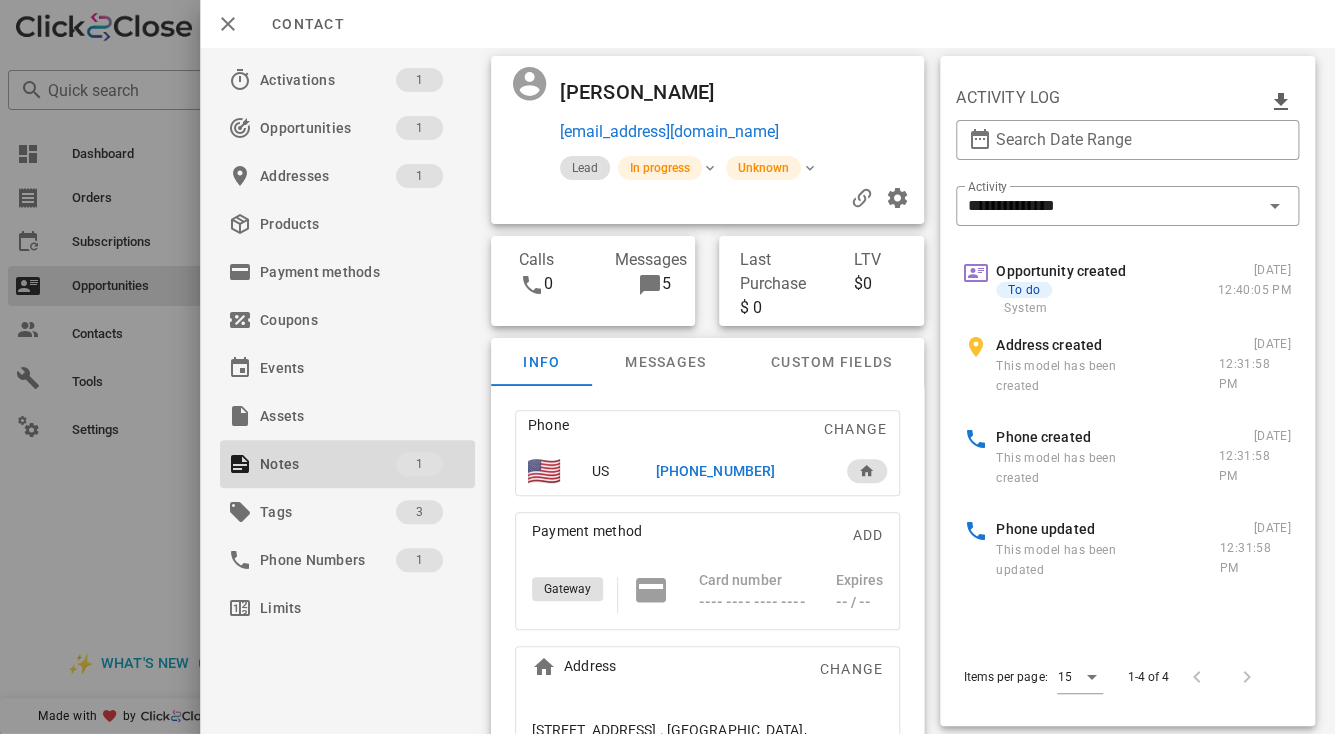click on "Tom Gockel" at bounding box center [650, 92] 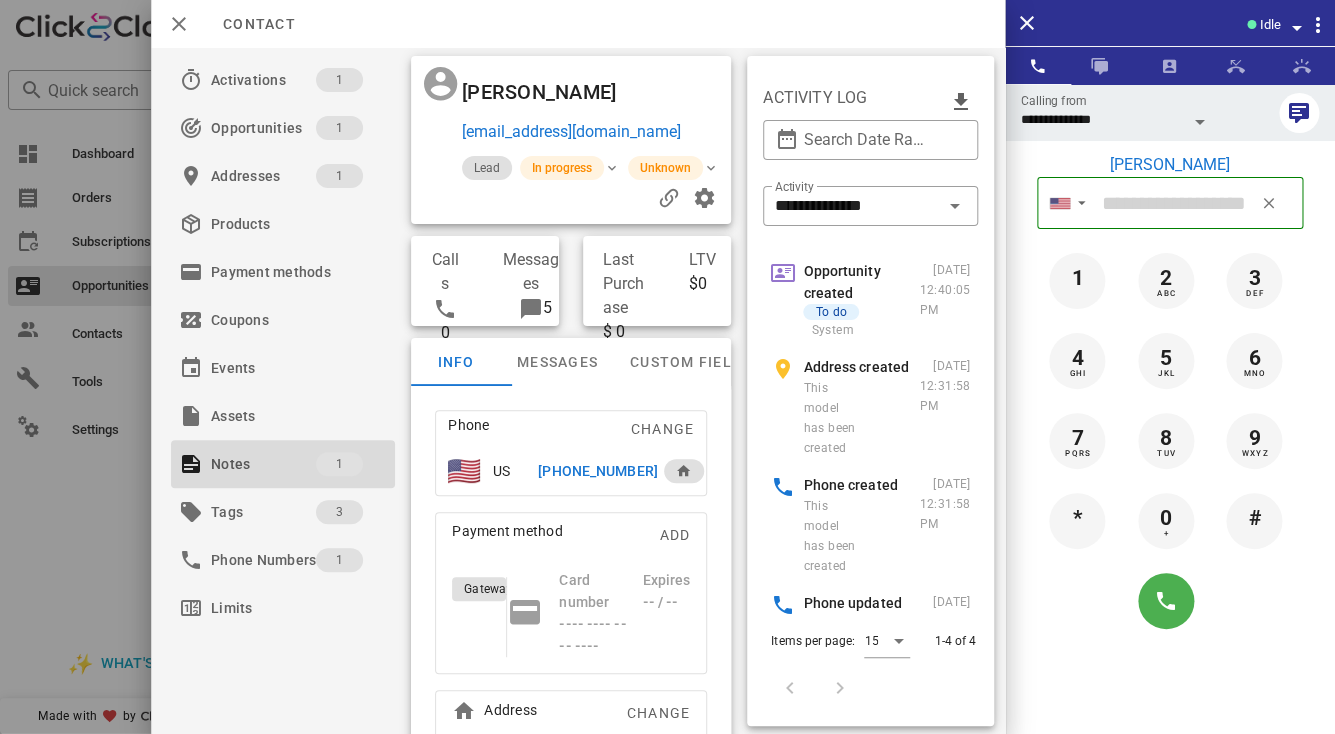 type on "**********" 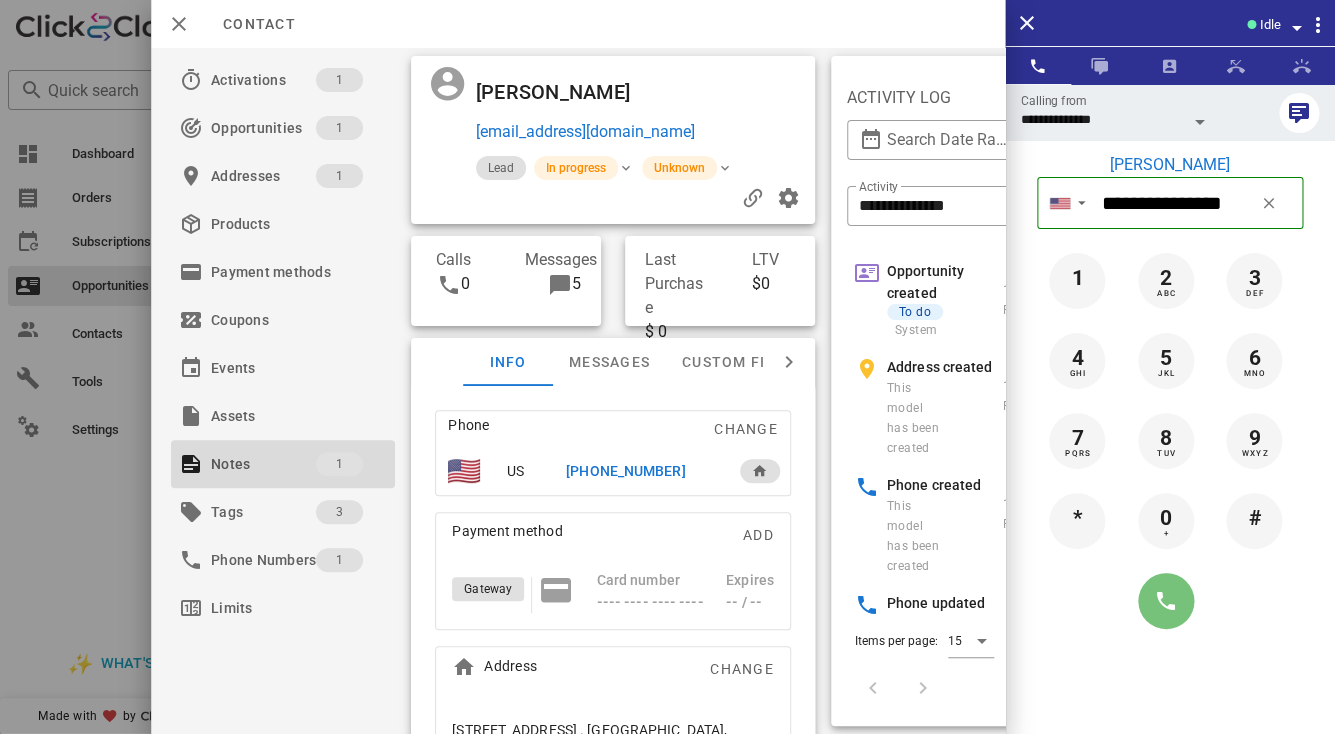 click at bounding box center [1166, 601] 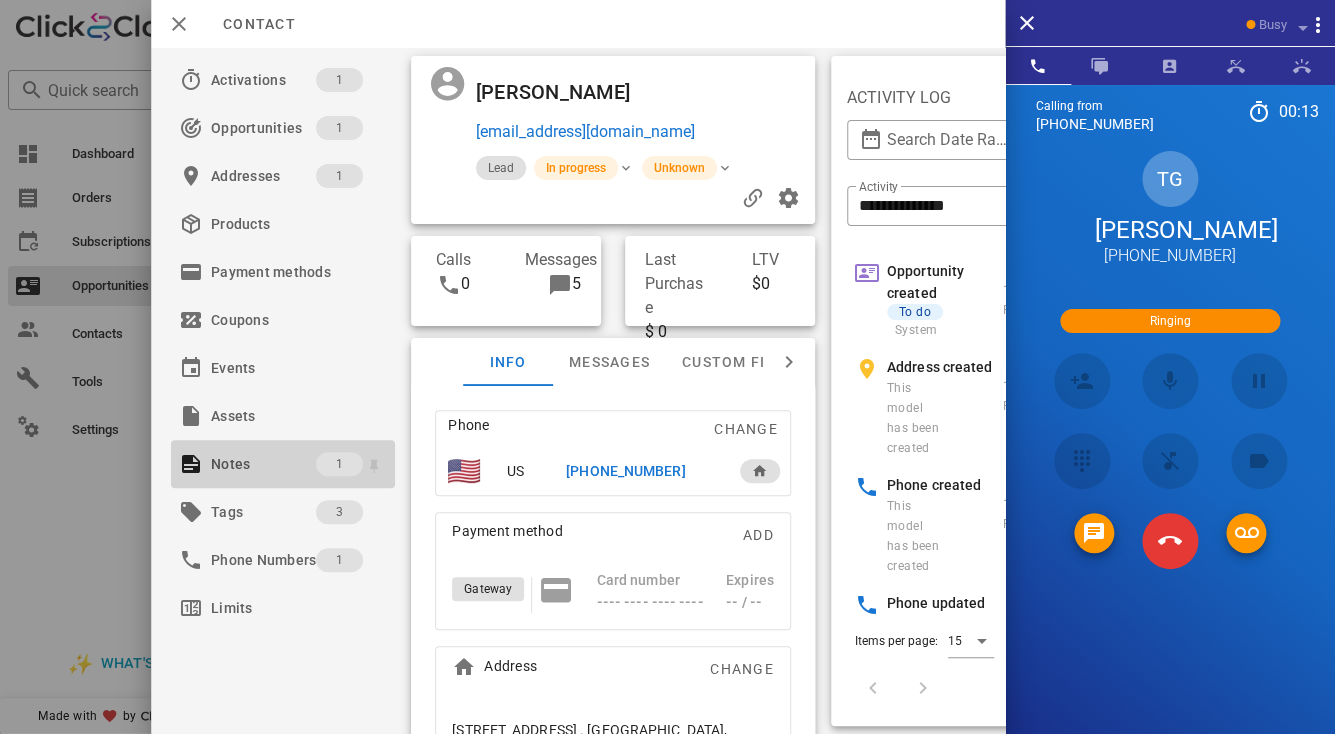 click on "Notes" at bounding box center (263, 464) 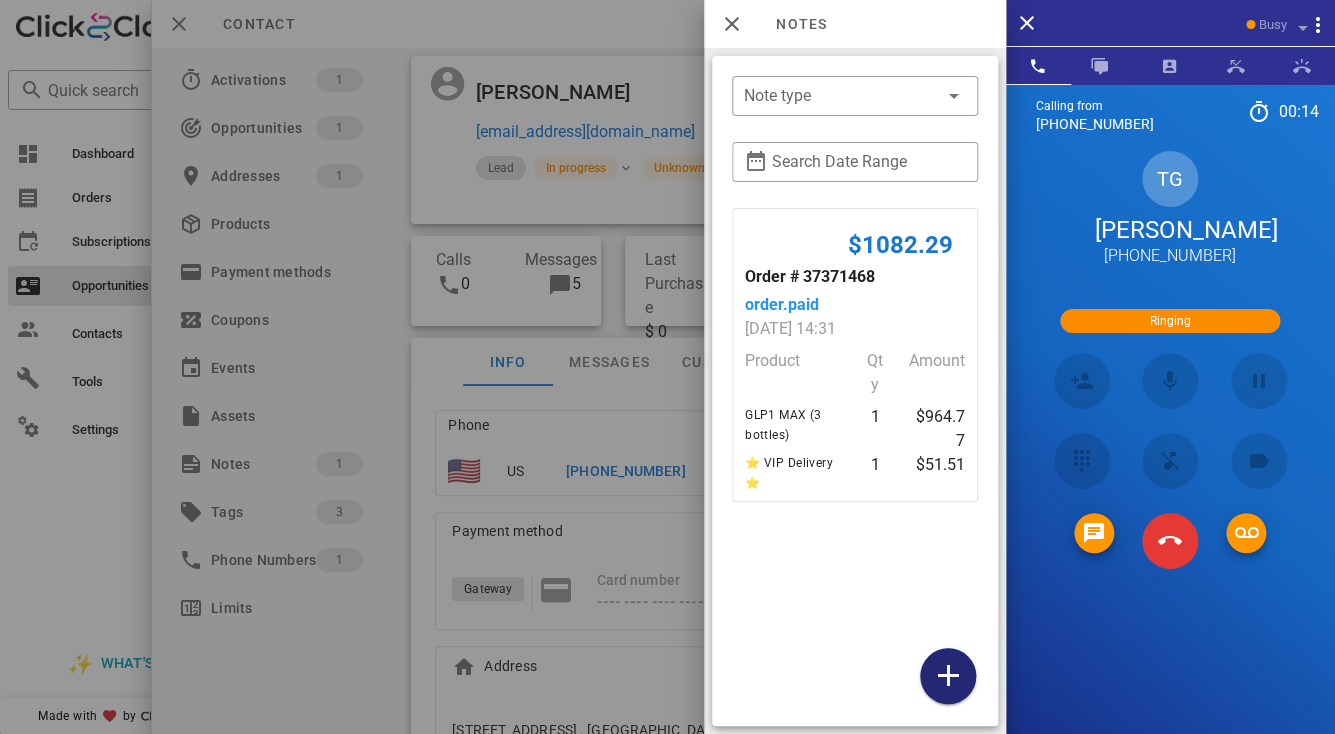 click at bounding box center (947, 676) 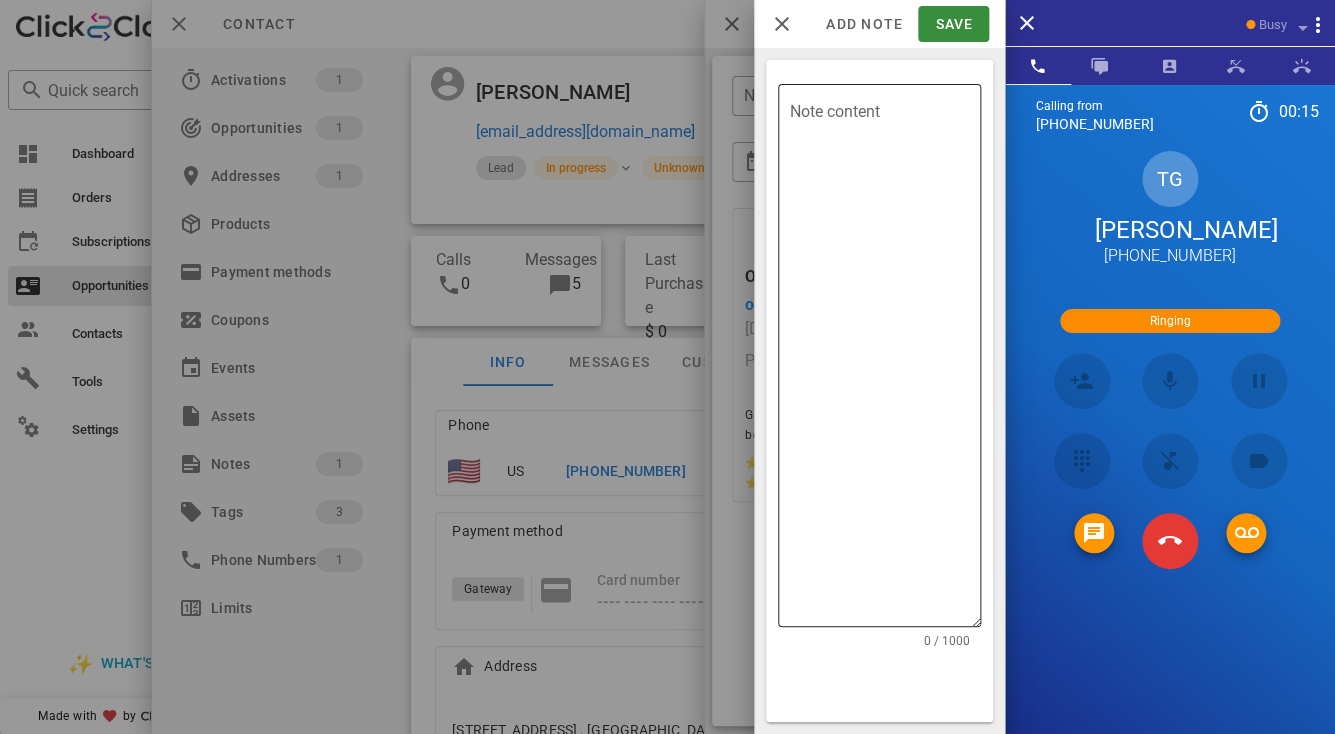 click on "Note content" at bounding box center (885, 360) 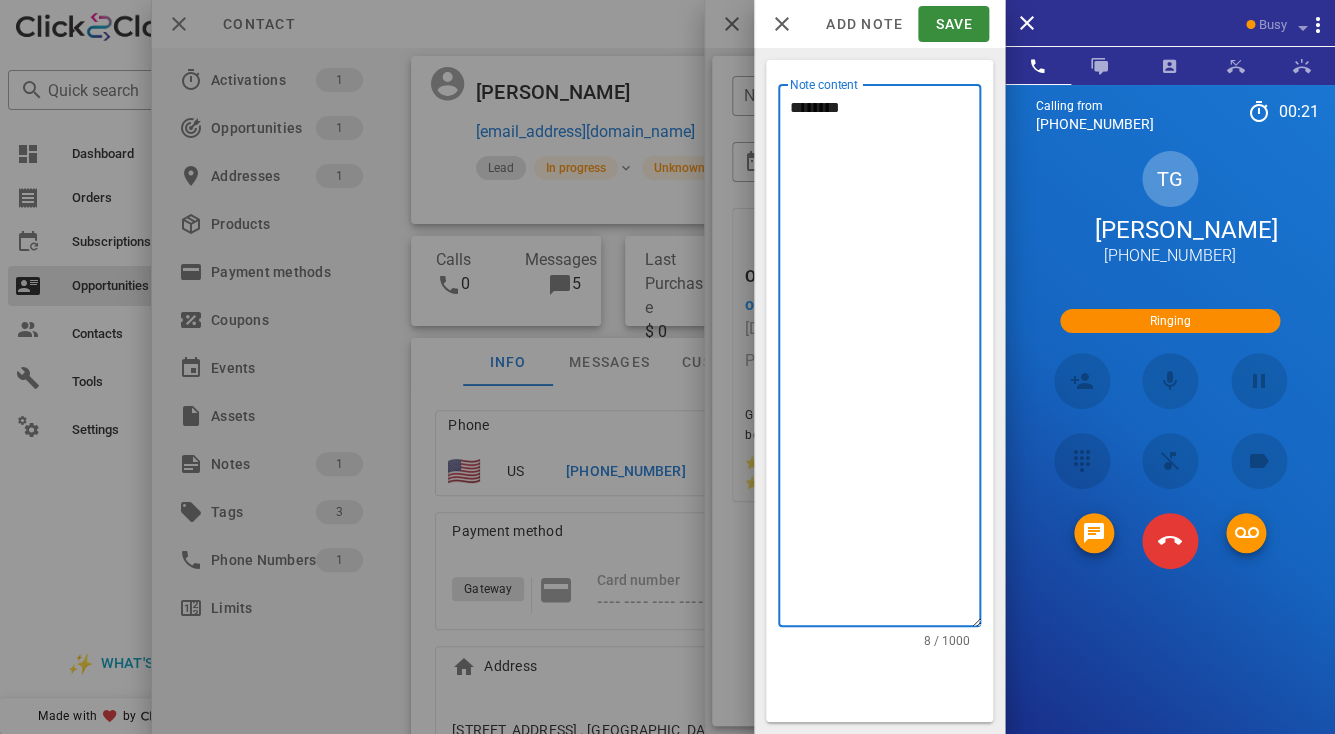 type on "********" 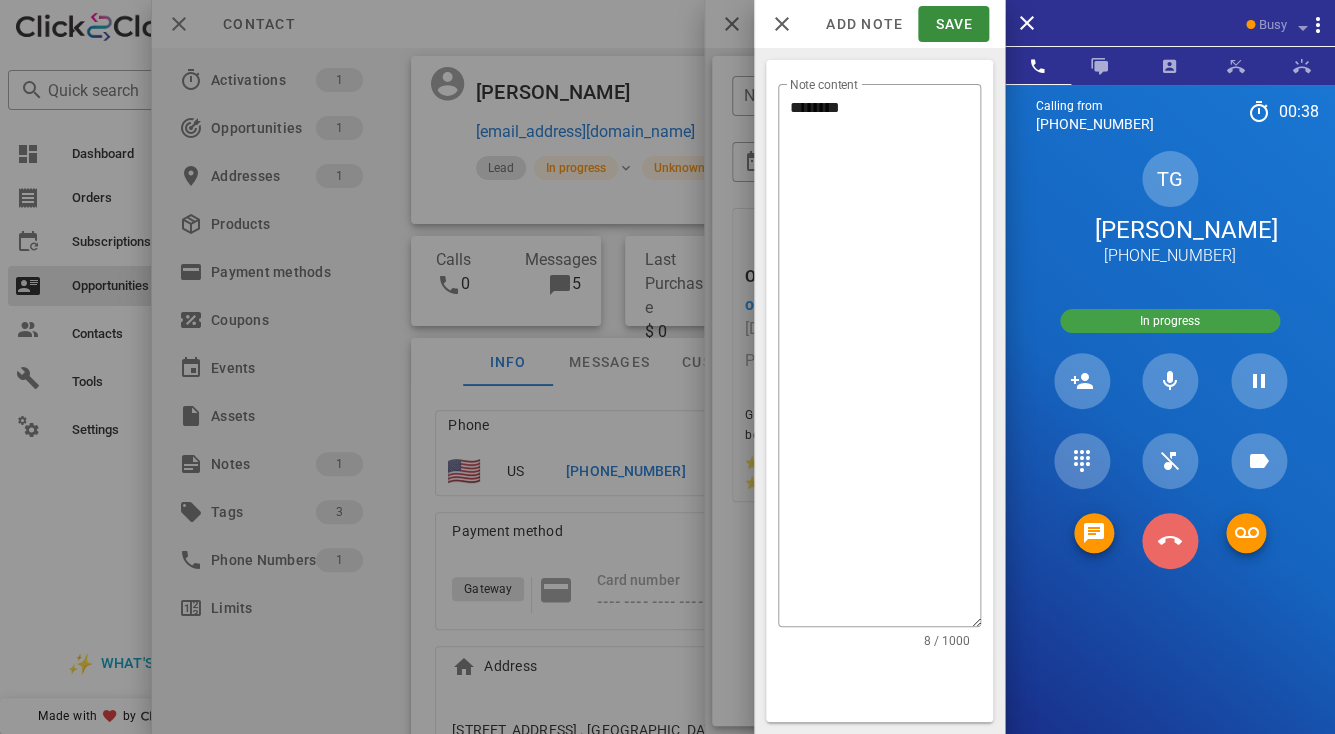 click at bounding box center [1170, 541] 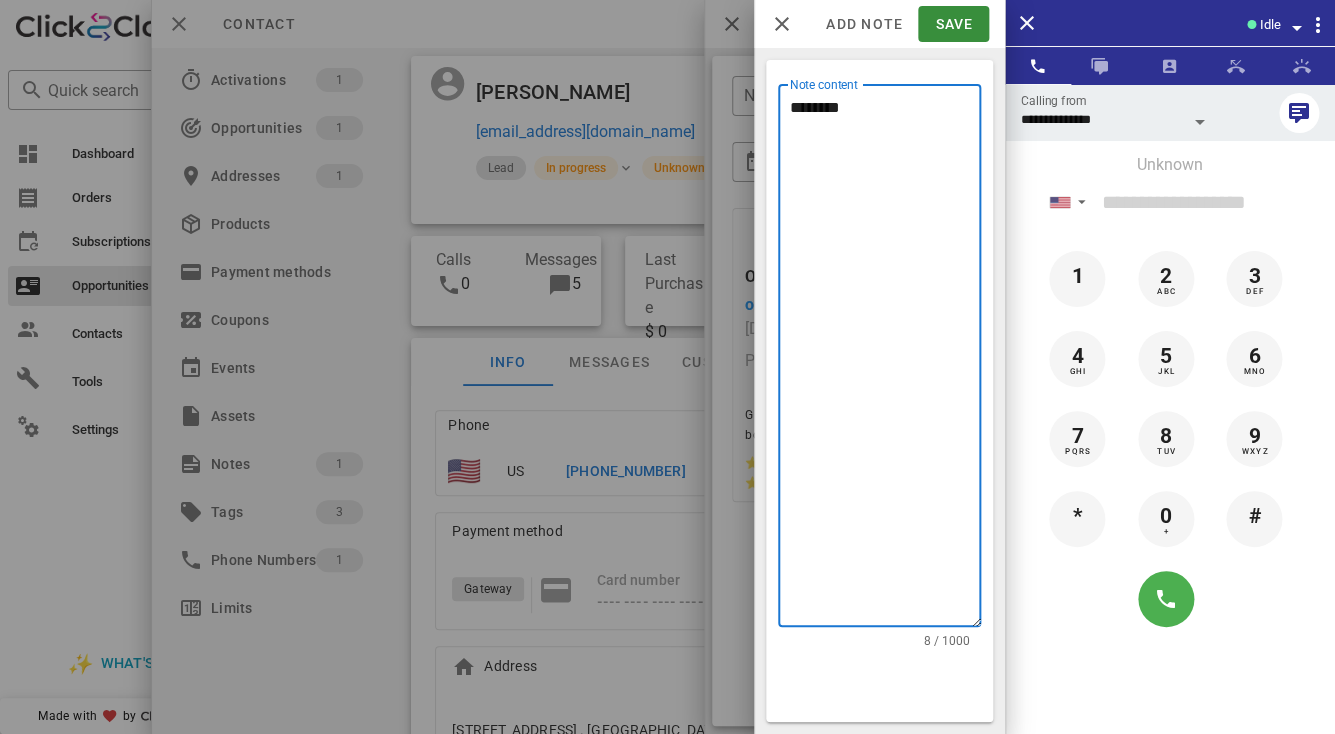 click on "********" at bounding box center (885, 360) 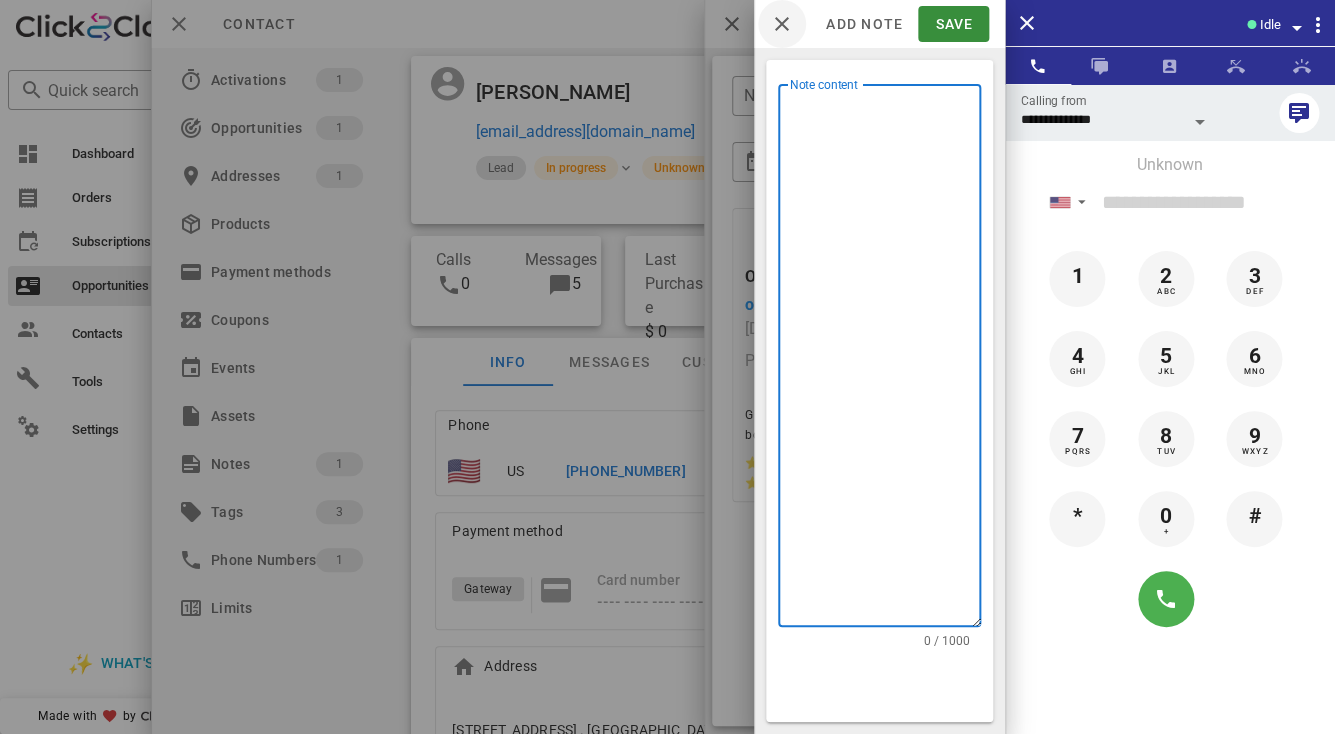type 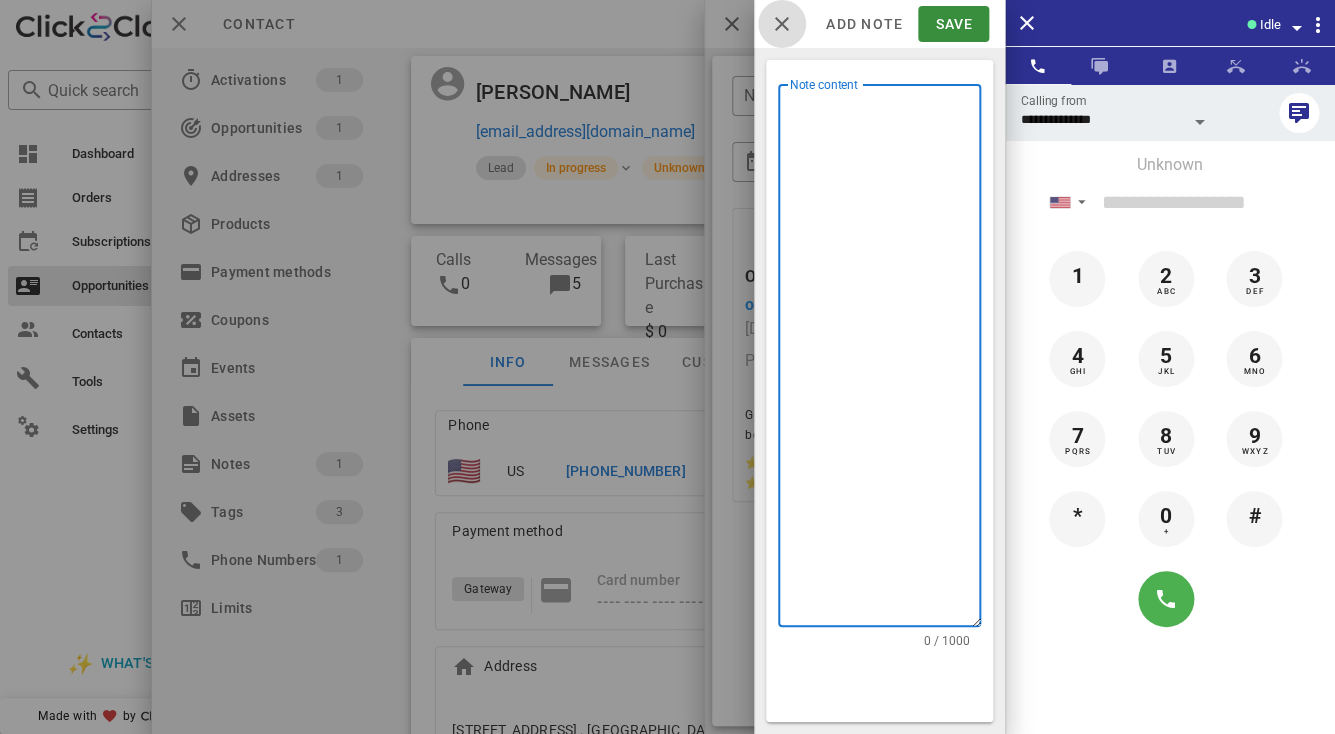 click at bounding box center [782, 24] 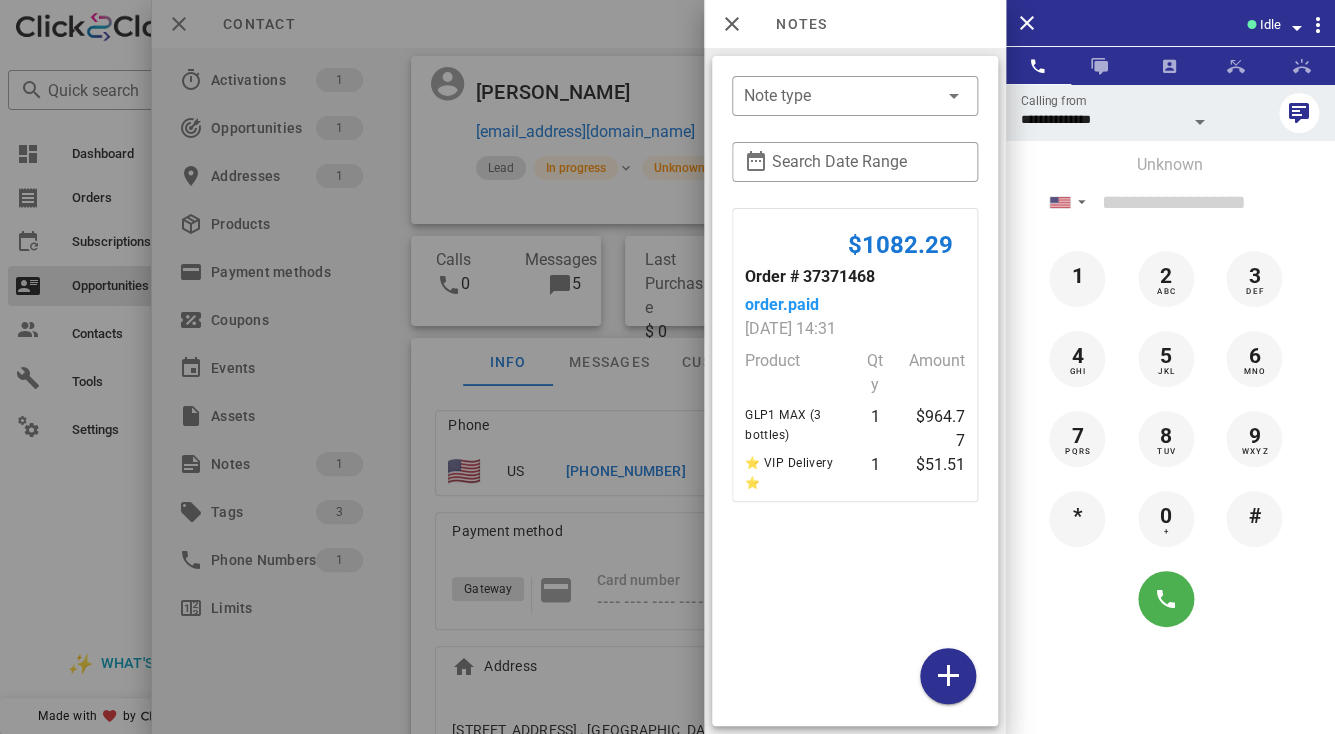 click at bounding box center (667, 367) 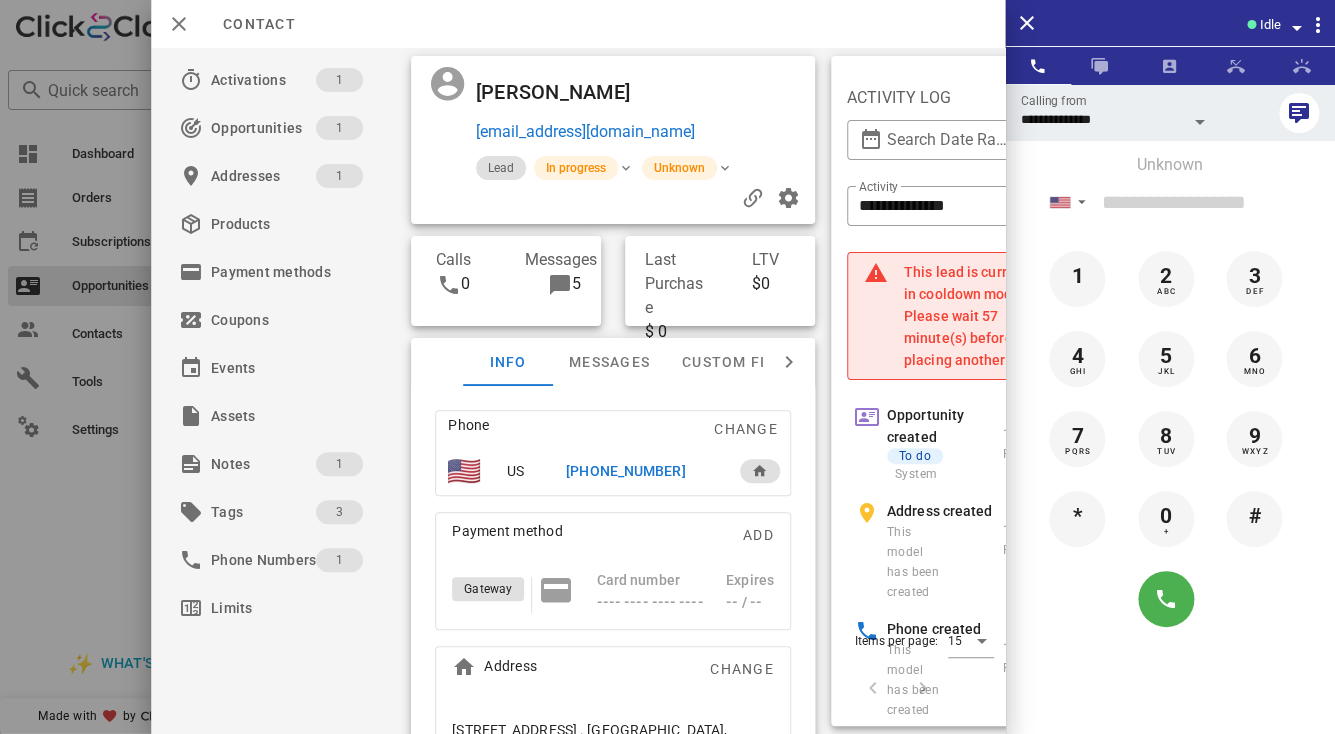 click on "+18434677103" at bounding box center (642, 471) 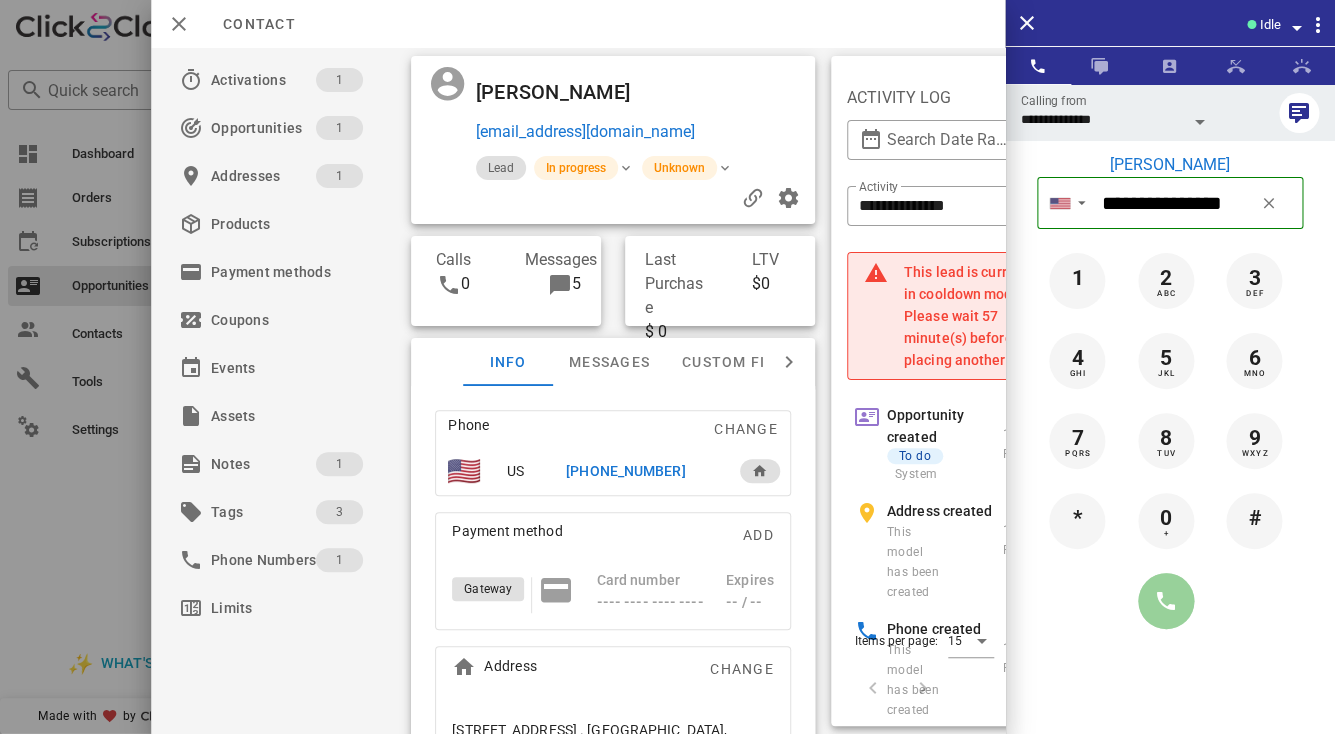 click at bounding box center (1166, 601) 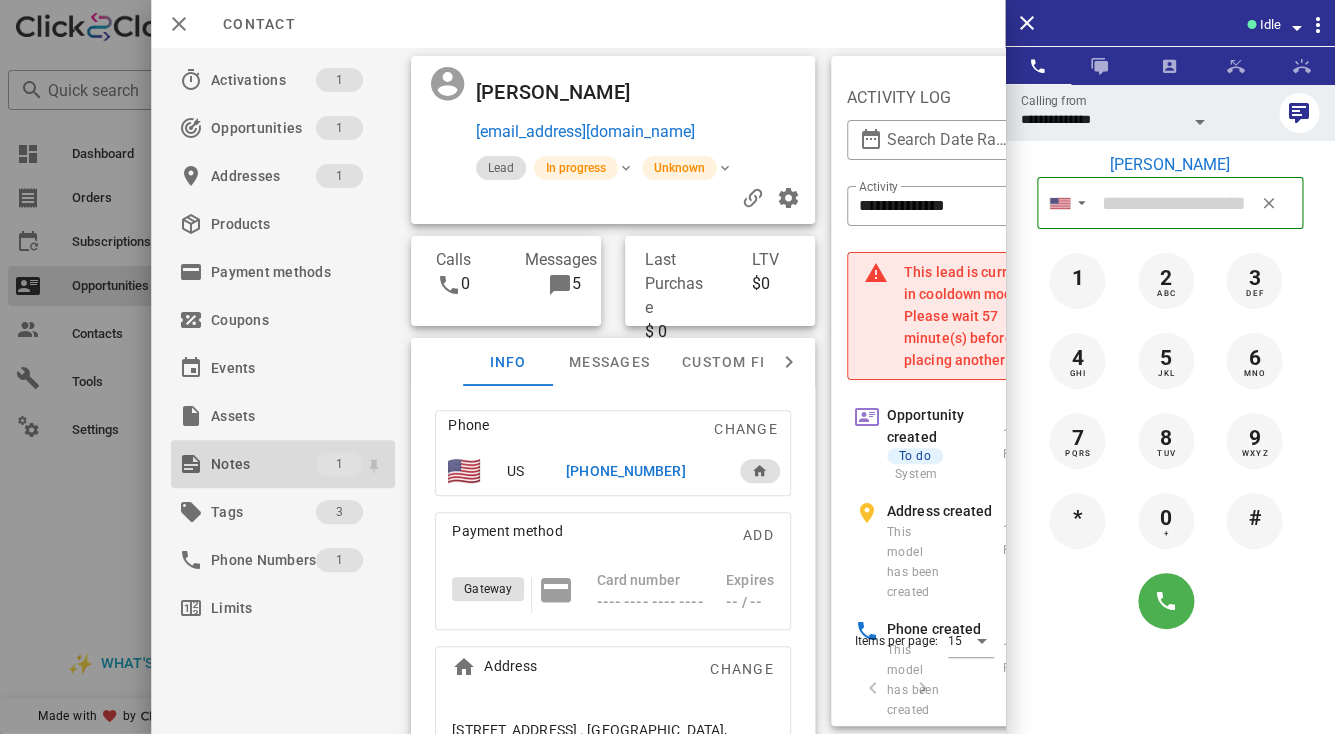 click on "Notes" at bounding box center (263, 464) 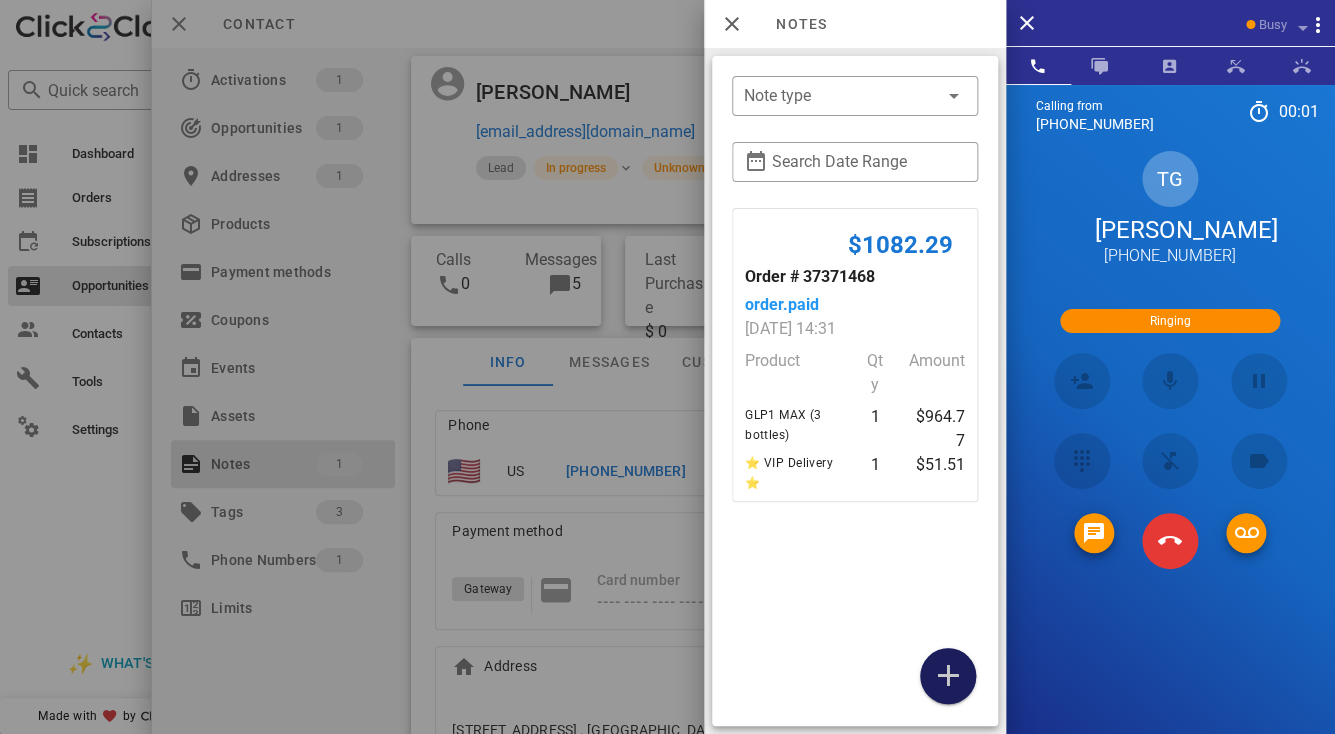 click at bounding box center [947, 676] 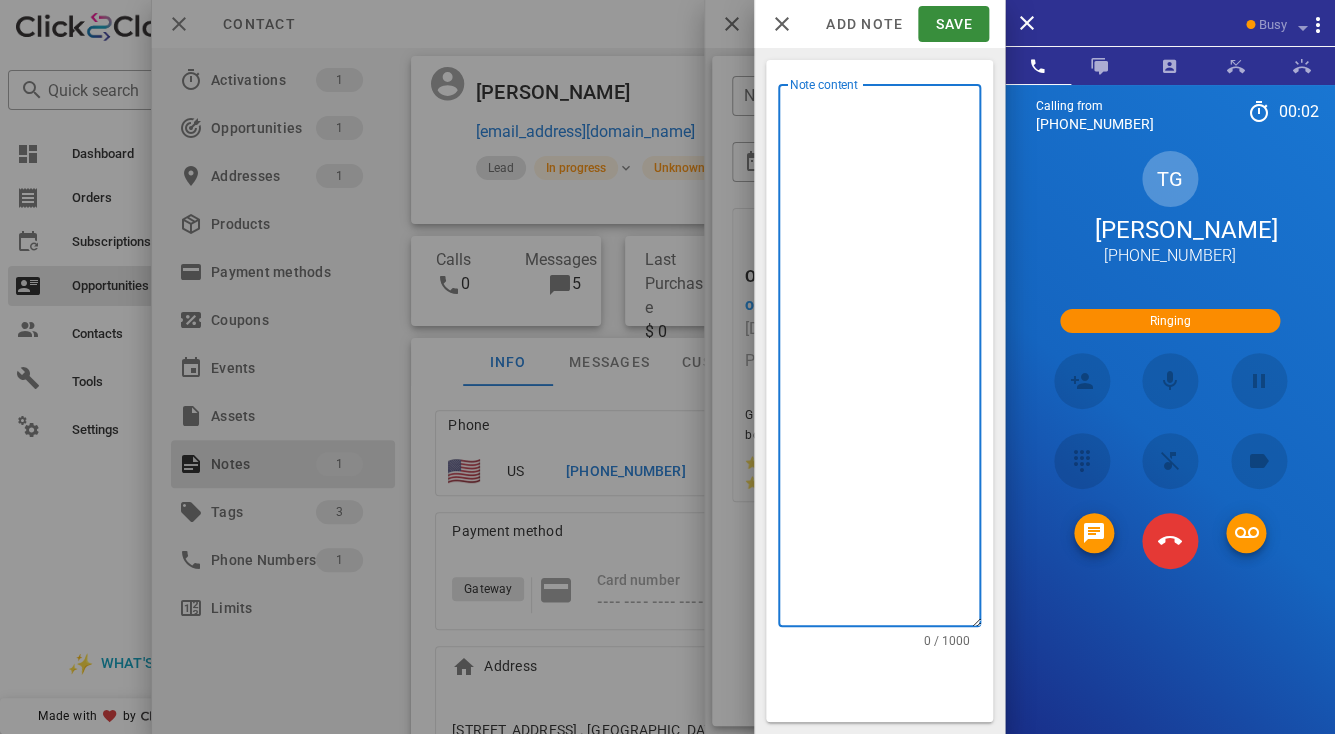 click on "Note content" at bounding box center [885, 360] 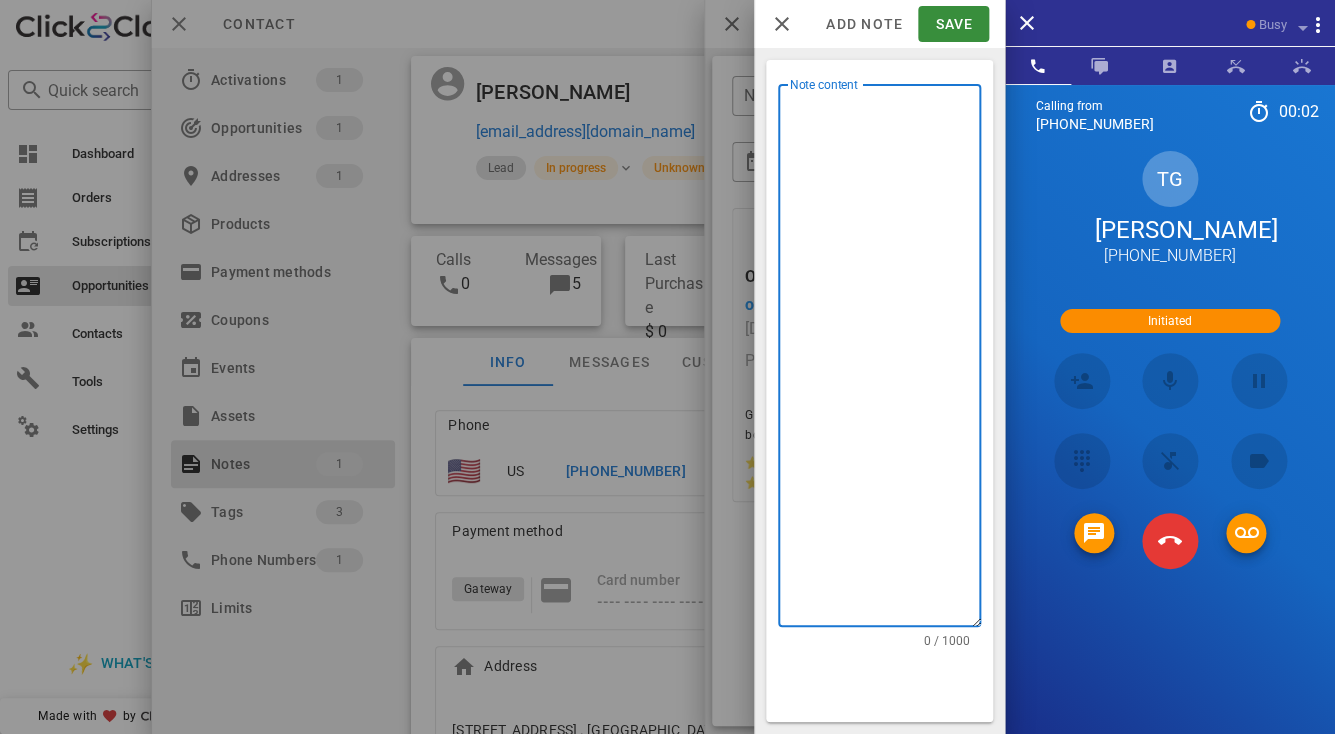 paste on "********" 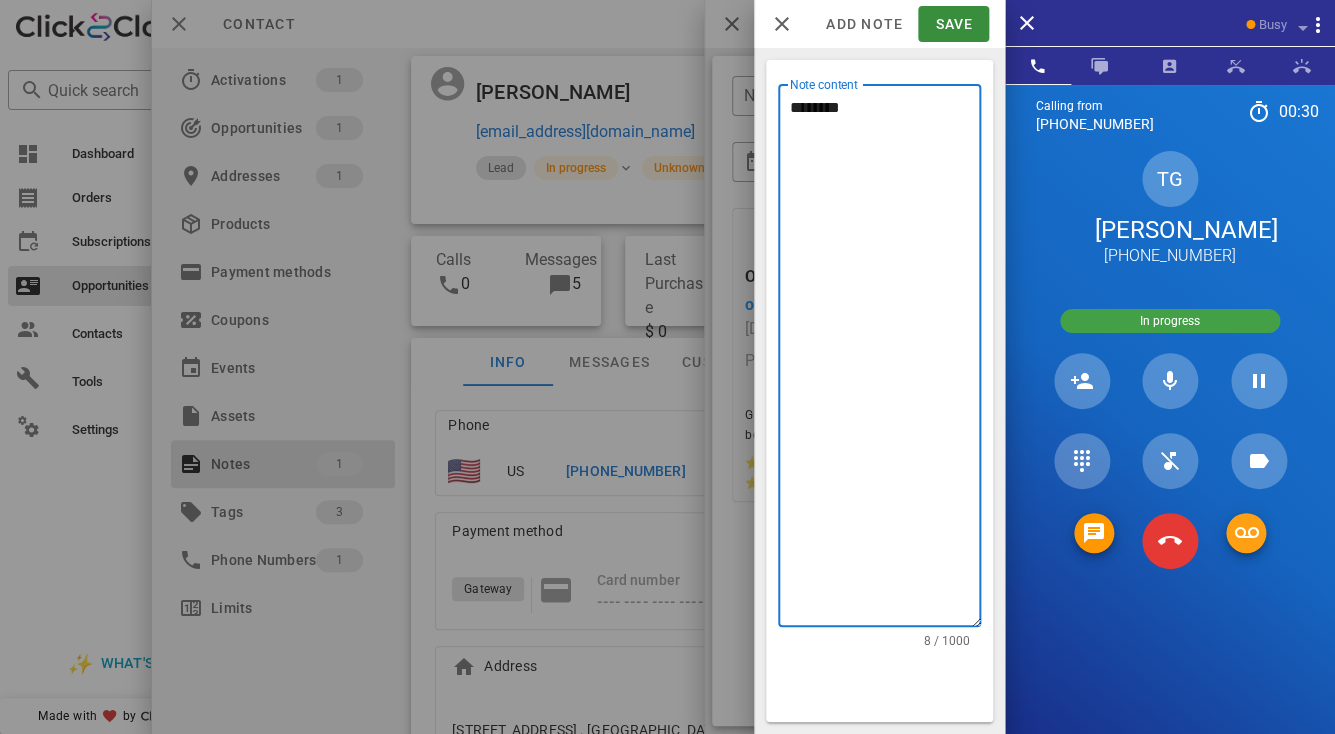 type on "********" 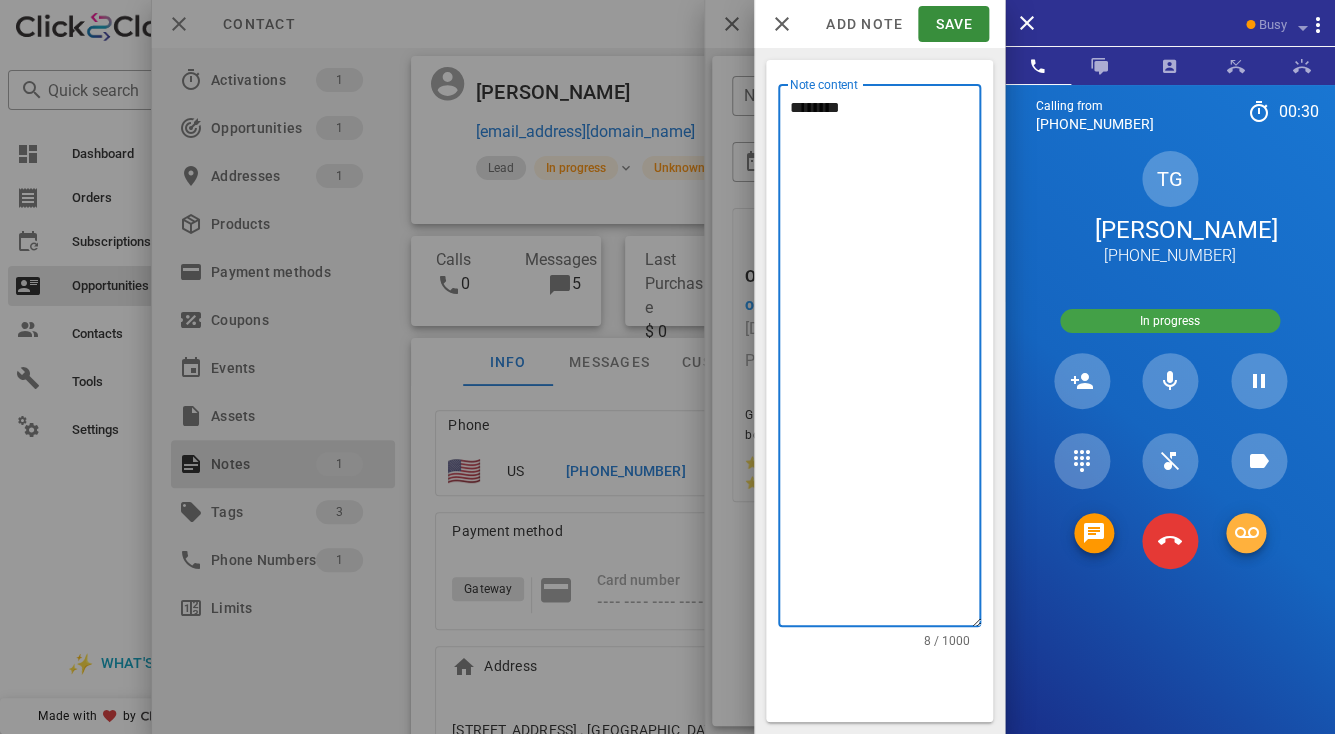 click at bounding box center [1246, 533] 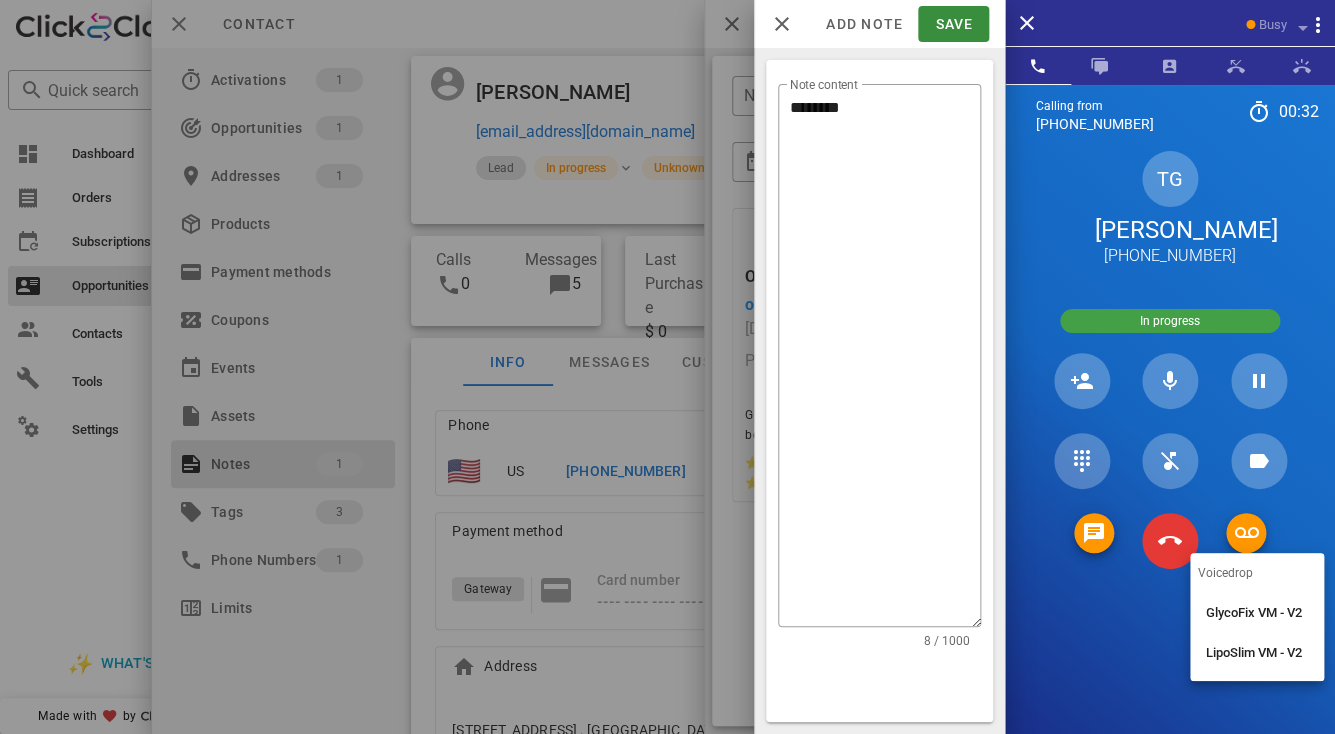 click on "Calling from (737) 352-4155 00: 32  Unknown      ▼     Australia
+61
Canada
+1
Guam
+1671
Mexico (México)
+52
New Zealand
+64
United Kingdom
+44
United States
+1
1 2 ABC 3 DEF 4 GHI 5 JKL 6 MNO 7 PQRS 8 TUV 9 WXYZ * 0 + #  TG   Tom Gockel  +18434677103  In progress  Directory ​  WC  William Clark Jr  Idle   OD  Oscar Dargan  Idle   AP  Andre Parker  Idle   AB  Andrea Barraza  Idle   AA  Ashly Andre  Idle   BG  Berlange Gauthier  Idle   BC  Bo Chase  Idle   CA  Chase Adams  Idle   CZ  Cristian Zamarron  Idle   EV  Everest Voelker  Idle   FI  Fatima Iqbal  Idle   HH  Hadi Haidar  Idle   JG  John Gladmon  Idle   JS  Jordan Sidney  Idle   JH  Josh Henry  Idle   KW  Kenny Wade  Idle   LB  Larry Bolden  Idle   LM  Lior Mizrahi  Idle   AL  Alexander Lodi  Busy   CH  Cassandra Husar  Busy   HR  Holly Raye  Busy   JS  Julie Serna  Busy   KM   Busy" at bounding box center (1170, 451) 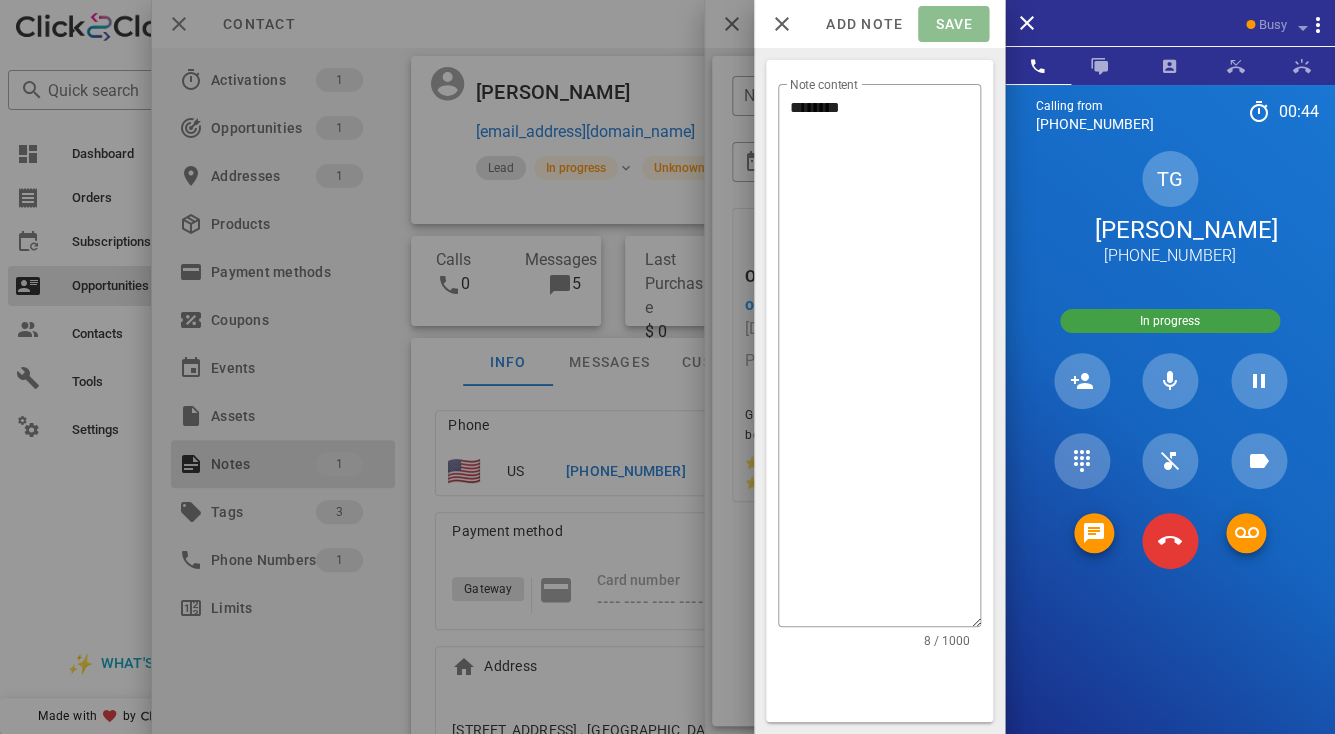 click on "Save" at bounding box center (953, 24) 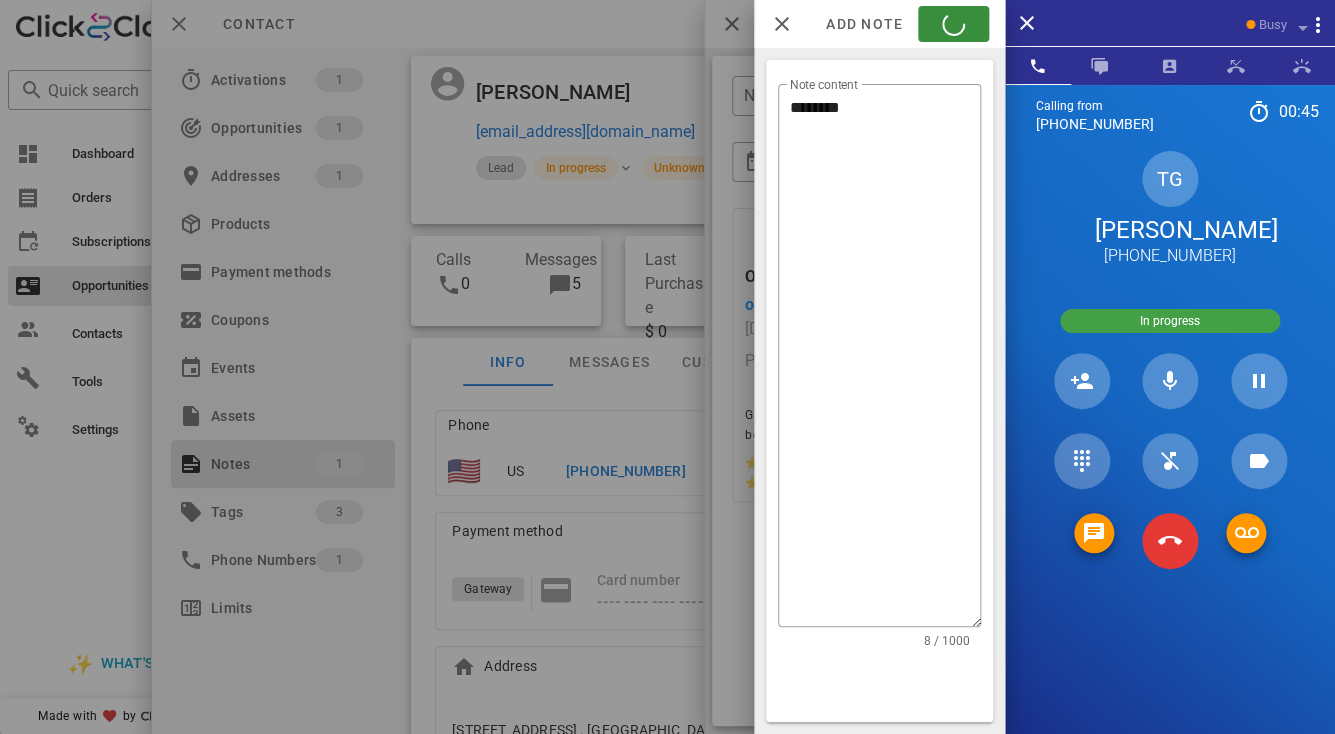 click at bounding box center (667, 367) 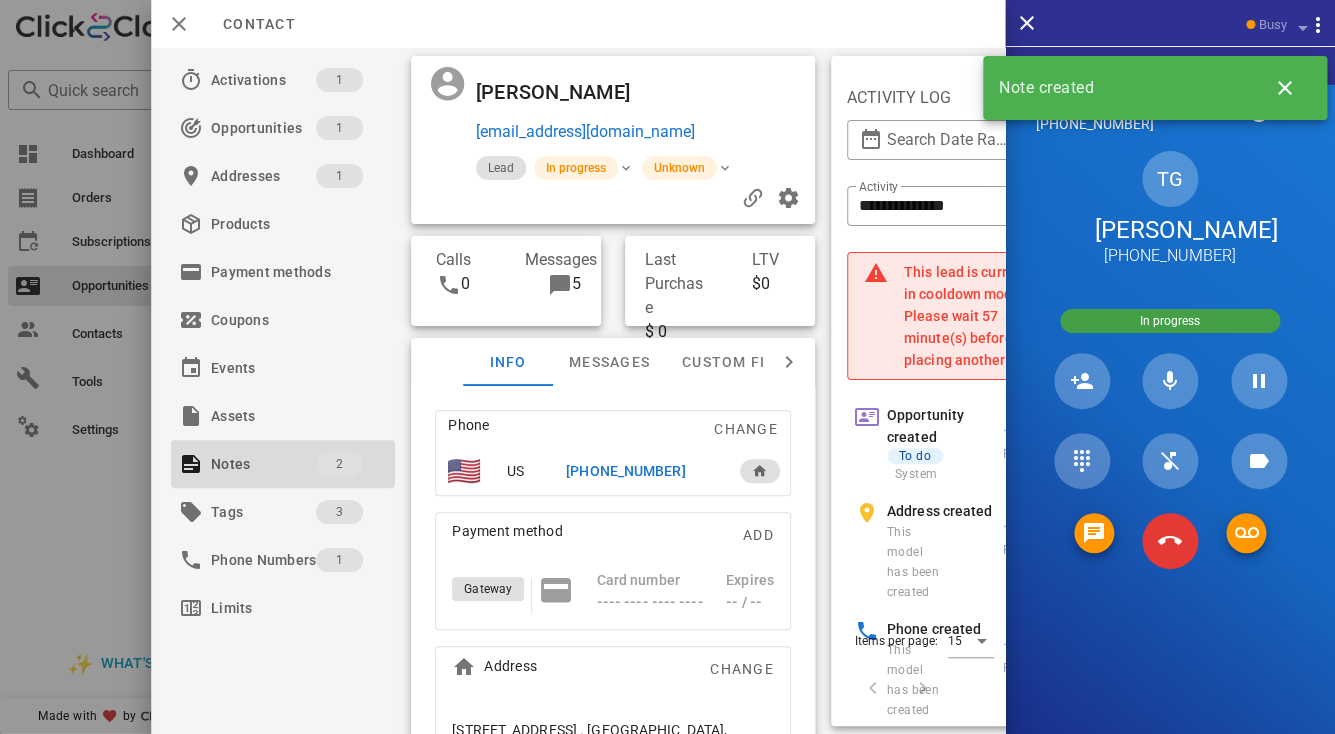 scroll, scrollTop: 87, scrollLeft: 0, axis: vertical 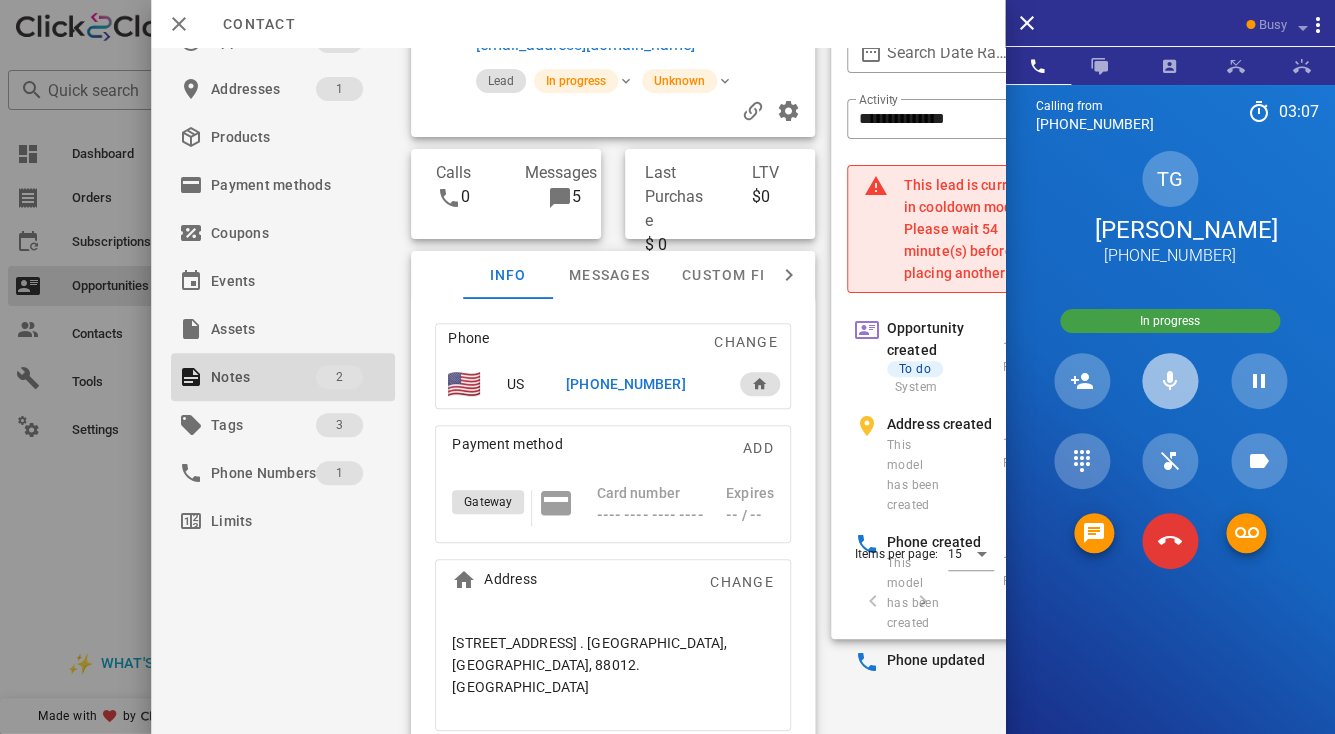 click at bounding box center (1170, 381) 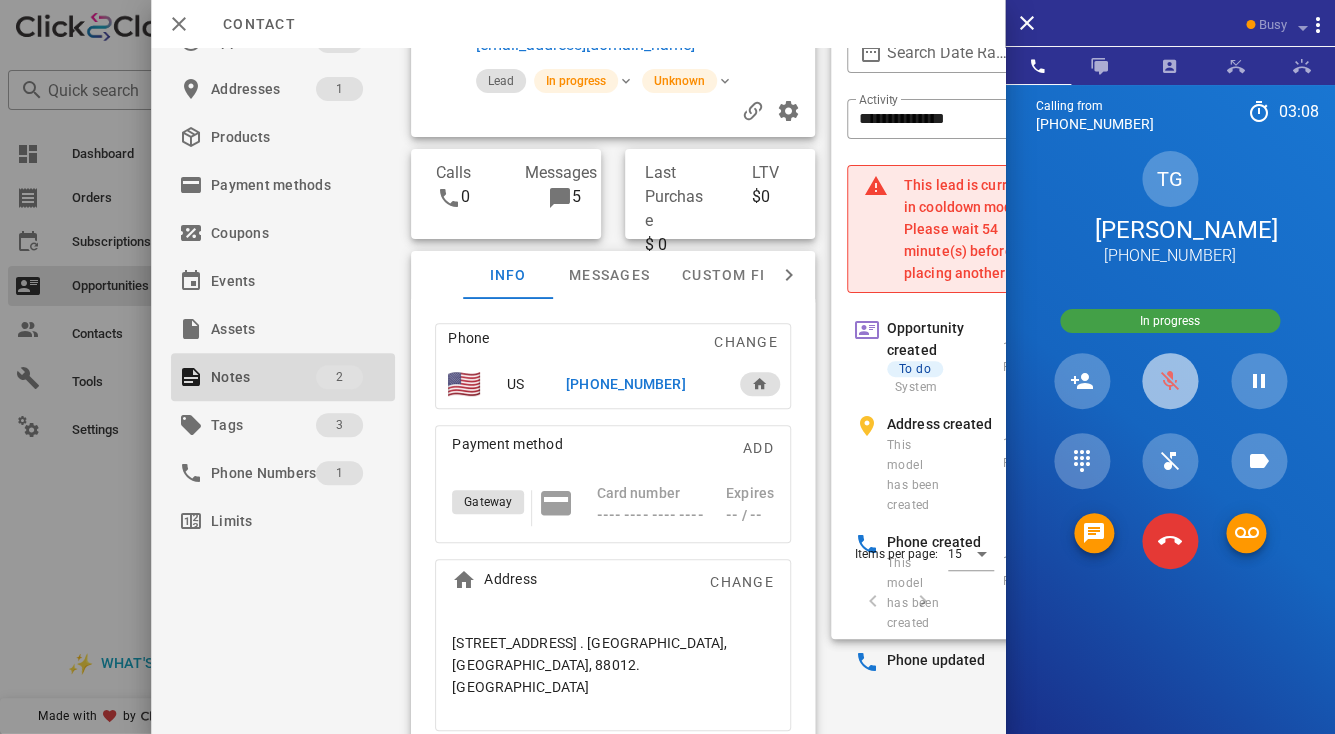 click at bounding box center [1170, 381] 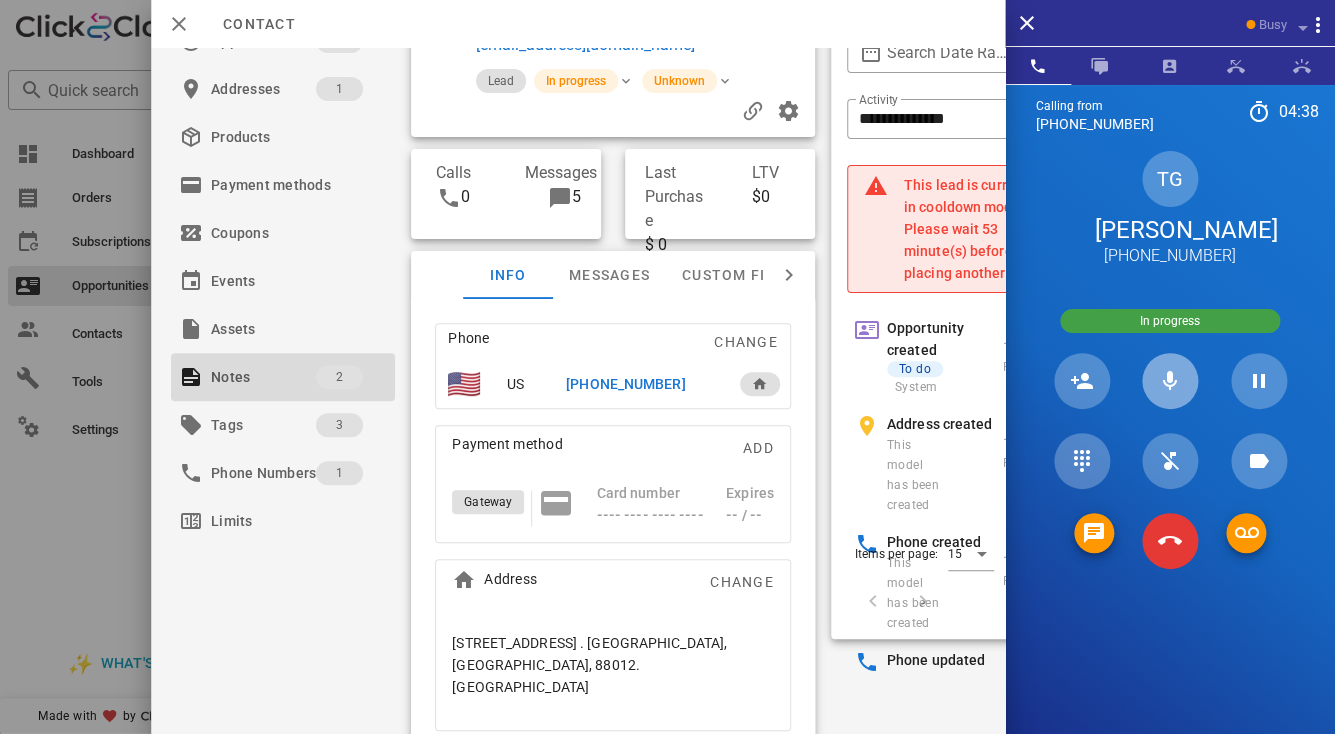 click at bounding box center [1170, 381] 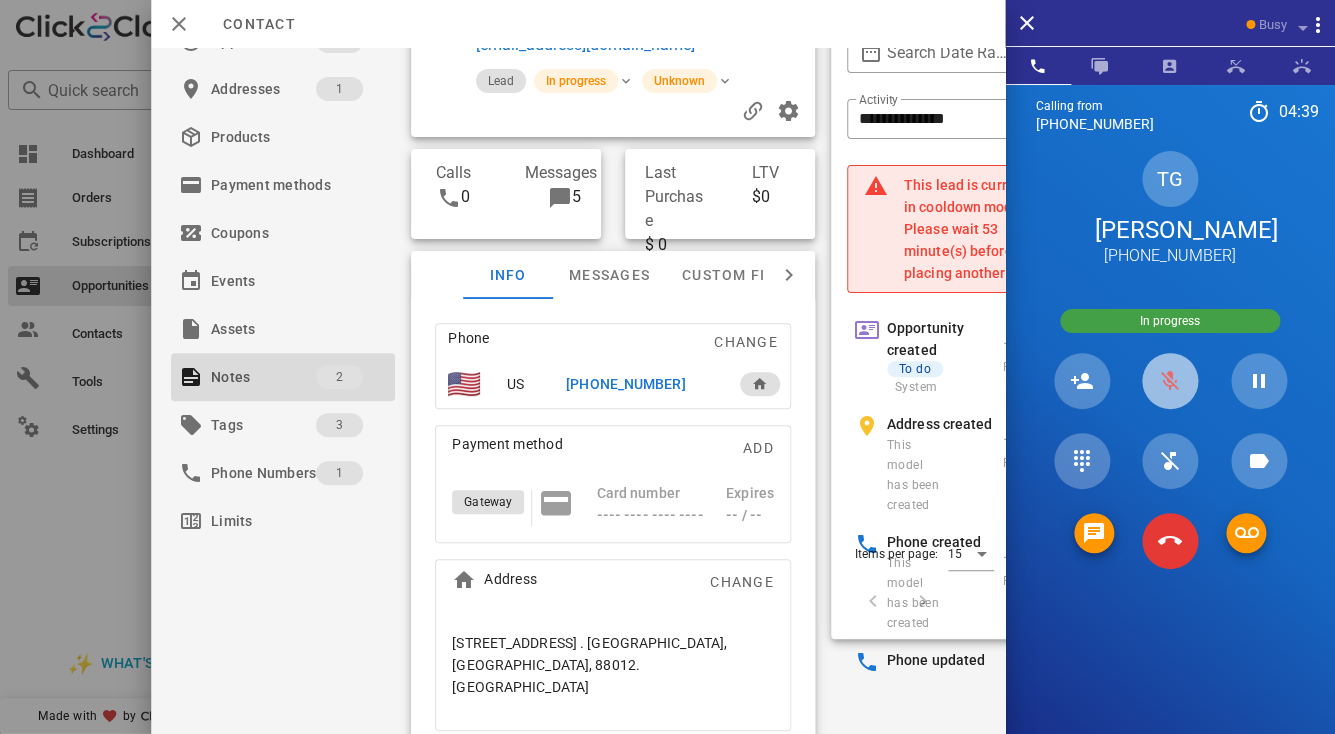 click at bounding box center (1170, 381) 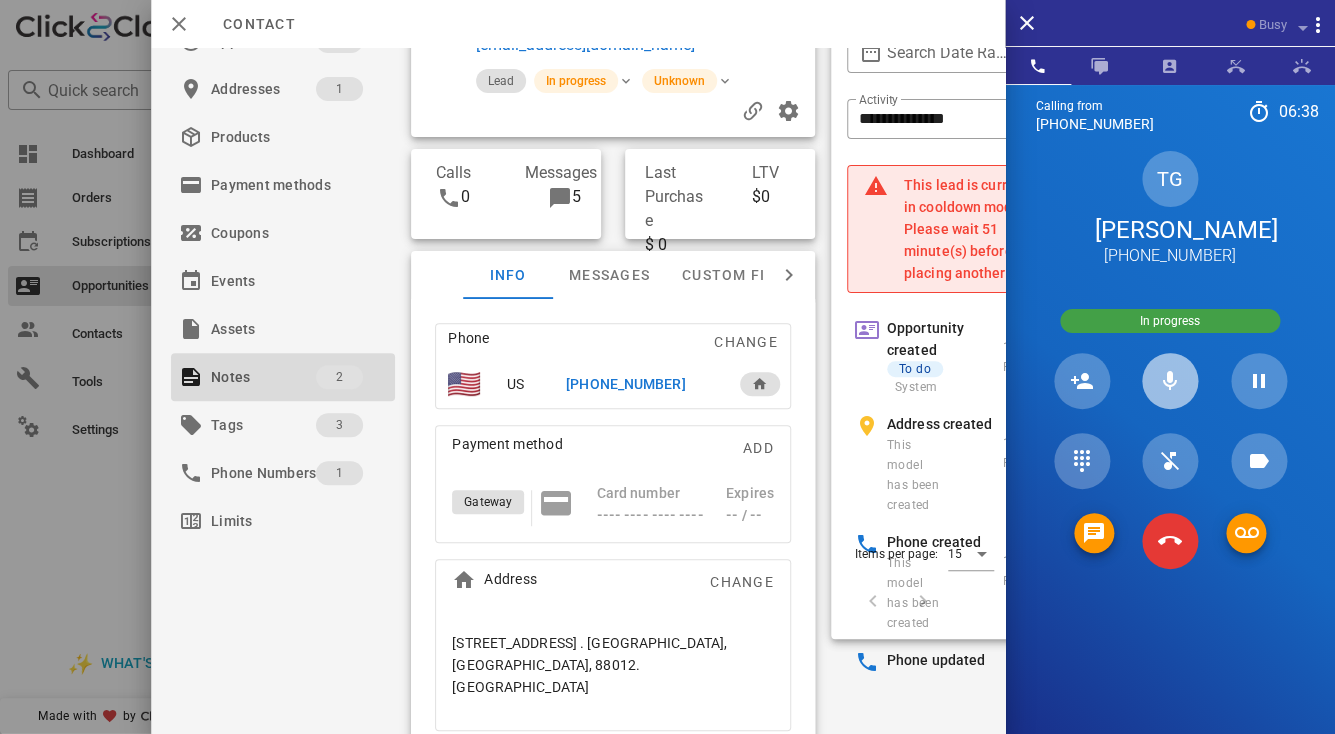 click at bounding box center [1170, 381] 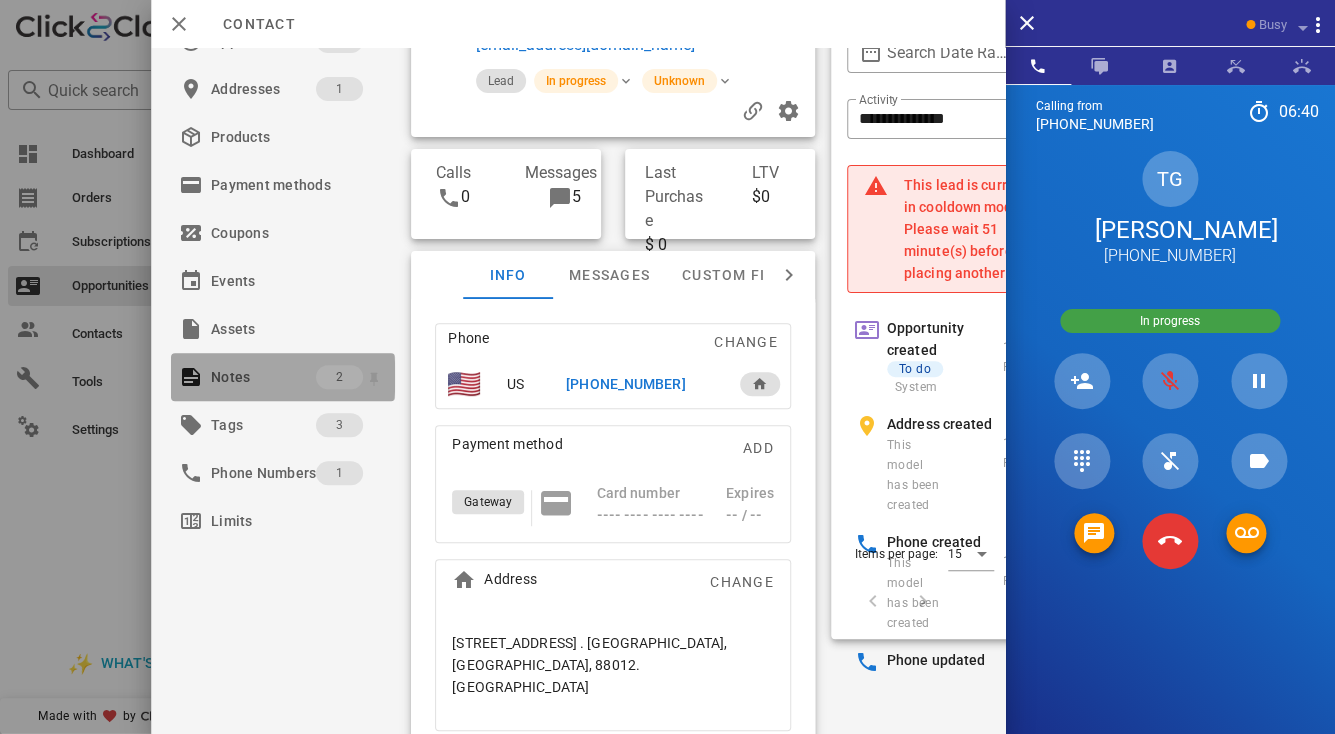 click on "Notes" at bounding box center (263, 377) 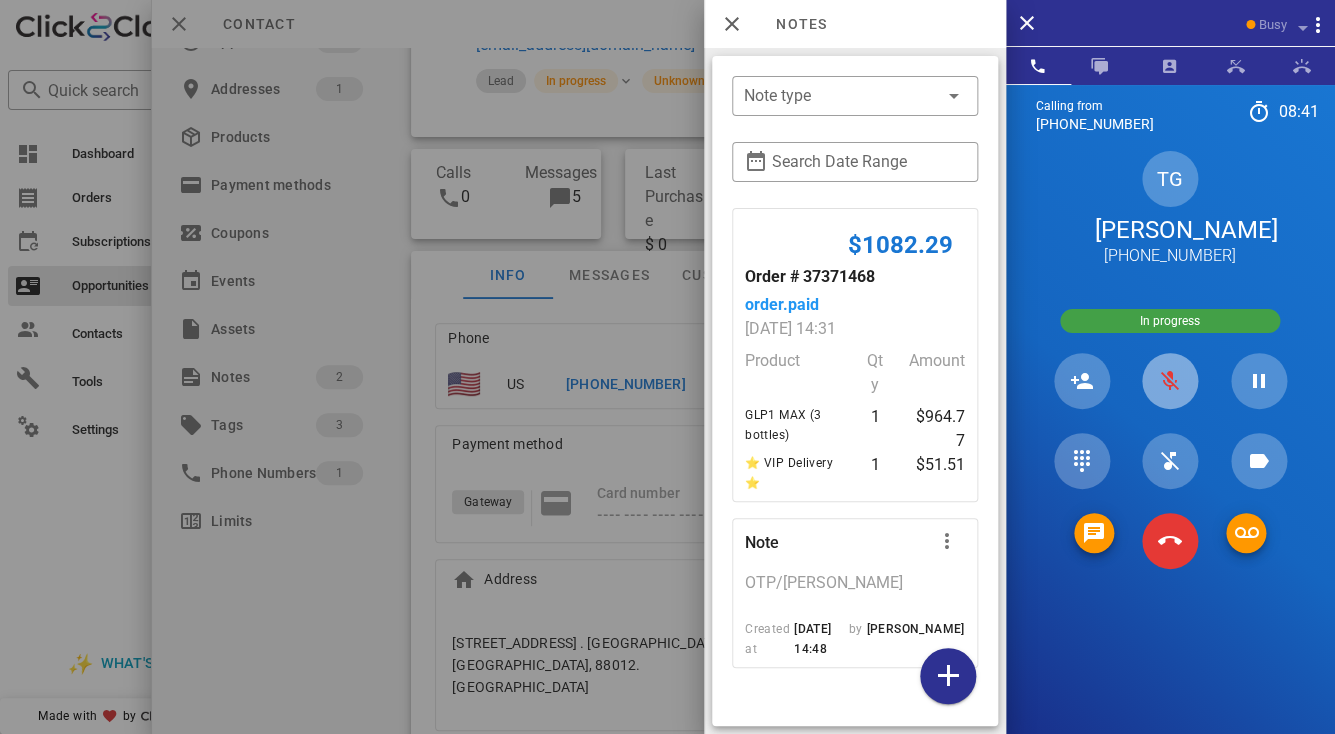 click at bounding box center (1170, 381) 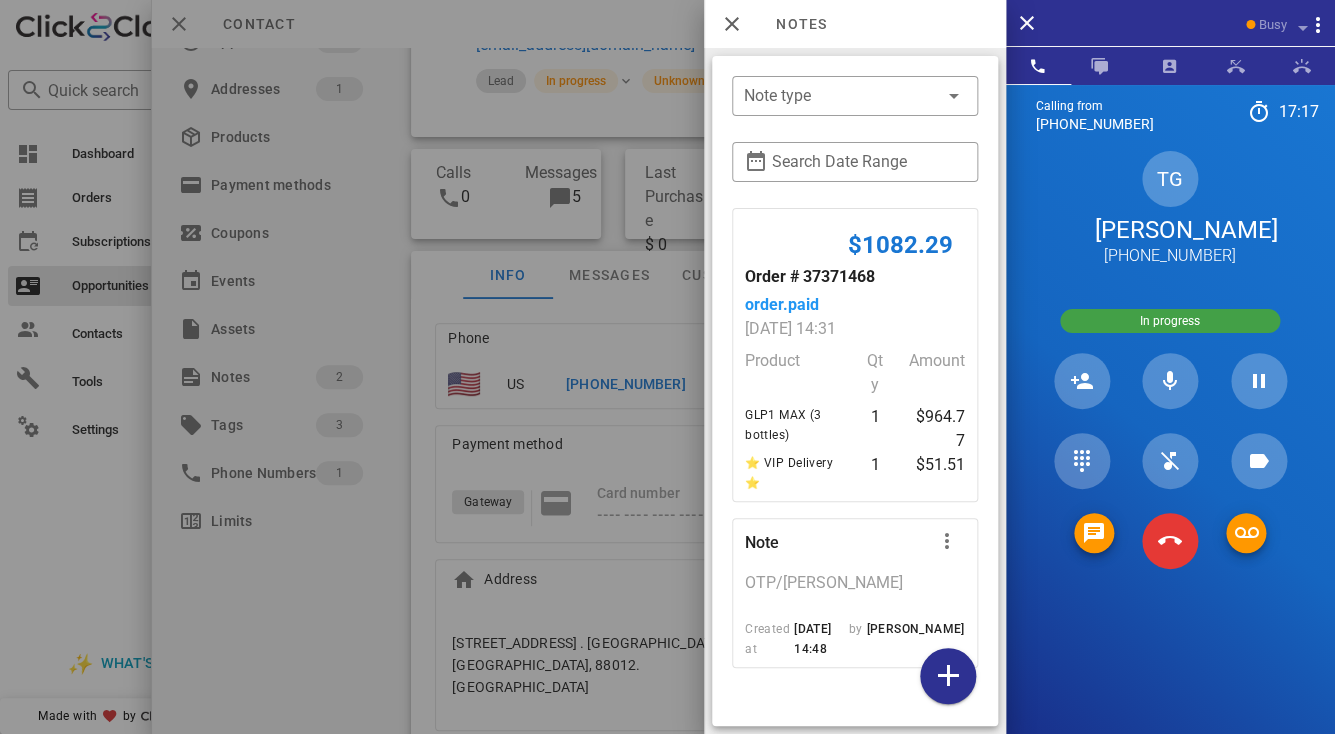 click at bounding box center [667, 367] 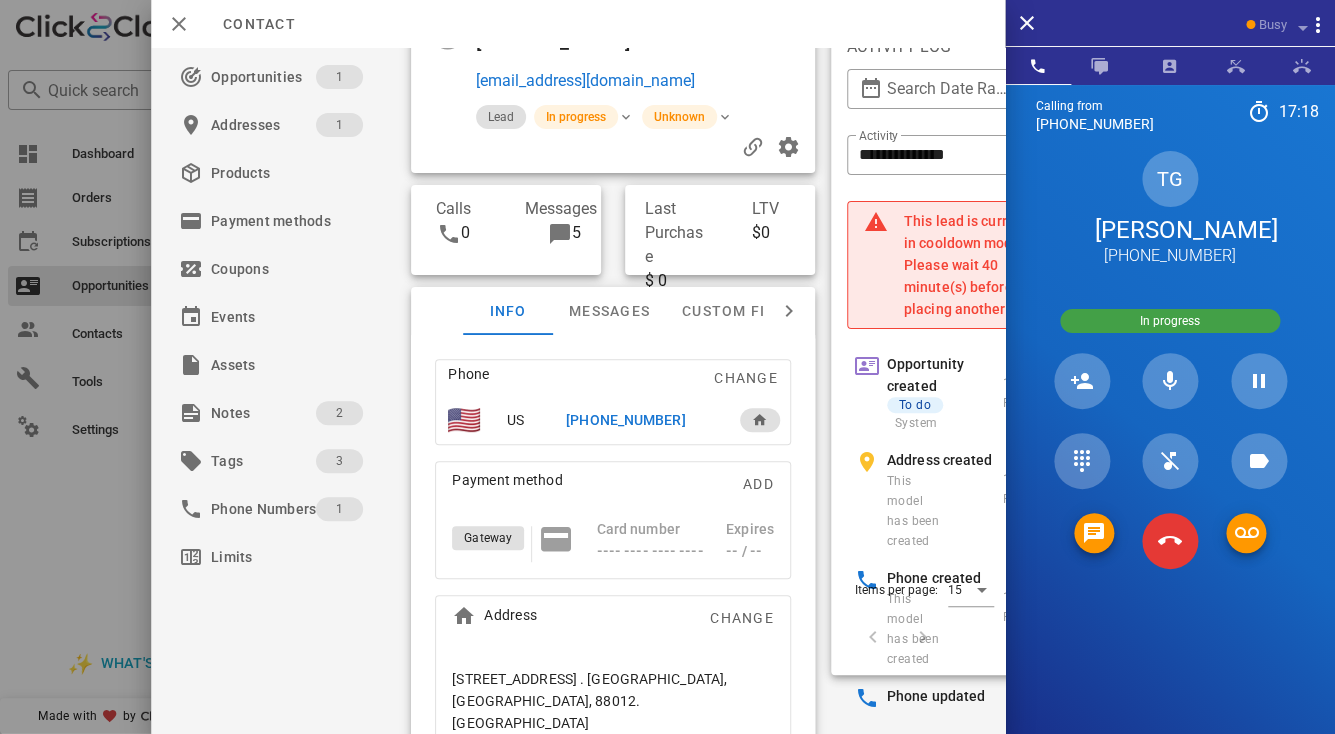 scroll, scrollTop: 47, scrollLeft: 0, axis: vertical 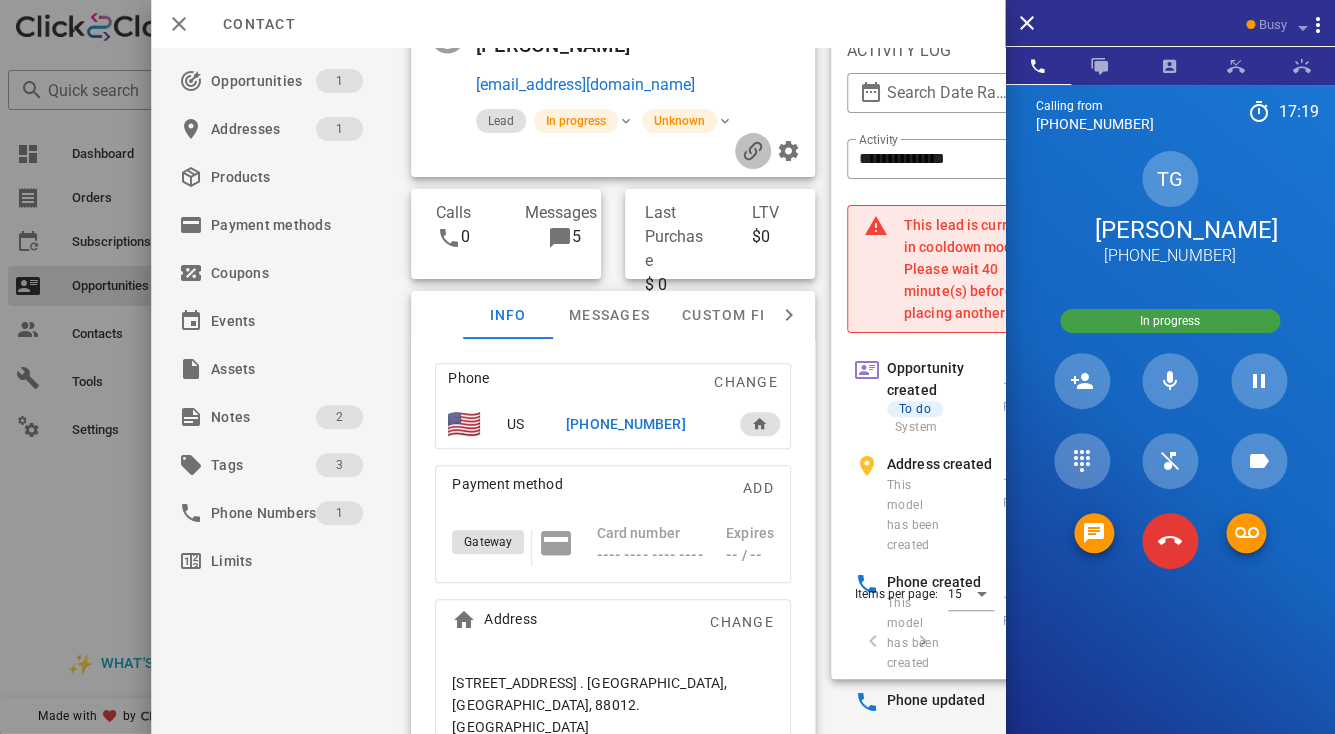 click at bounding box center [753, 151] 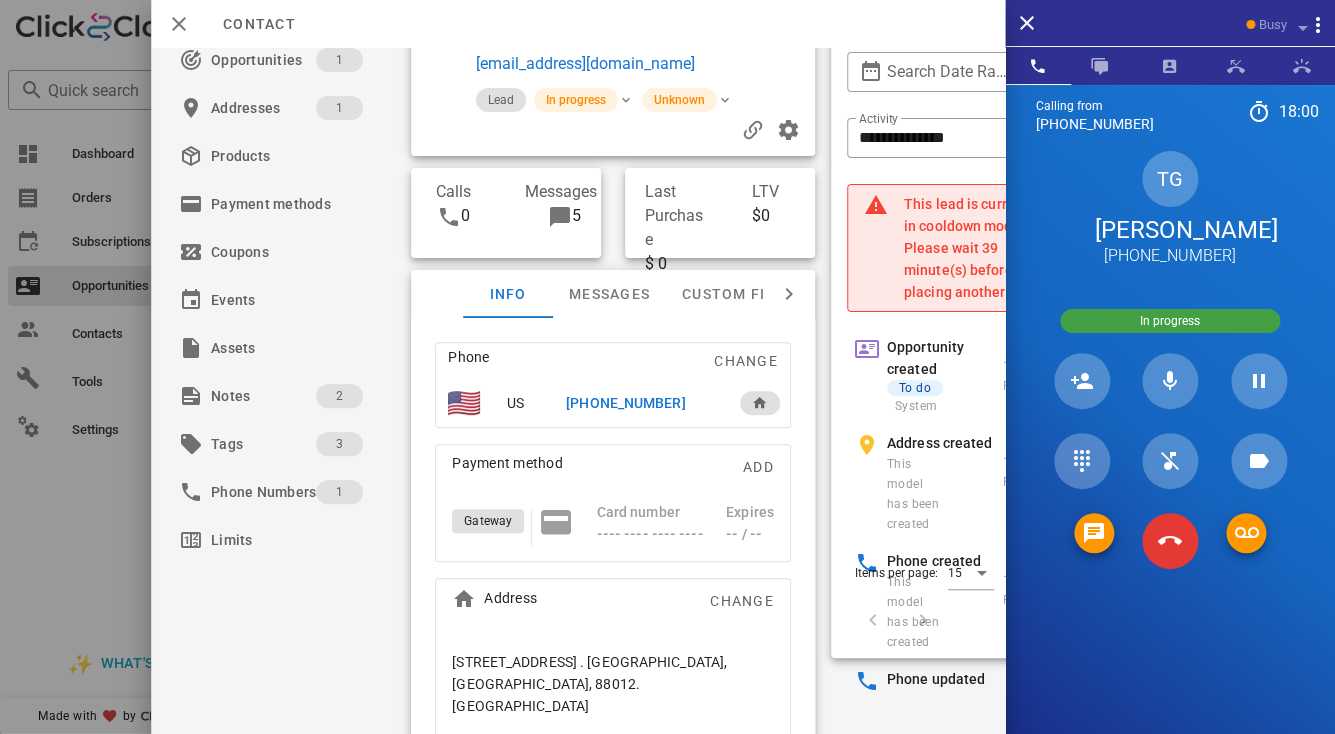 scroll, scrollTop: 61, scrollLeft: 0, axis: vertical 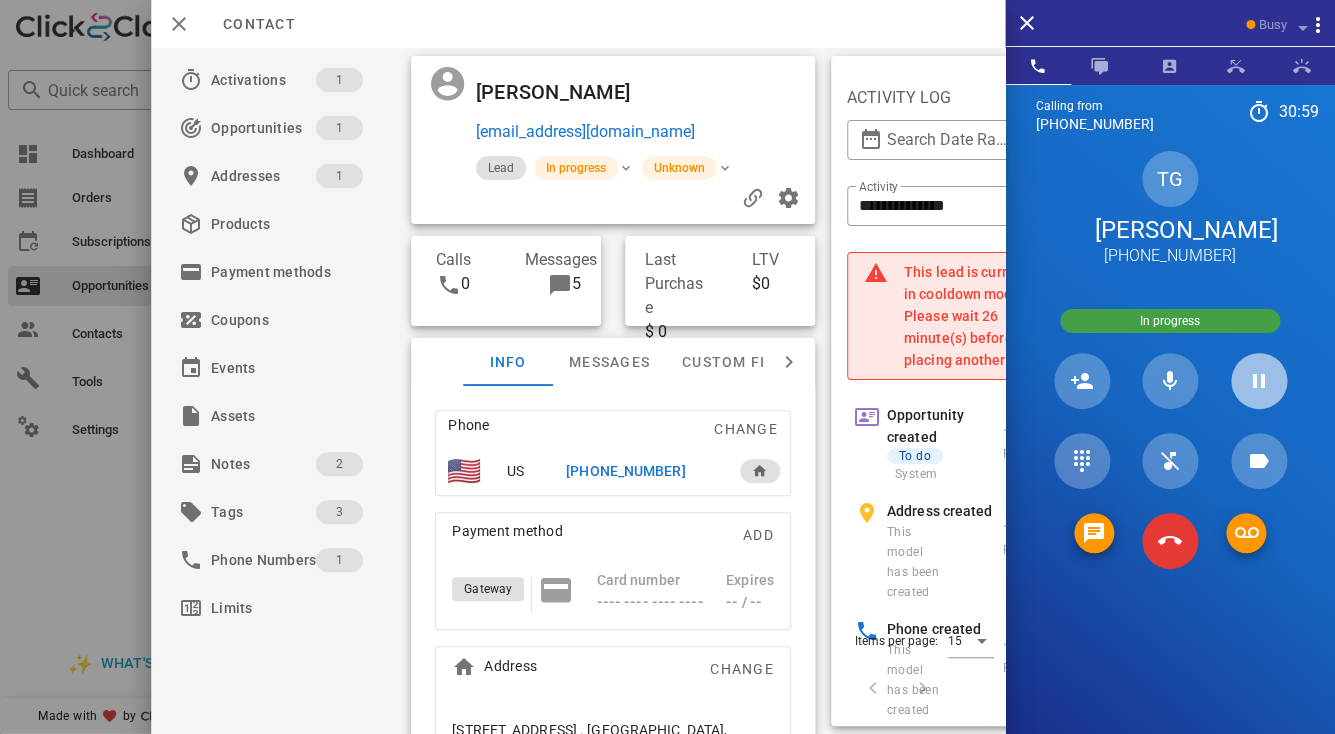 click at bounding box center (1259, 381) 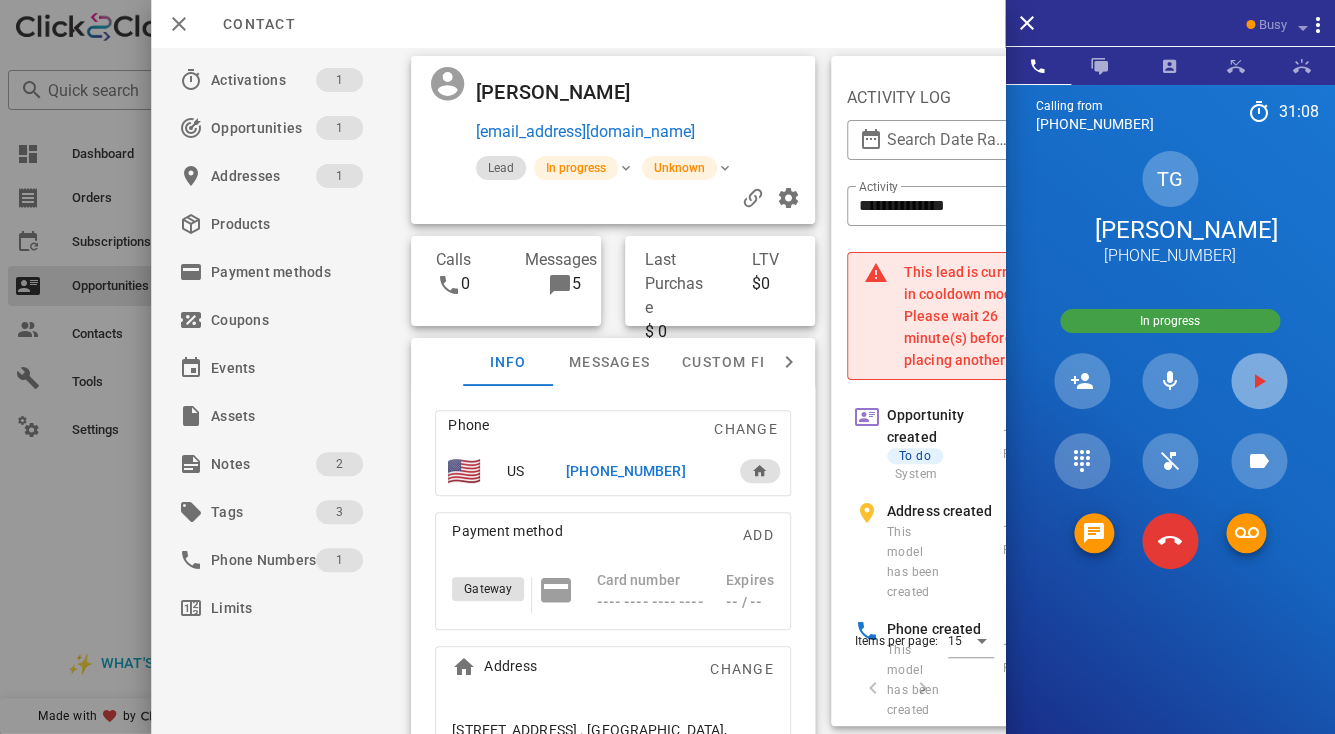 type 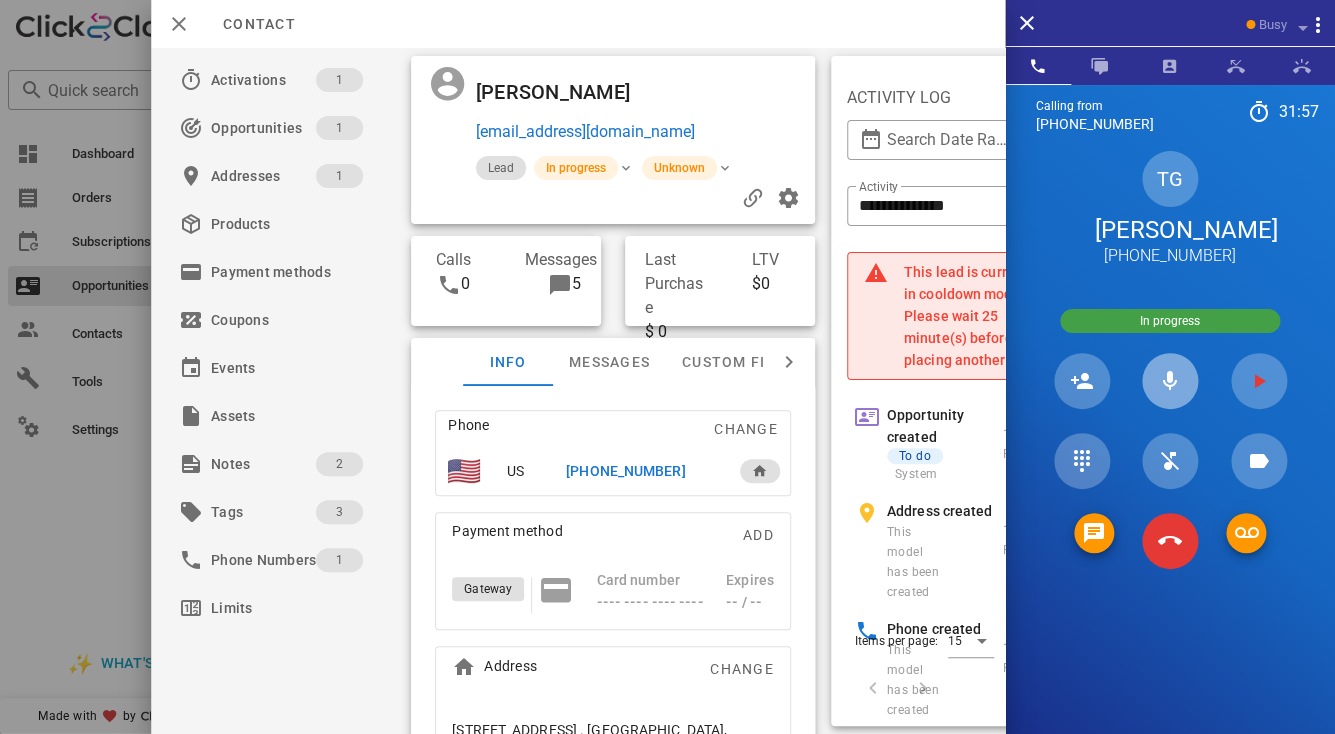 click at bounding box center (1170, 381) 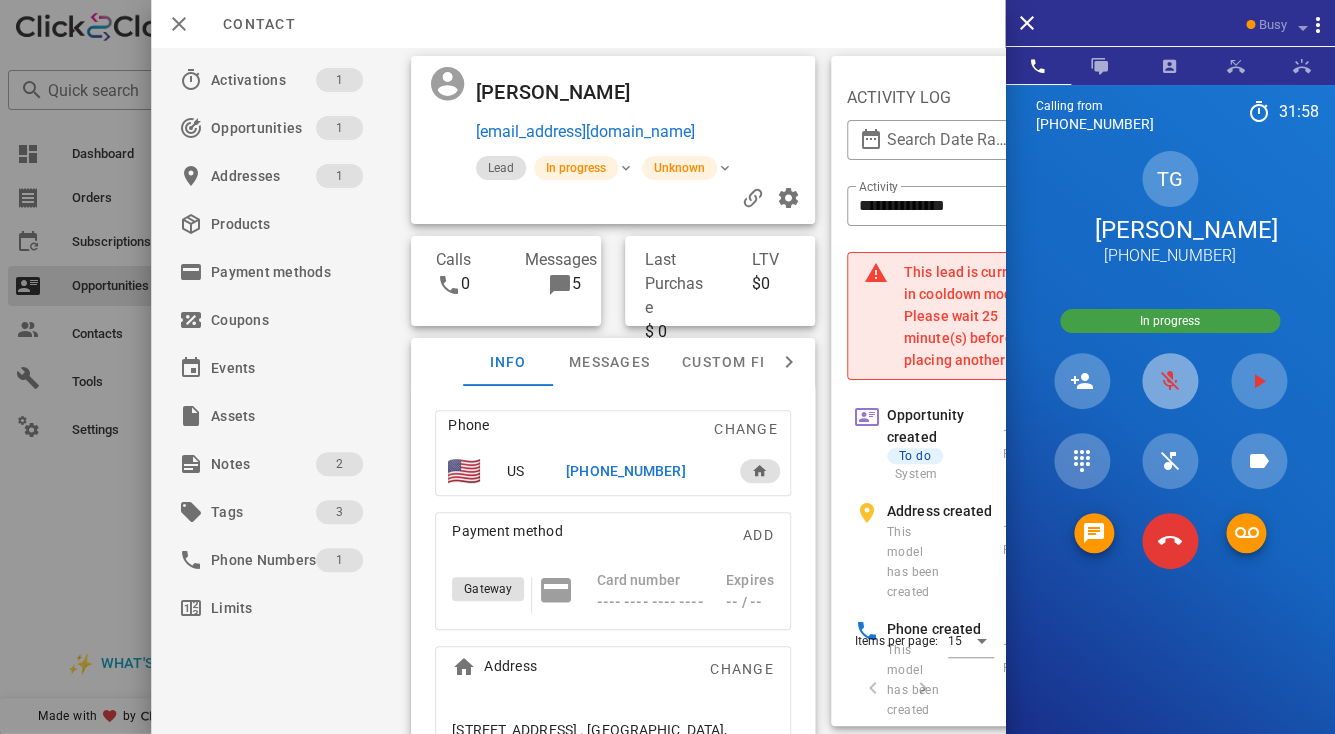 click at bounding box center [1170, 381] 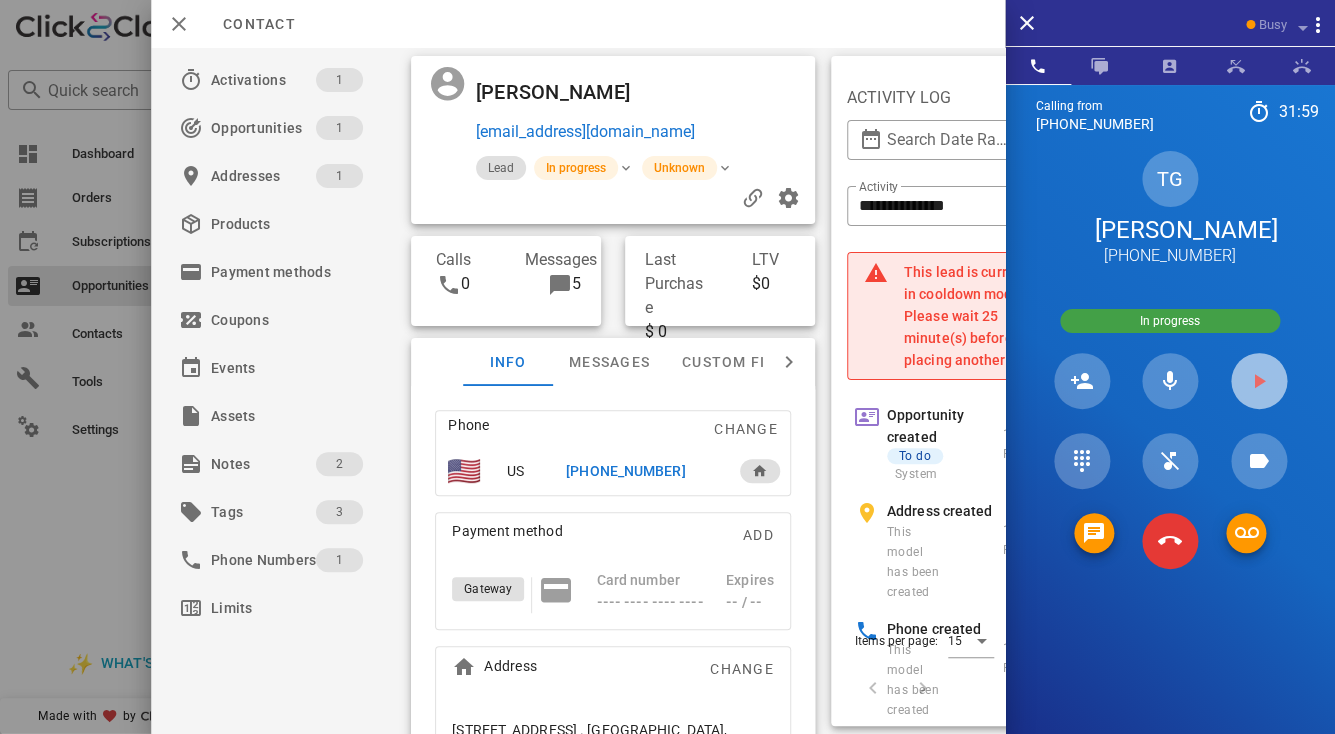 click at bounding box center (1259, 381) 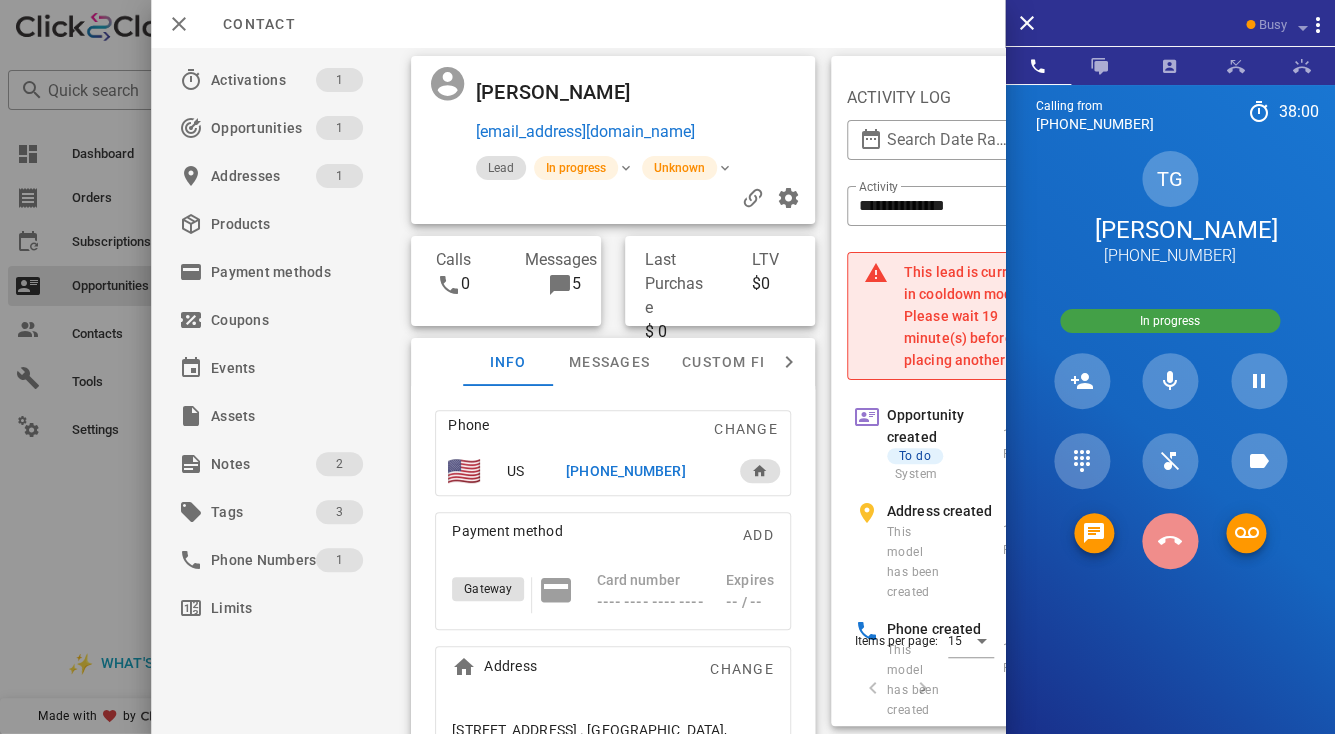 click at bounding box center [1170, 541] 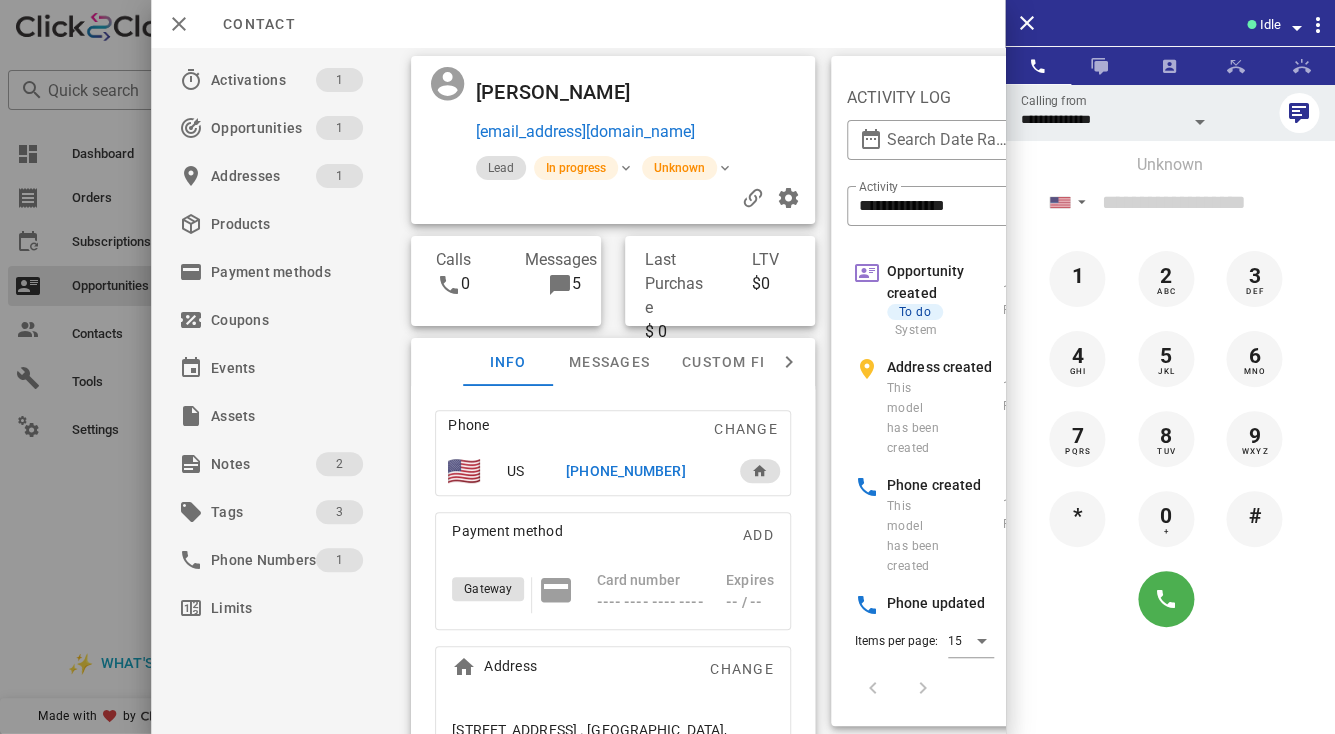 click on "+18434677103" at bounding box center (625, 471) 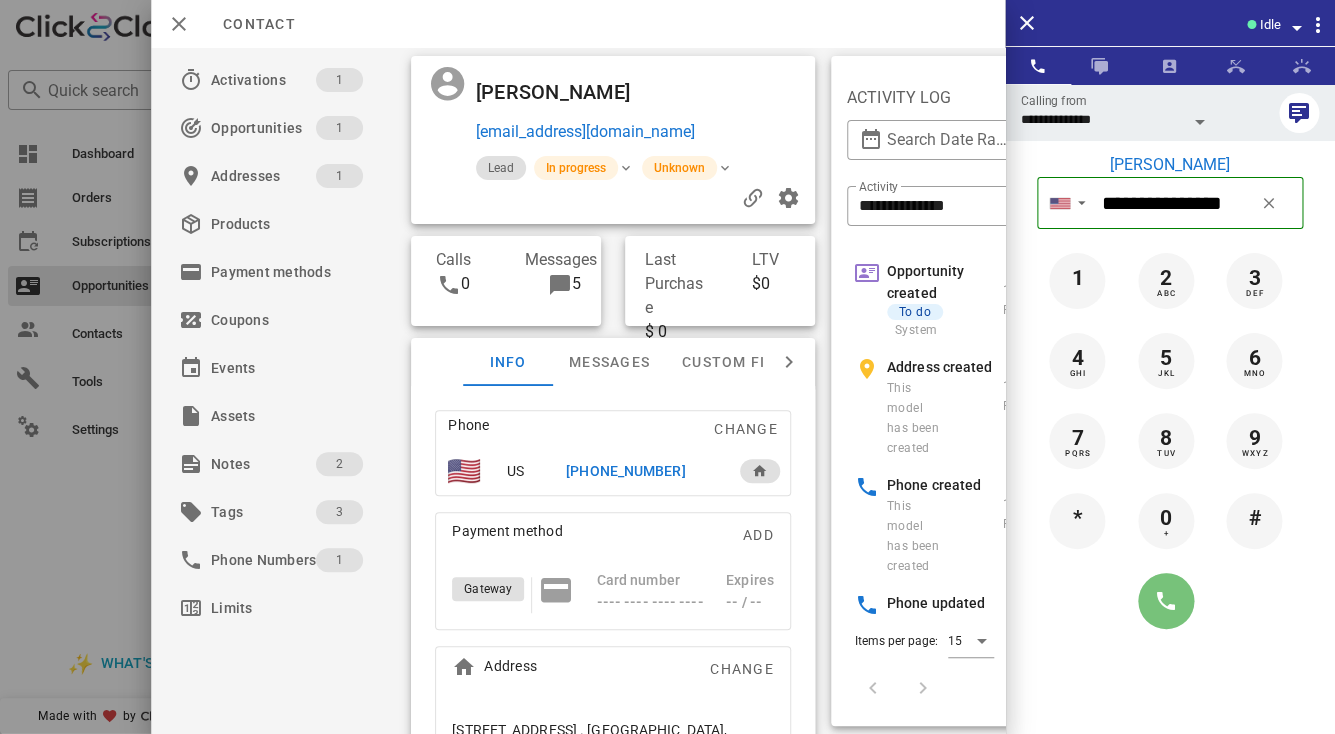 click at bounding box center [1166, 601] 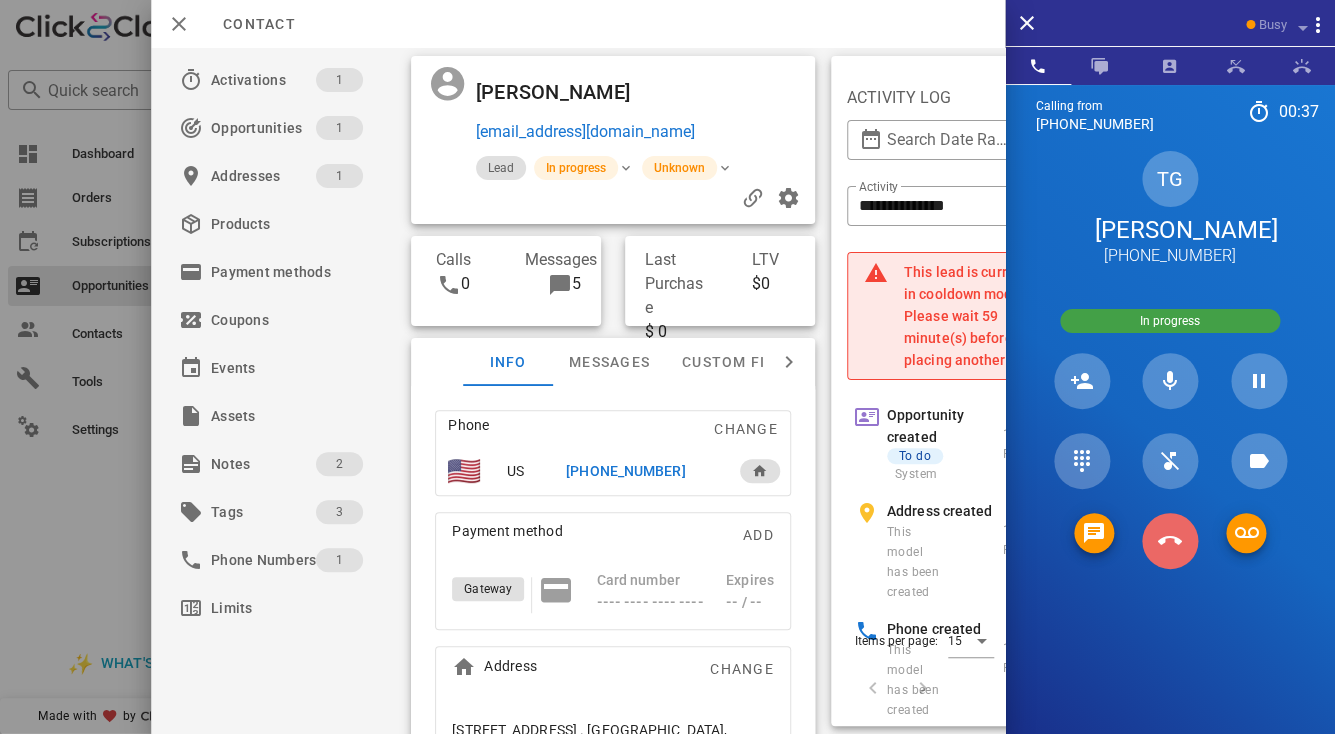 click at bounding box center [1170, 541] 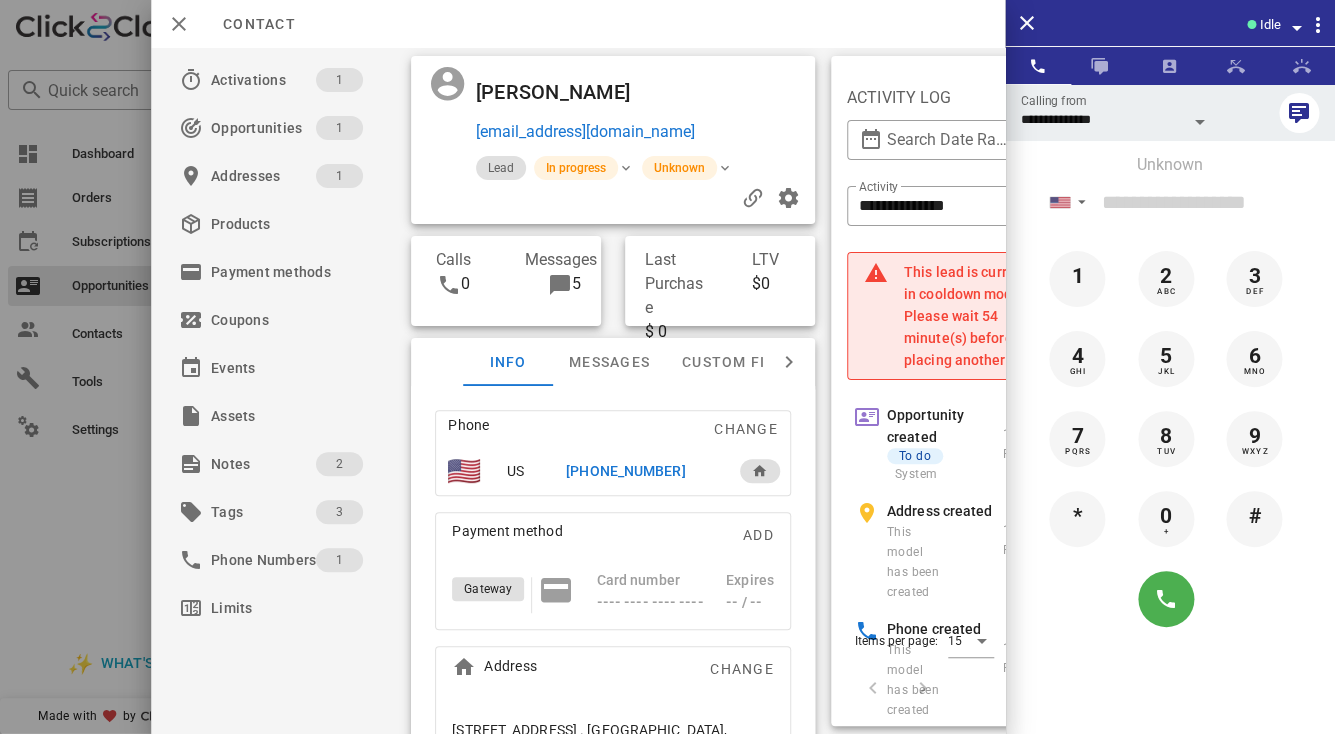 click on "+18434677103" at bounding box center (642, 471) 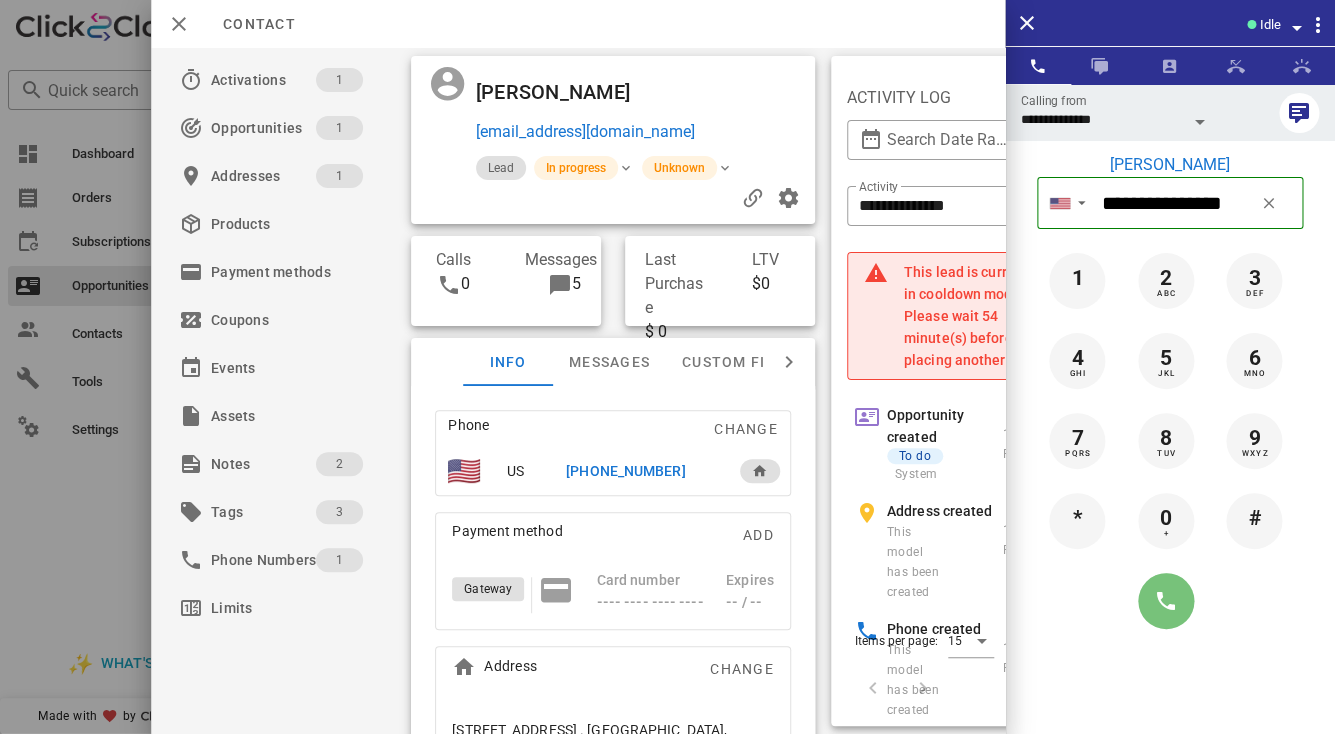 click at bounding box center (1166, 601) 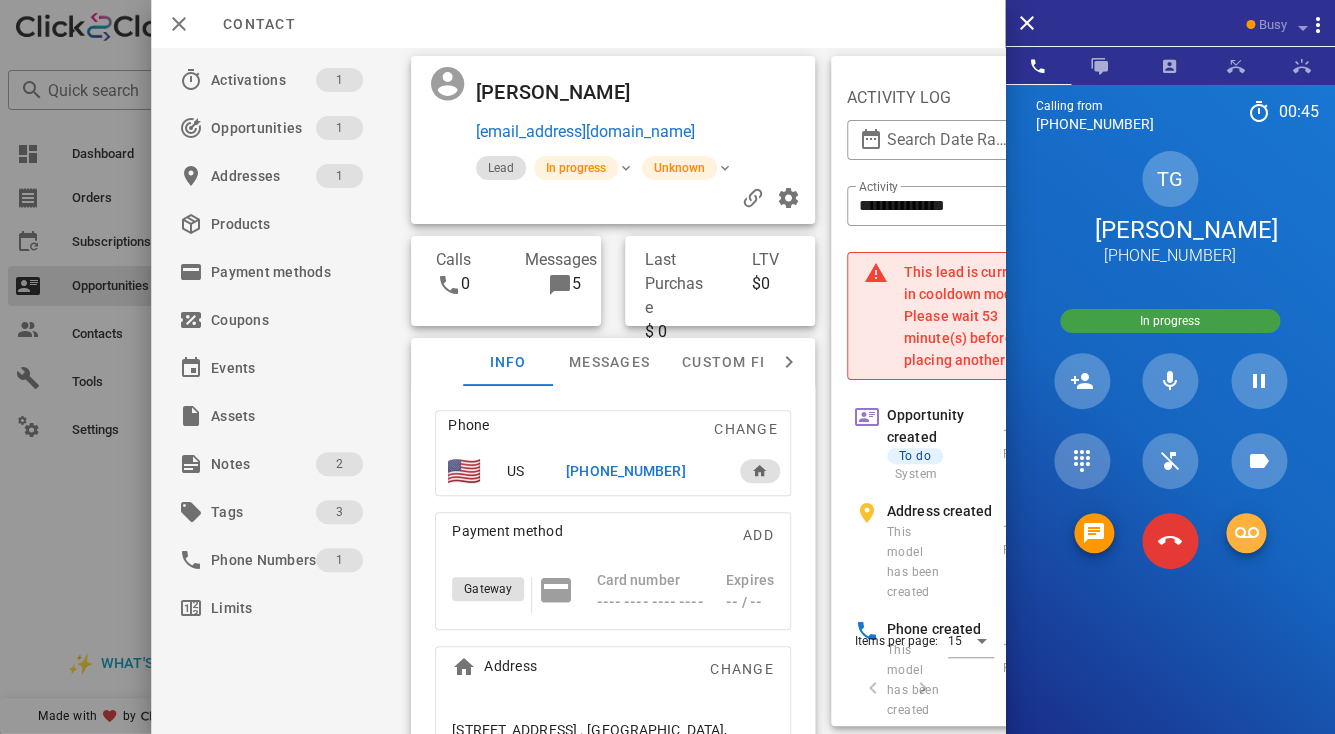 click at bounding box center [1246, 533] 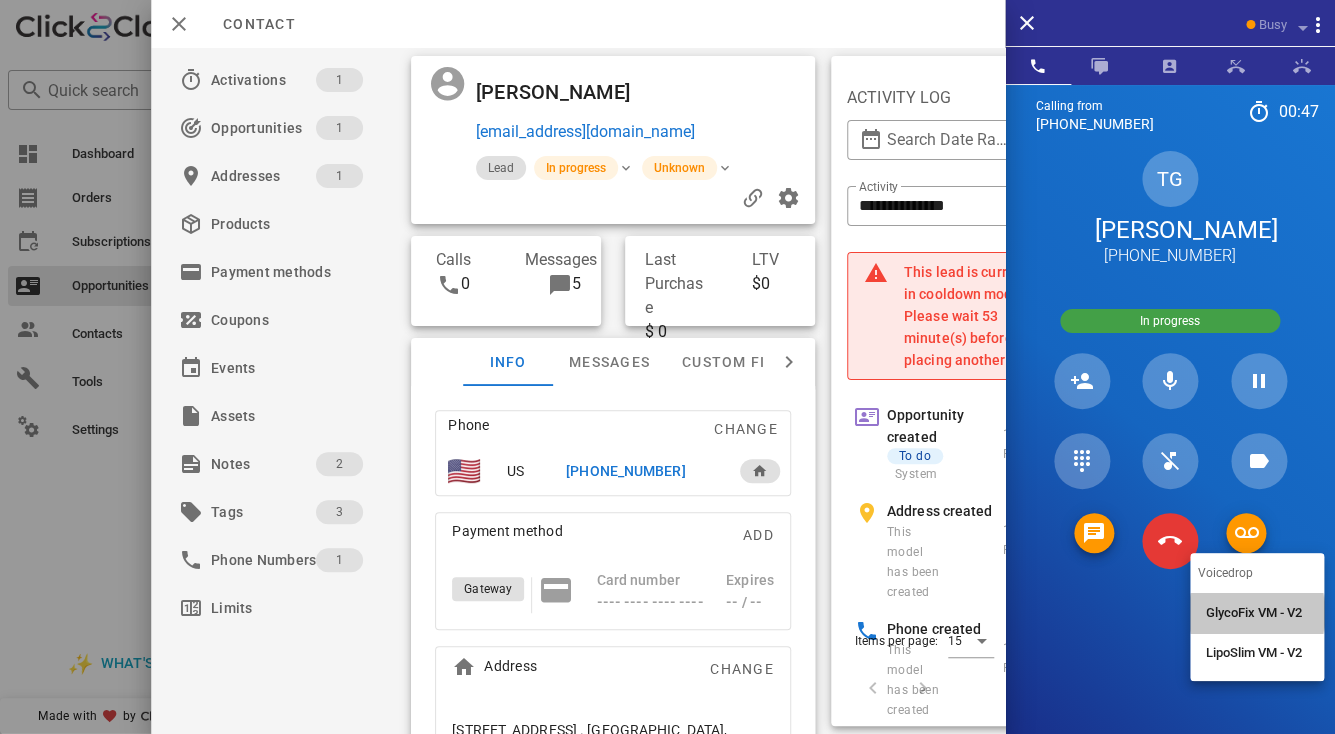 click on "GlycoFix VM - V2" at bounding box center (1257, 613) 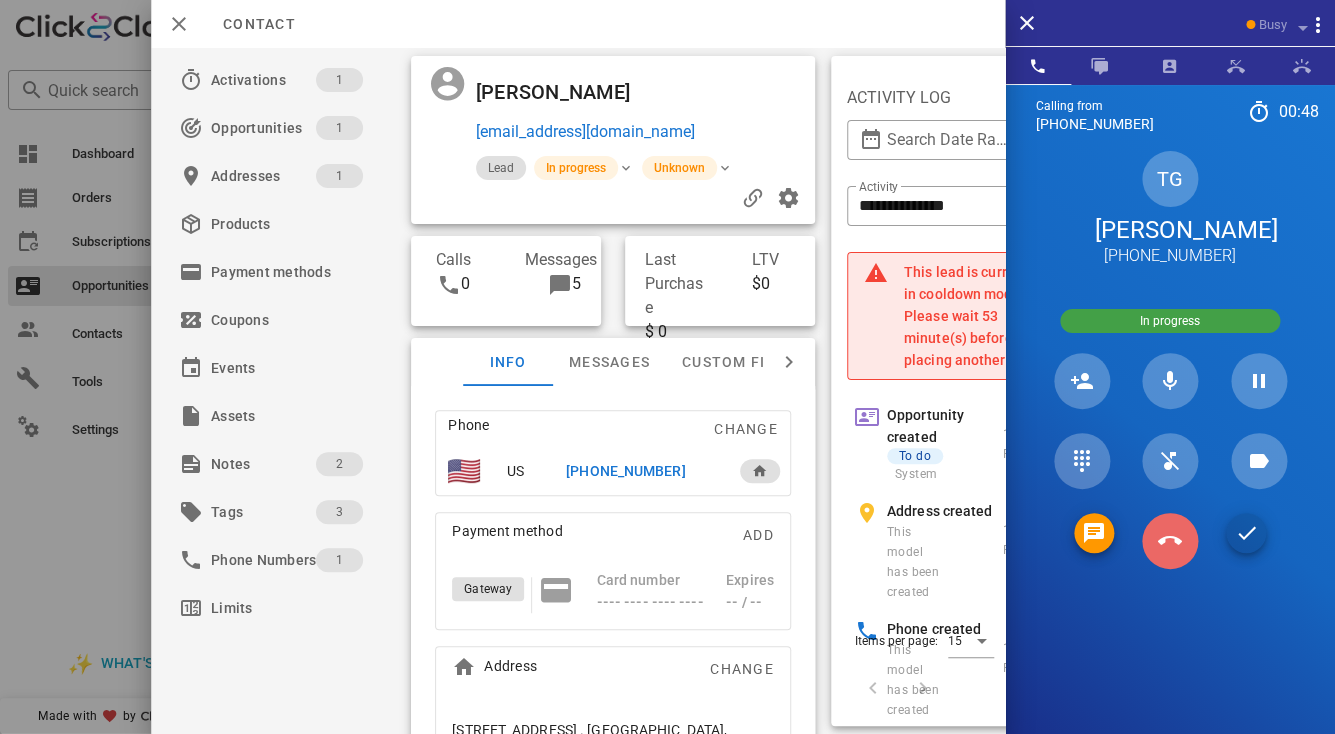 click at bounding box center [1170, 541] 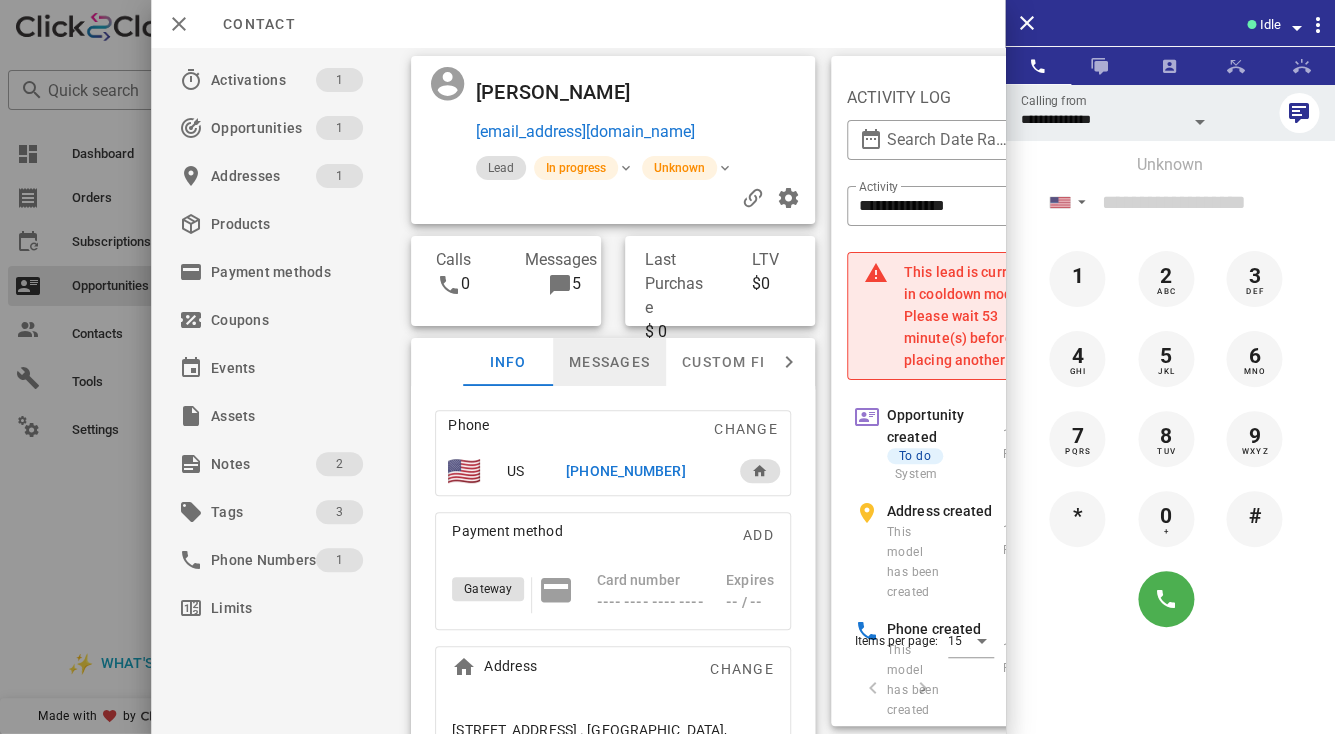 click on "Messages" at bounding box center [609, 362] 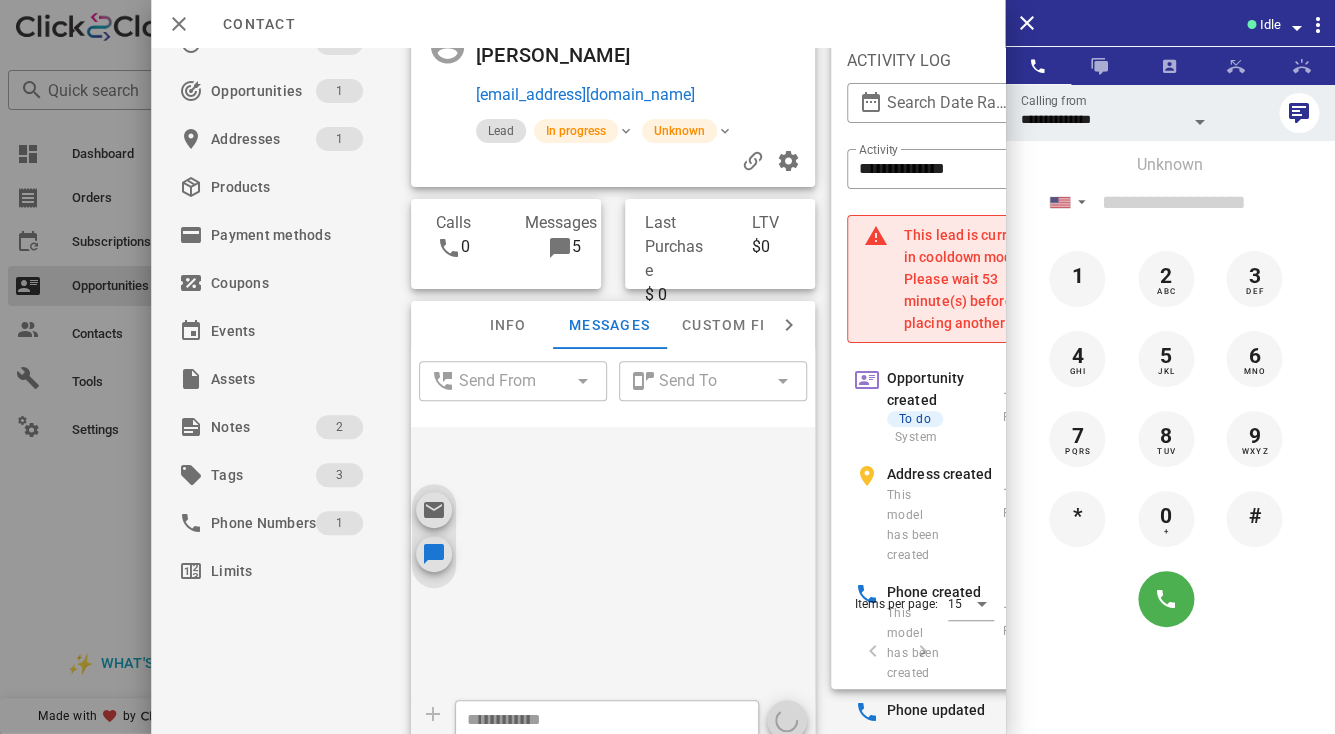 scroll, scrollTop: 46, scrollLeft: 0, axis: vertical 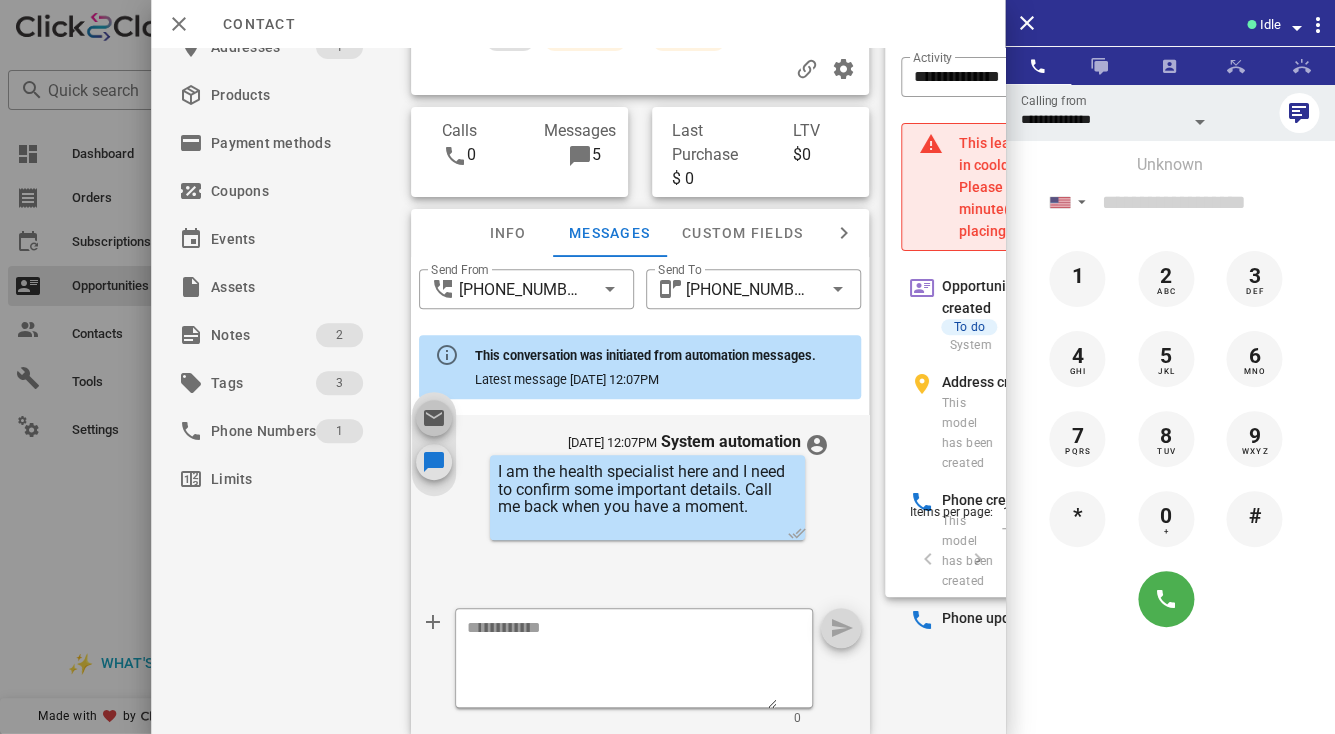 click at bounding box center (434, 418) 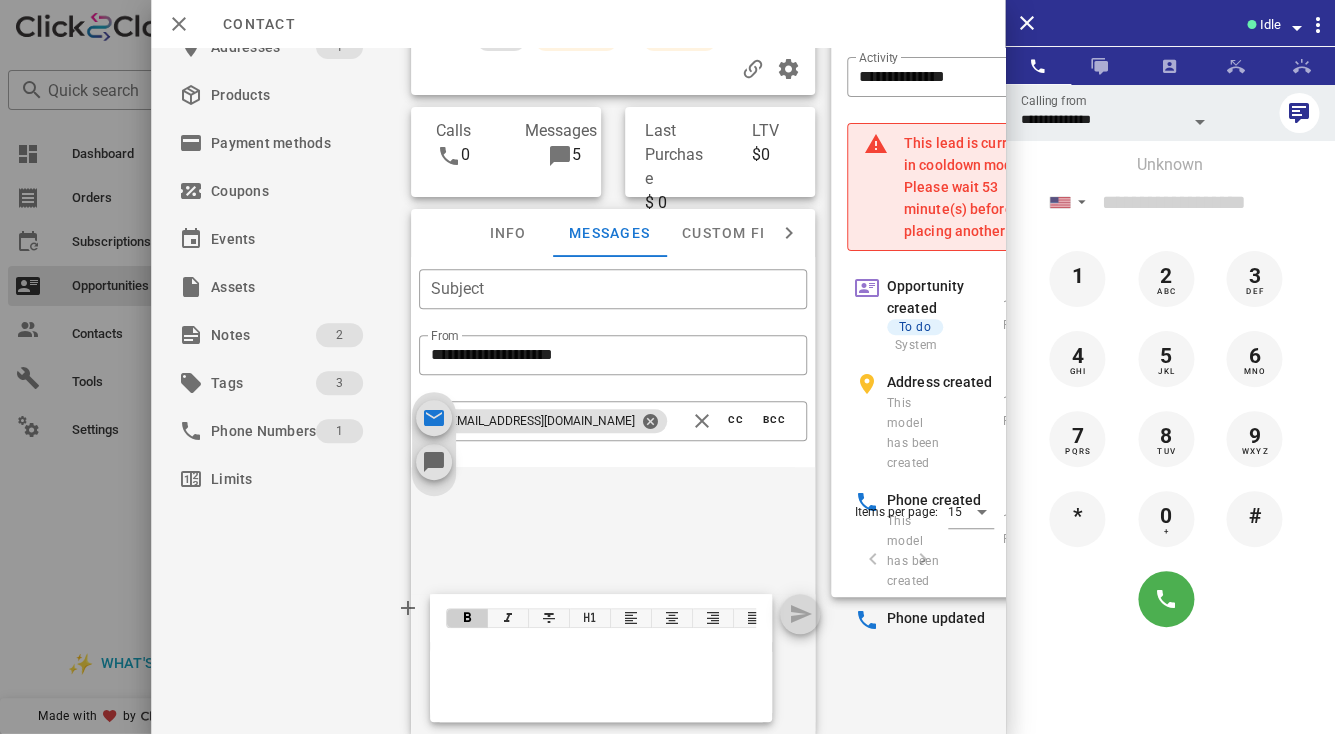 scroll, scrollTop: 191, scrollLeft: 0, axis: vertical 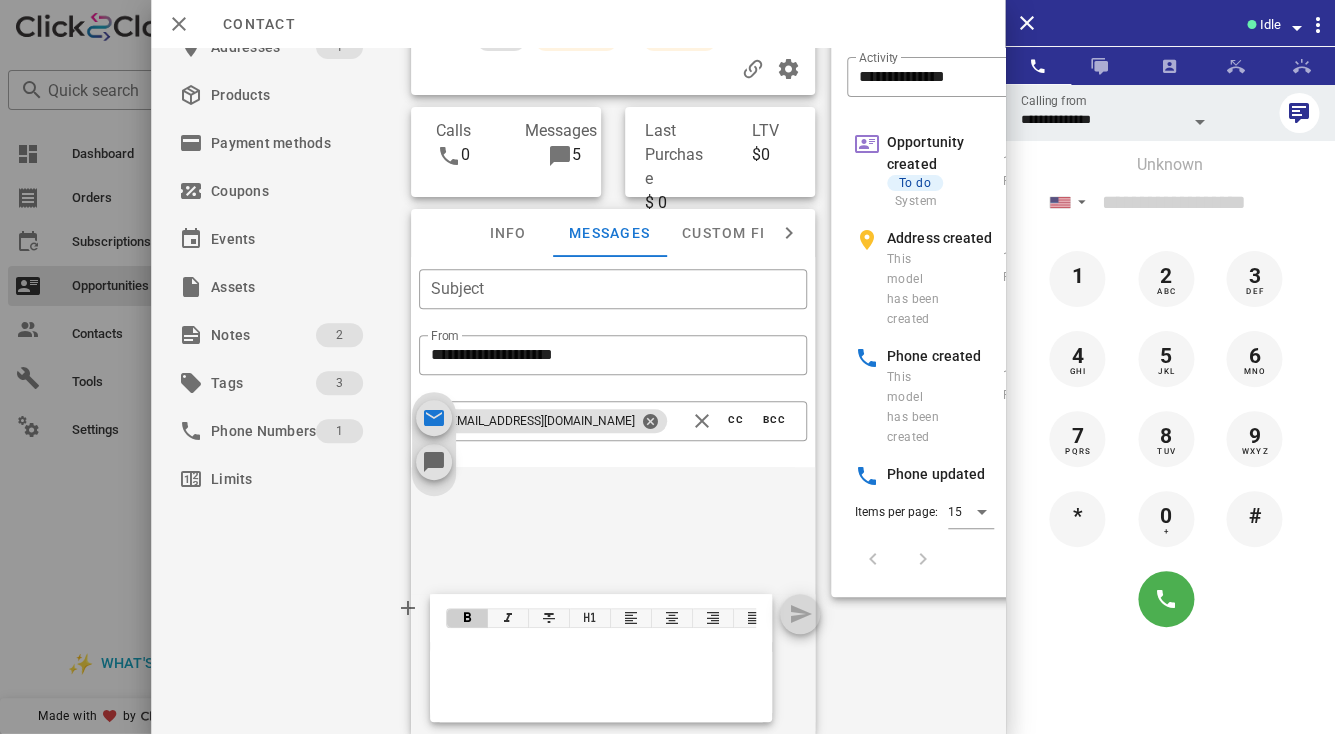 click at bounding box center (601, 658) 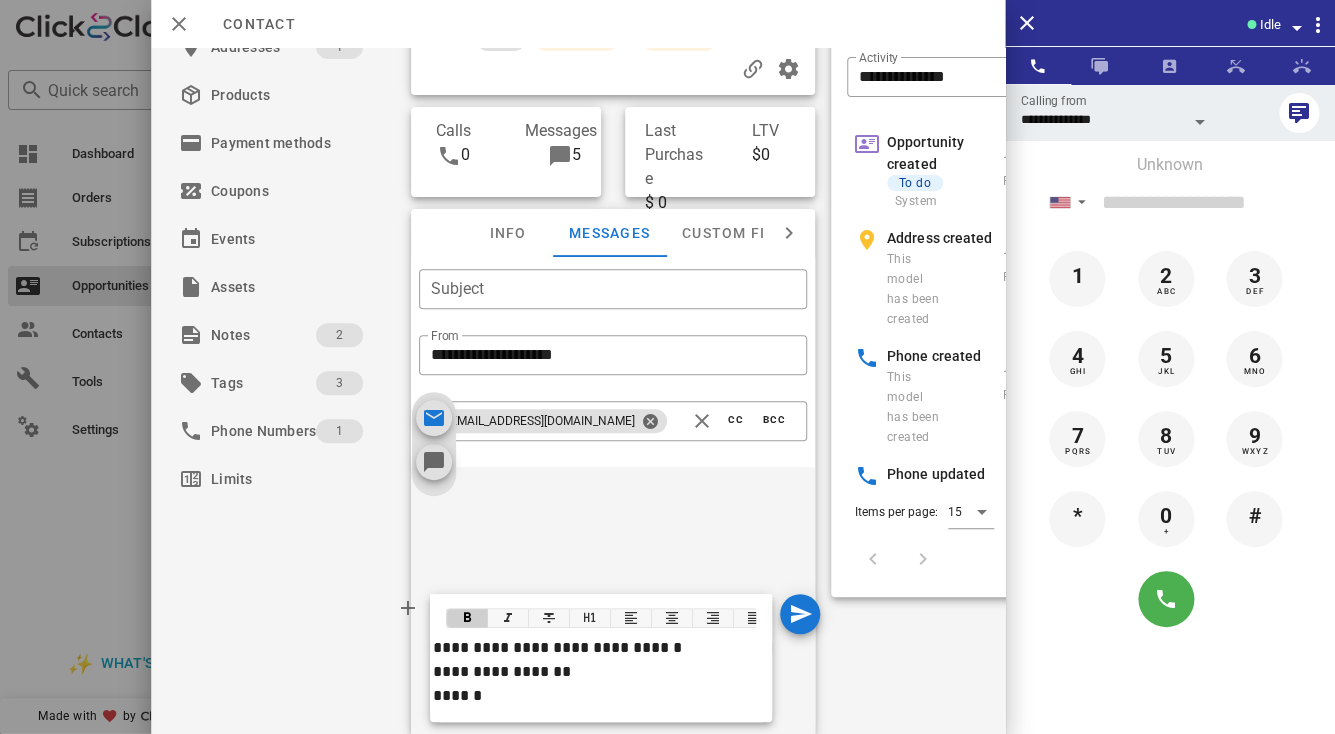 scroll, scrollTop: 1521, scrollLeft: 0, axis: vertical 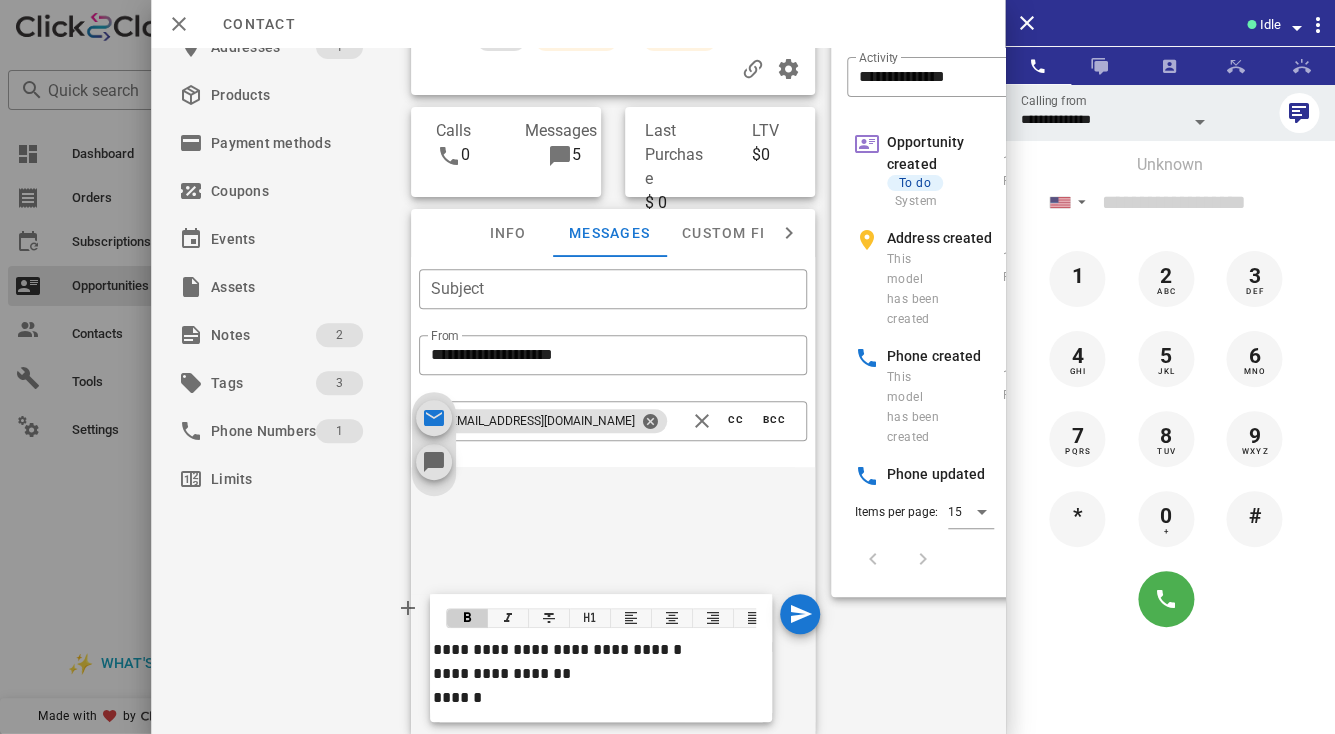 click on "**********" at bounding box center [601, 673] 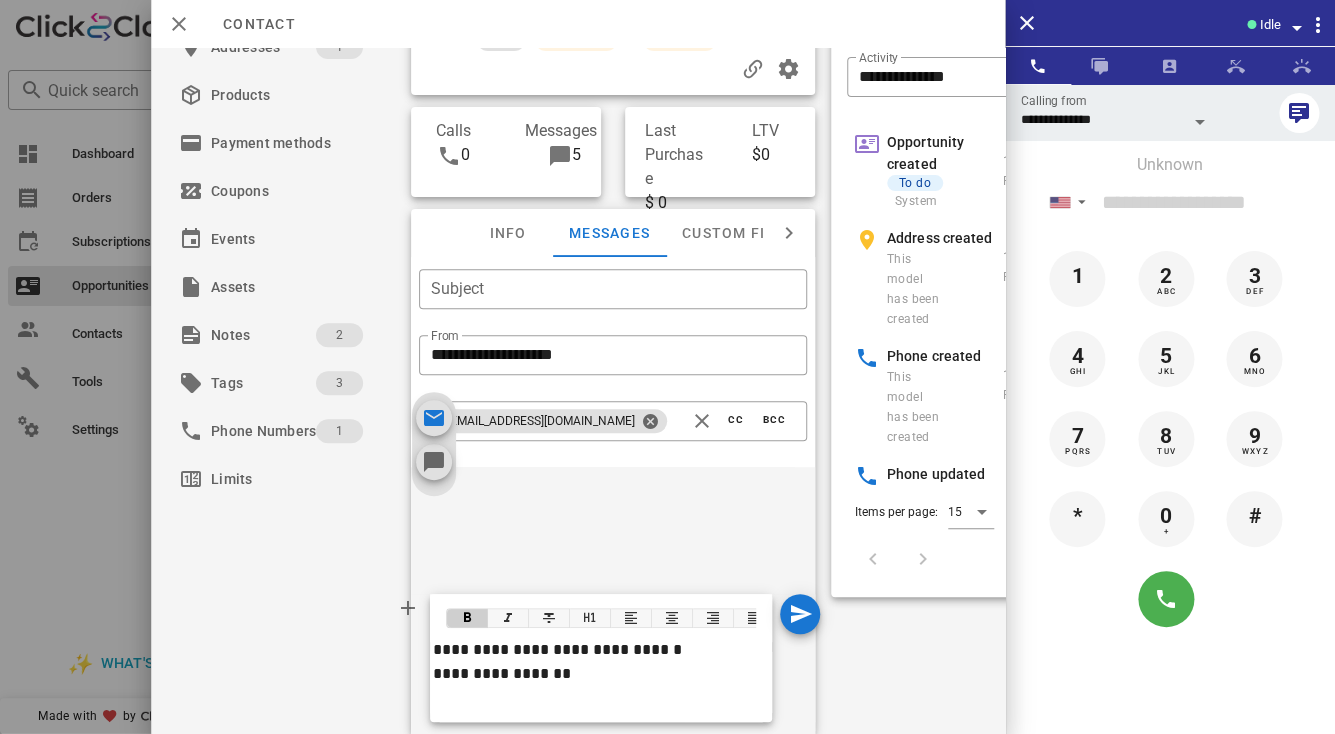 scroll, scrollTop: 1575, scrollLeft: 0, axis: vertical 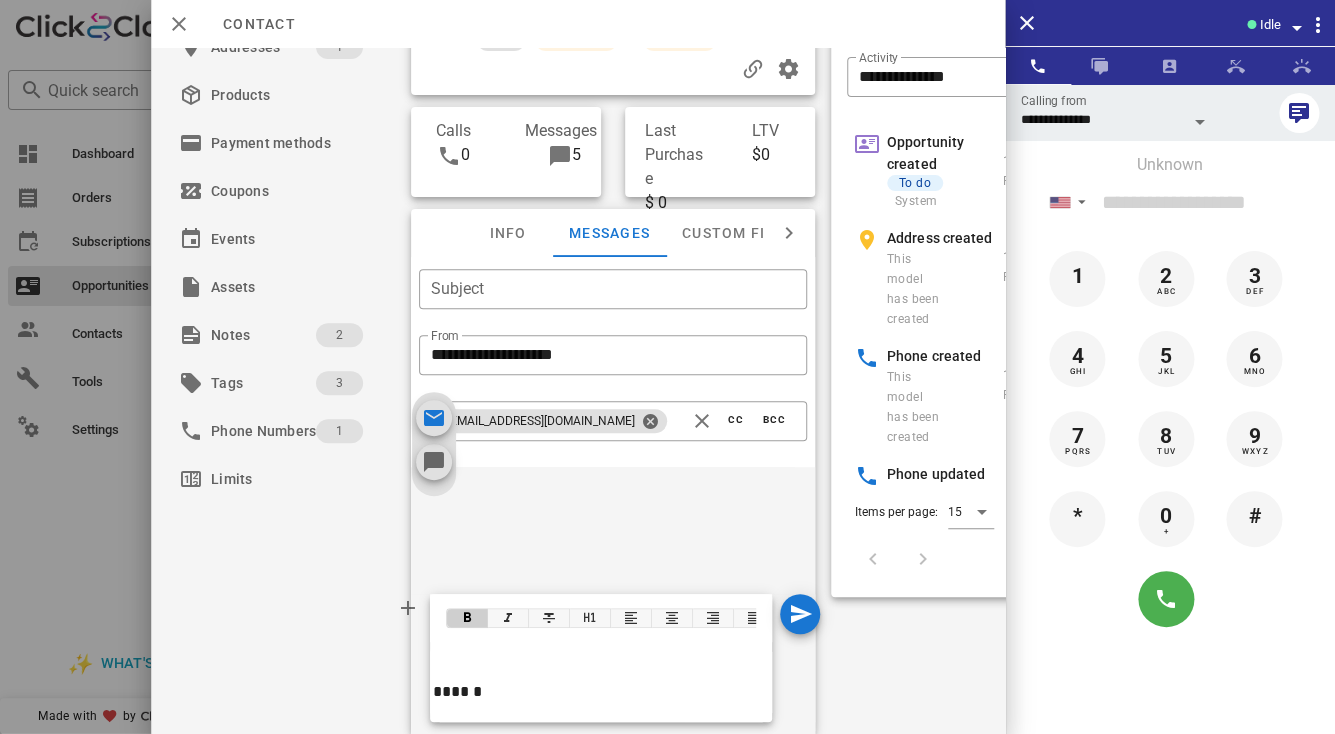 type 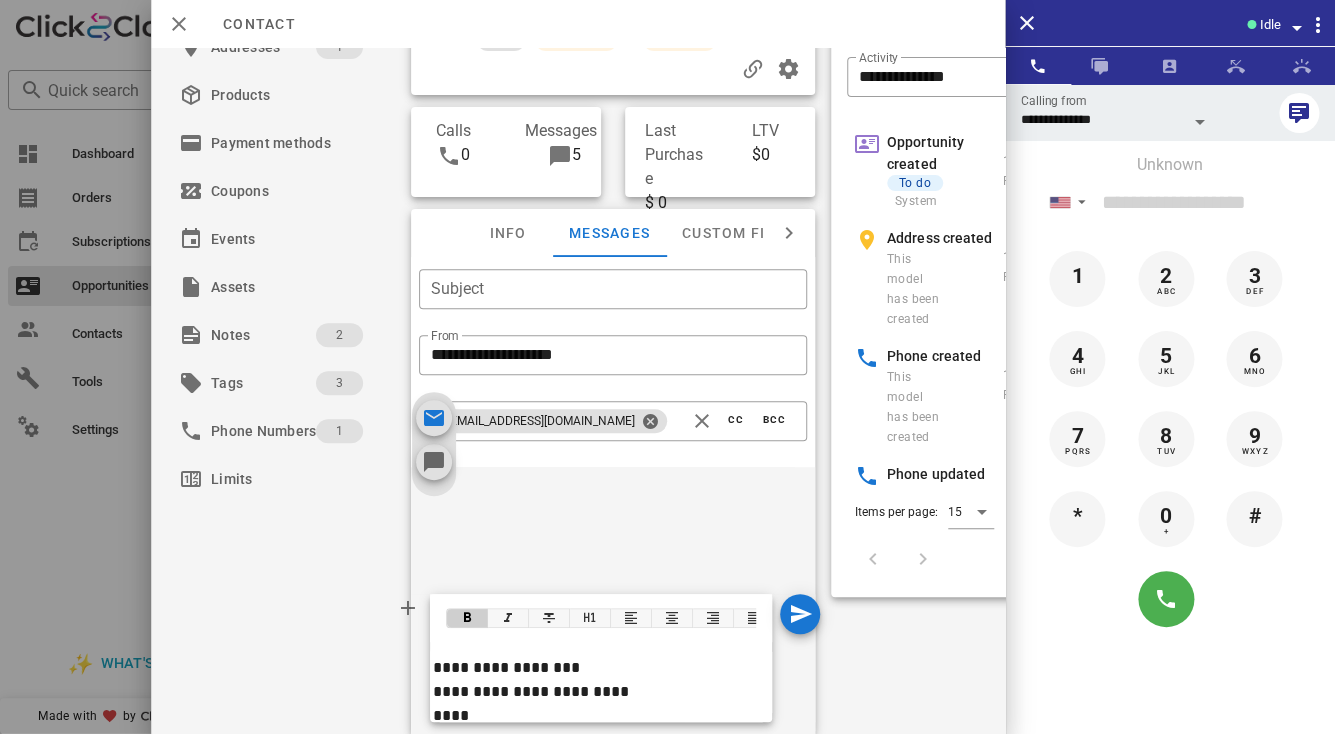 scroll, scrollTop: 1578, scrollLeft: 0, axis: vertical 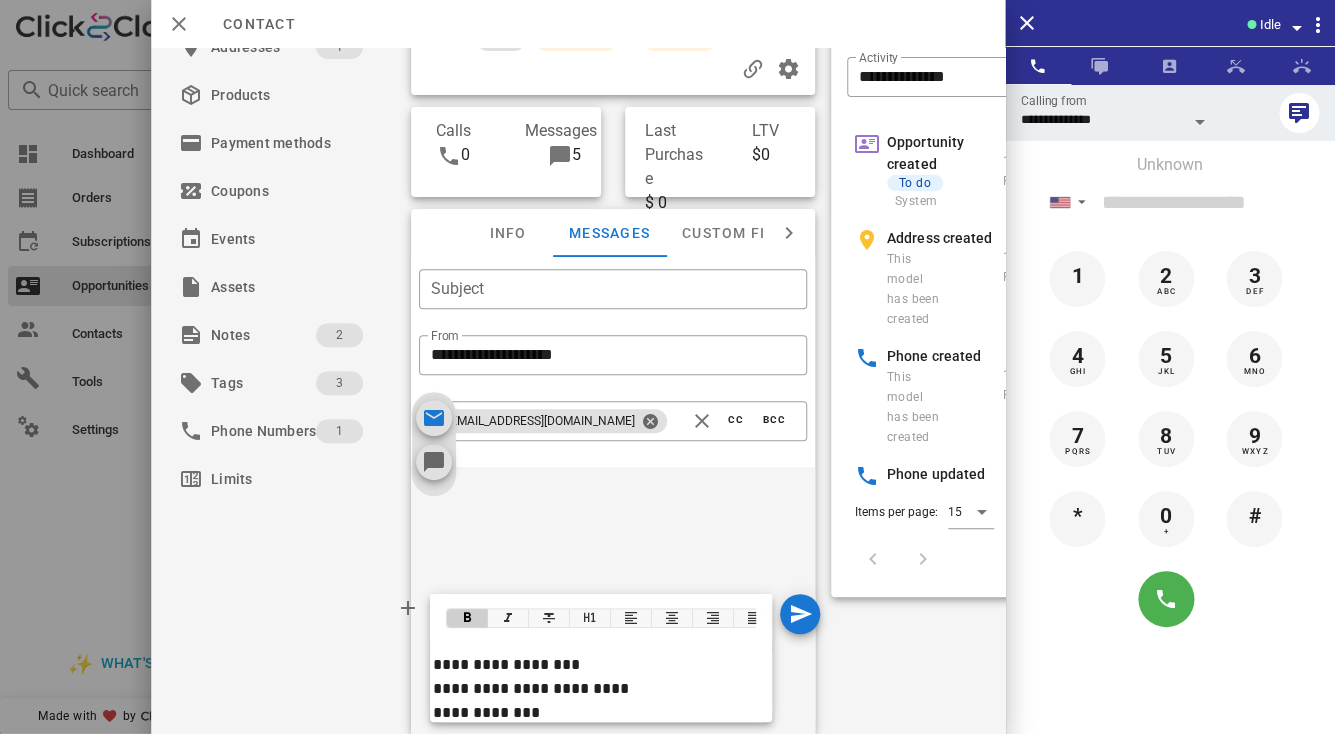 click on "**********" at bounding box center (601, 652) 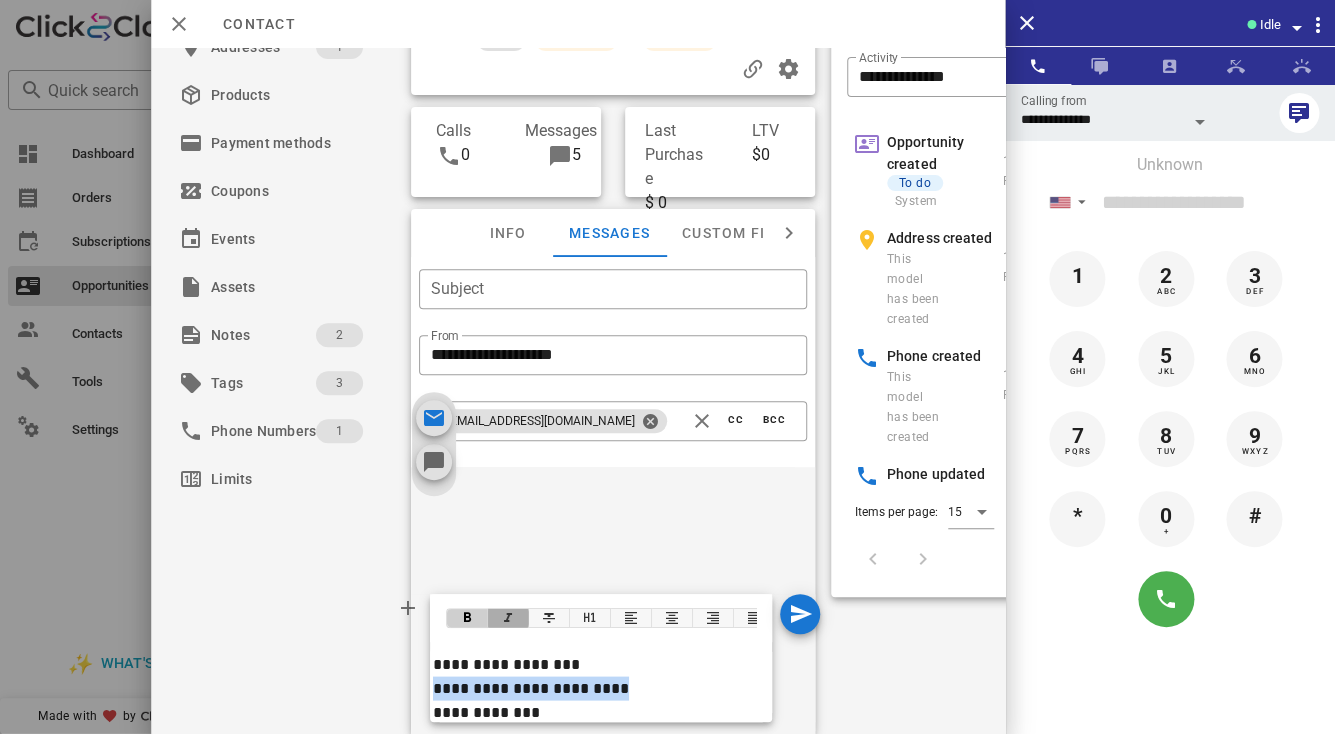 click at bounding box center (507, 618) 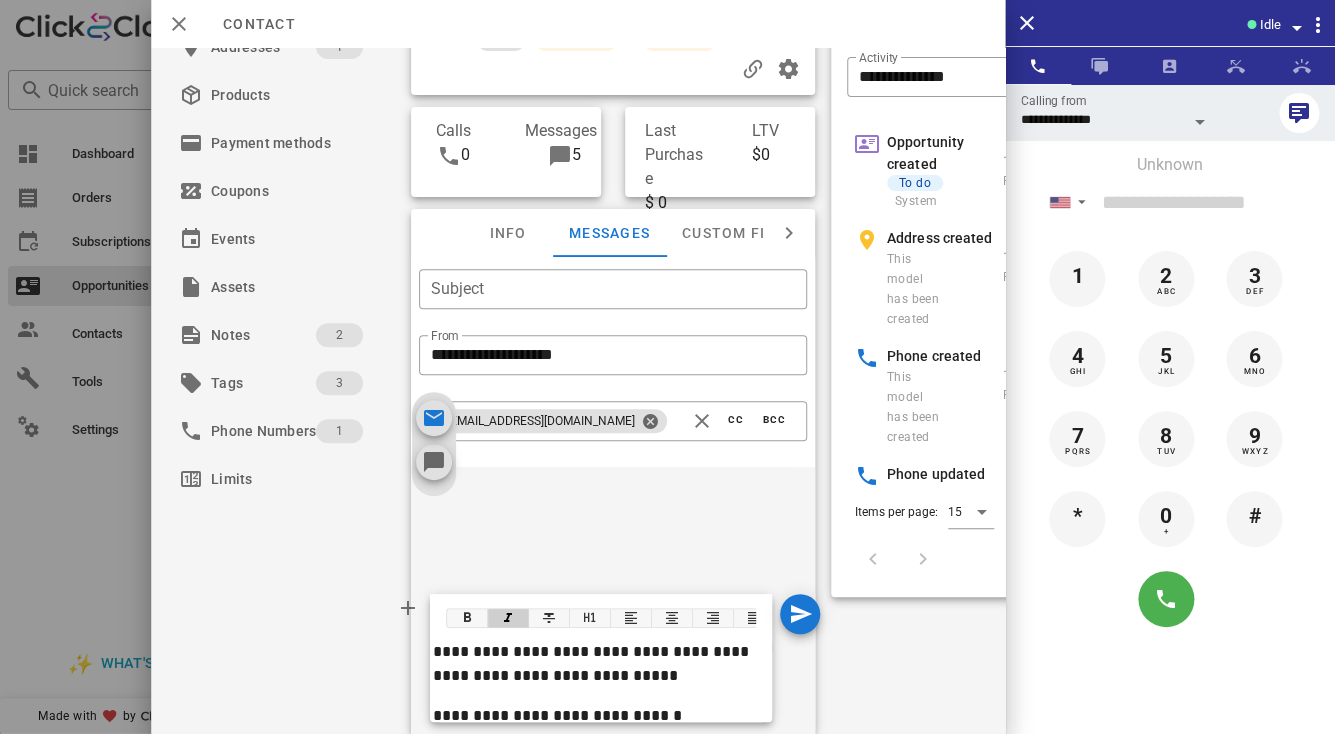 scroll, scrollTop: 1449, scrollLeft: 0, axis: vertical 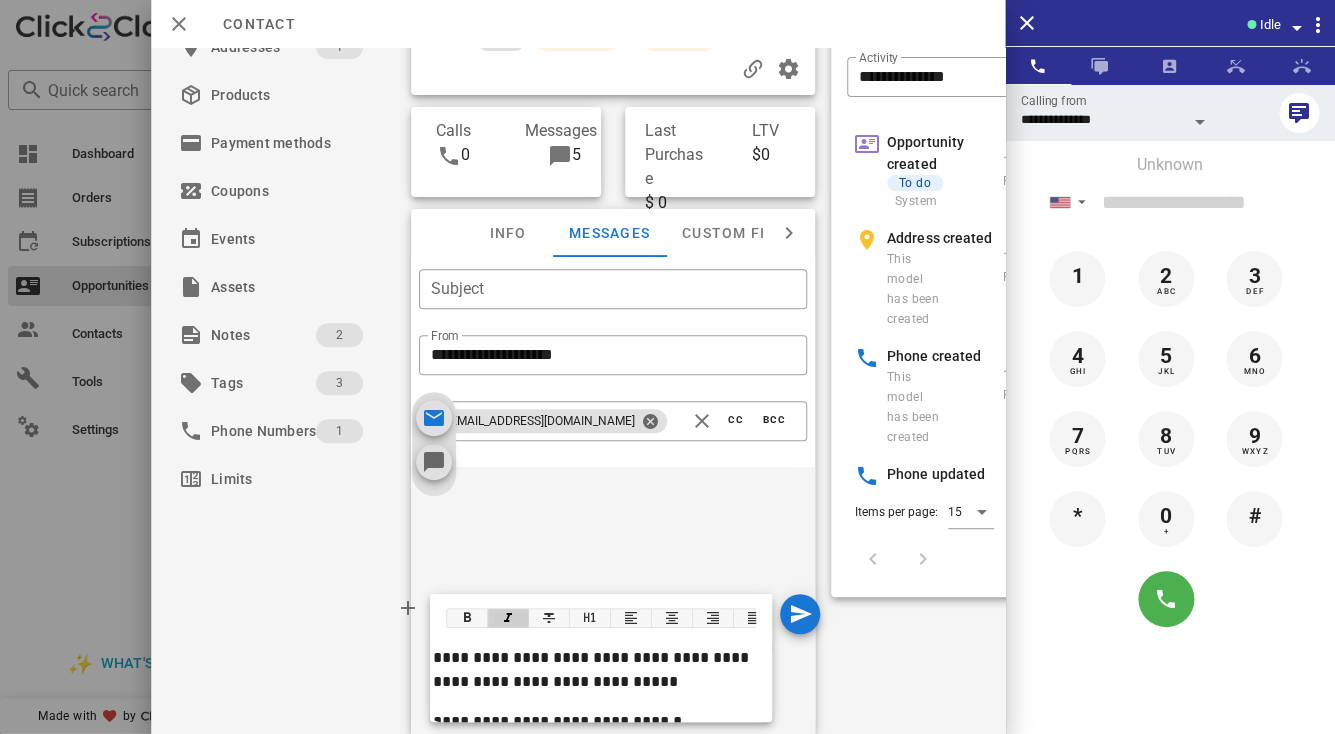 click on "**********" at bounding box center (601, 645) 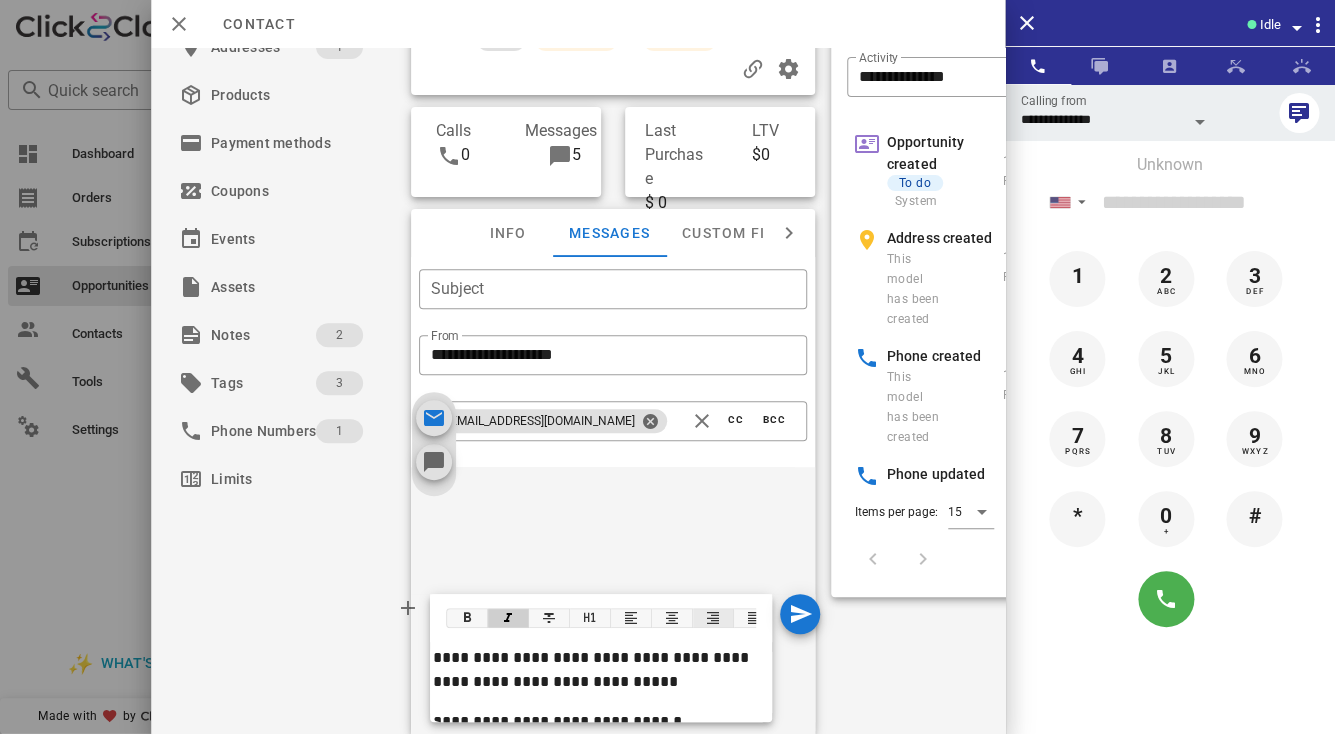 scroll, scrollTop: 1599, scrollLeft: 0, axis: vertical 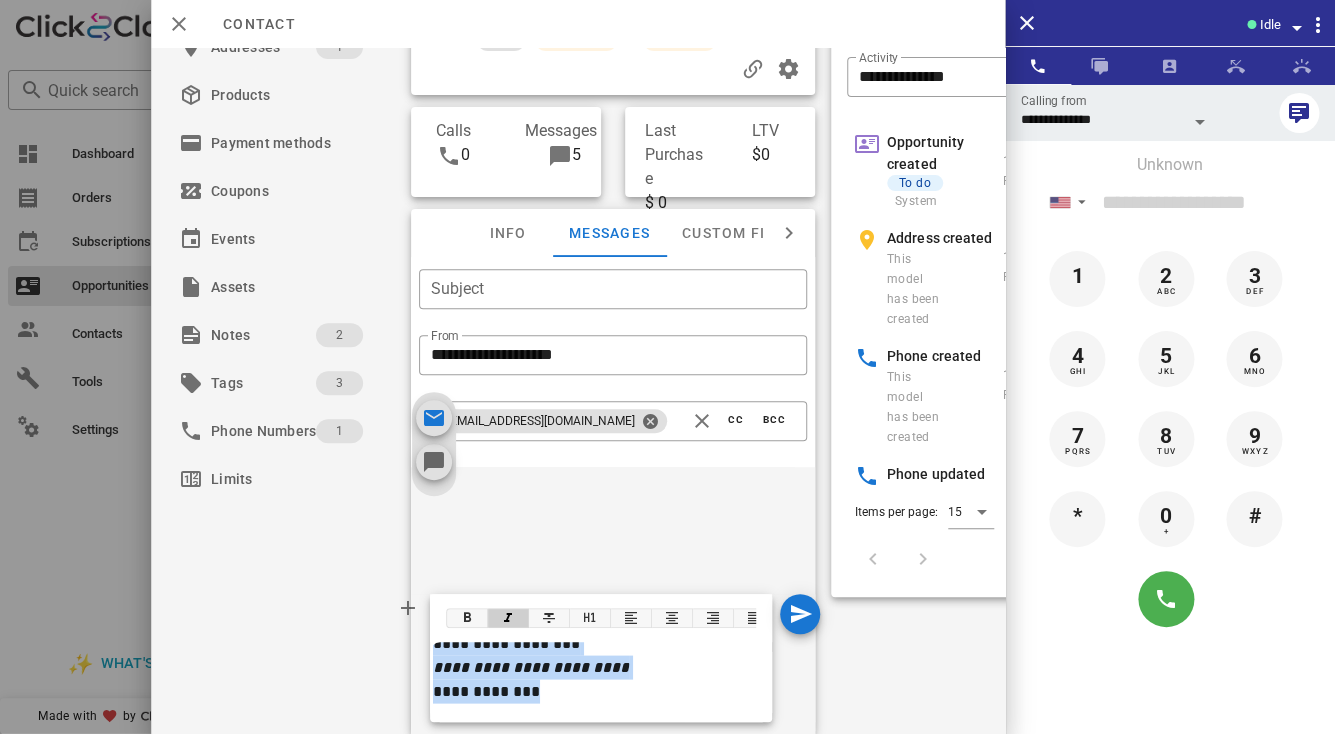 drag, startPoint x: 568, startPoint y: 690, endPoint x: 420, endPoint y: 648, distance: 153.84407 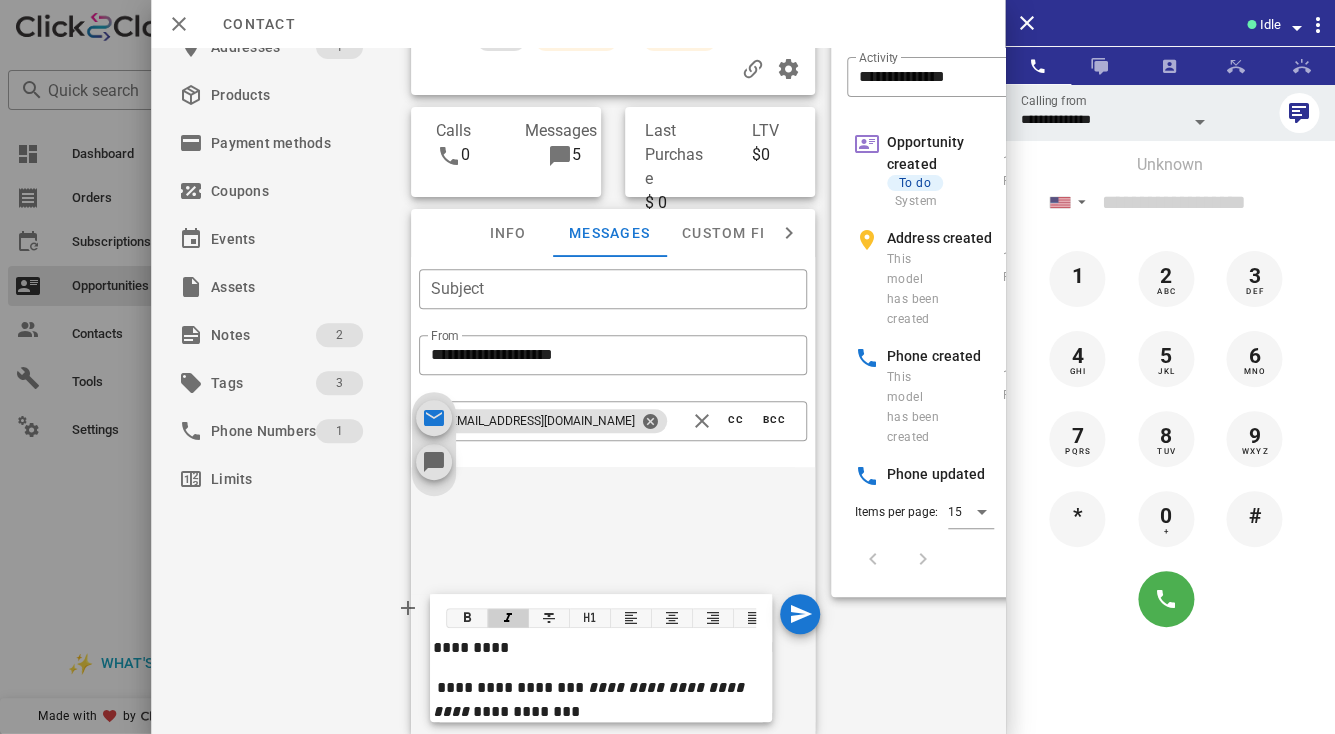 scroll, scrollTop: 2968, scrollLeft: 0, axis: vertical 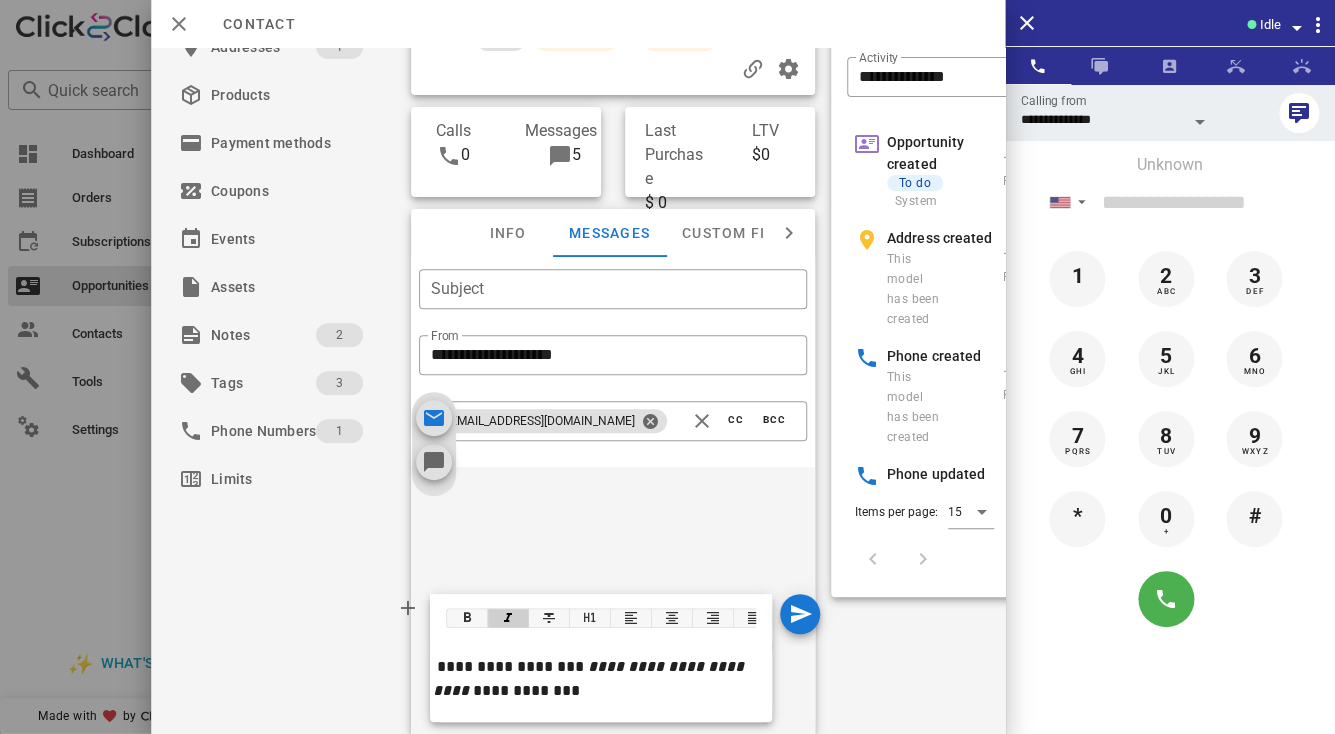 click on "**********" at bounding box center [590, 678] 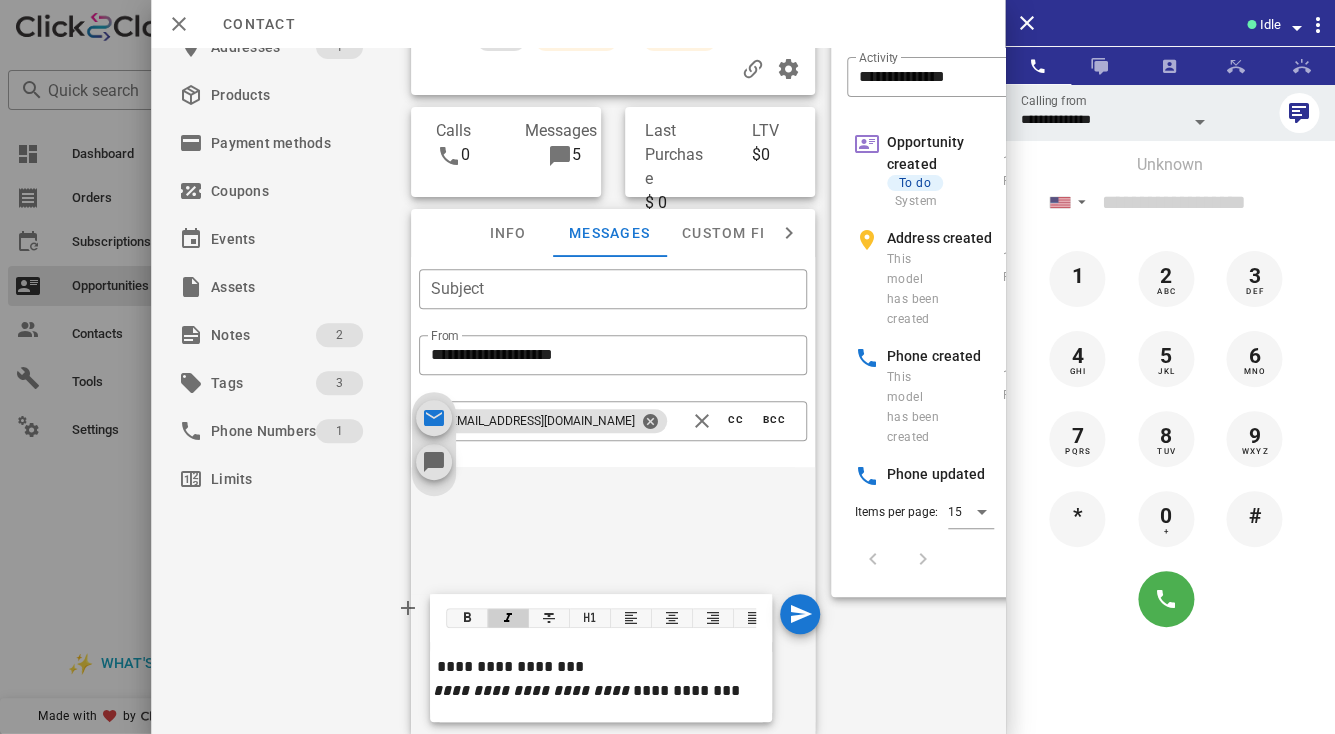 click on "**********" at bounding box center (601, 679) 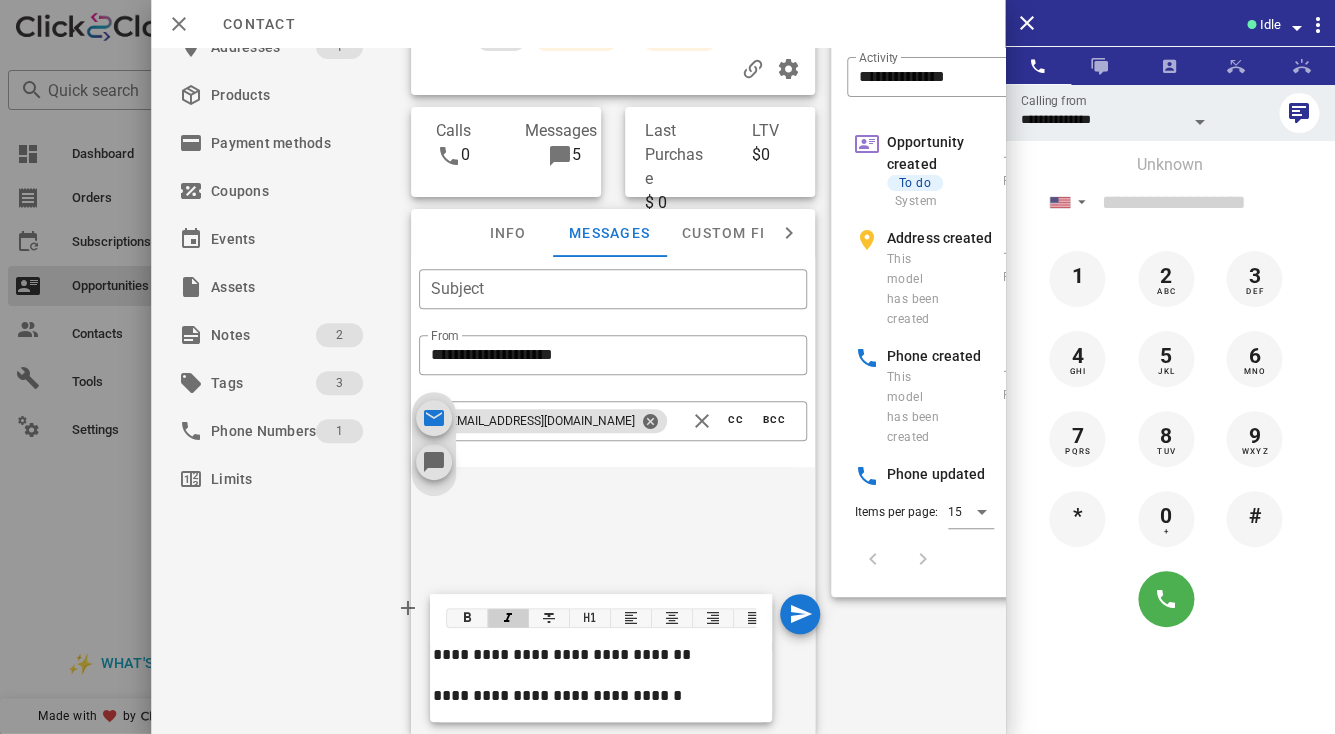 scroll, scrollTop: 1300, scrollLeft: 0, axis: vertical 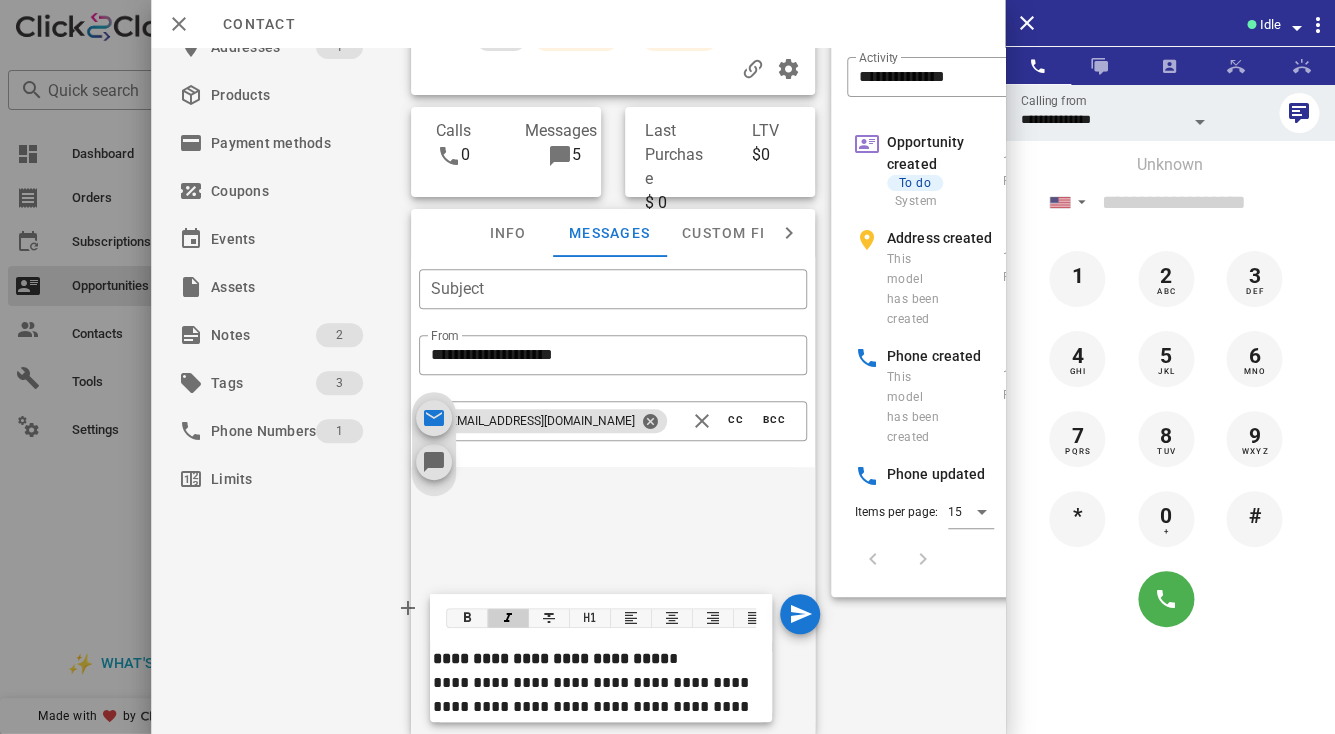click on "**********" at bounding box center (601, 683) 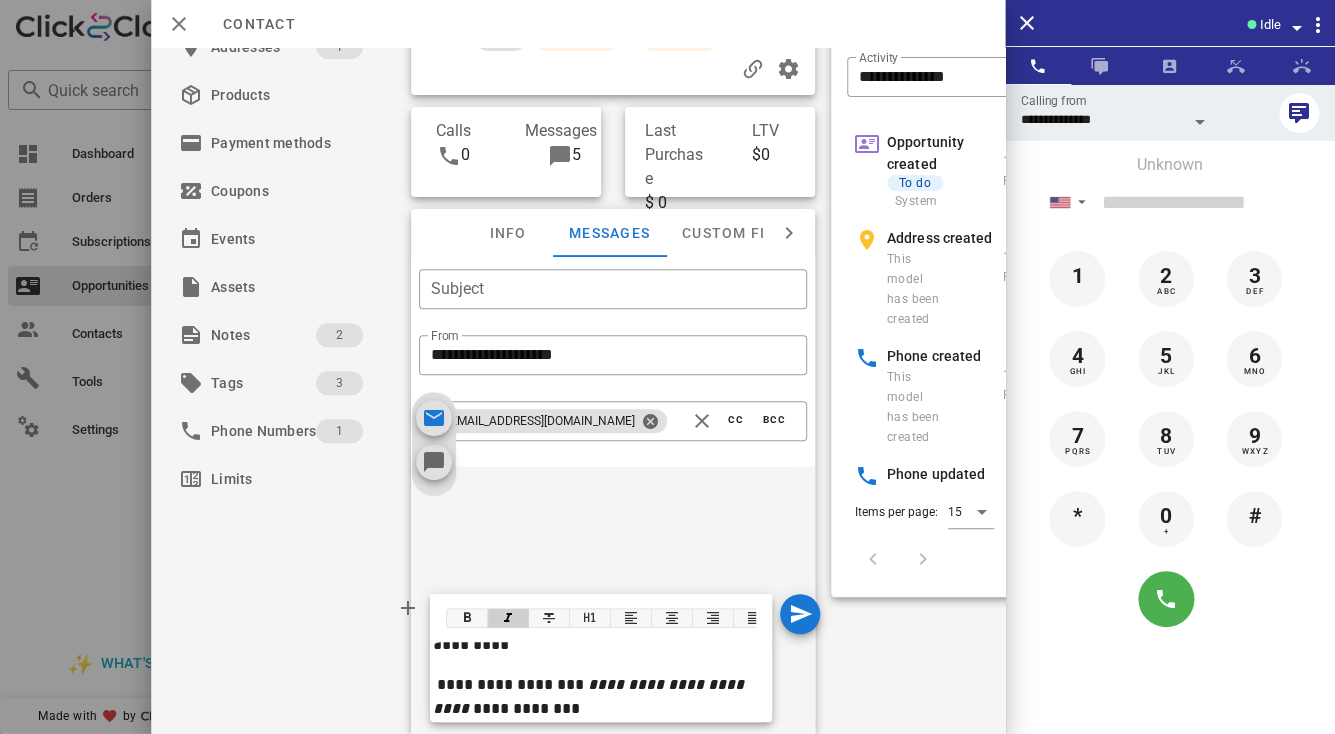scroll, scrollTop: 1383, scrollLeft: 0, axis: vertical 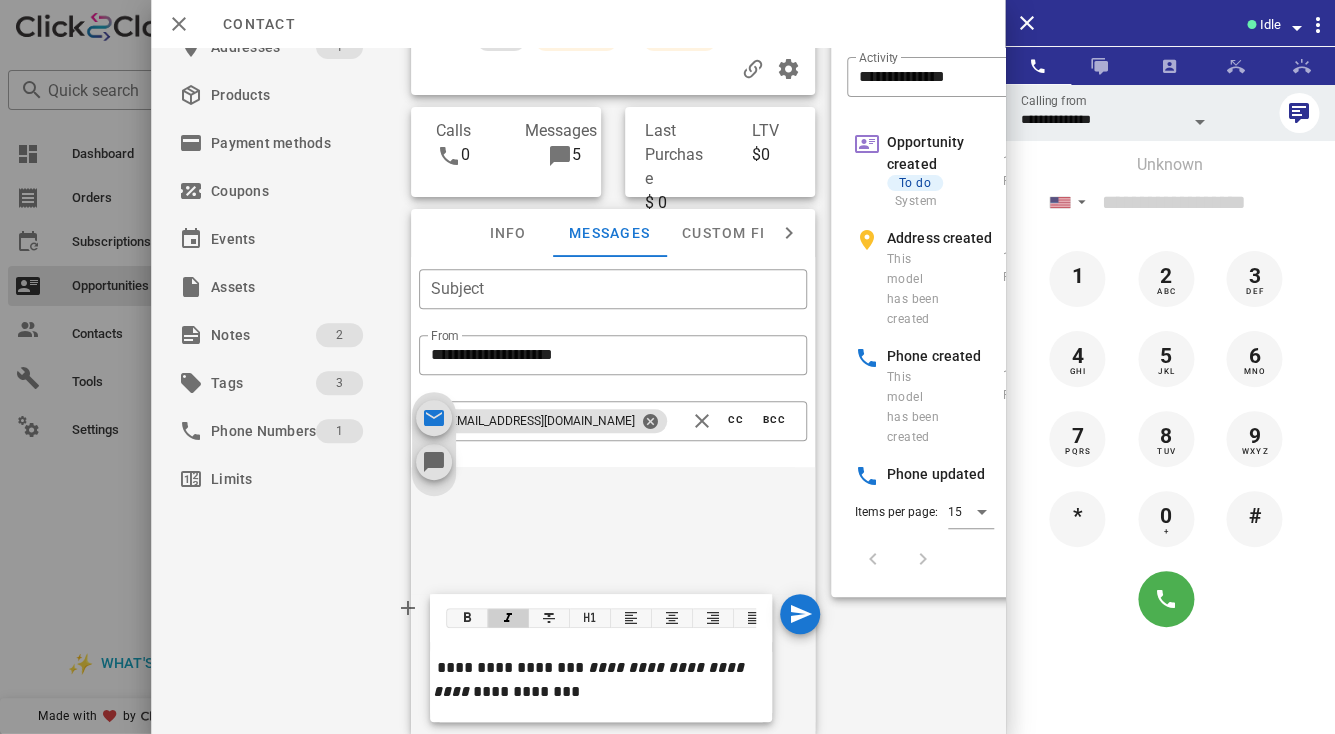 click on "**********" at bounding box center [590, 678] 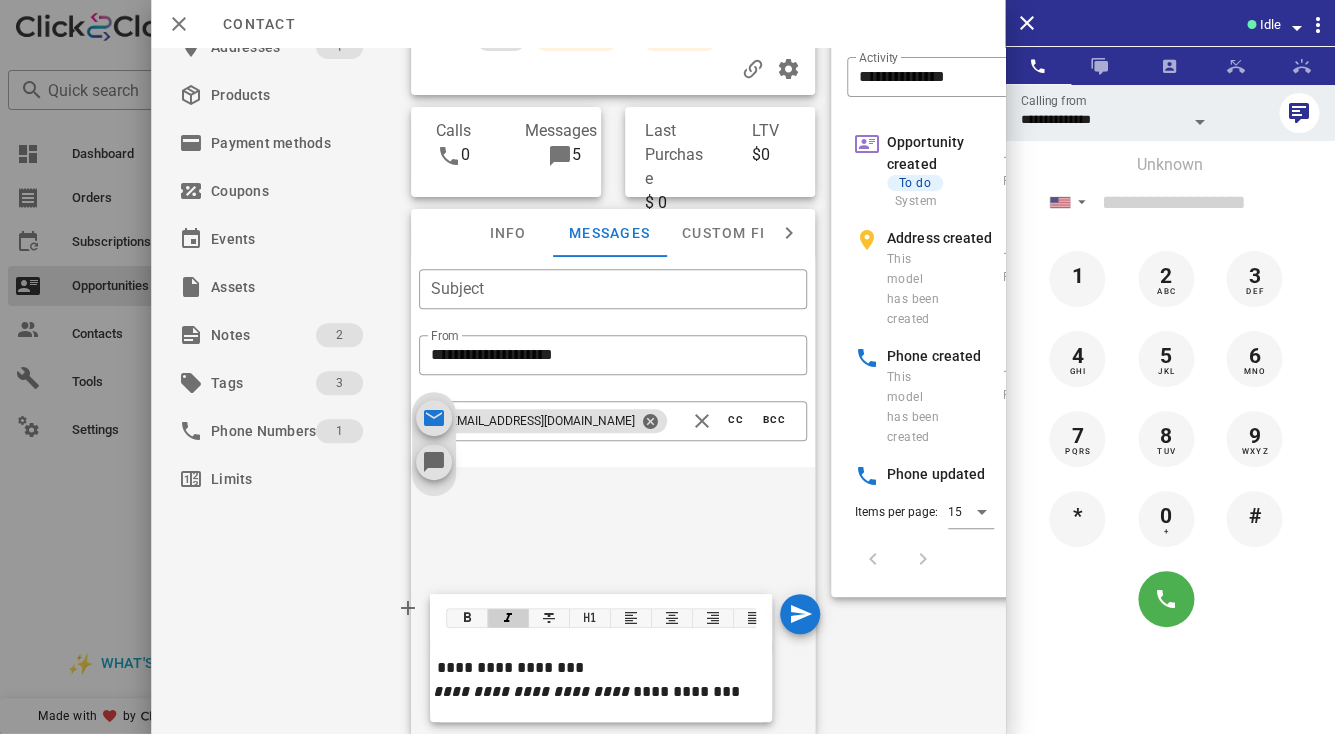 click on "**********" at bounding box center (601, 679) 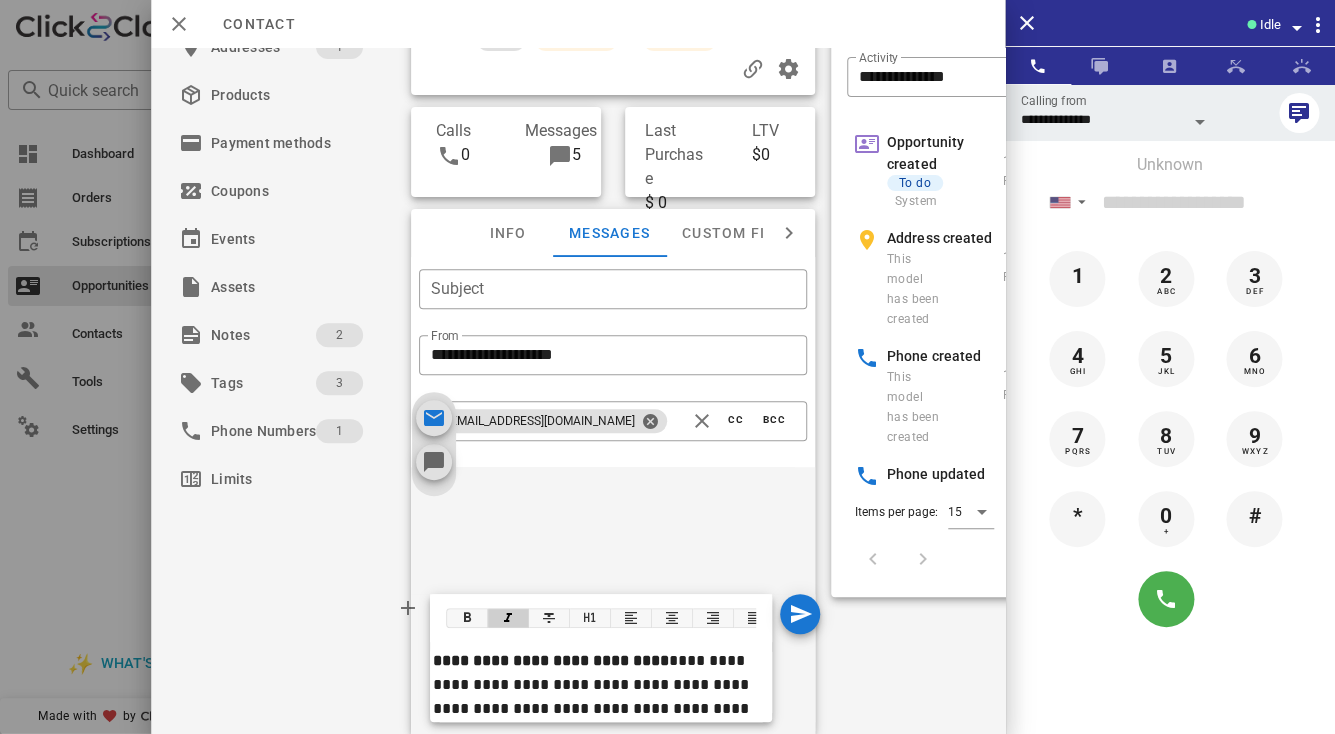 scroll, scrollTop: 1096, scrollLeft: 0, axis: vertical 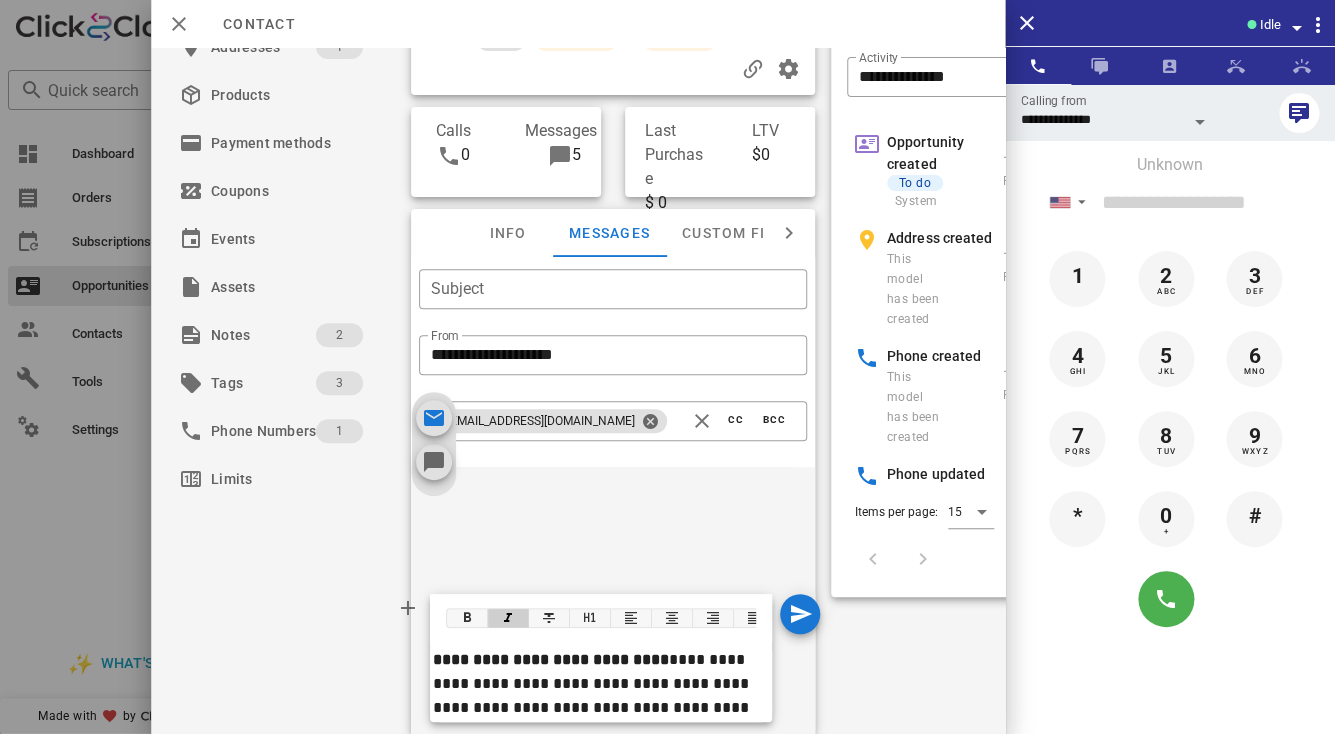 click on "**********" at bounding box center (601, 672) 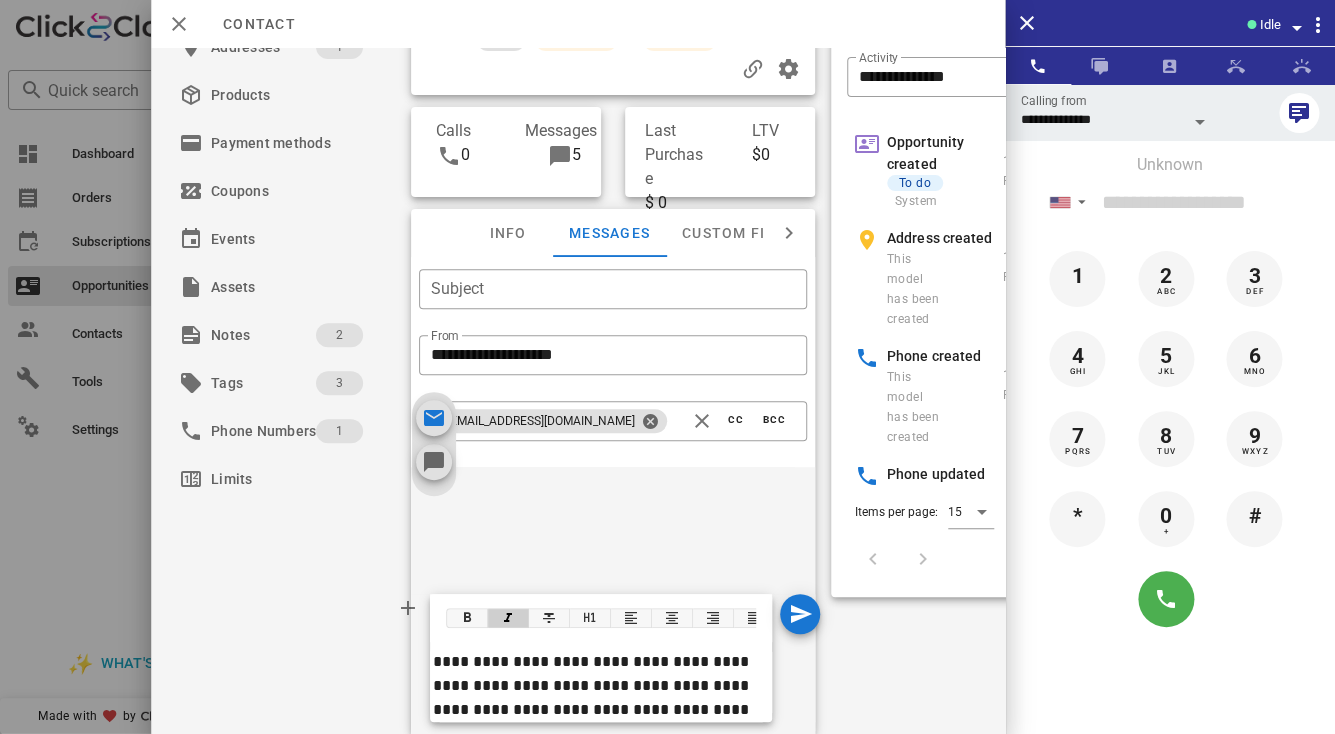 scroll, scrollTop: 0, scrollLeft: 0, axis: both 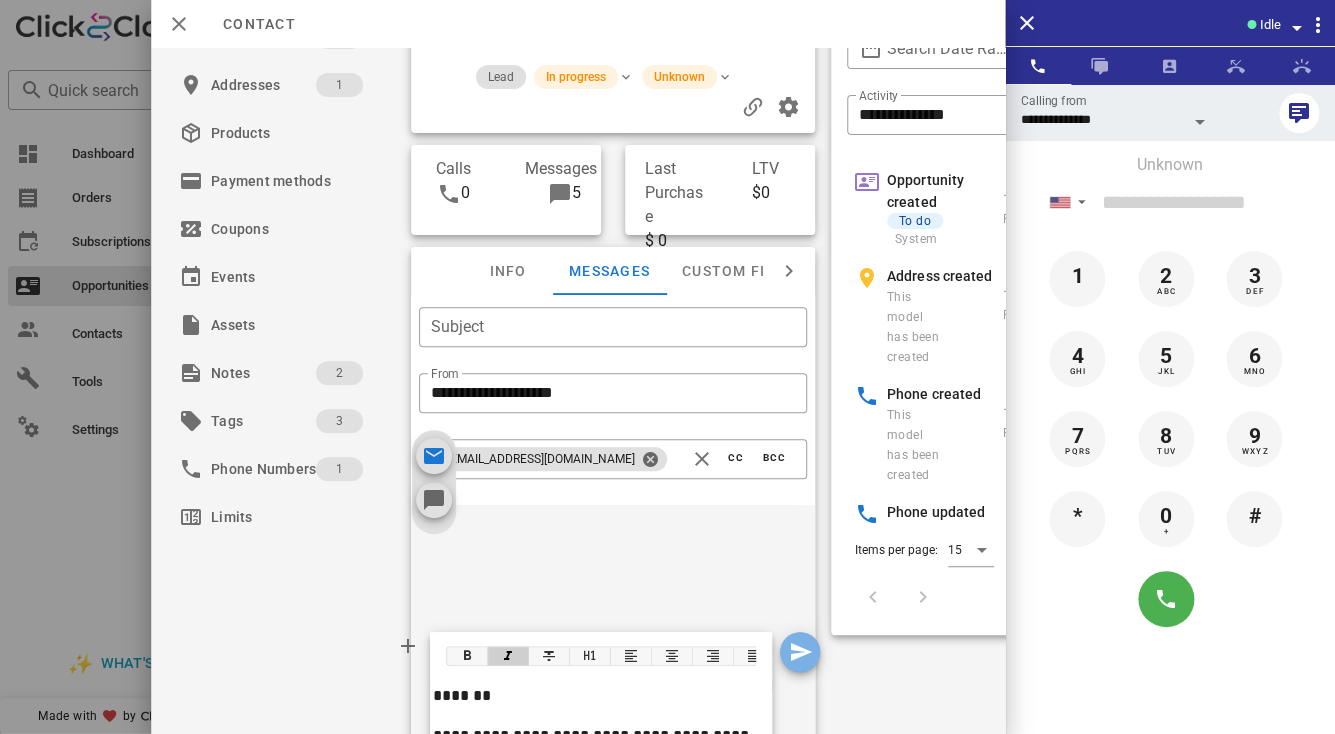 click at bounding box center [800, 652] 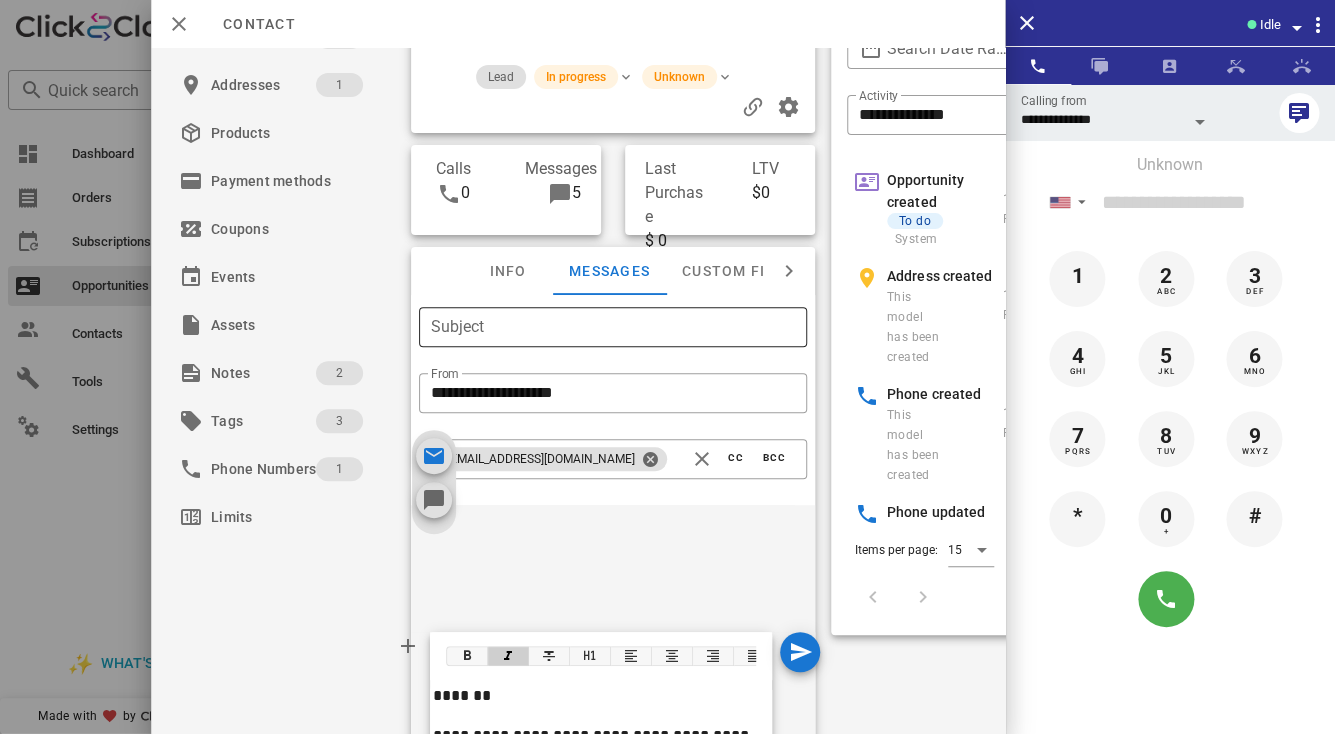 click on "Subject" at bounding box center (613, 327) 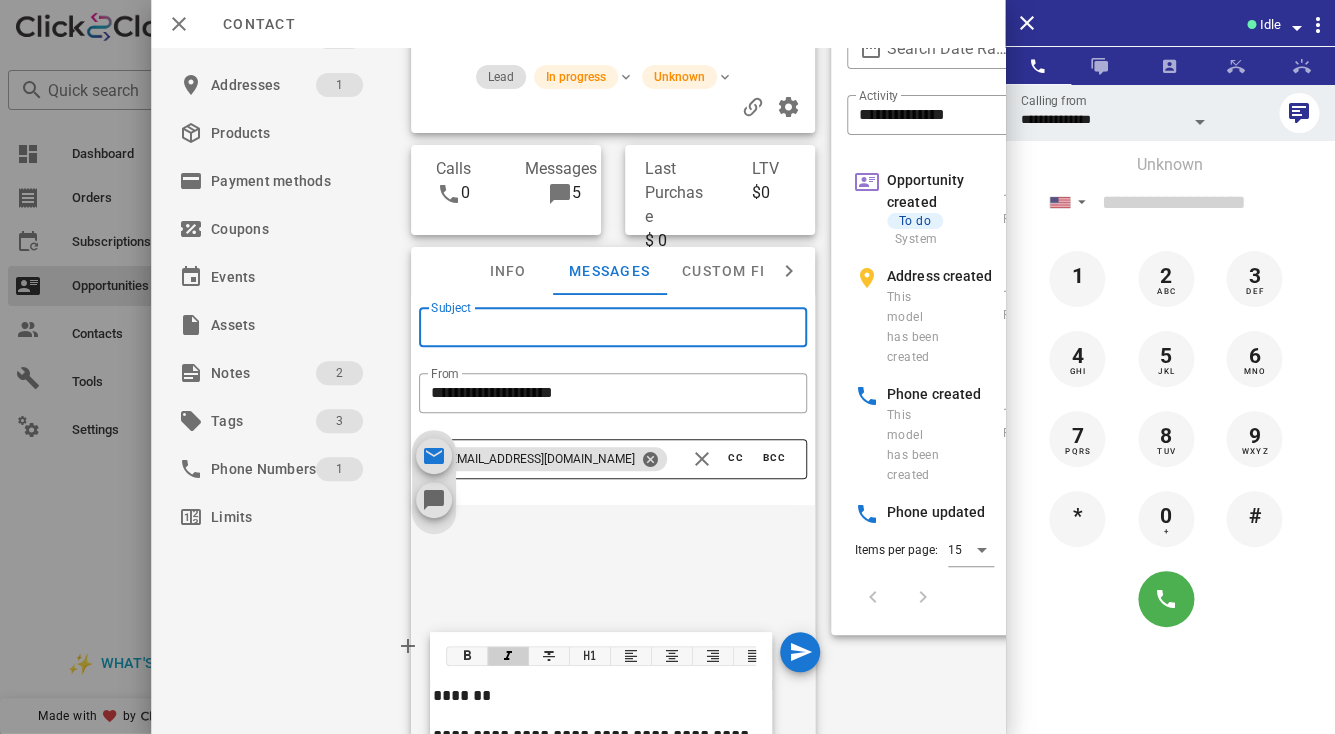 scroll, scrollTop: 130, scrollLeft: 0, axis: vertical 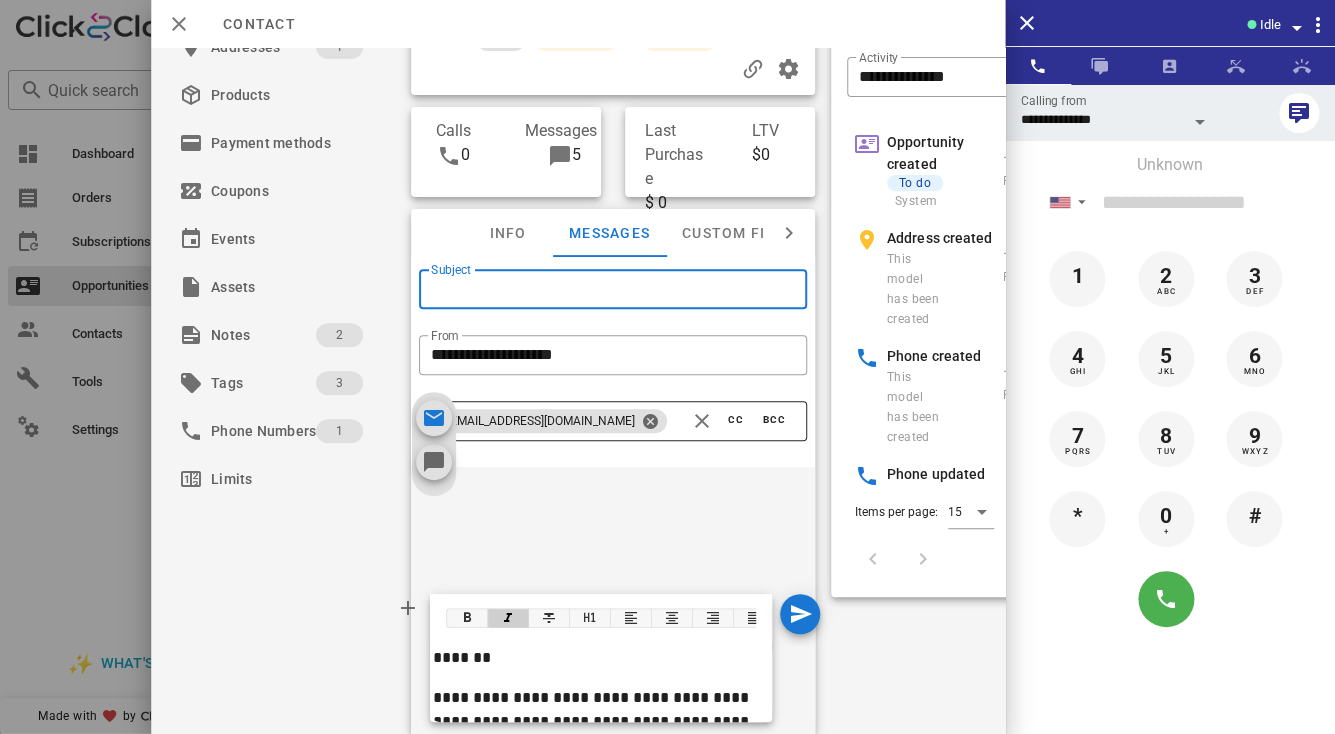 paste on "**********" 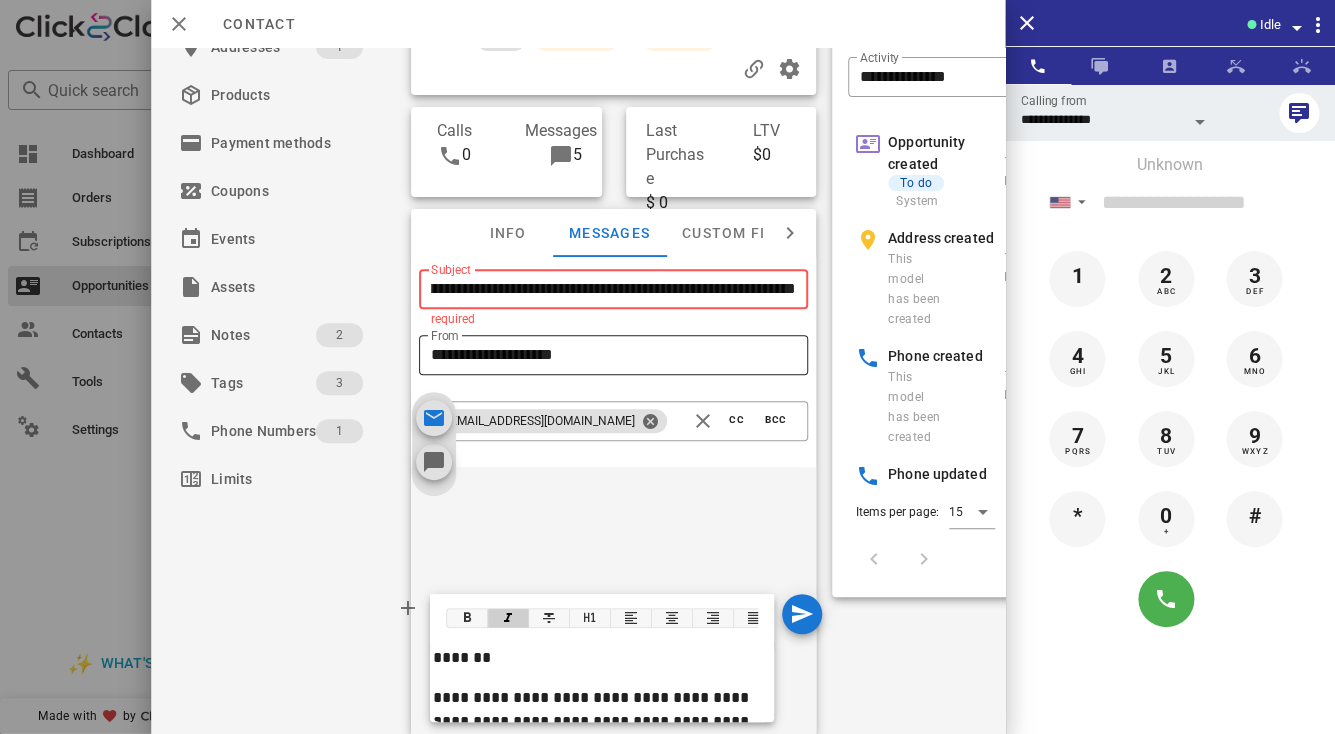 scroll, scrollTop: 0, scrollLeft: 0, axis: both 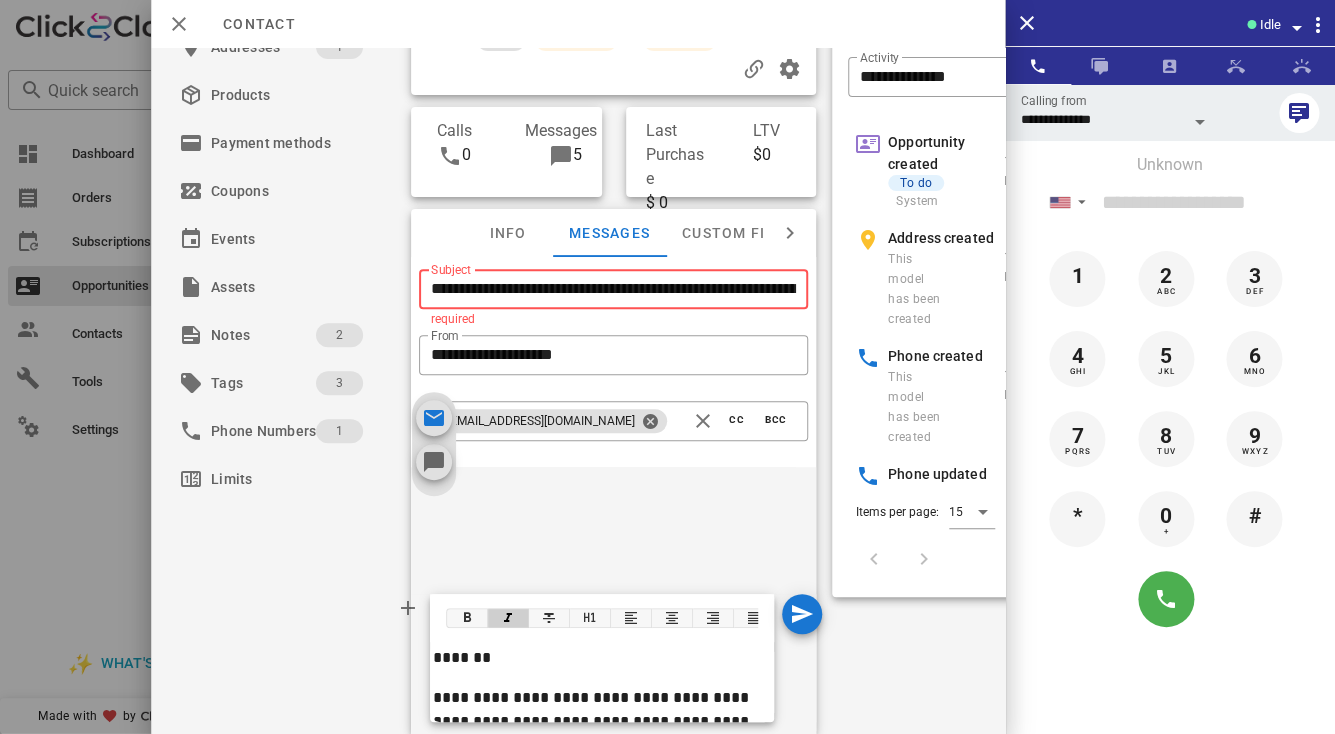 click on "**********" at bounding box center [613, 289] 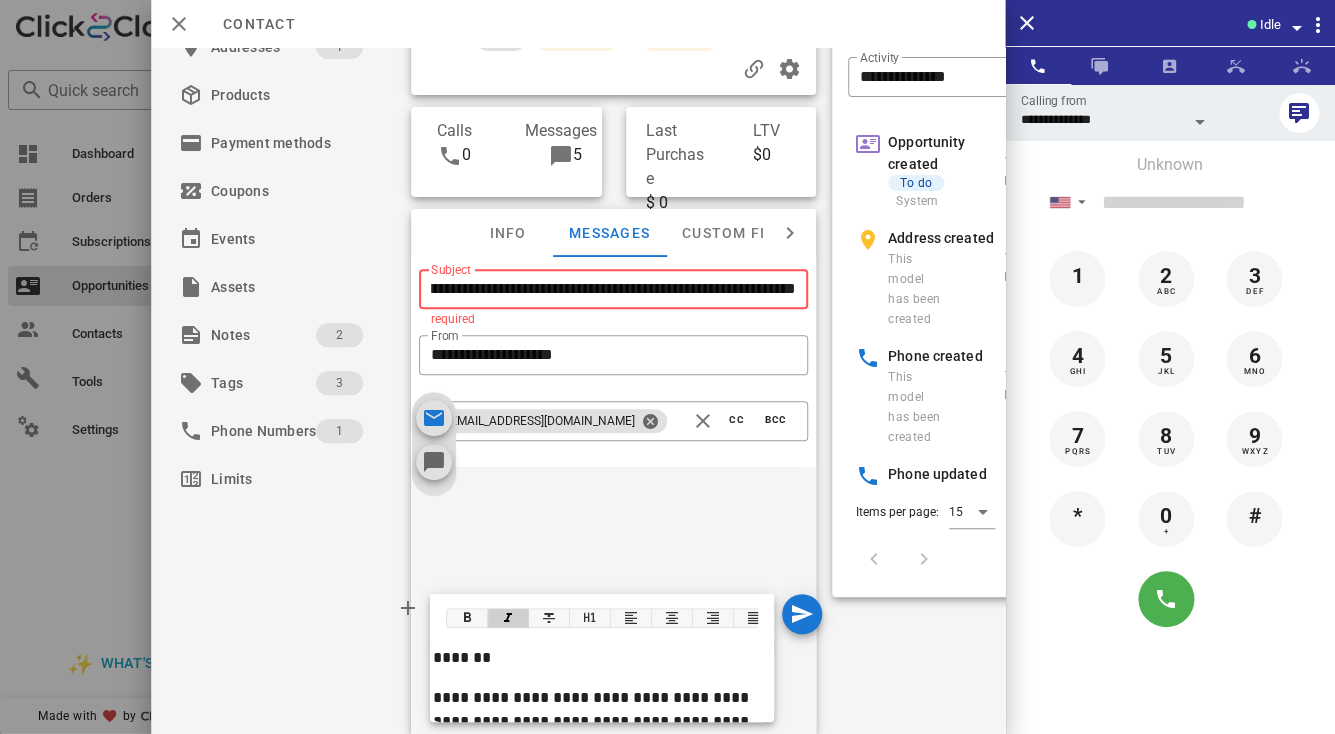 scroll, scrollTop: 0, scrollLeft: 136, axis: horizontal 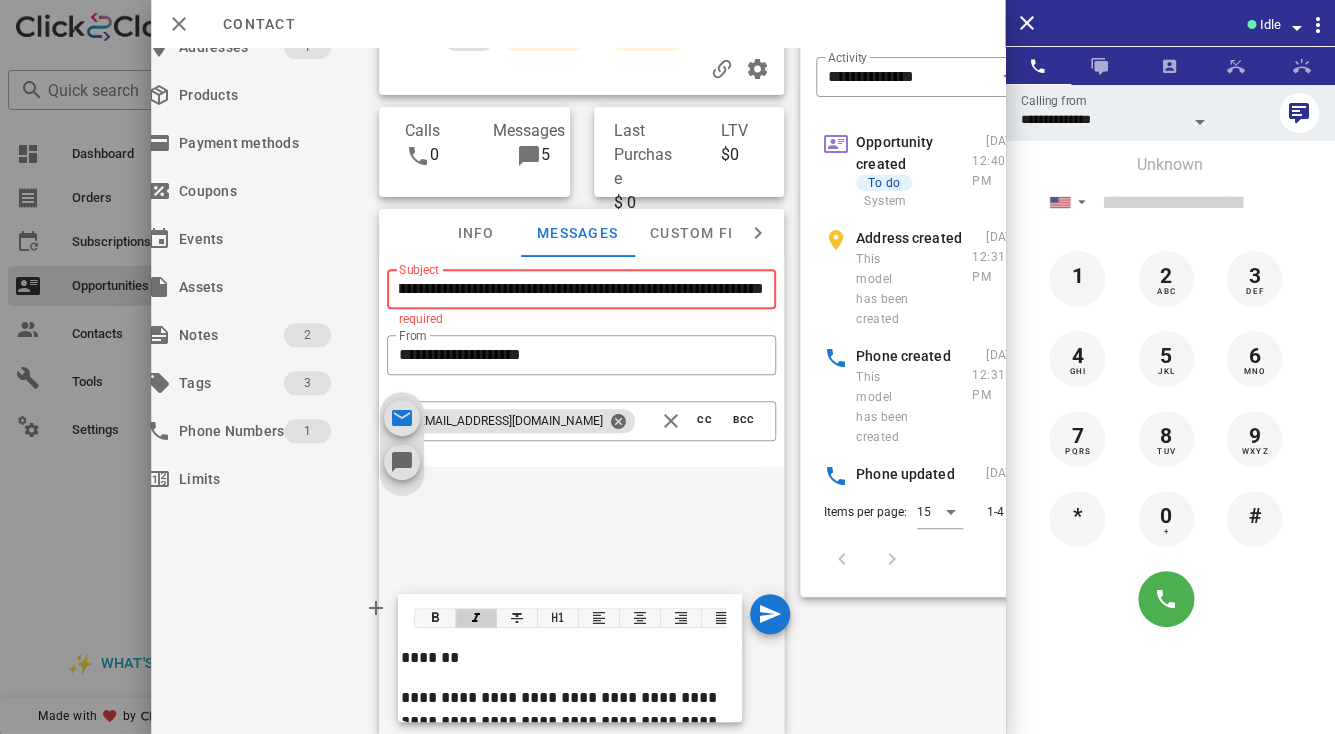 click on "**********" at bounding box center (581, 289) 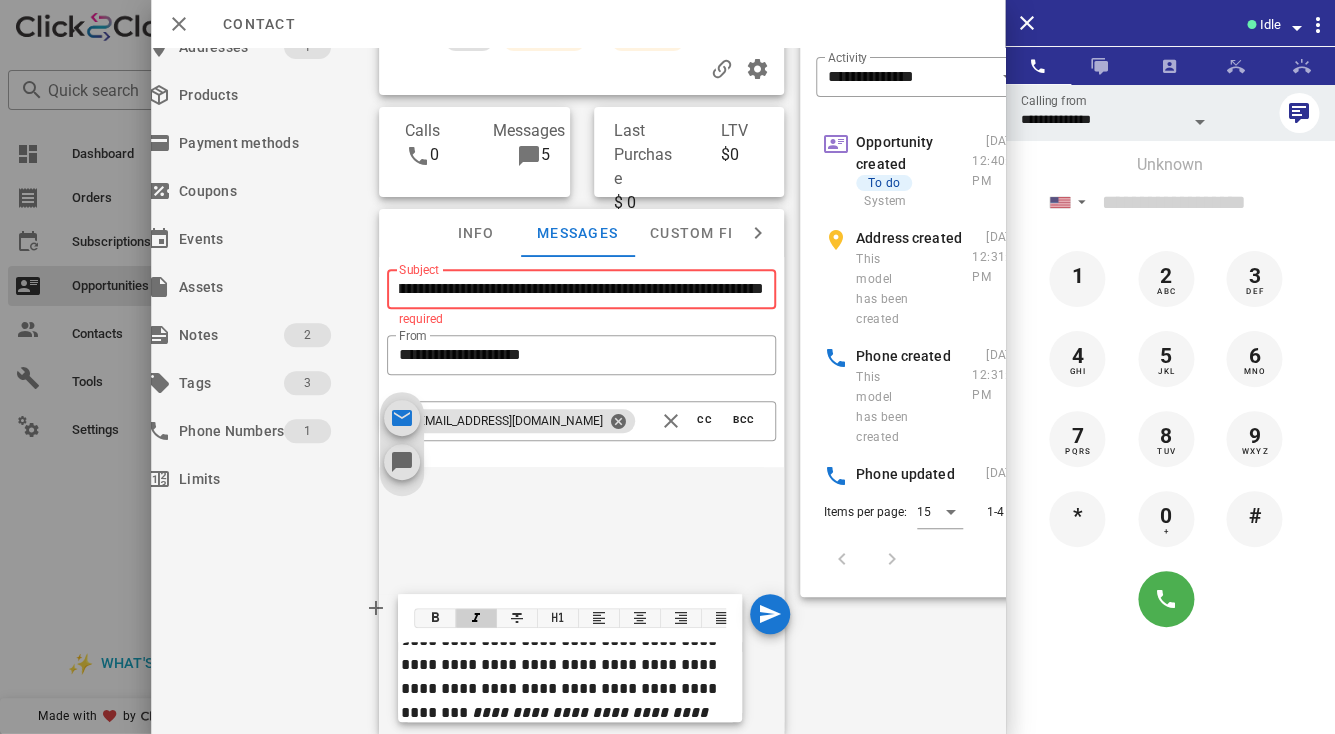 scroll, scrollTop: 0, scrollLeft: 0, axis: both 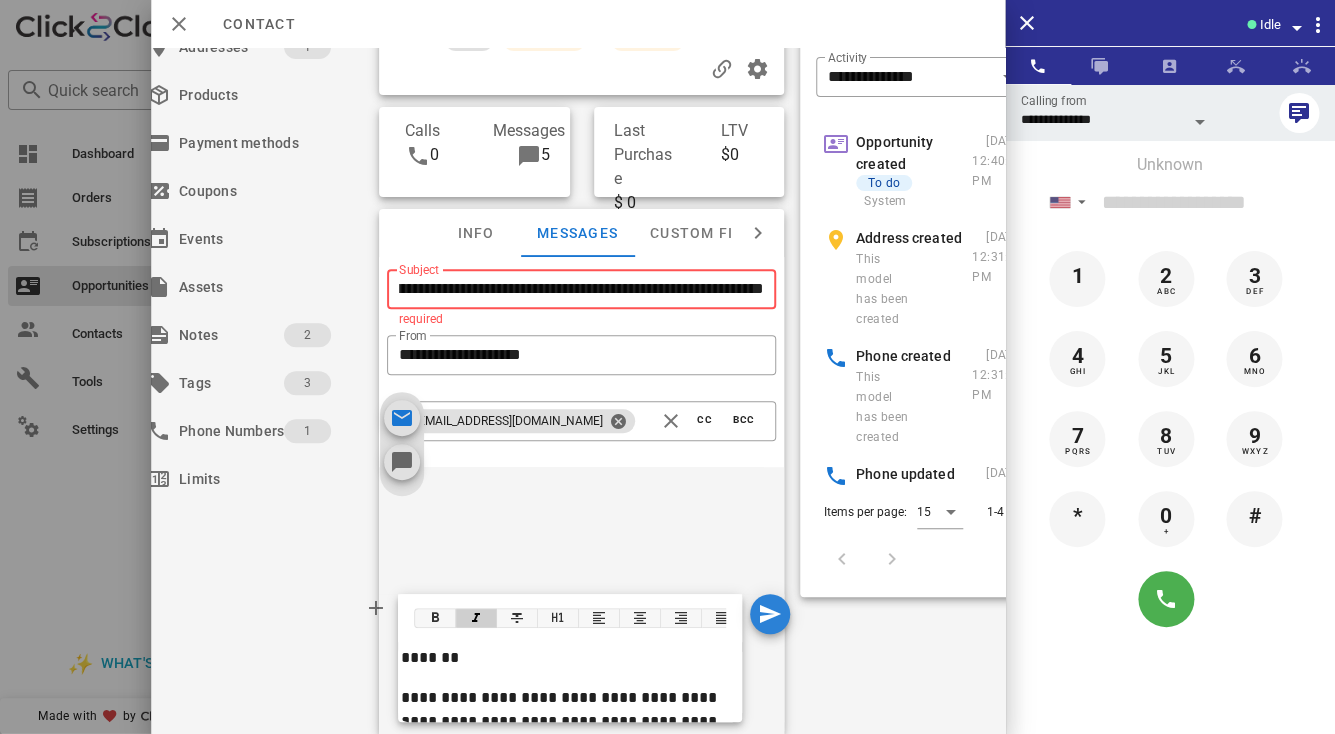 type on "**********" 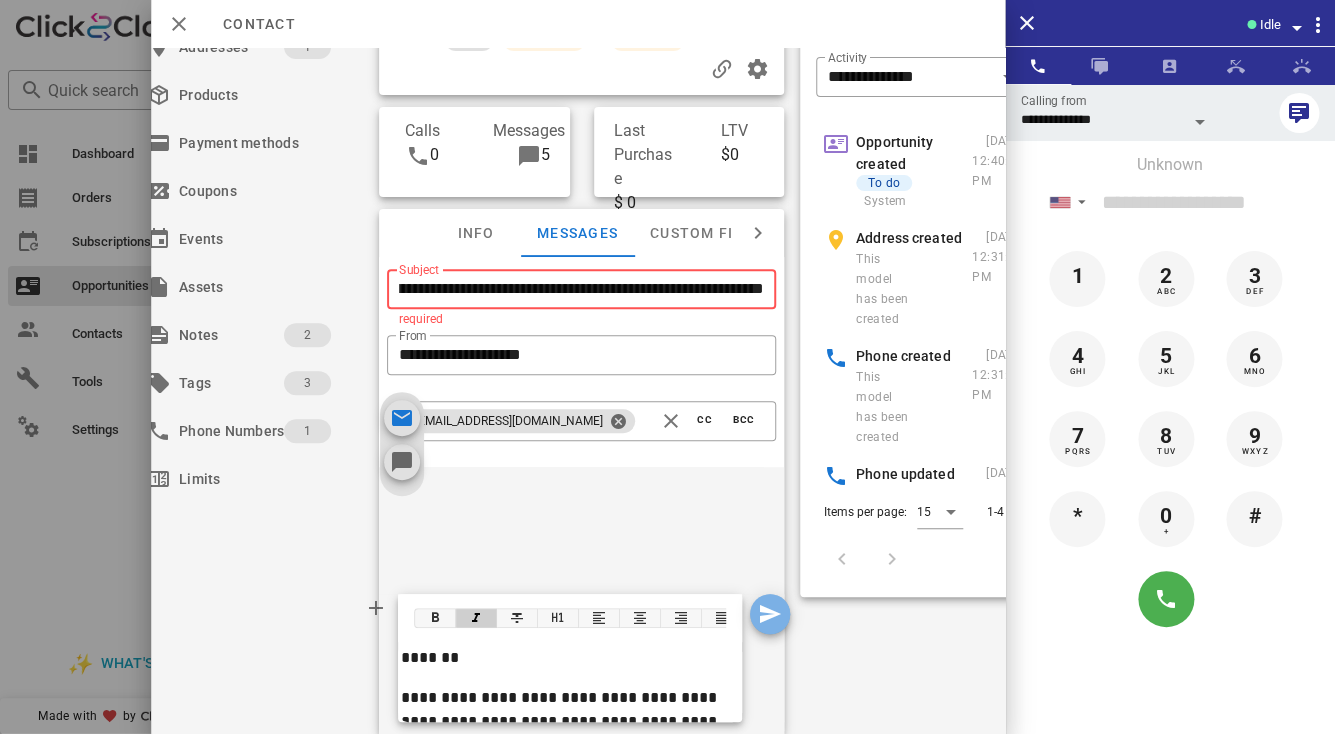 click at bounding box center (769, 614) 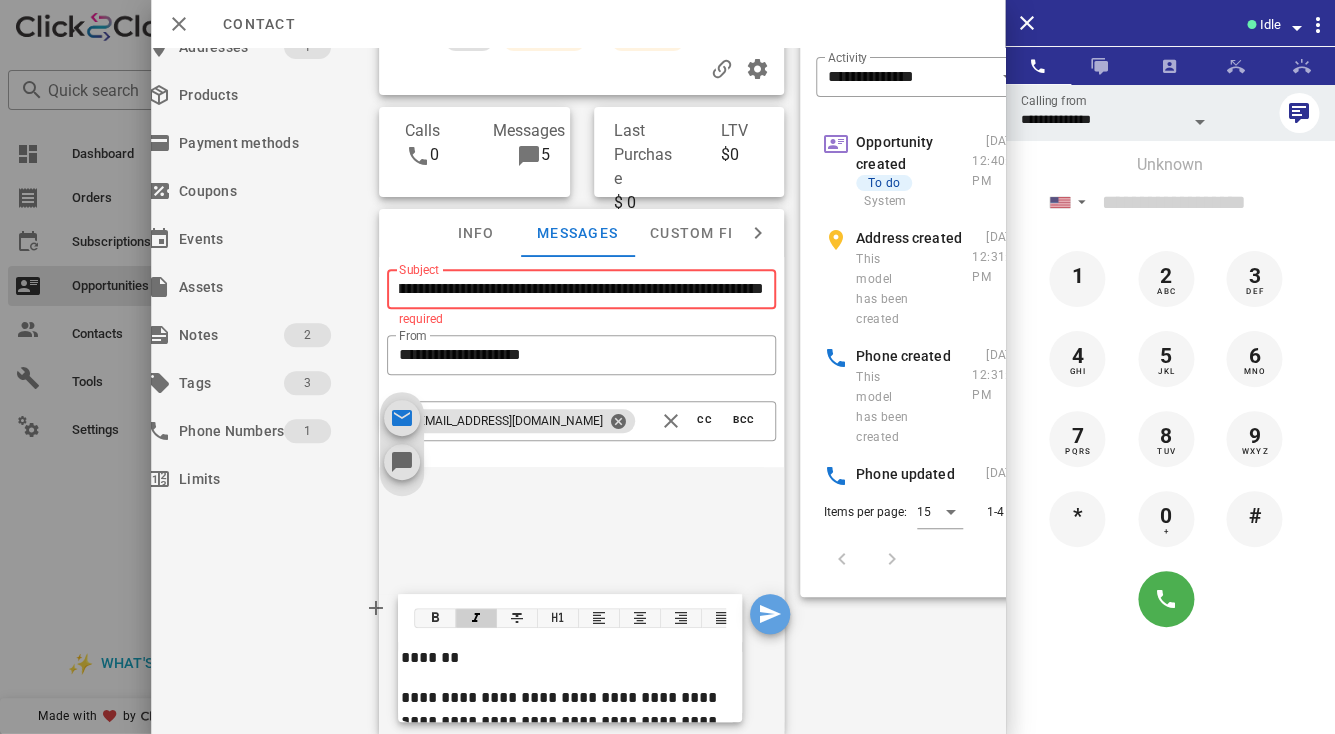 type 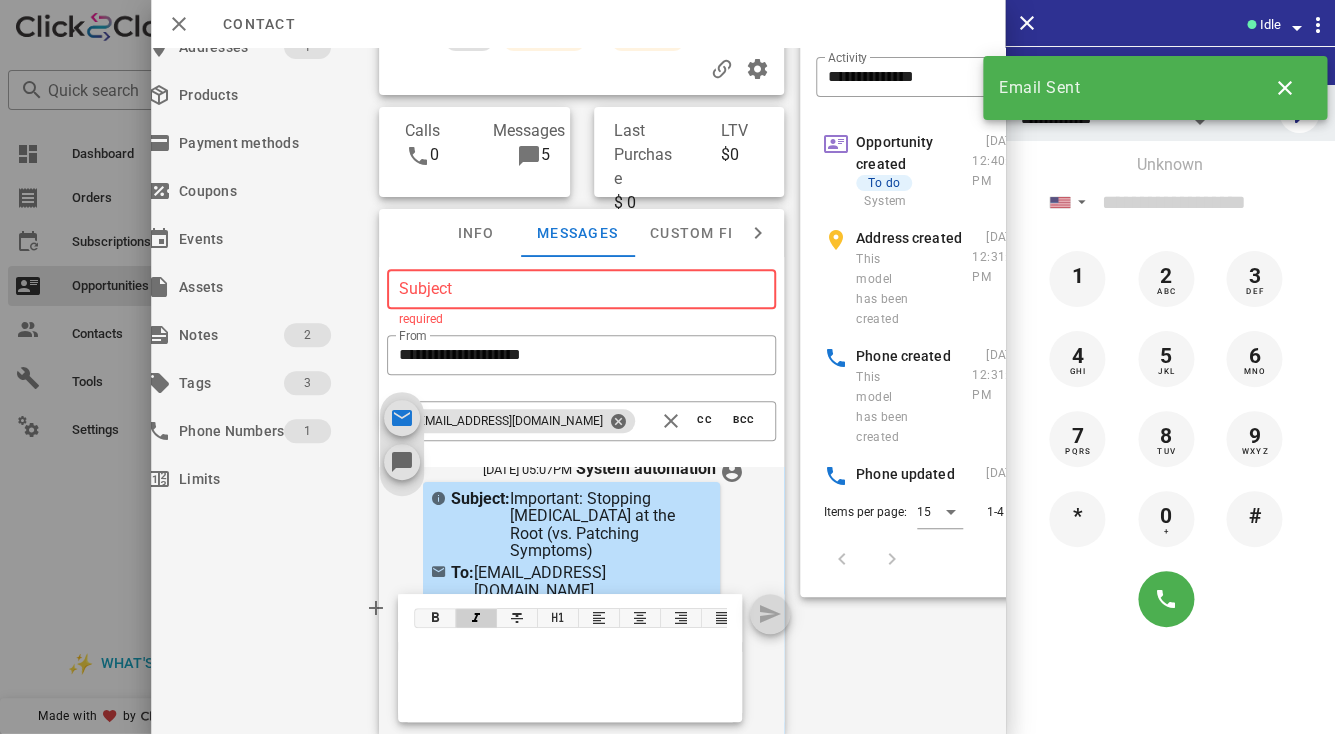 scroll, scrollTop: 0, scrollLeft: 0, axis: both 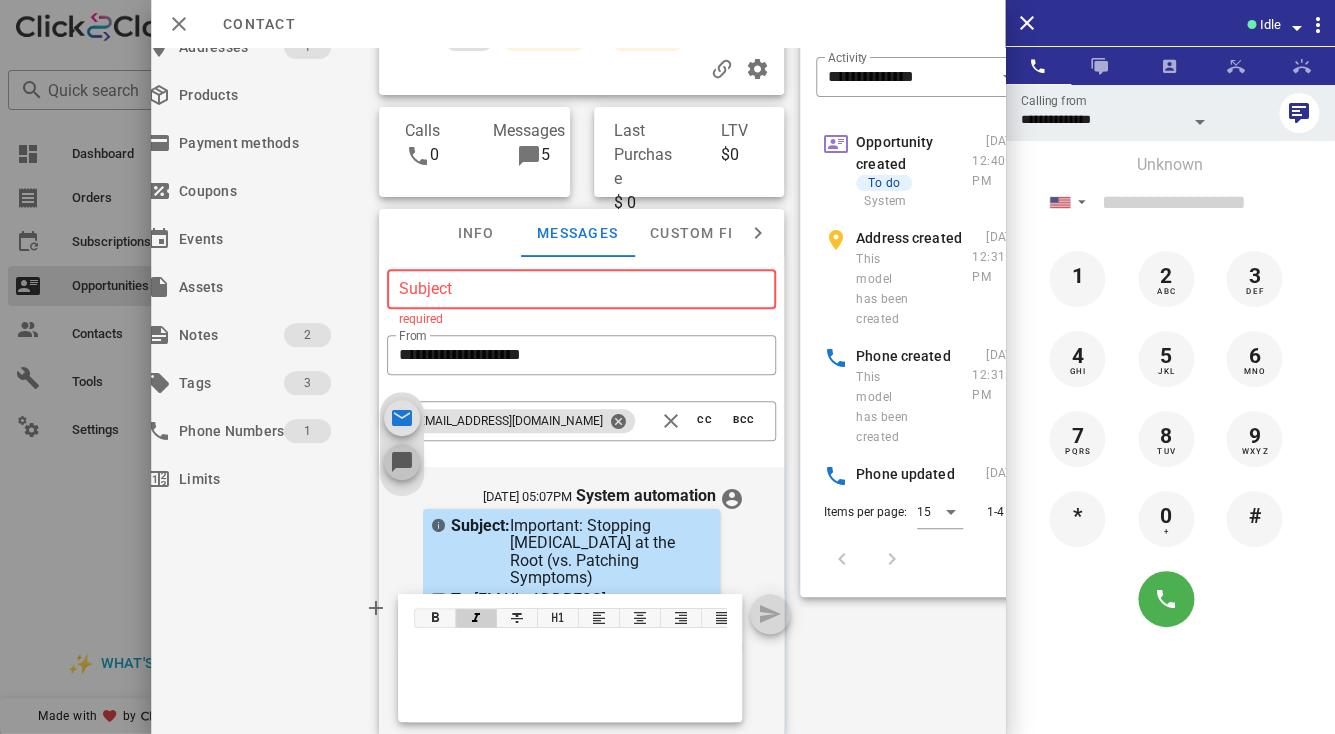 click at bounding box center (402, 462) 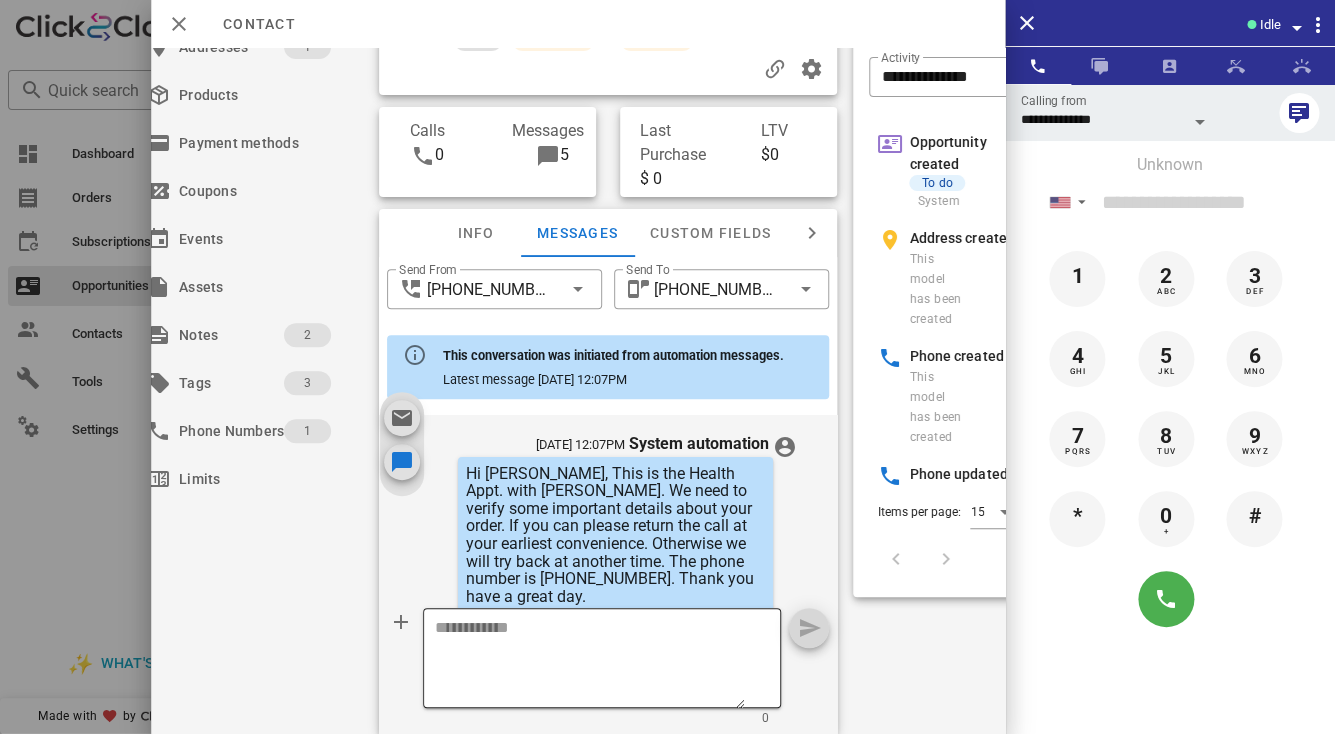 scroll, scrollTop: 646, scrollLeft: 0, axis: vertical 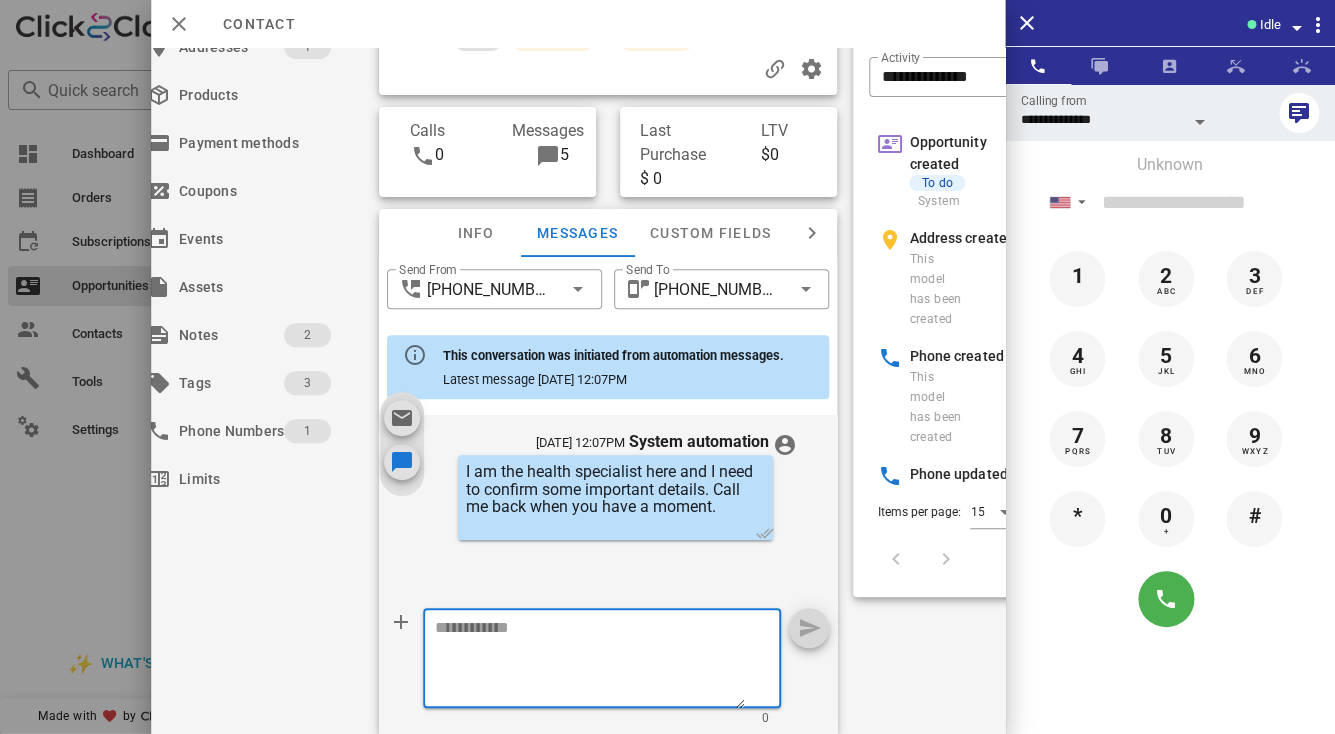 click at bounding box center (590, 661) 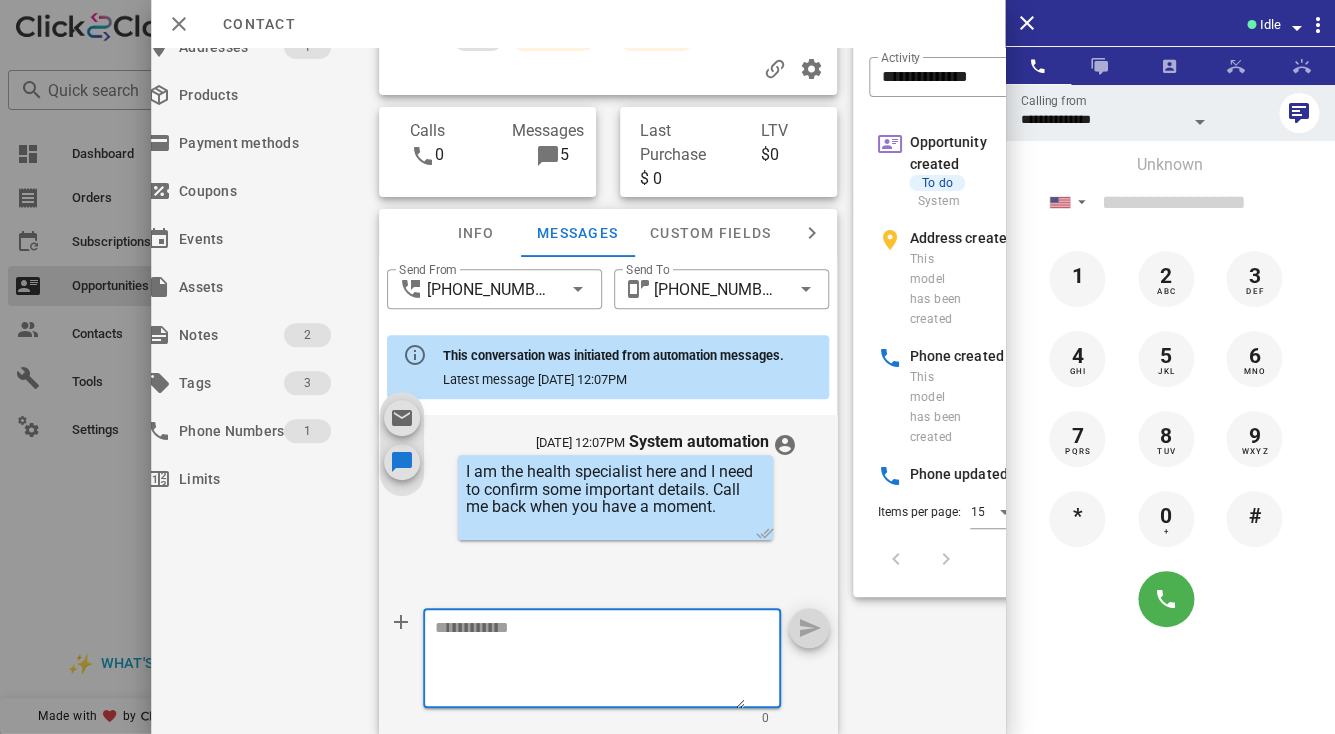 paste on "**********" 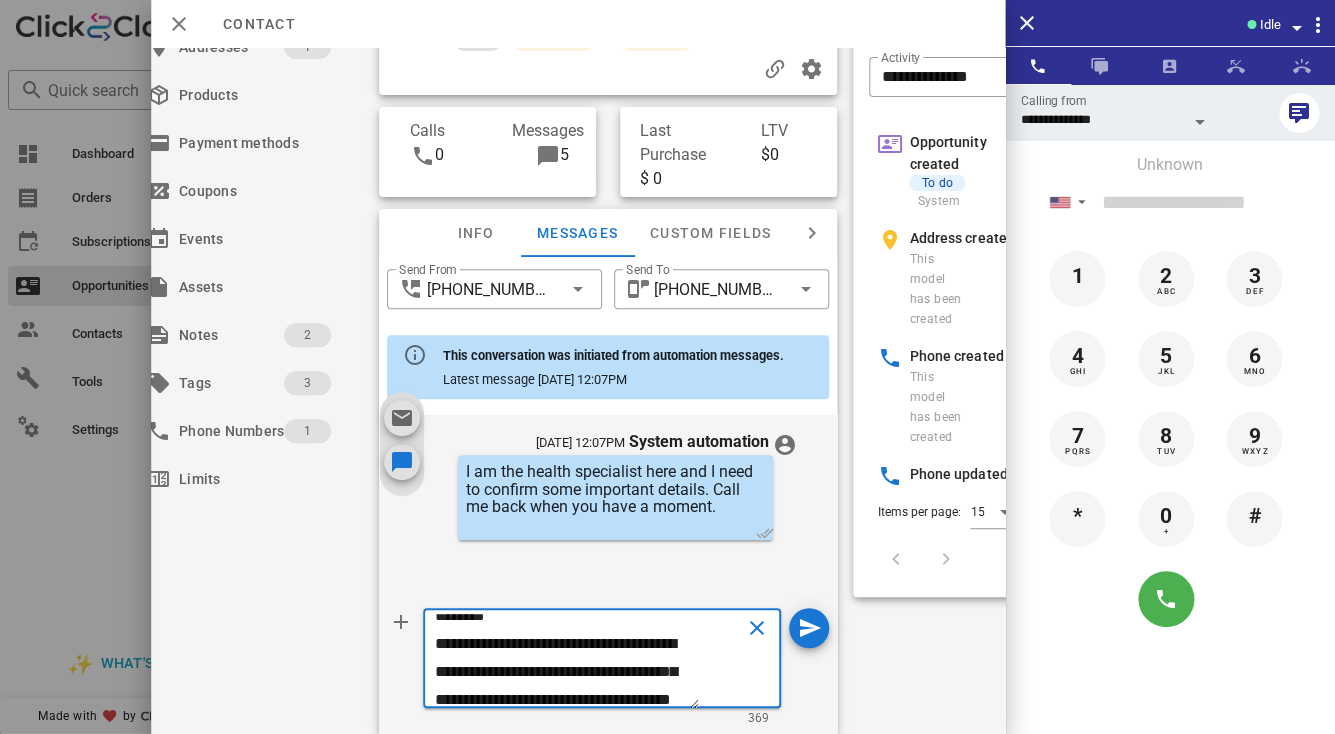 scroll, scrollTop: 103, scrollLeft: 0, axis: vertical 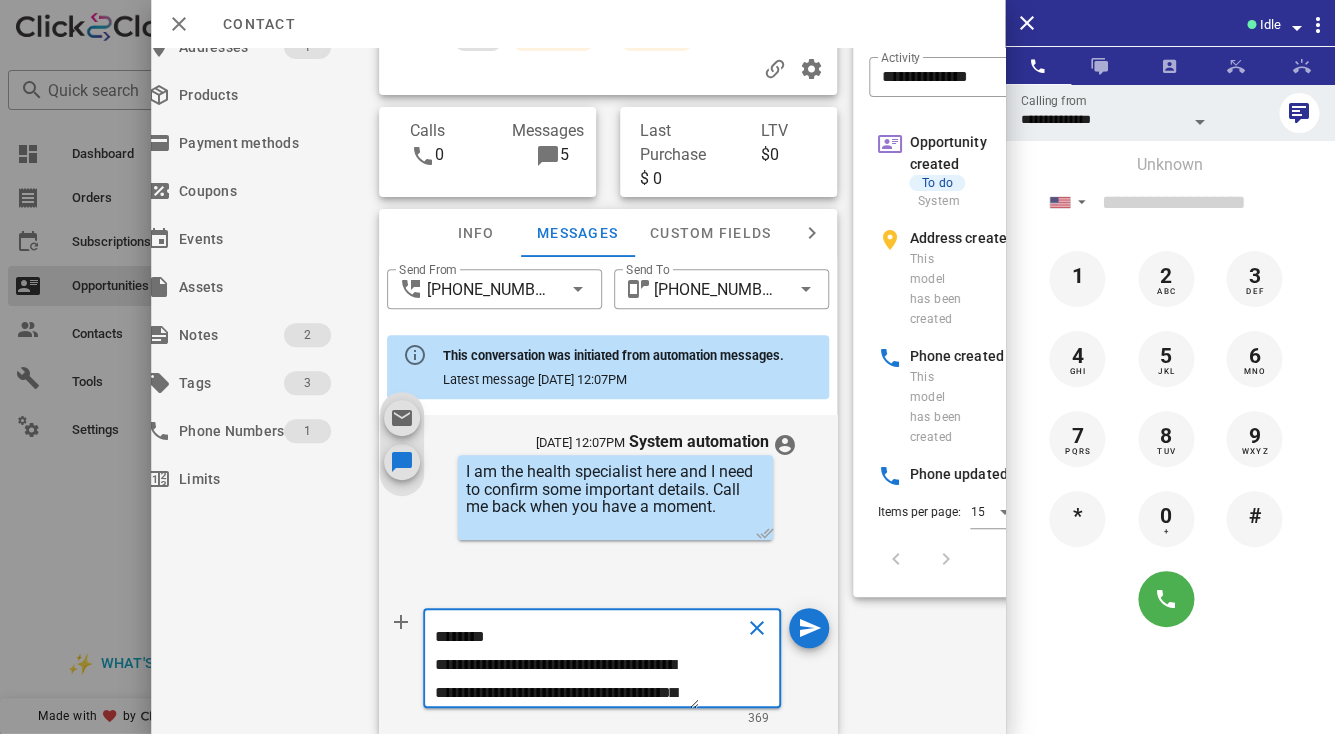 click on "**********" at bounding box center [567, 661] 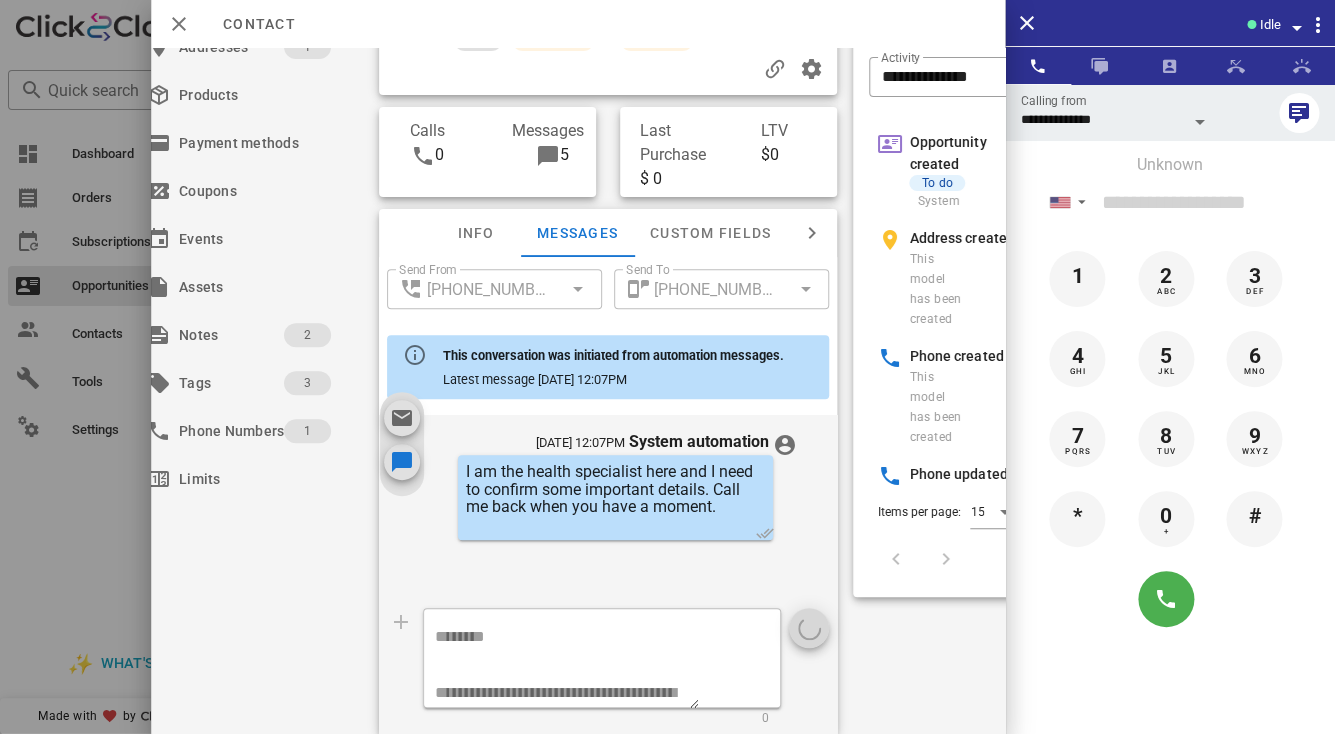 type 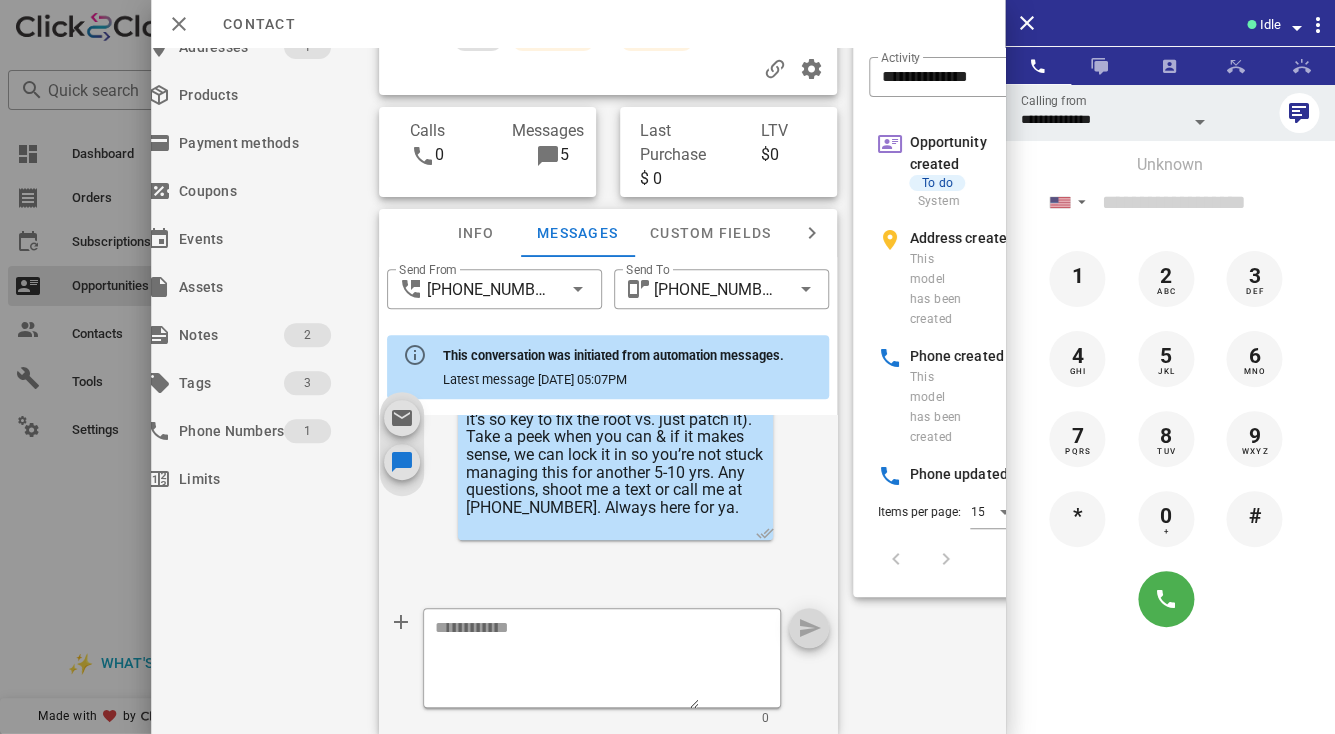 scroll, scrollTop: 918, scrollLeft: 0, axis: vertical 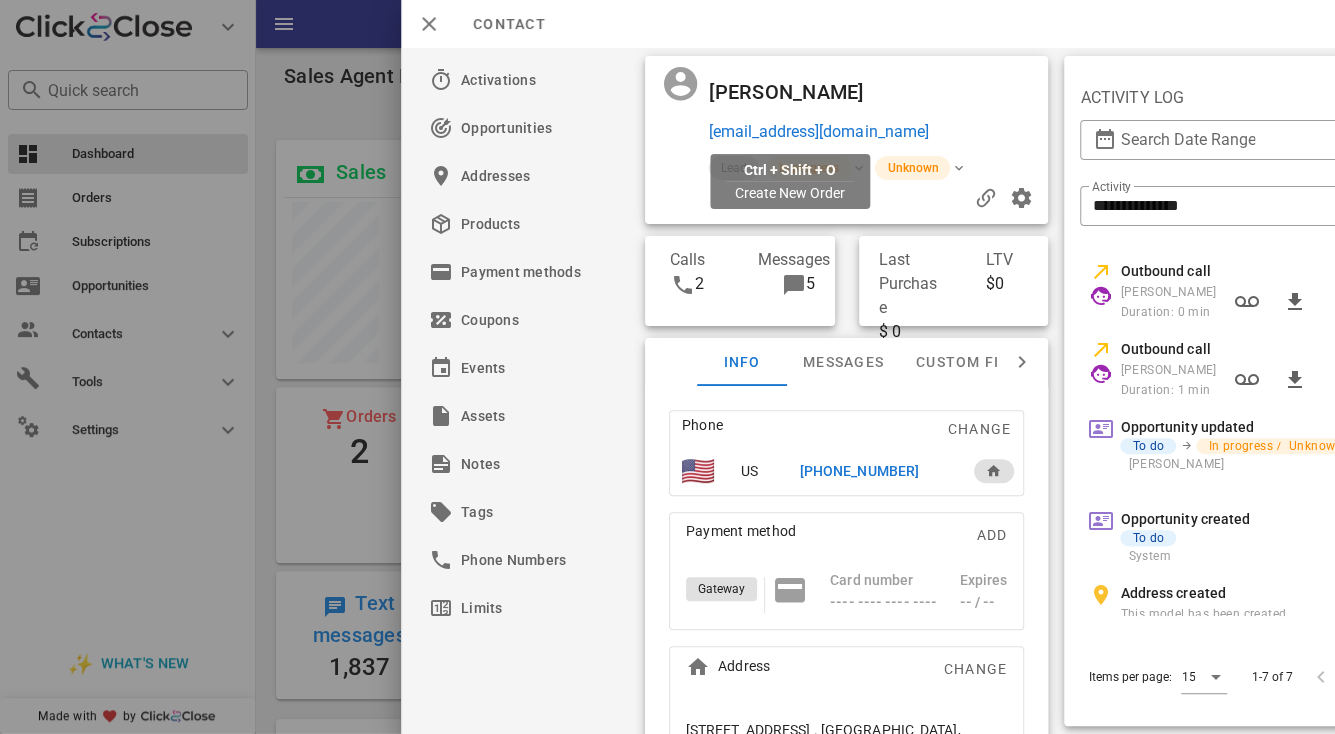 click on "[EMAIL_ADDRESS][DOMAIN_NAME]" at bounding box center [818, 132] 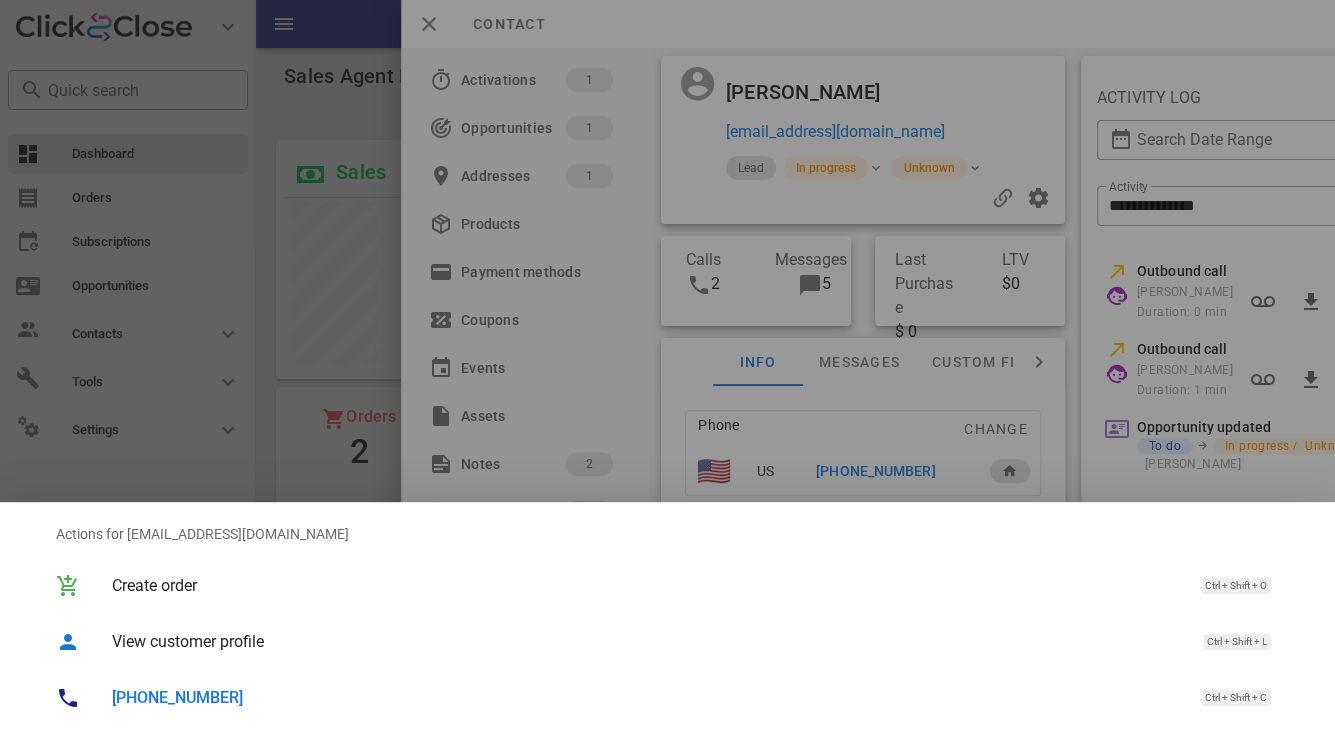 scroll, scrollTop: 0, scrollLeft: 0, axis: both 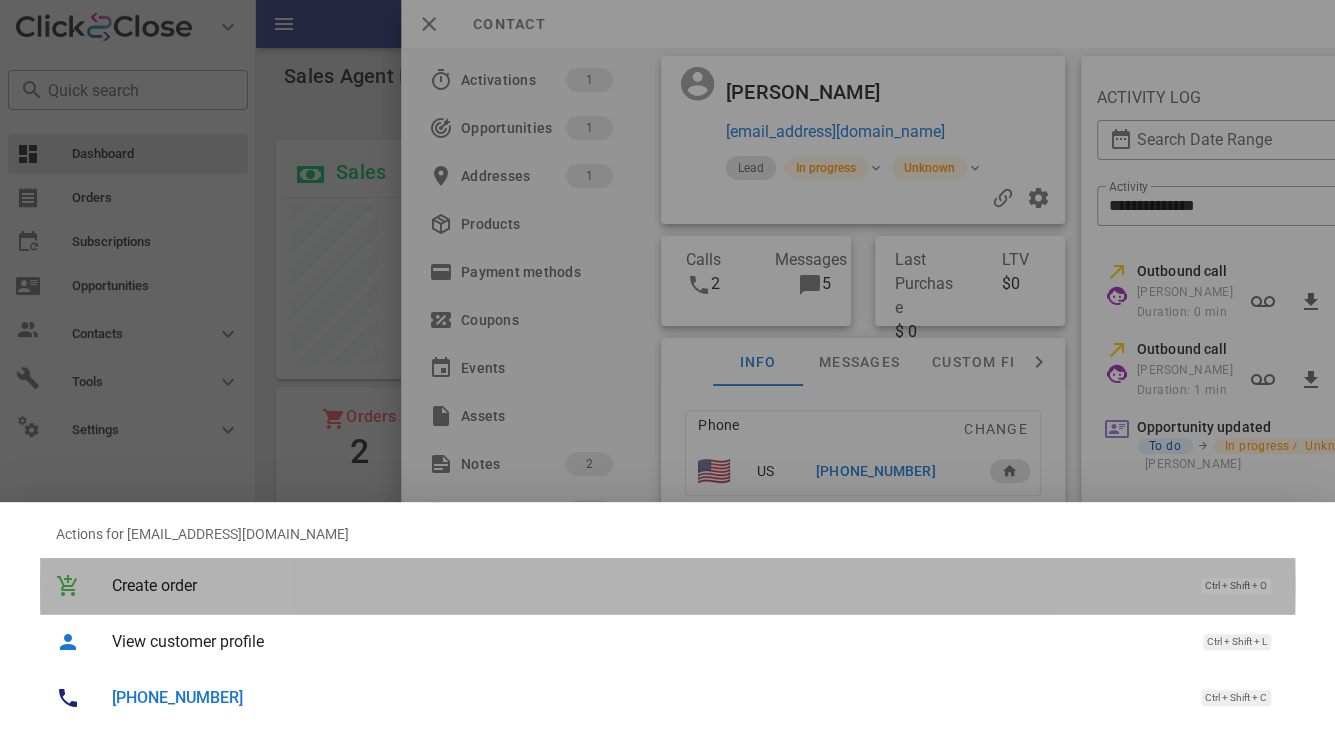 click on "Create order" at bounding box center (646, 585) 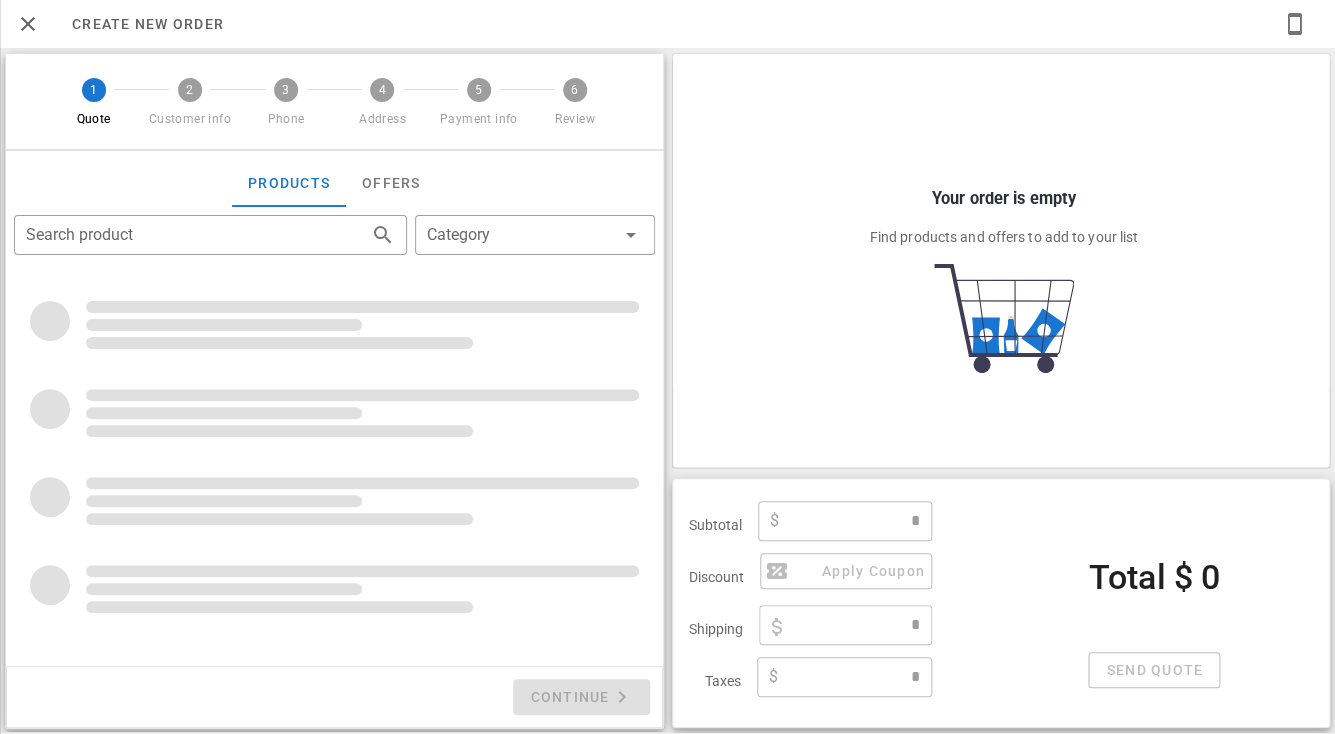 type on "**********" 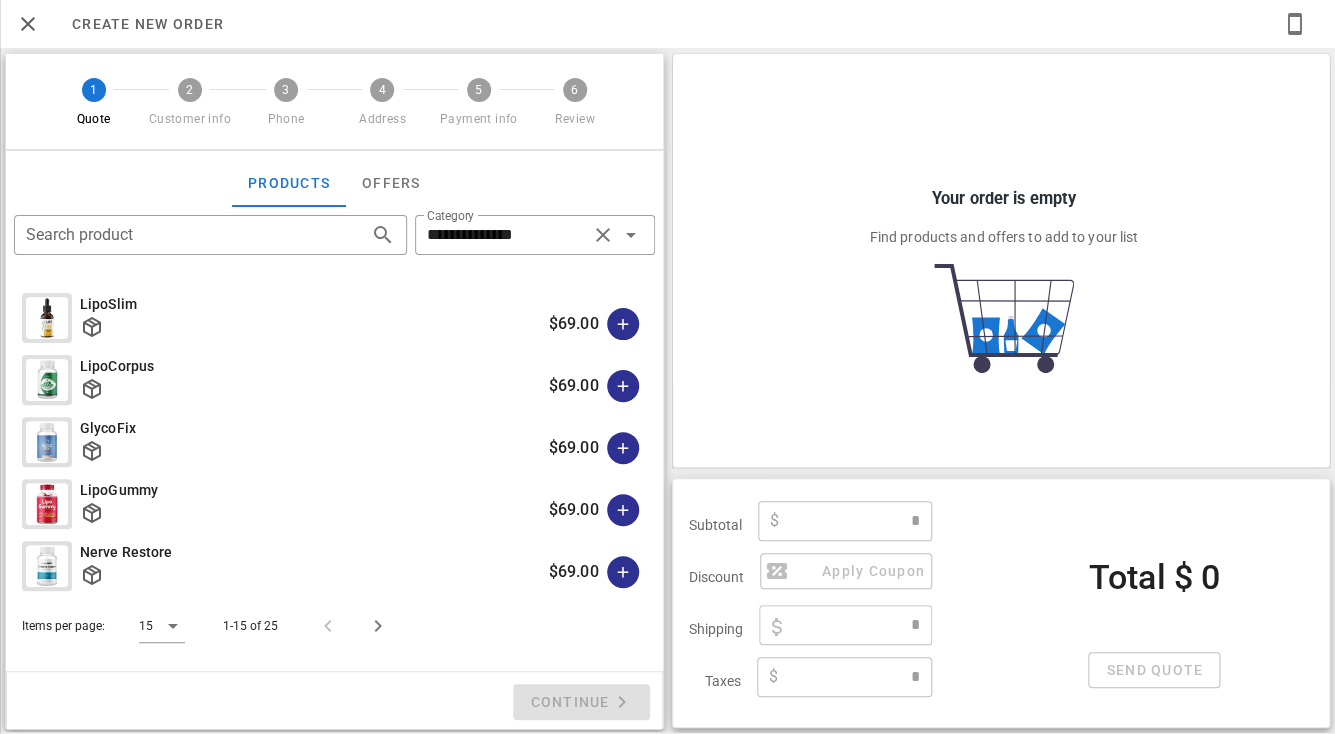 type on "****" 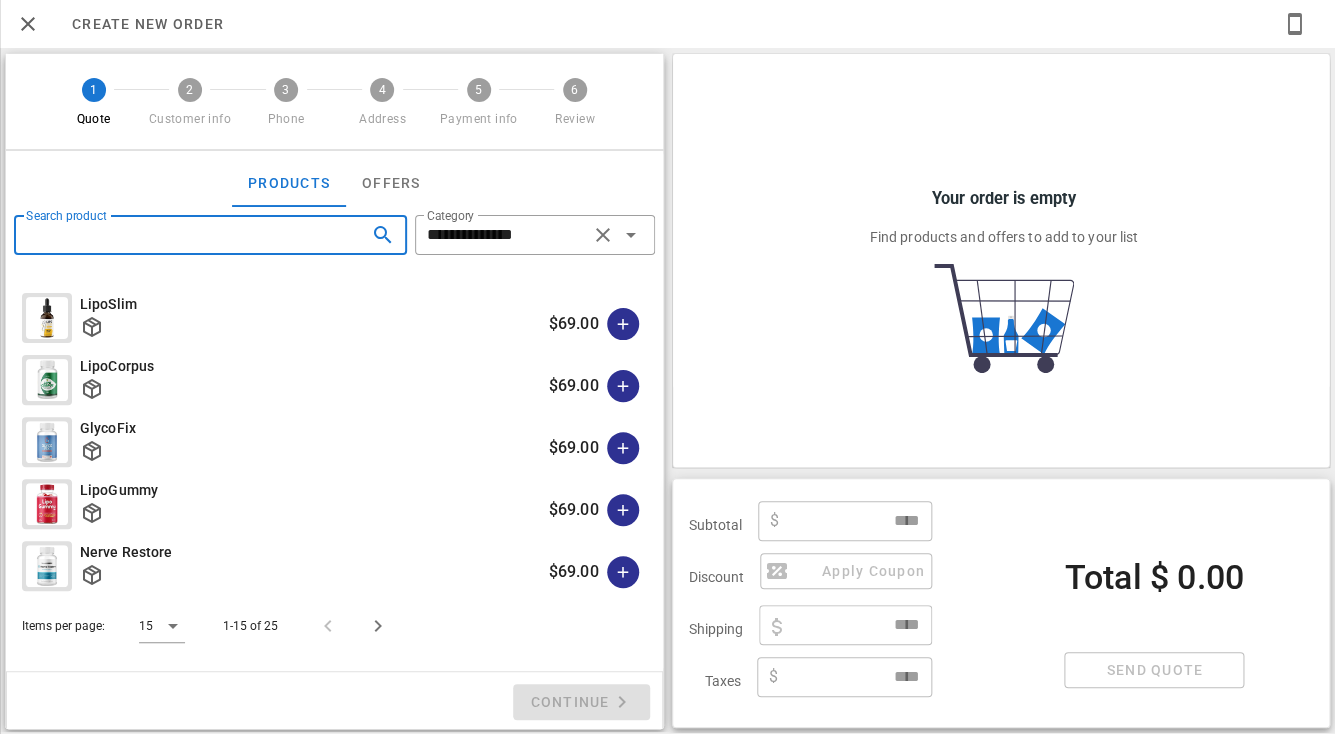 click on "Search product" at bounding box center [182, 235] 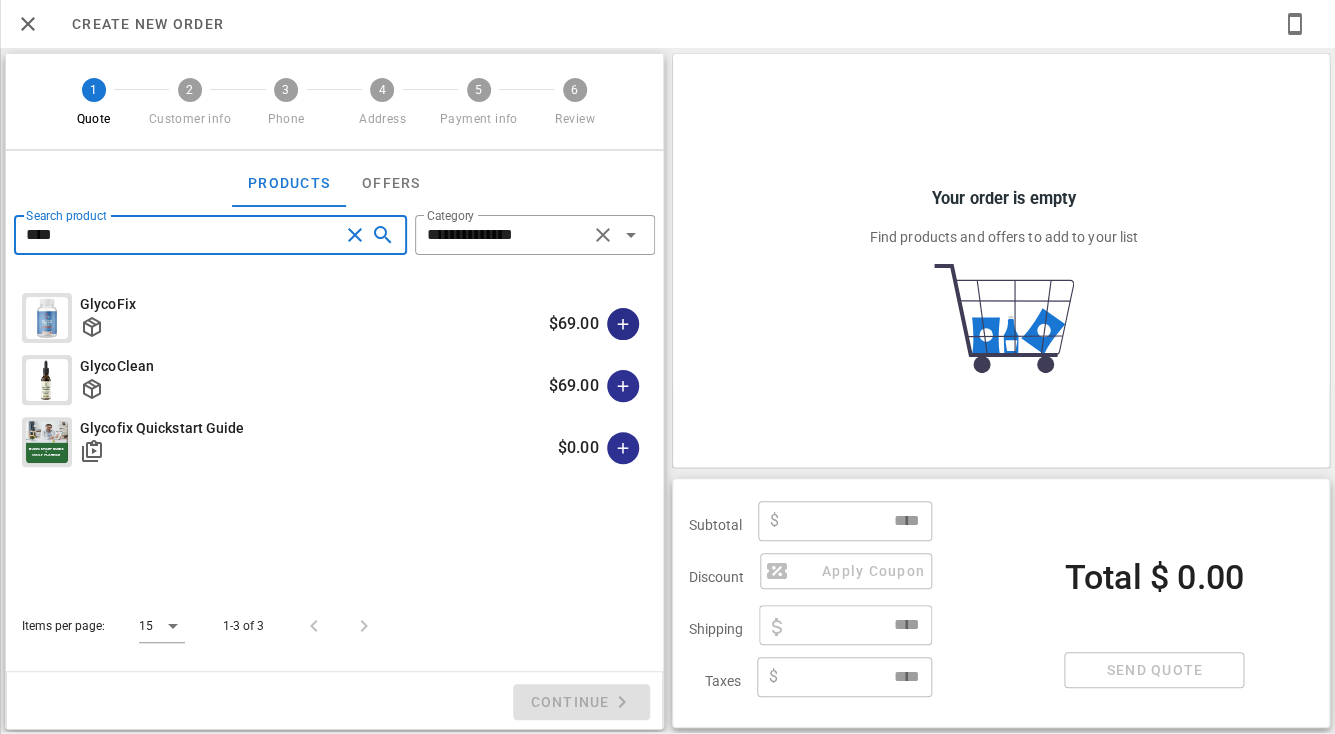 type on "****" 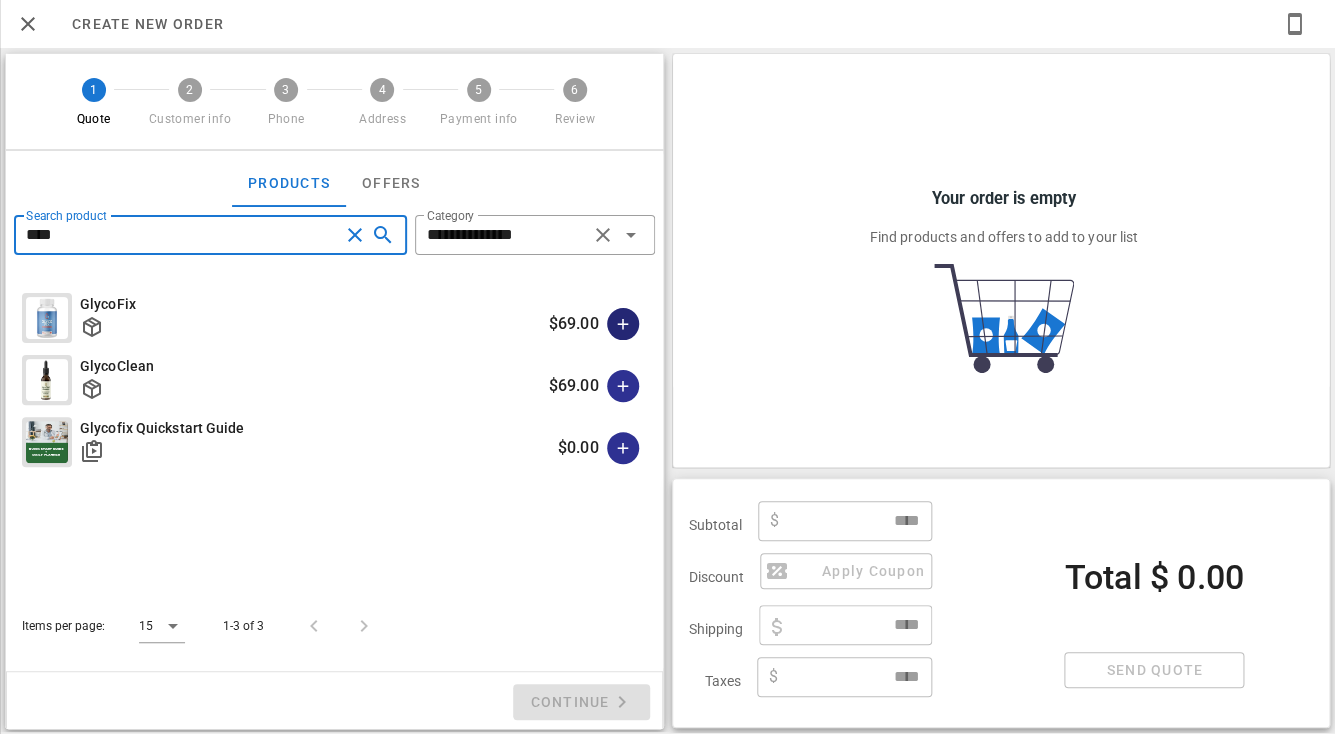 click at bounding box center (623, 324) 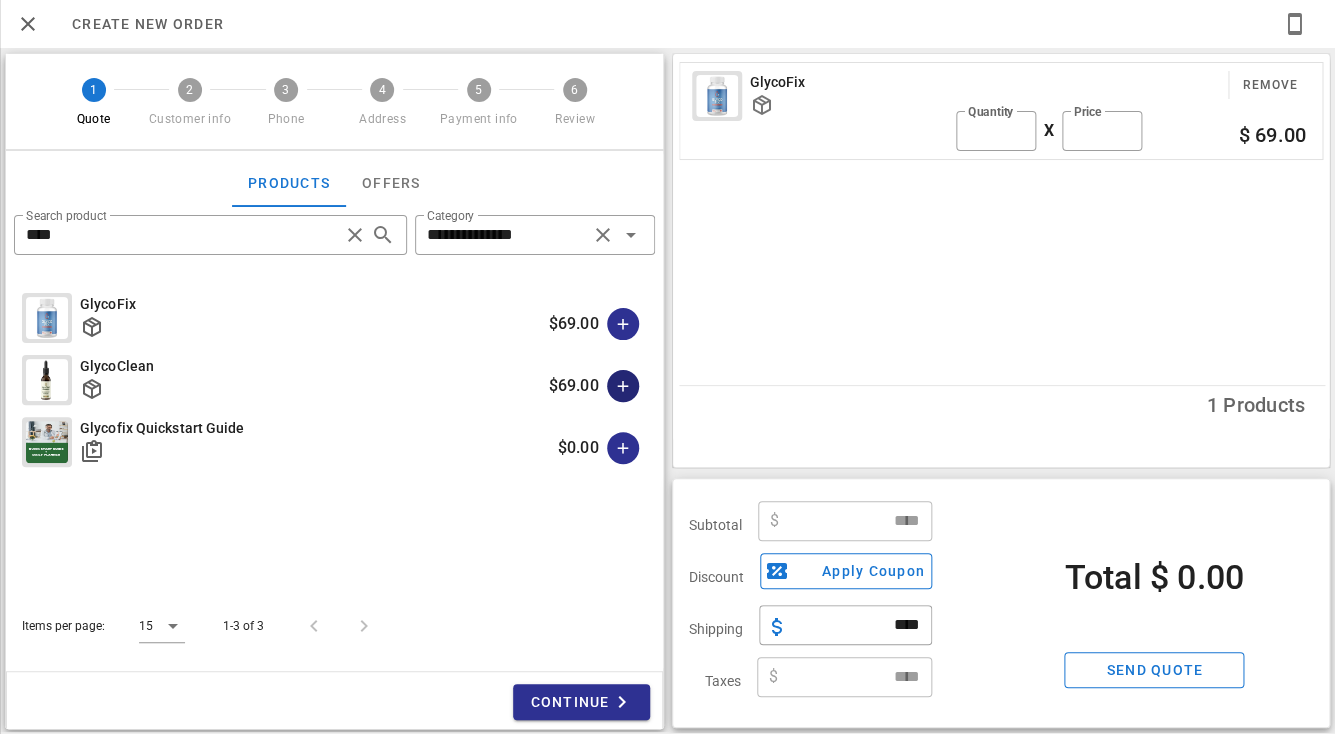 click at bounding box center (623, 386) 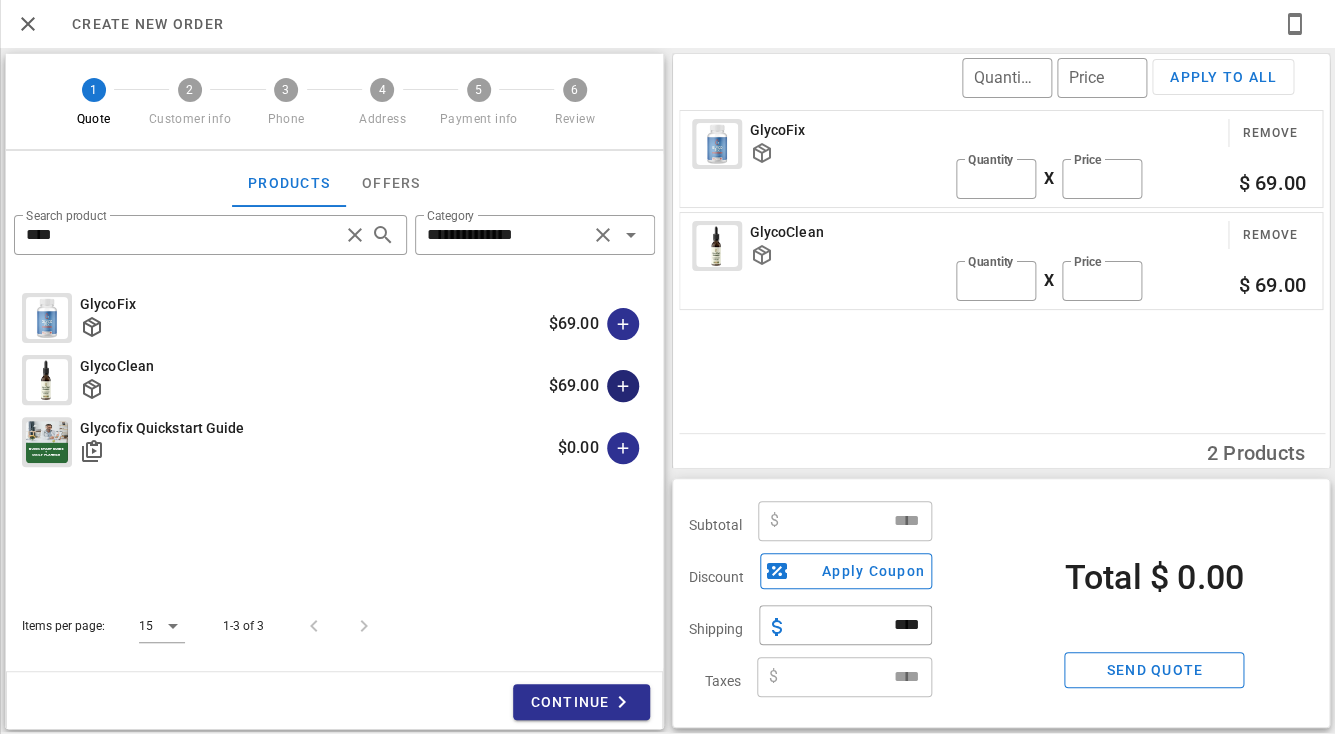 type 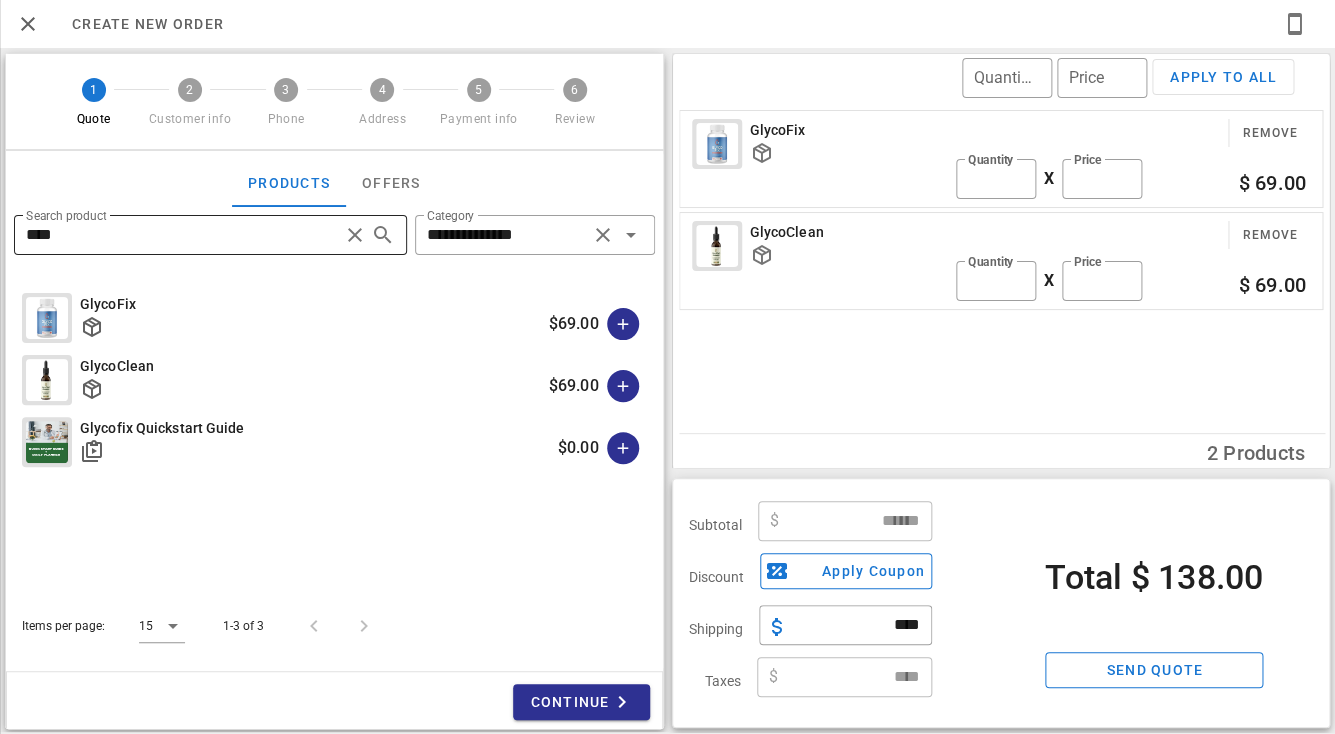 click on "****" at bounding box center [182, 235] 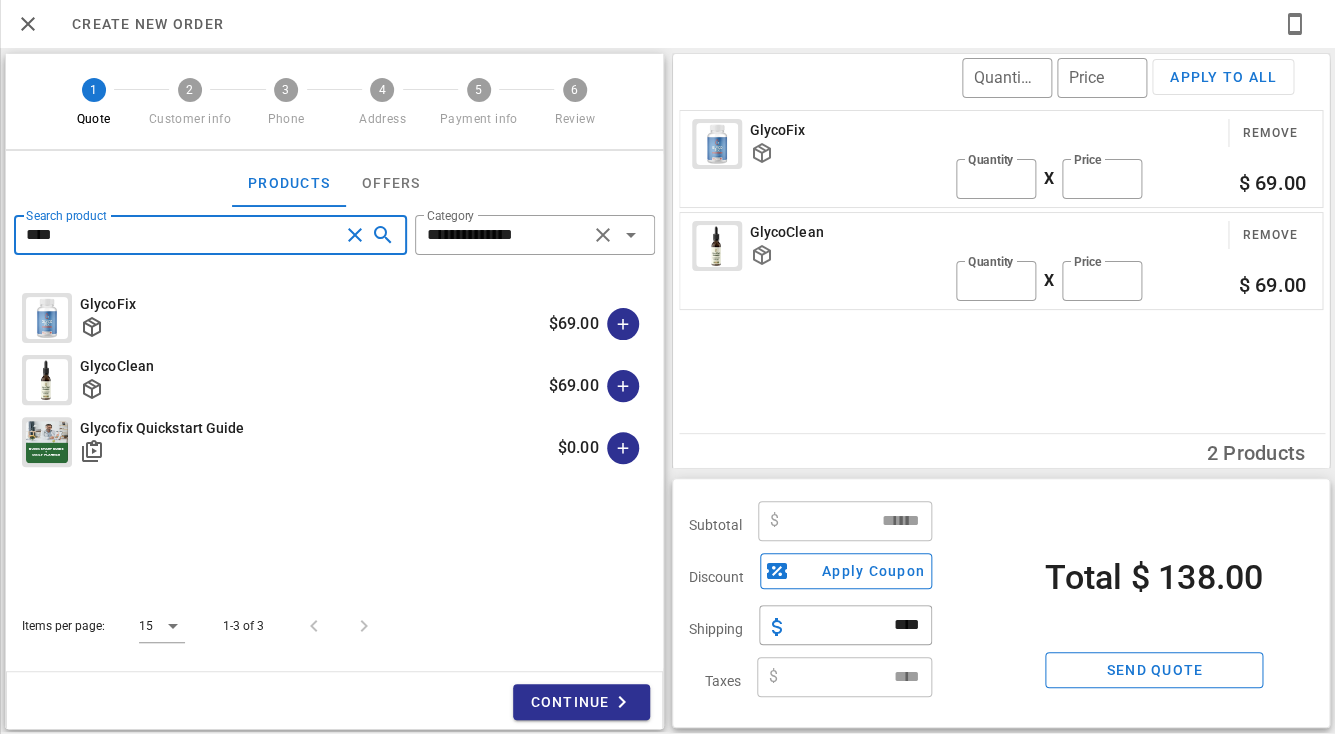 click on "****" at bounding box center (182, 235) 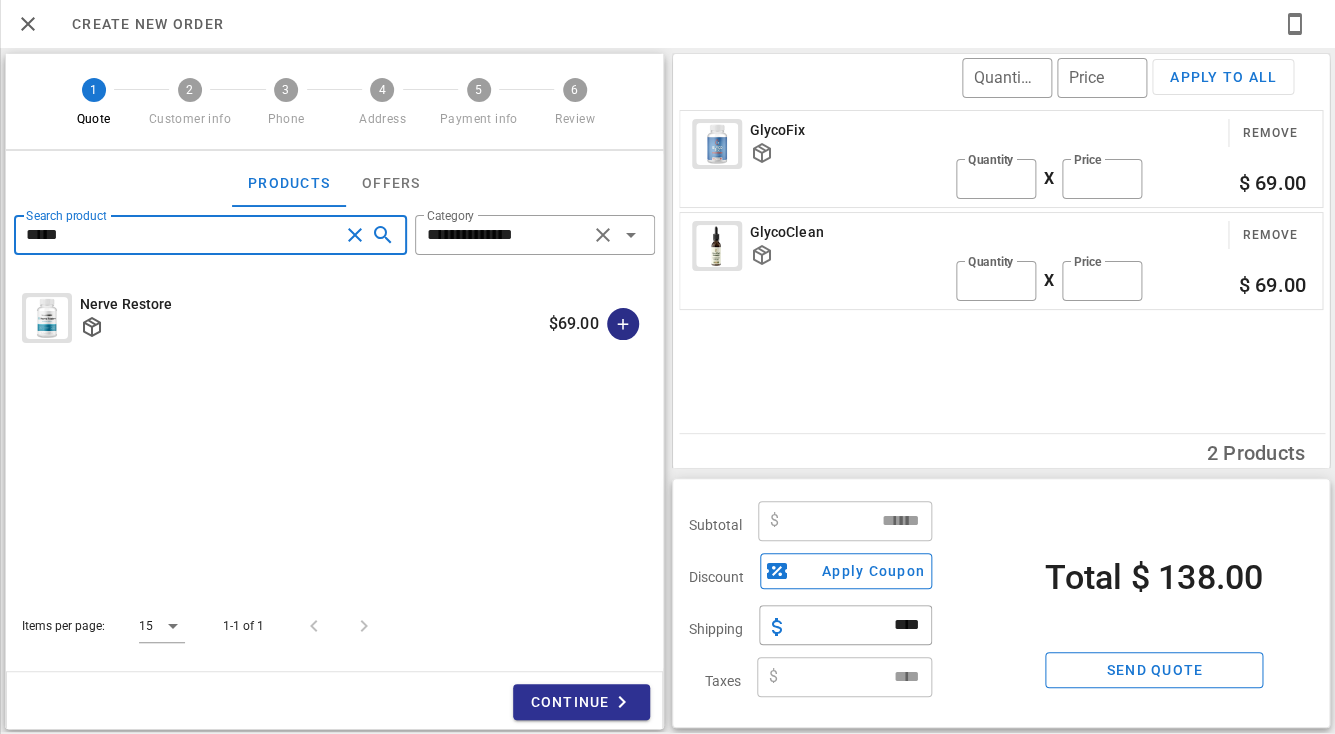 type on "*****" 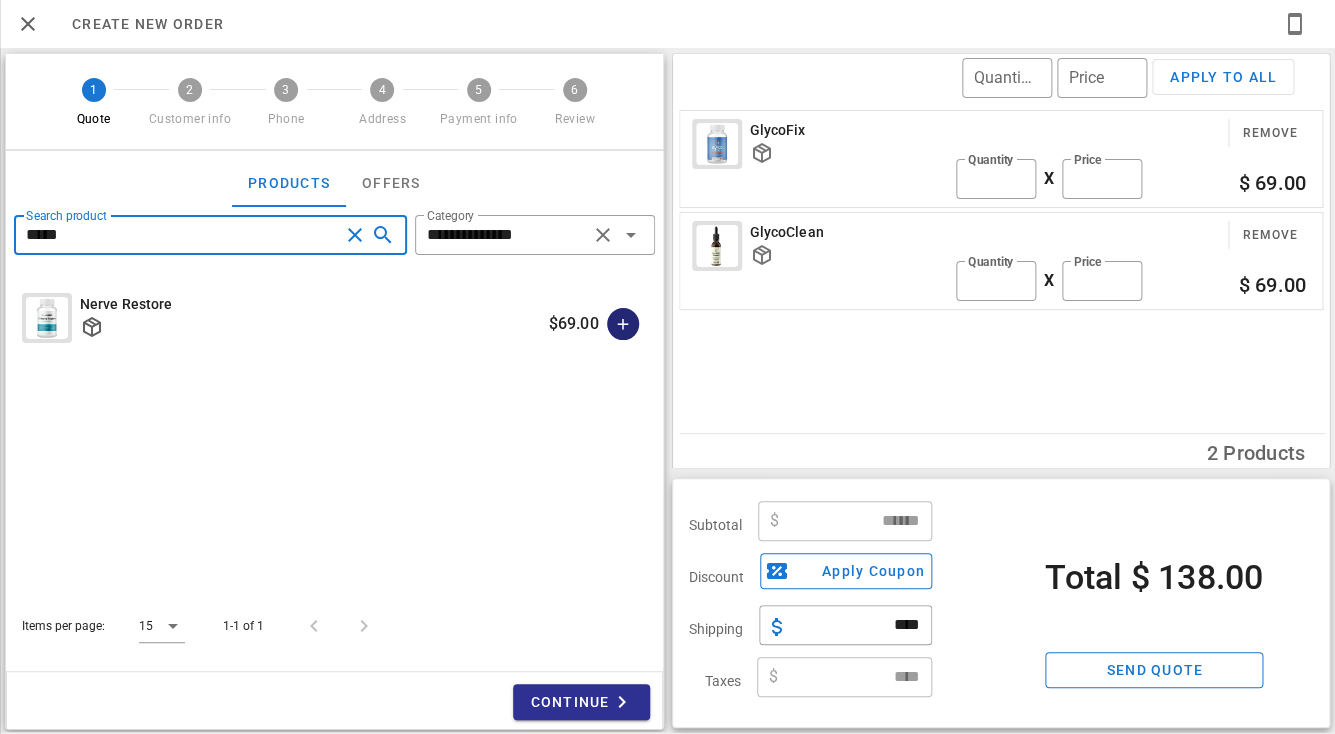 click at bounding box center (623, 324) 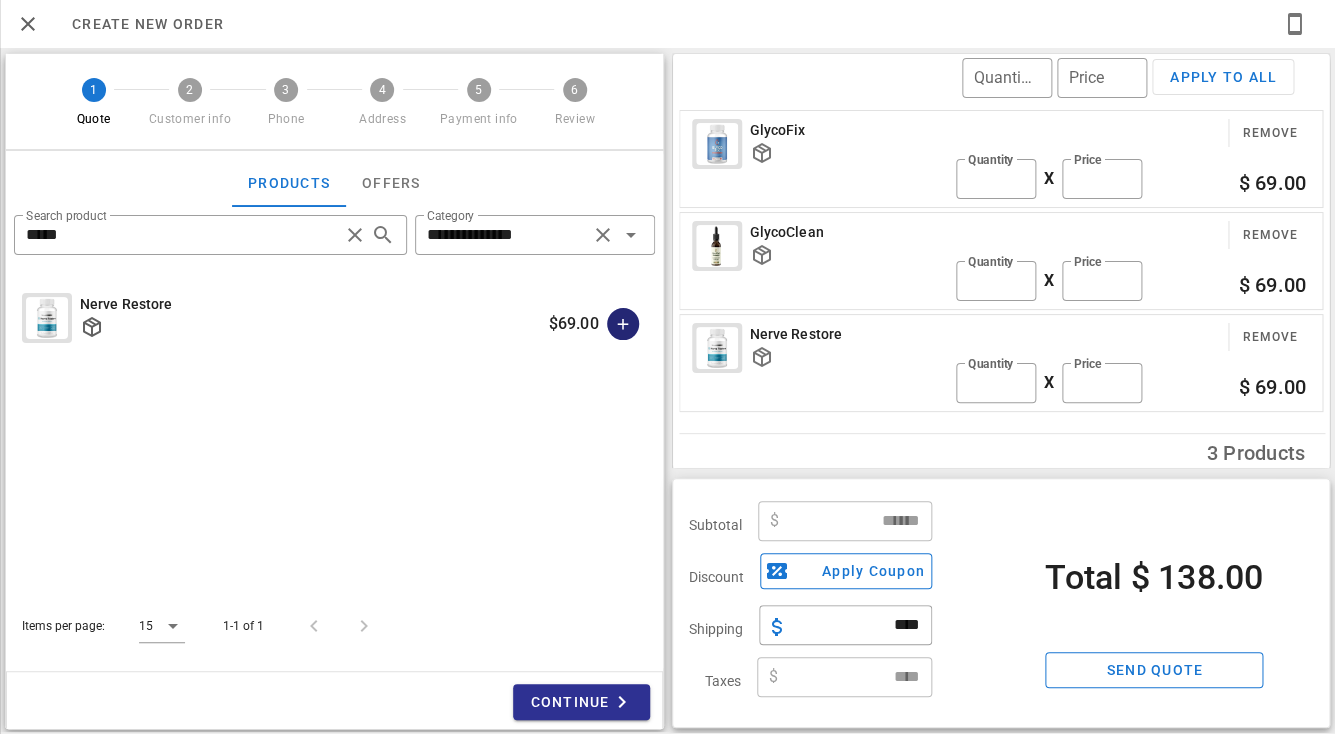 type 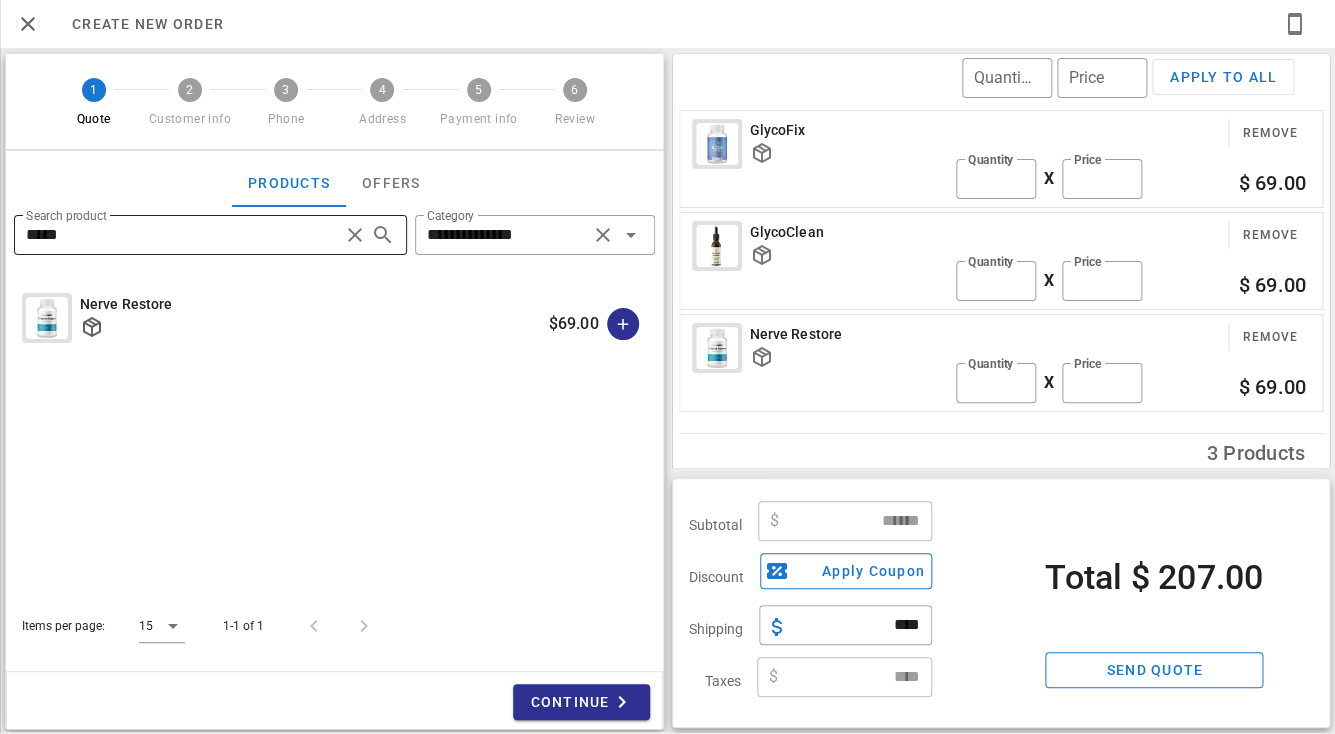 click on "*****" at bounding box center [182, 235] 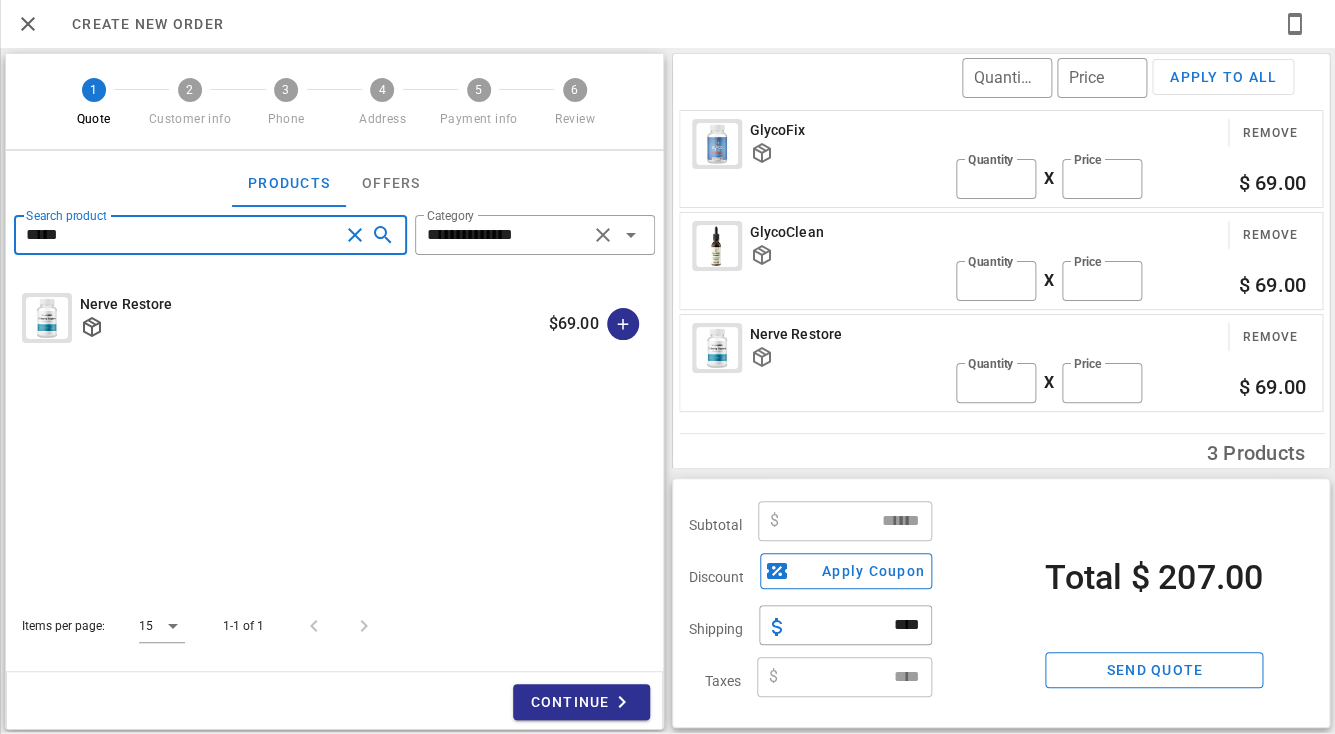 click on "*****" at bounding box center (182, 235) 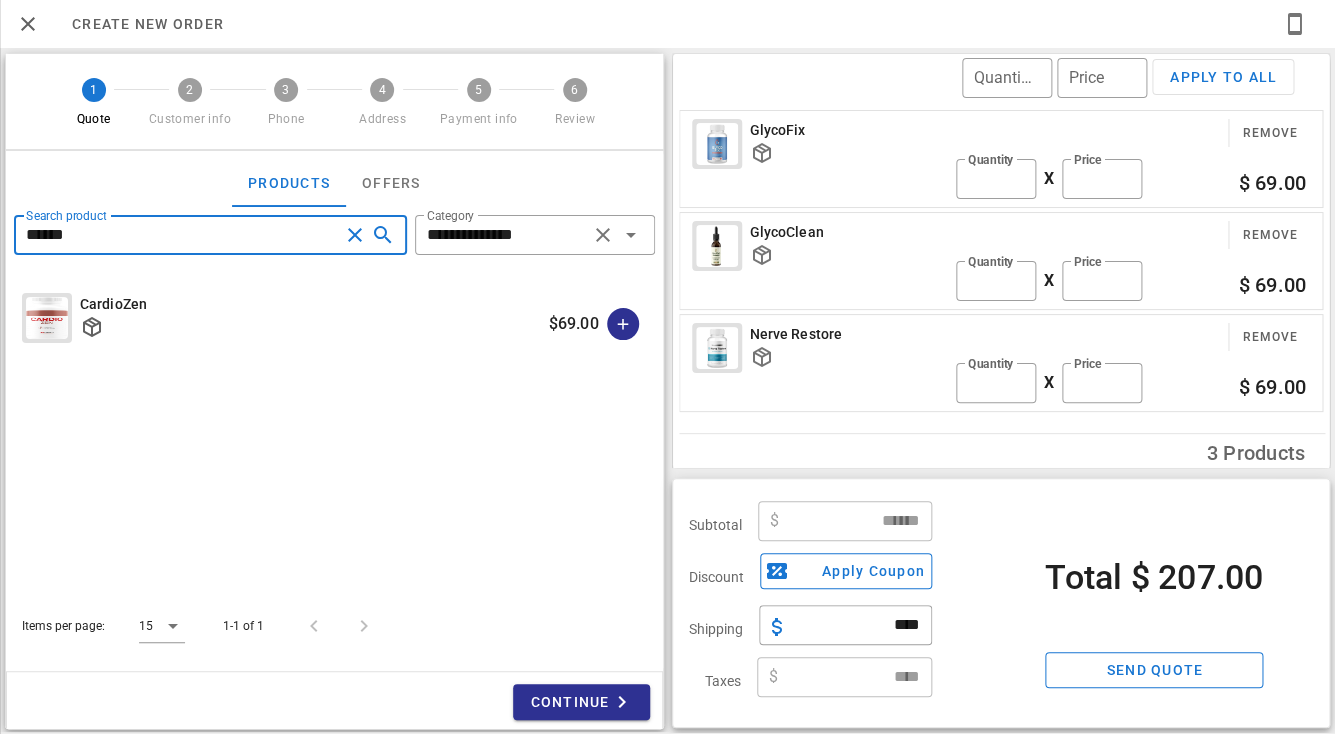 type on "******" 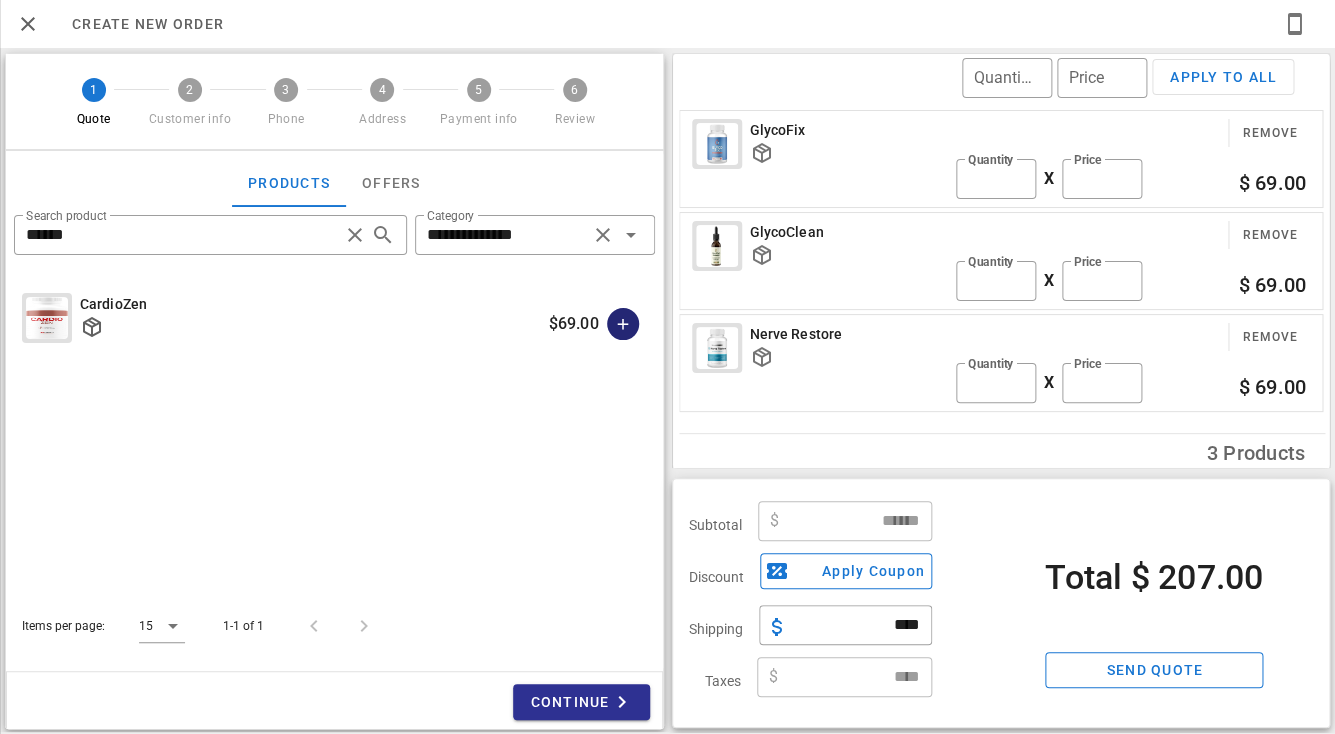click at bounding box center [623, 324] 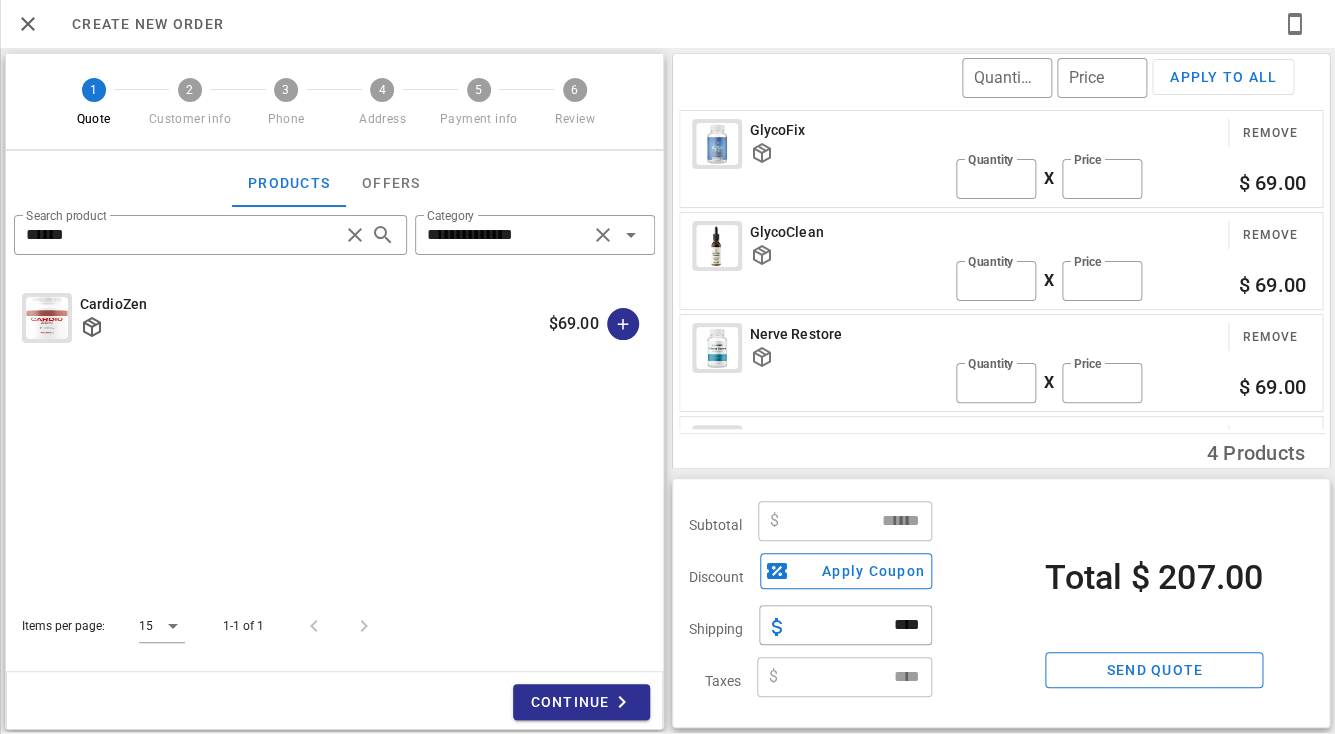 type on "******" 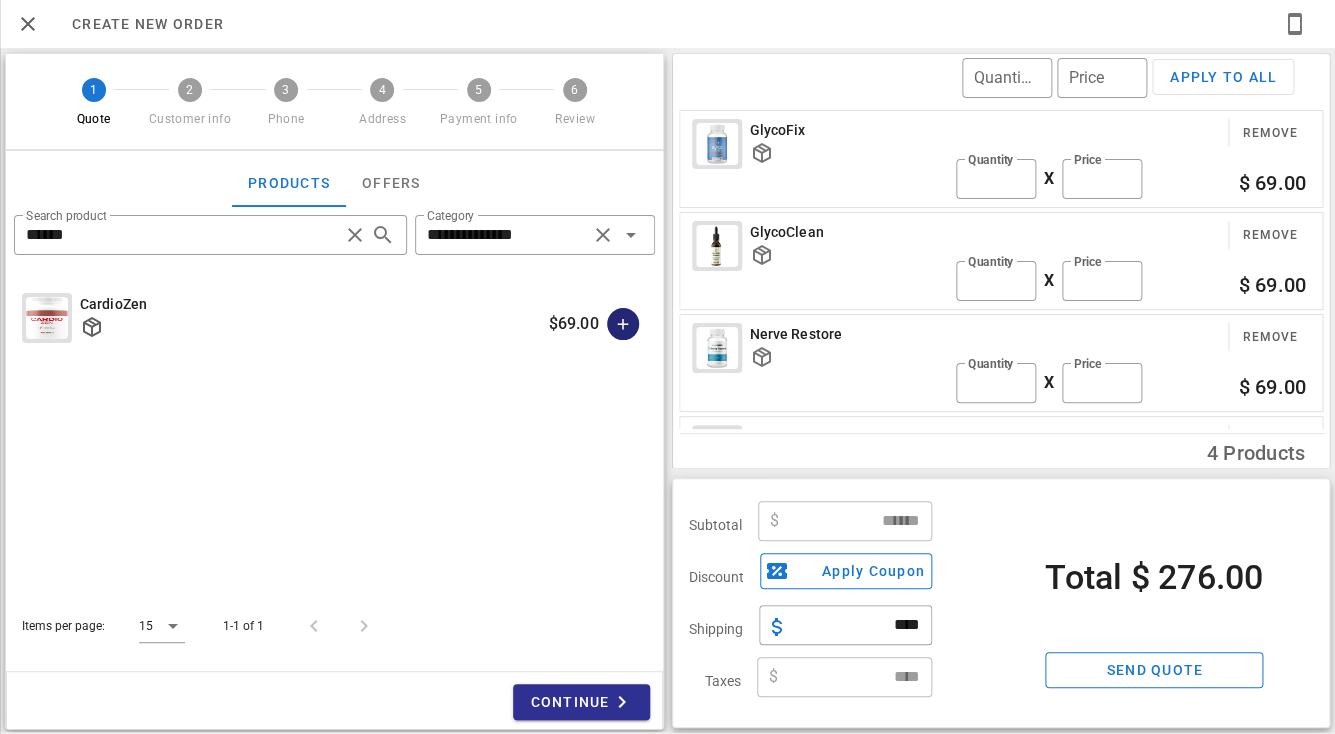 type 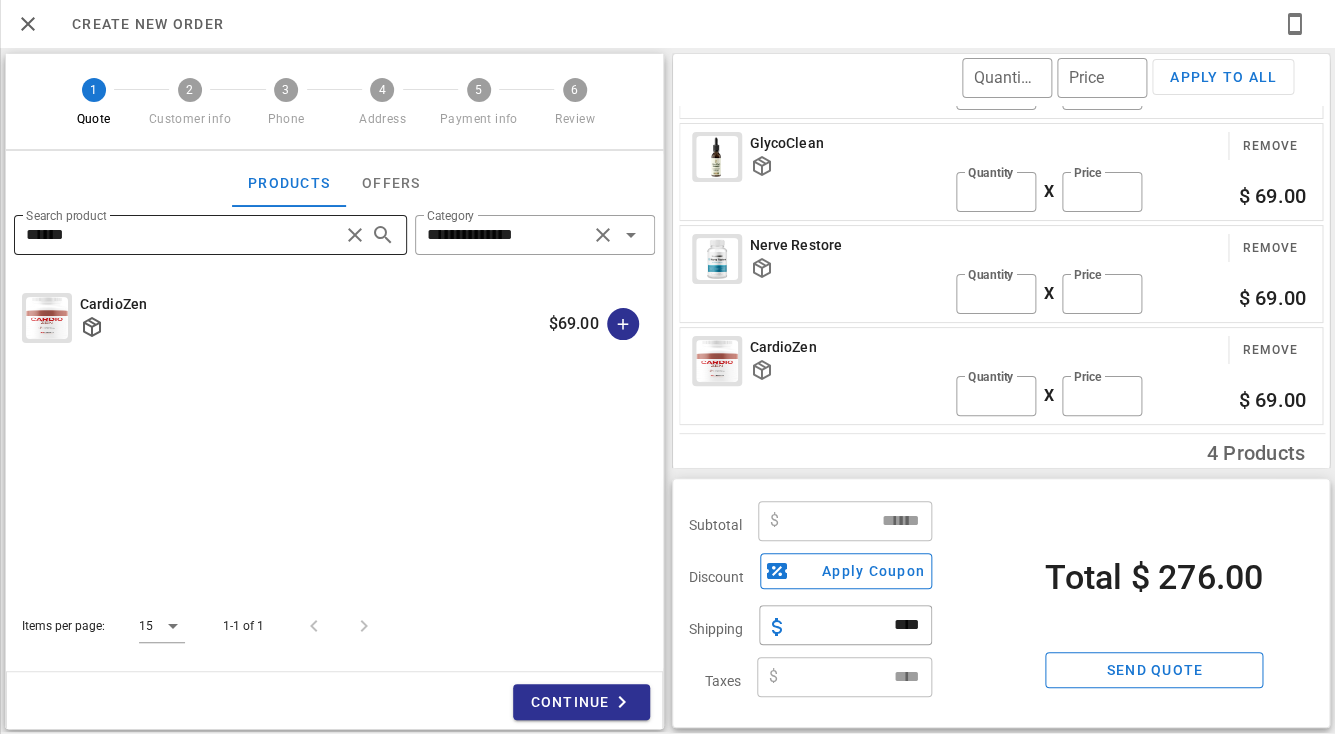 click on "******" at bounding box center [182, 235] 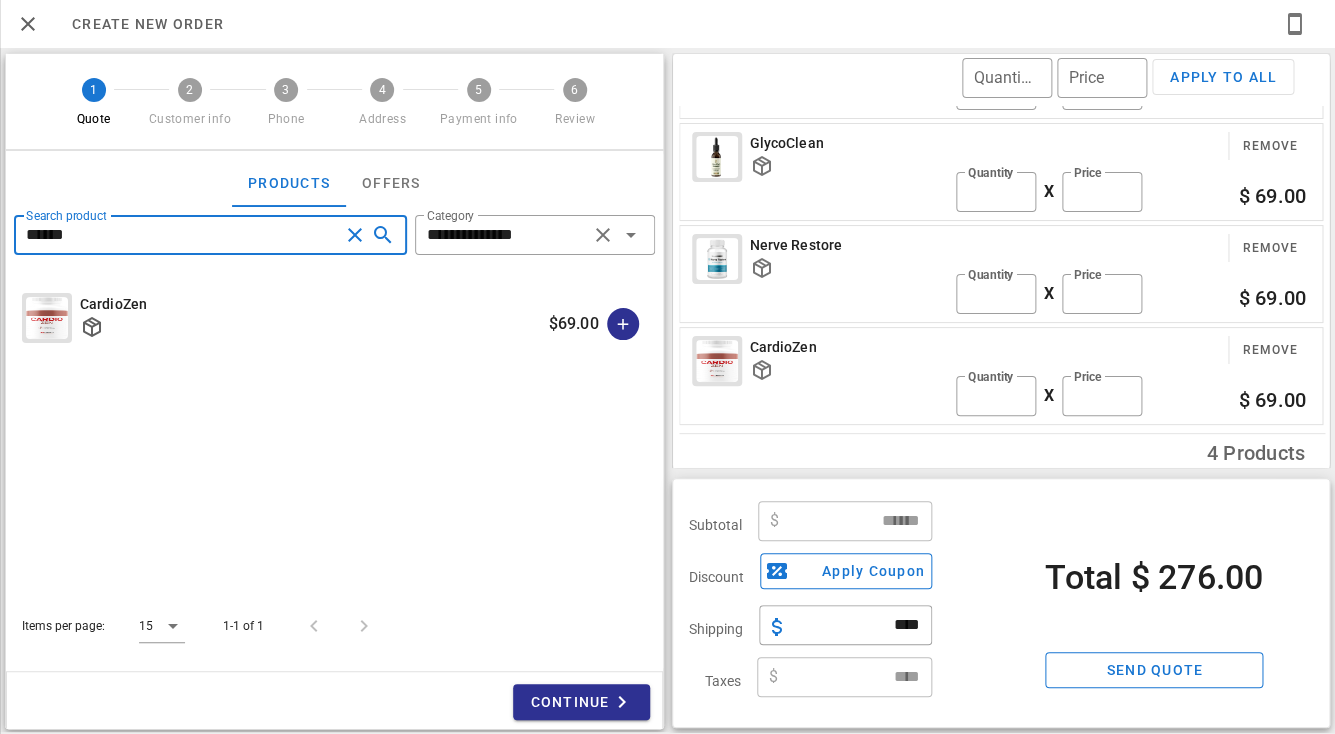 click on "******" at bounding box center (182, 235) 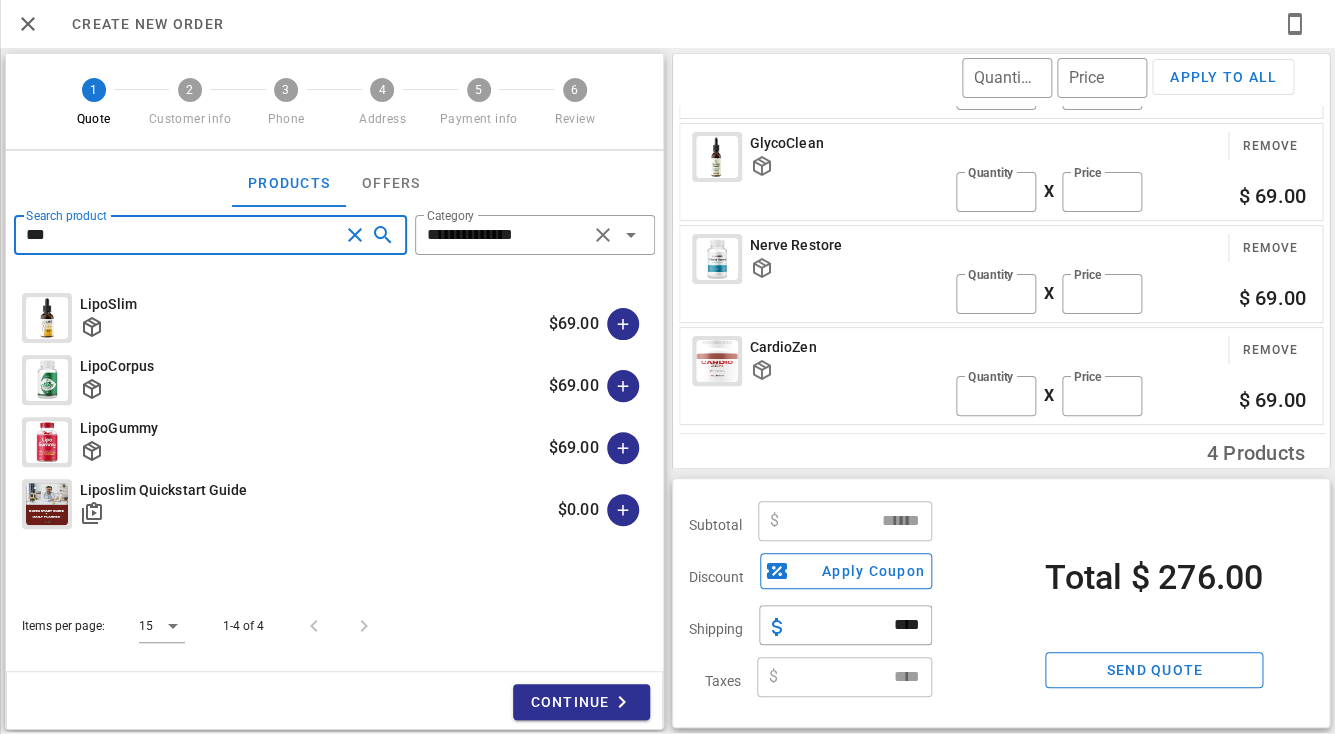 type on "***" 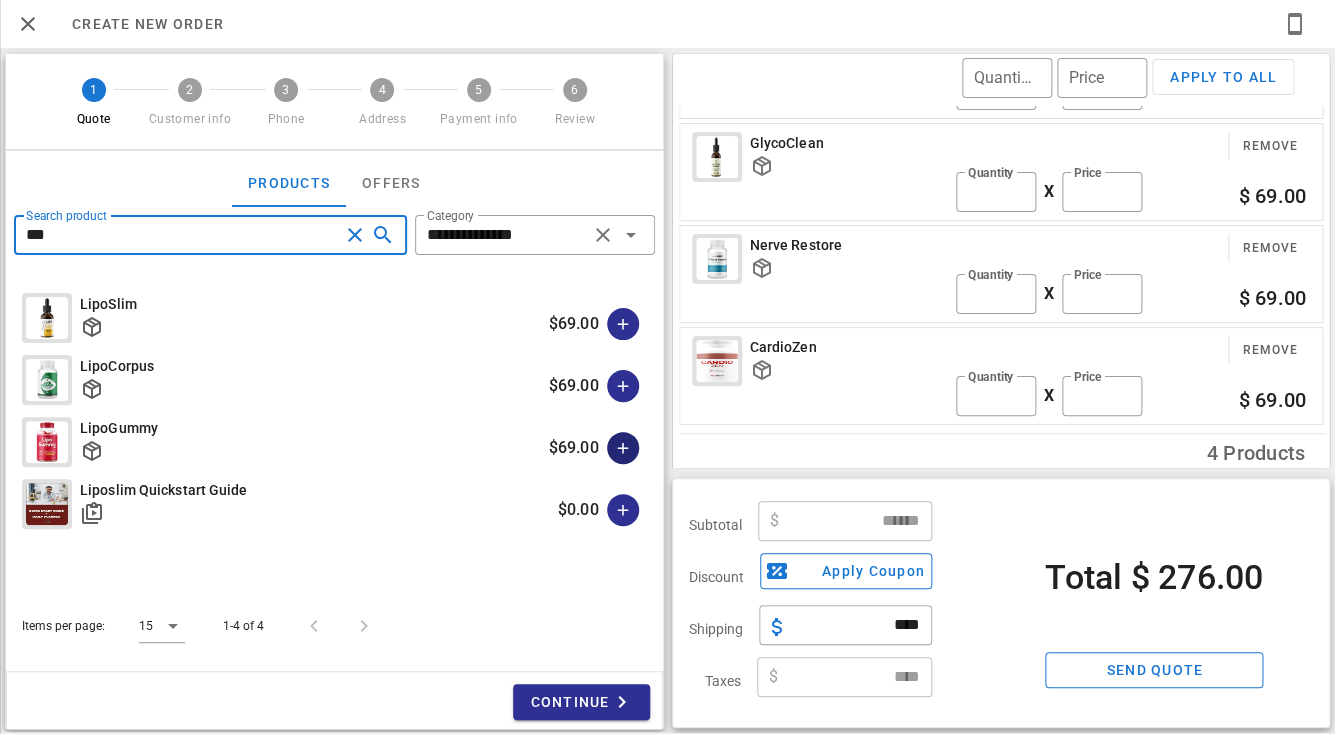 click at bounding box center [623, 448] 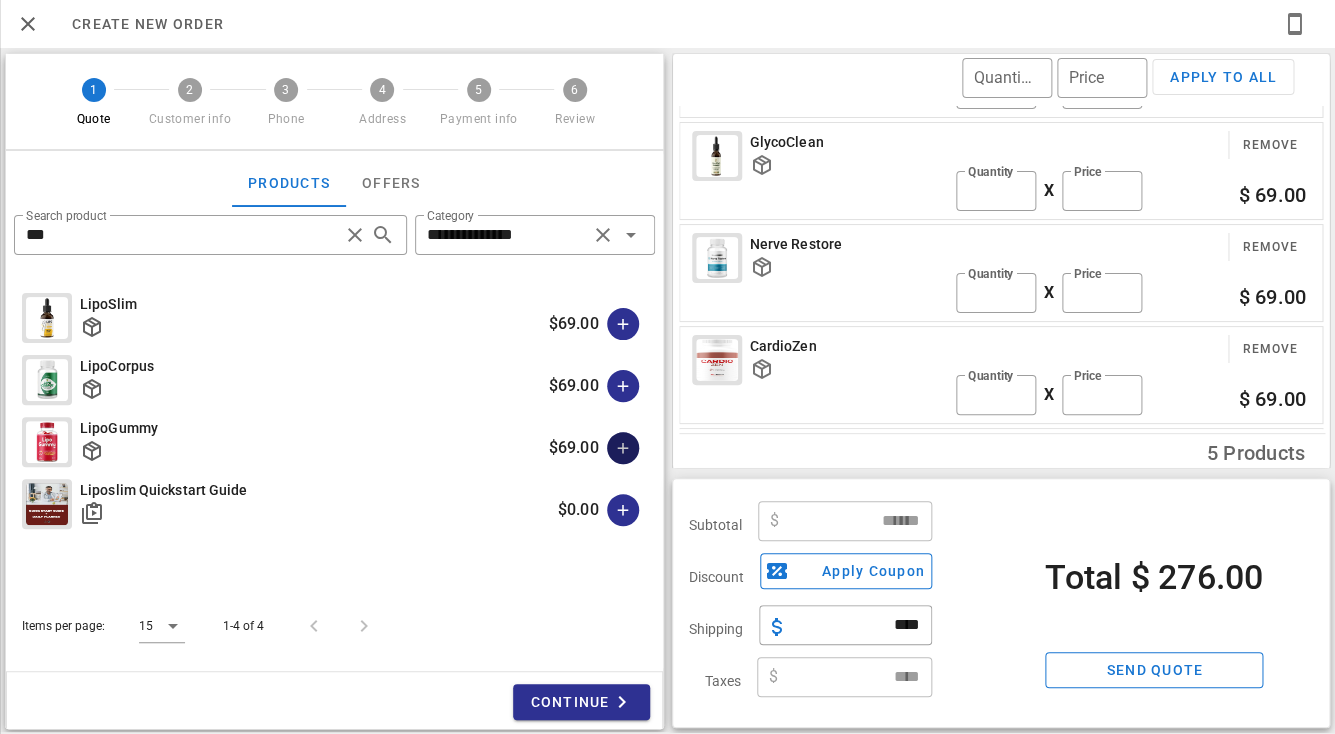 type 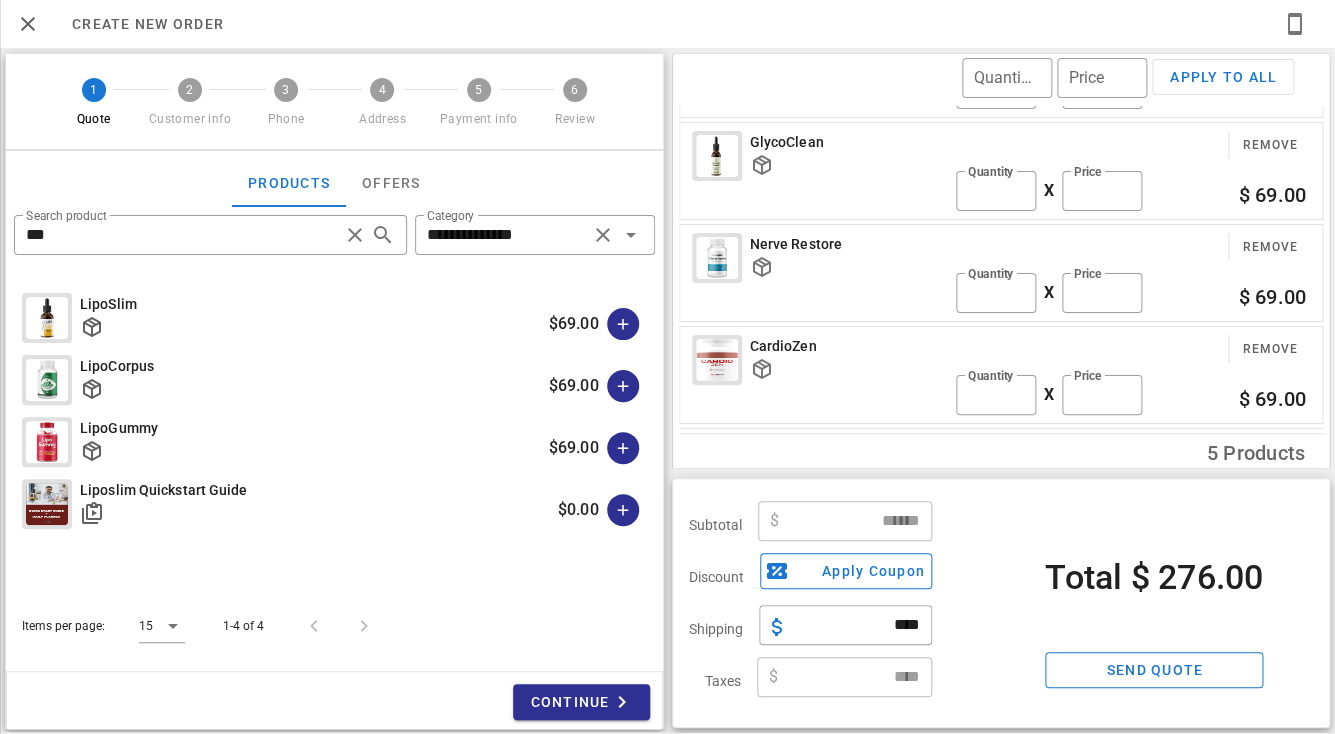 type on "******" 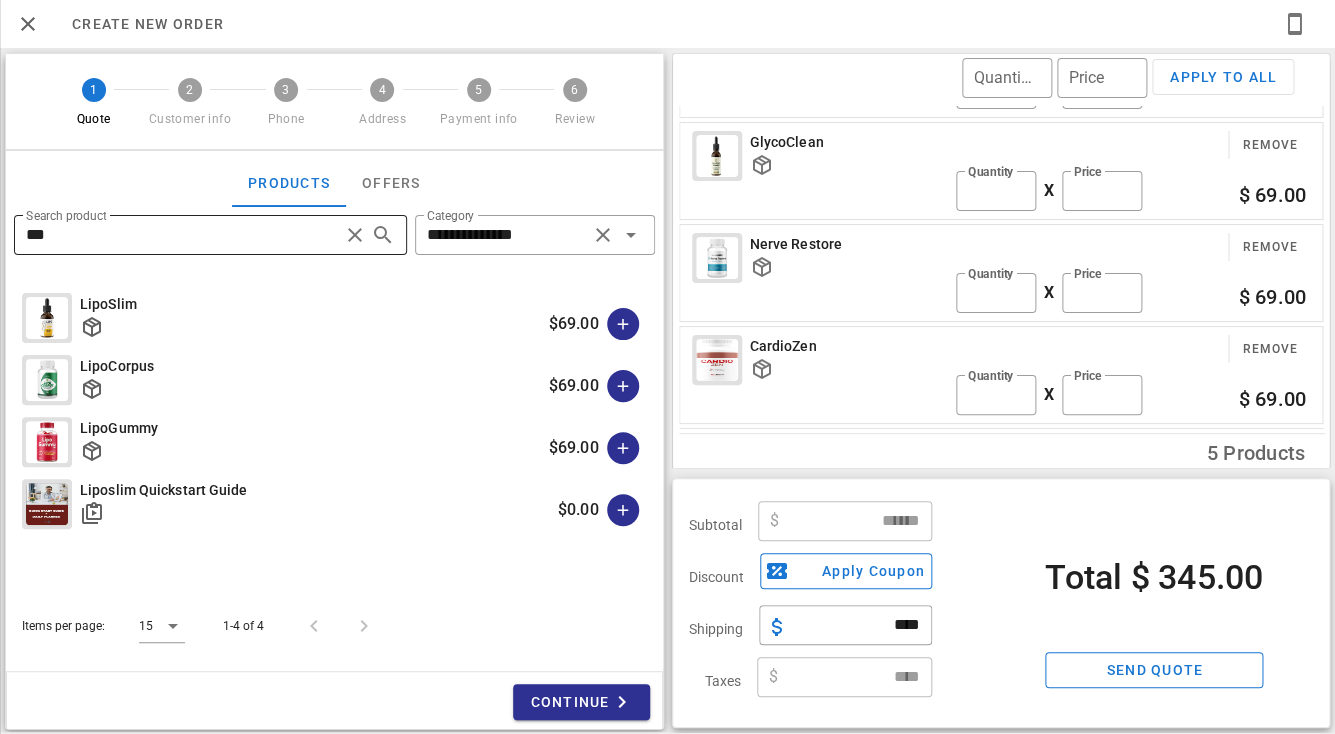 click on "***" at bounding box center [182, 235] 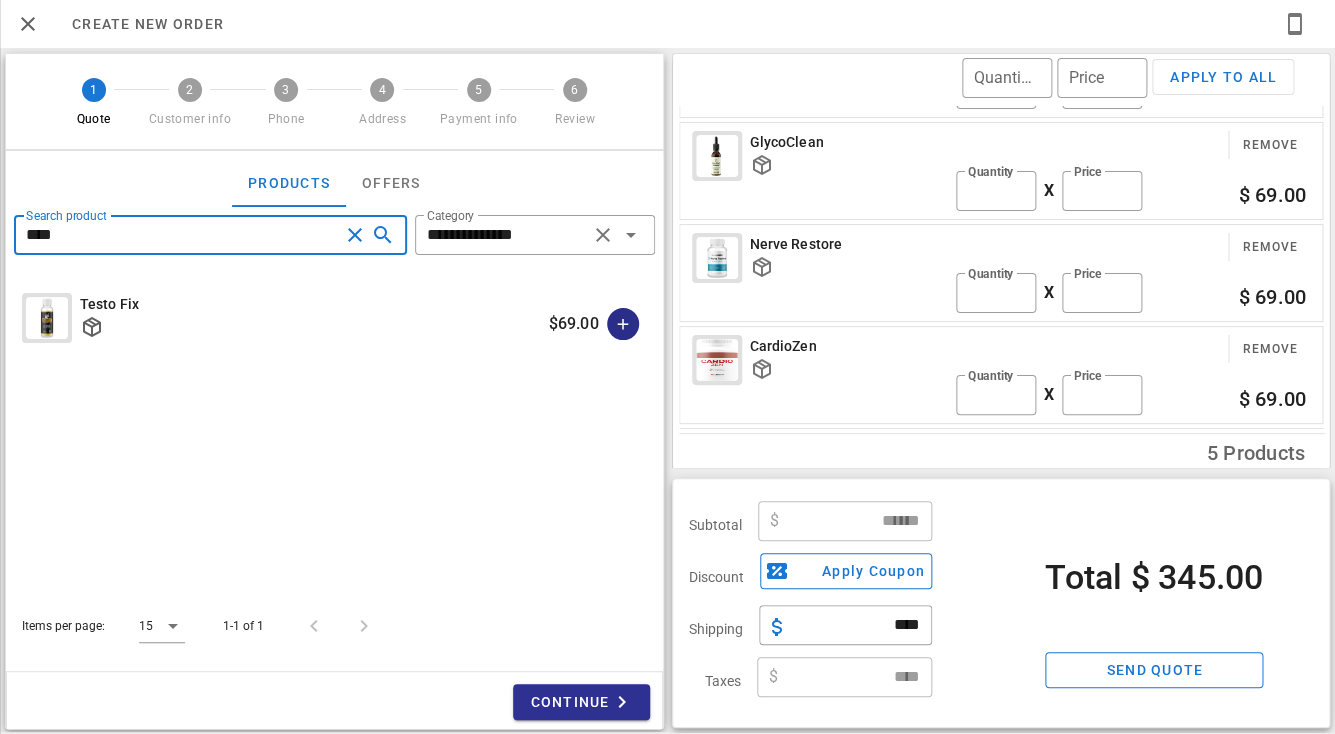 type on "****" 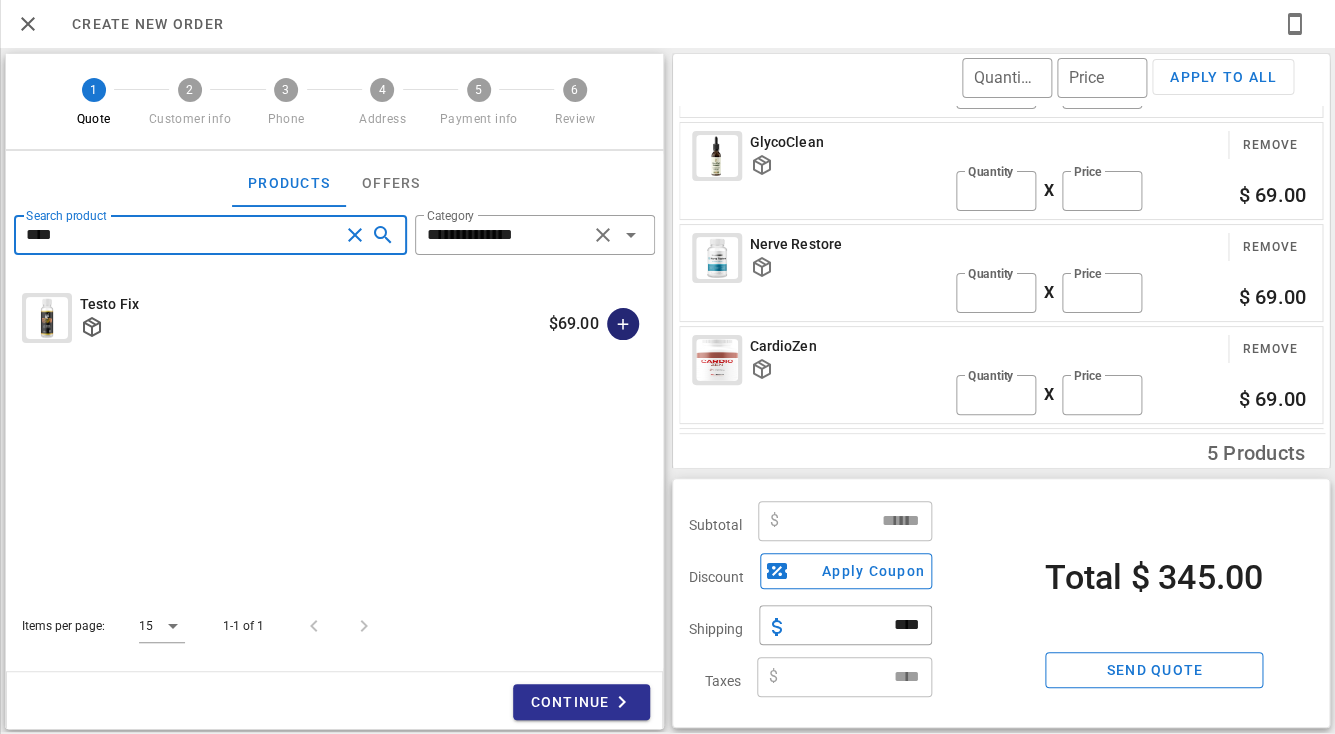 click at bounding box center [623, 324] 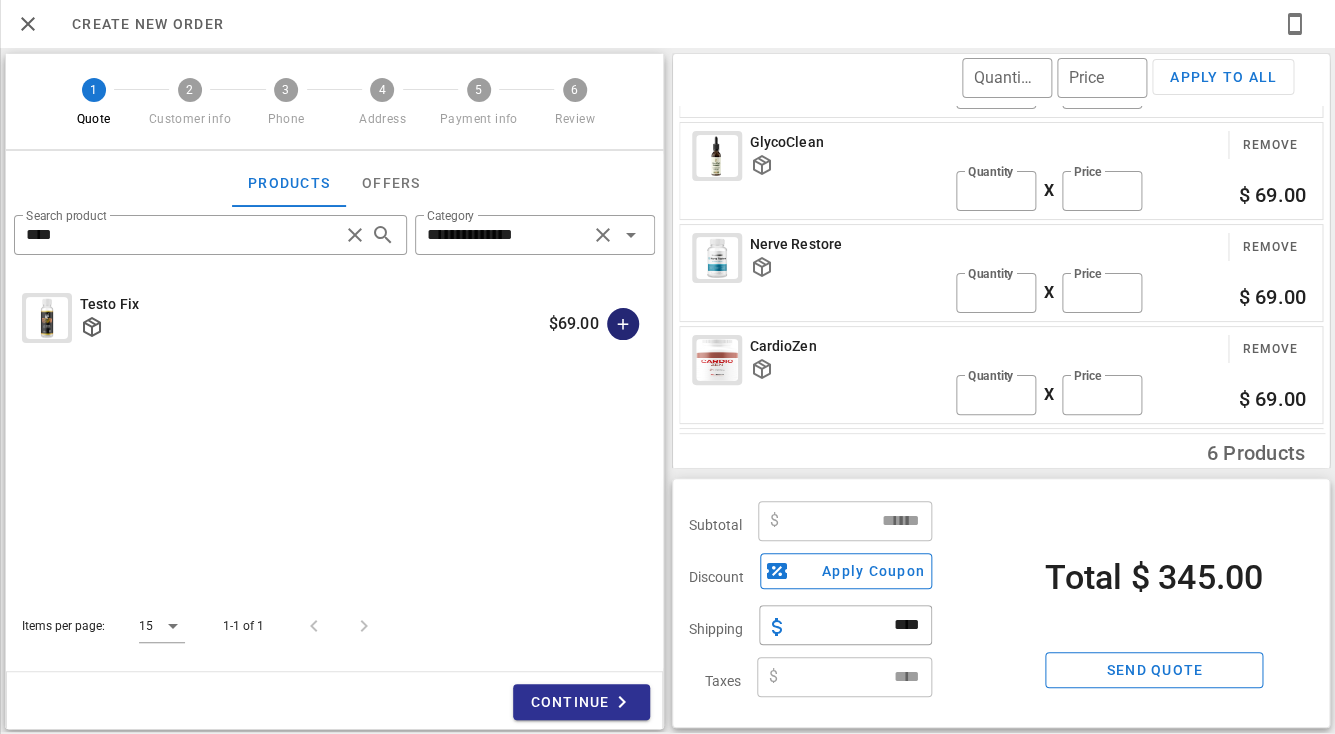 type on "******" 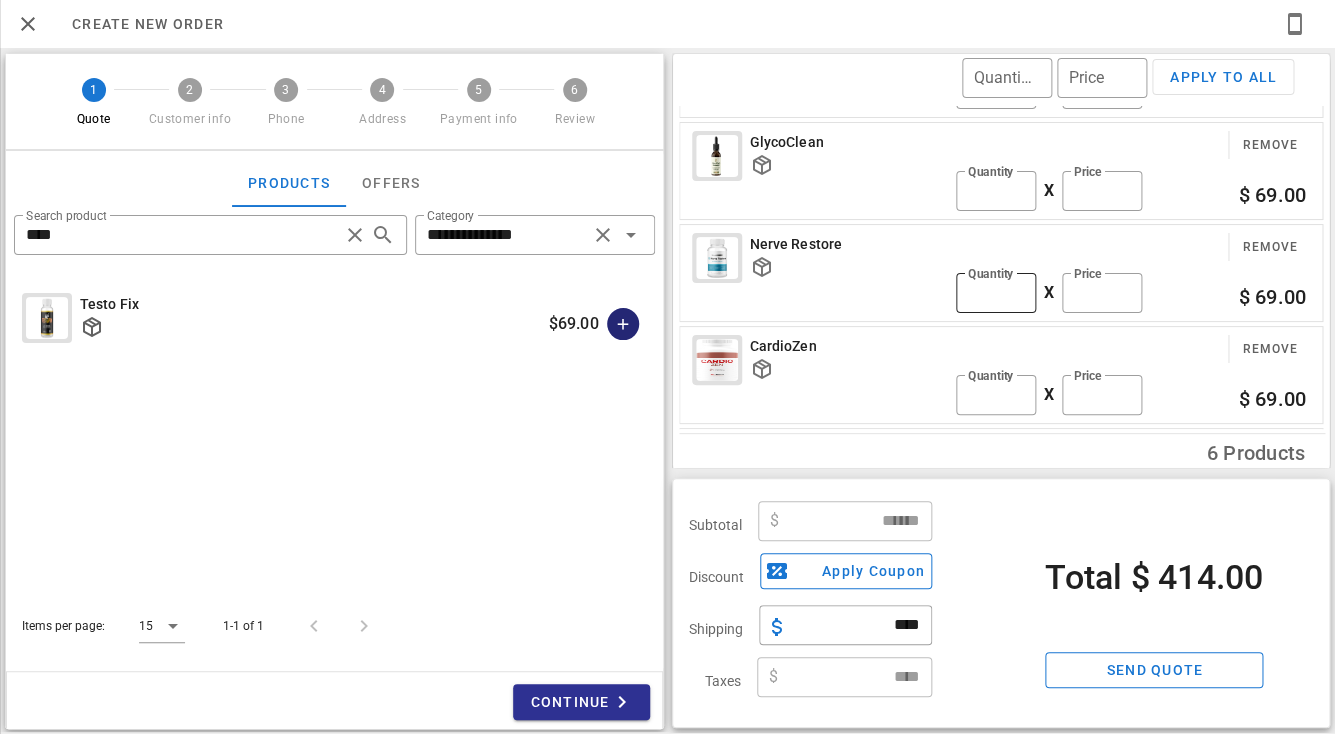 scroll, scrollTop: 294, scrollLeft: 0, axis: vertical 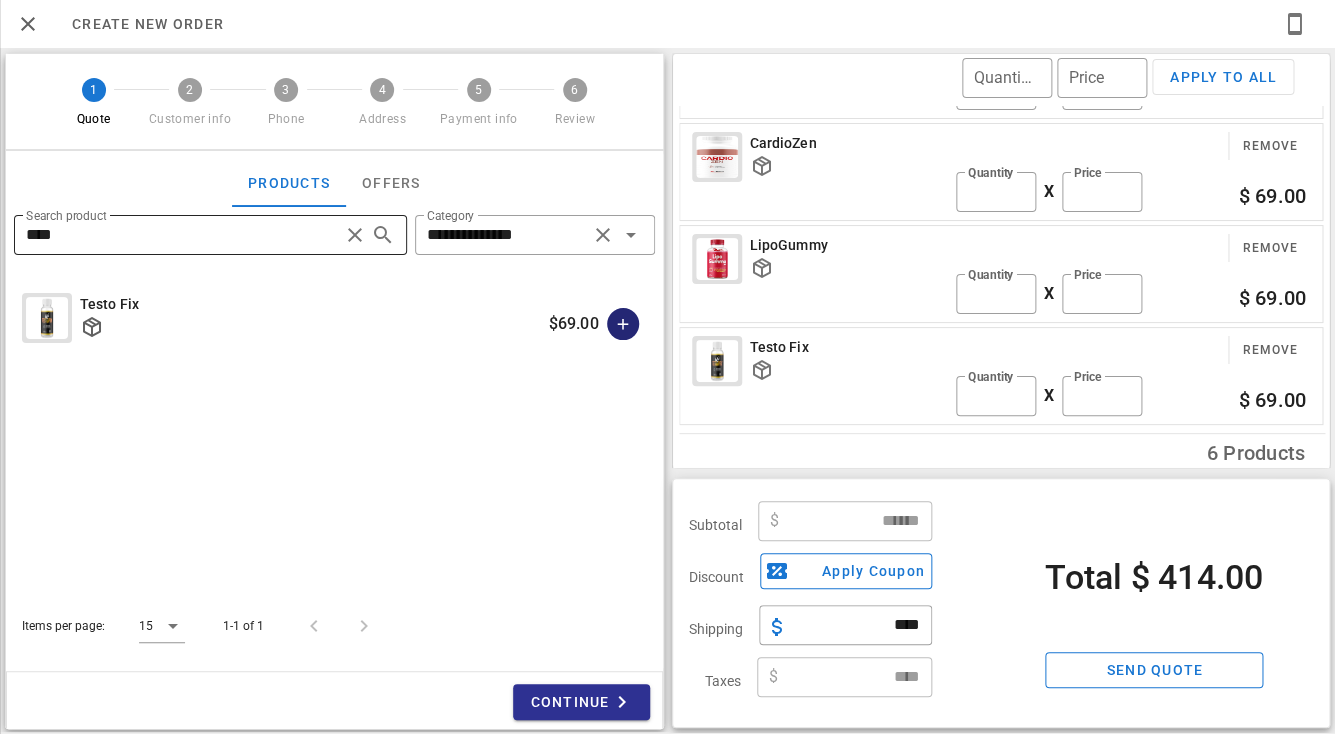 click at bounding box center (355, 235) 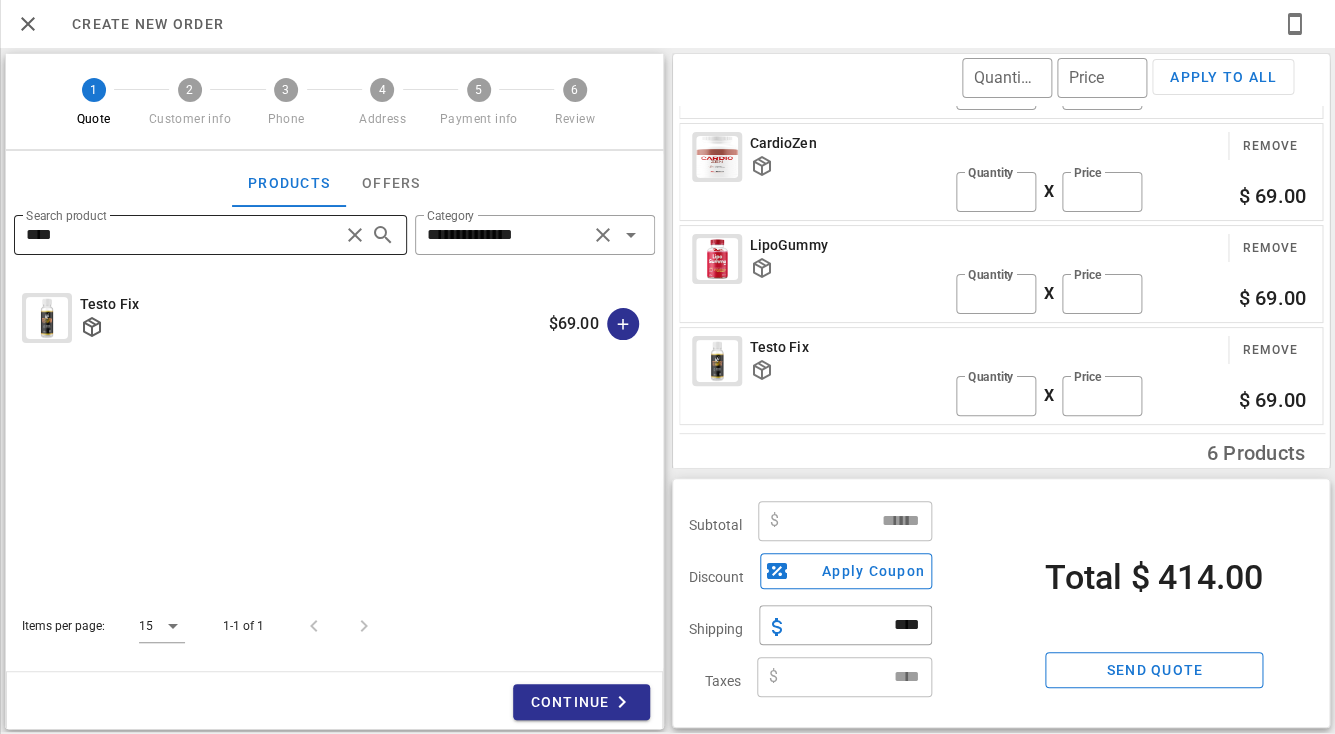 type 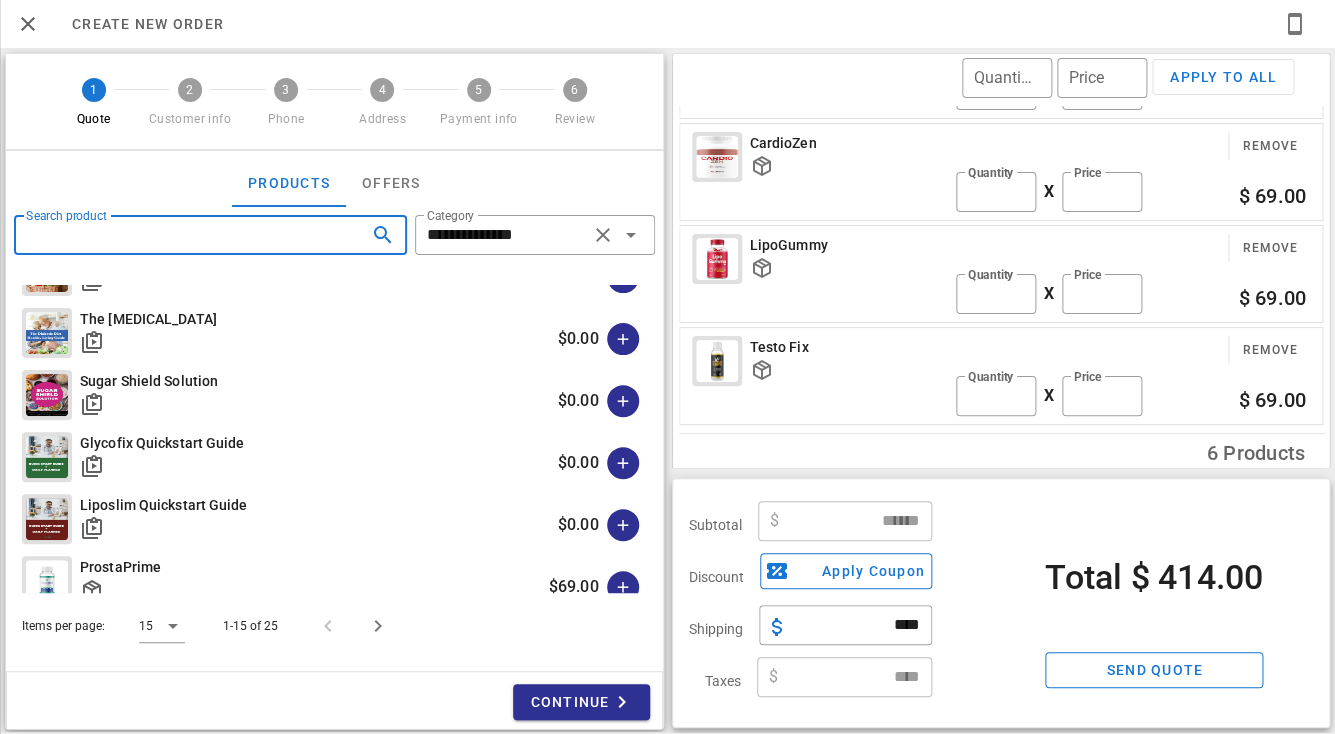 scroll, scrollTop: 607, scrollLeft: 0, axis: vertical 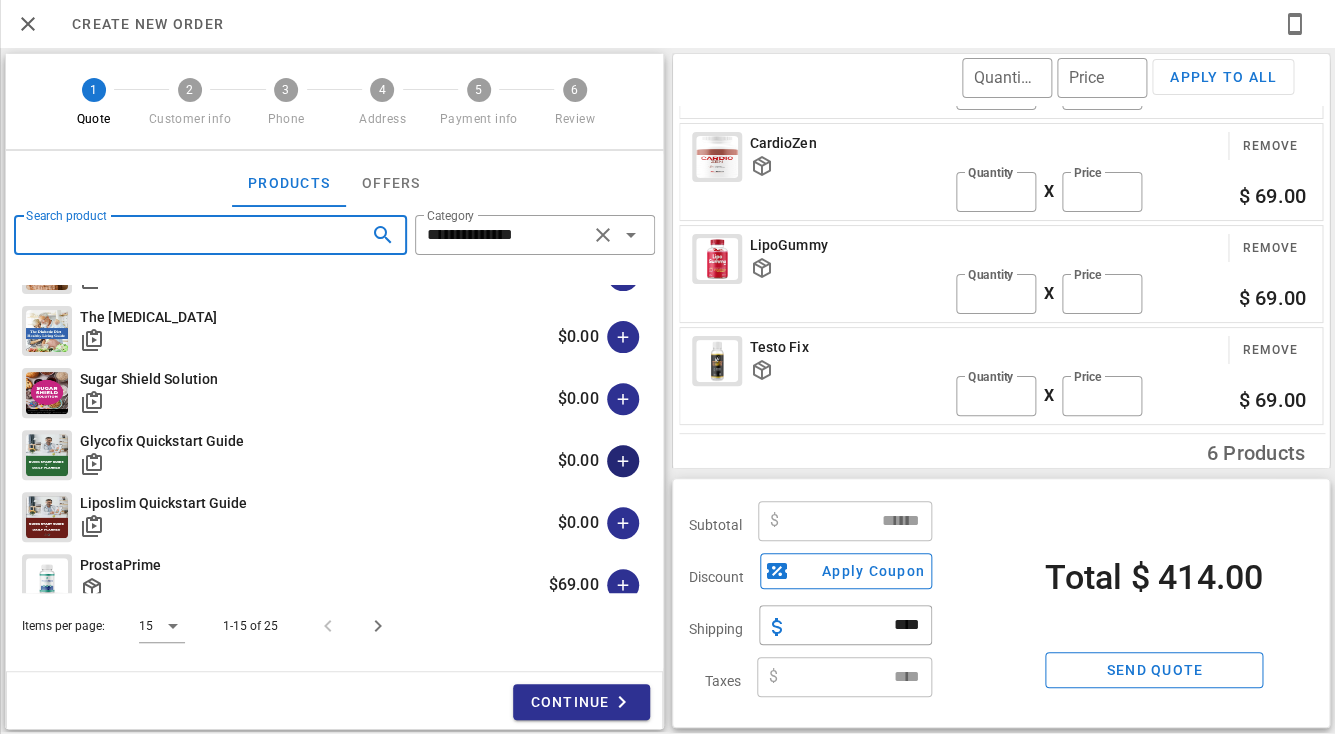 click at bounding box center [623, 461] 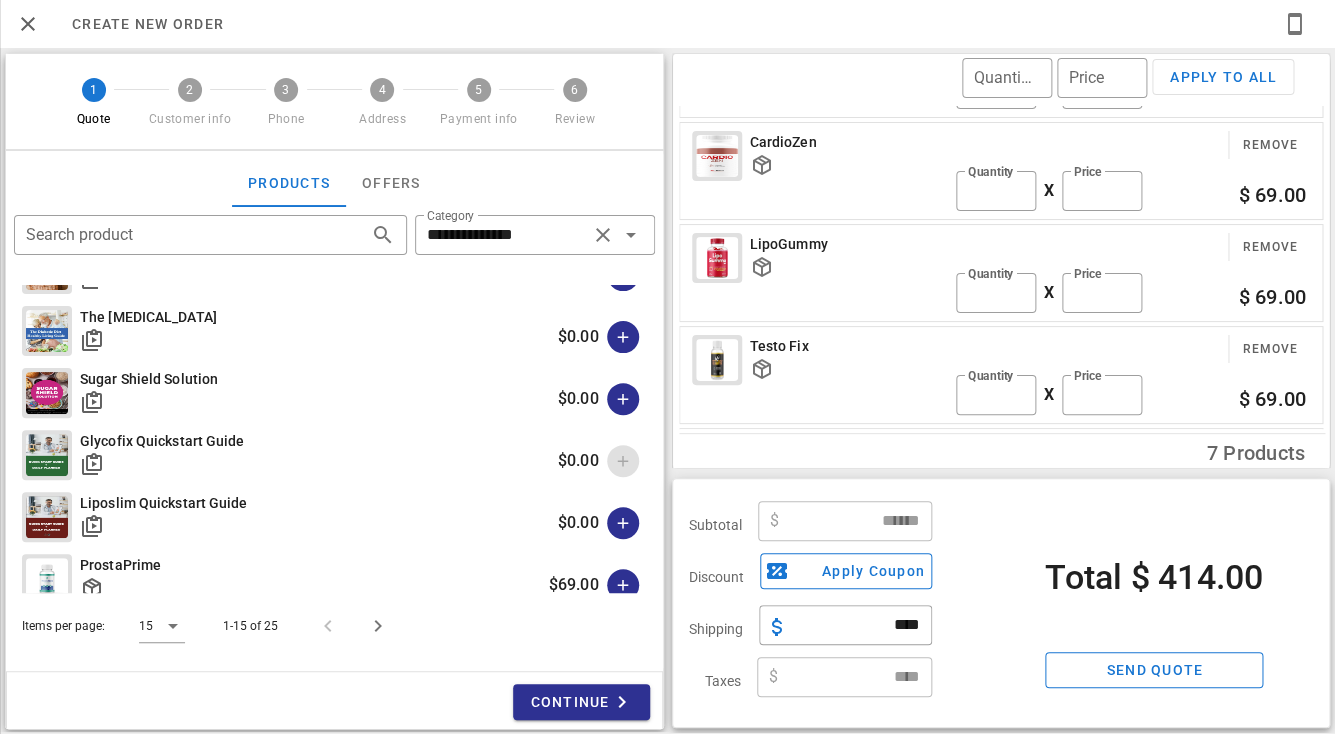 scroll, scrollTop: 566, scrollLeft: 0, axis: vertical 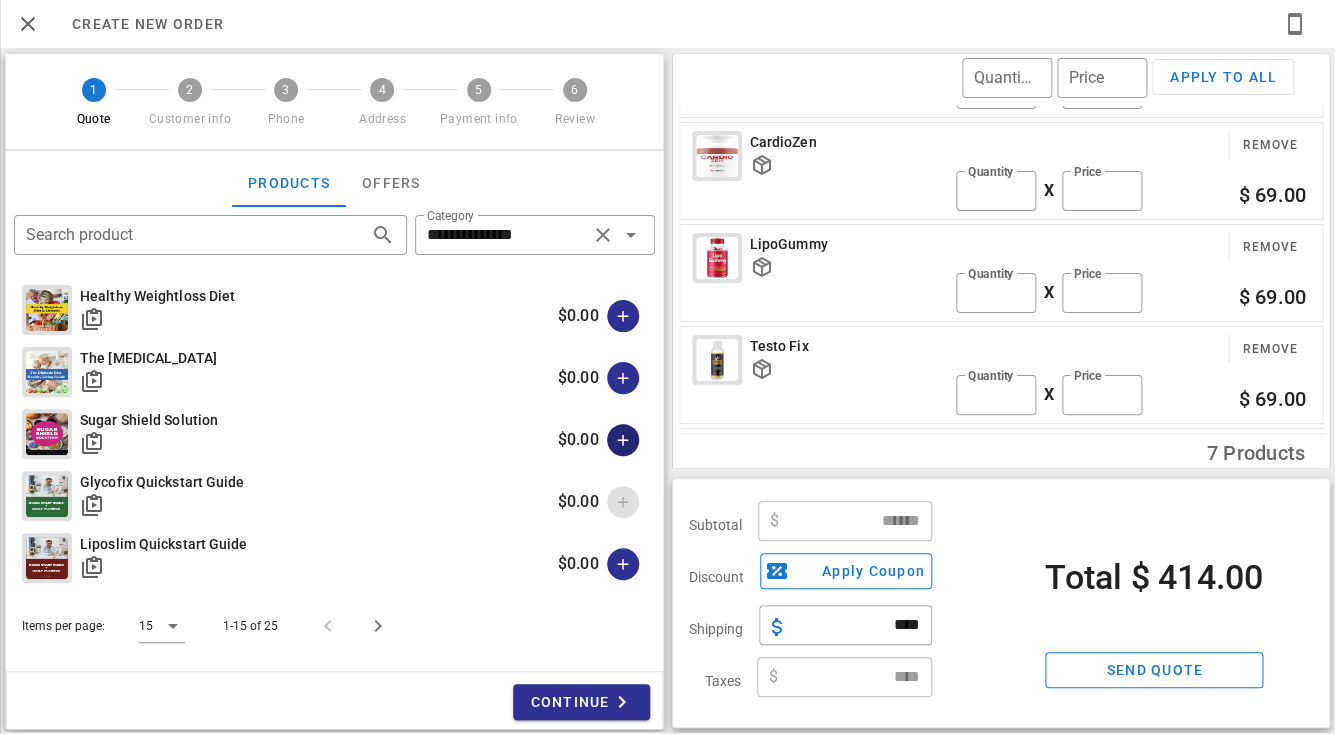 click at bounding box center (623, 440) 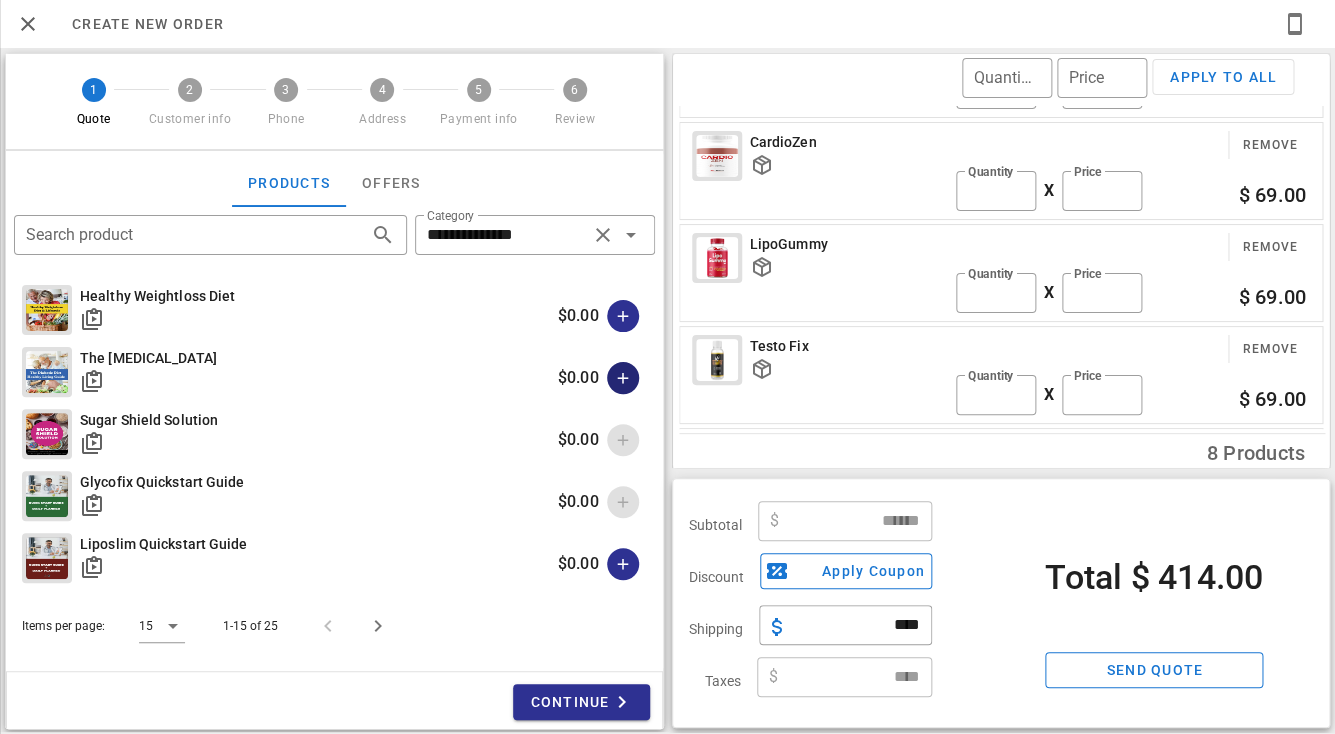 click at bounding box center (623, 378) 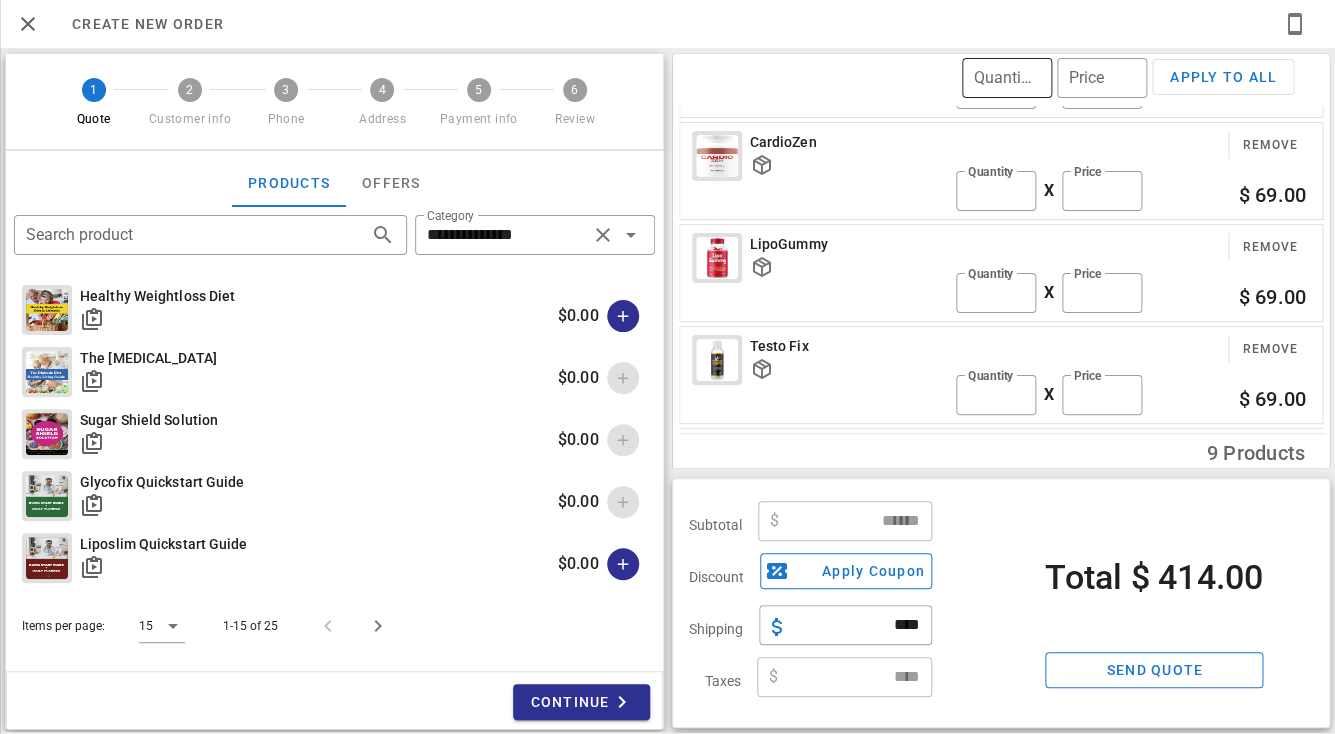 click on "Quantity" at bounding box center (1007, 78) 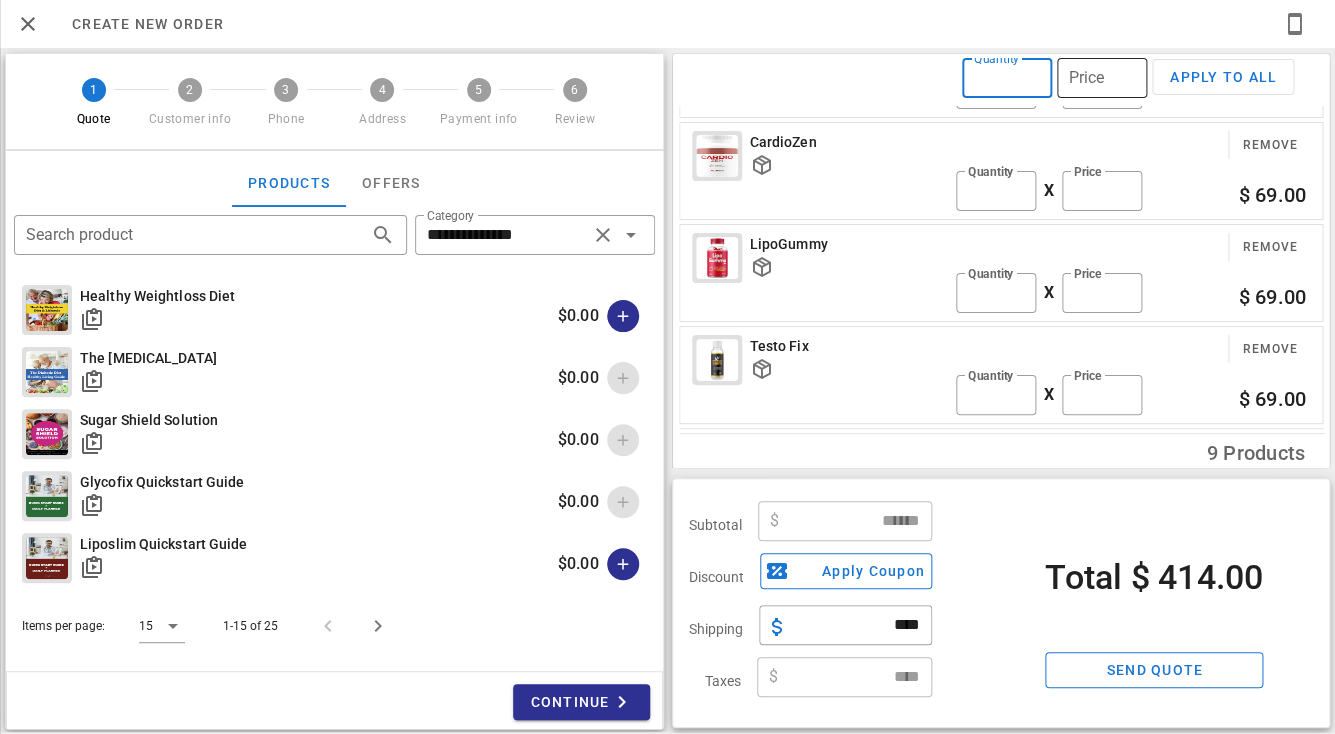 type on "**" 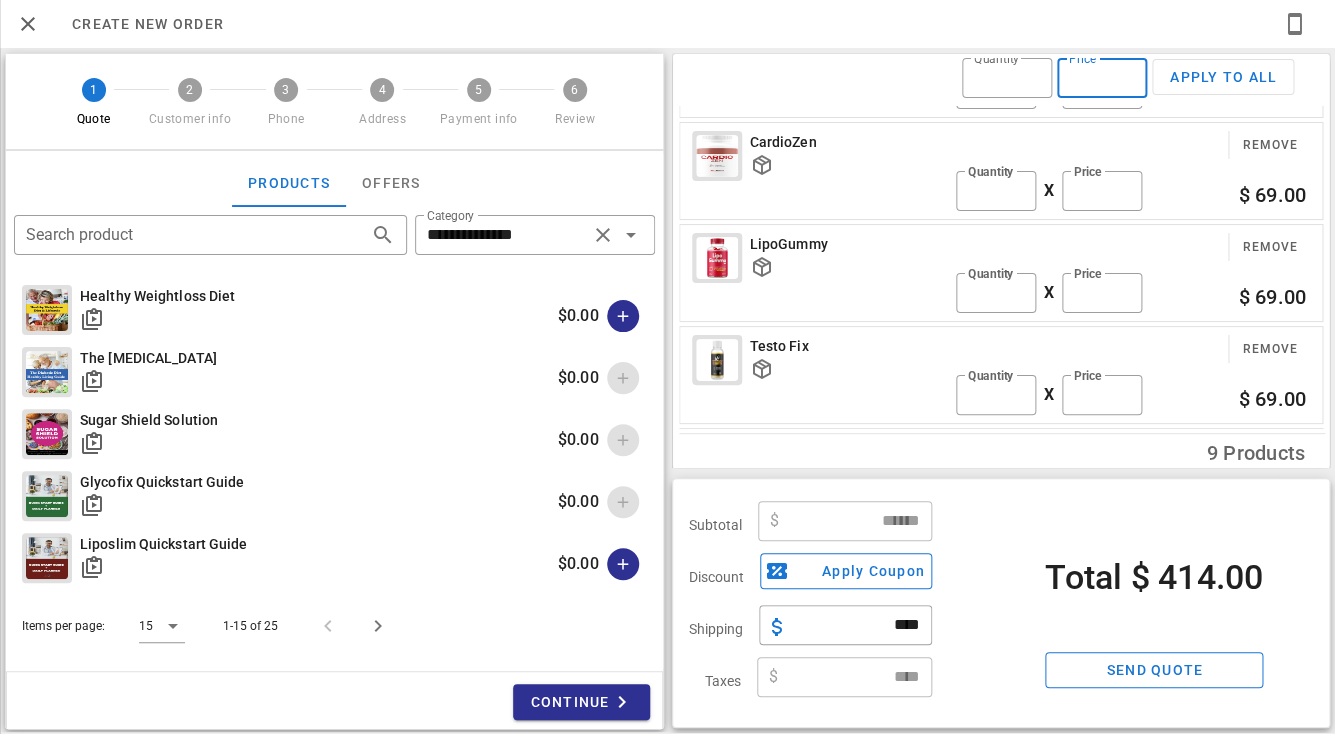 click on "Price" at bounding box center [1102, 78] 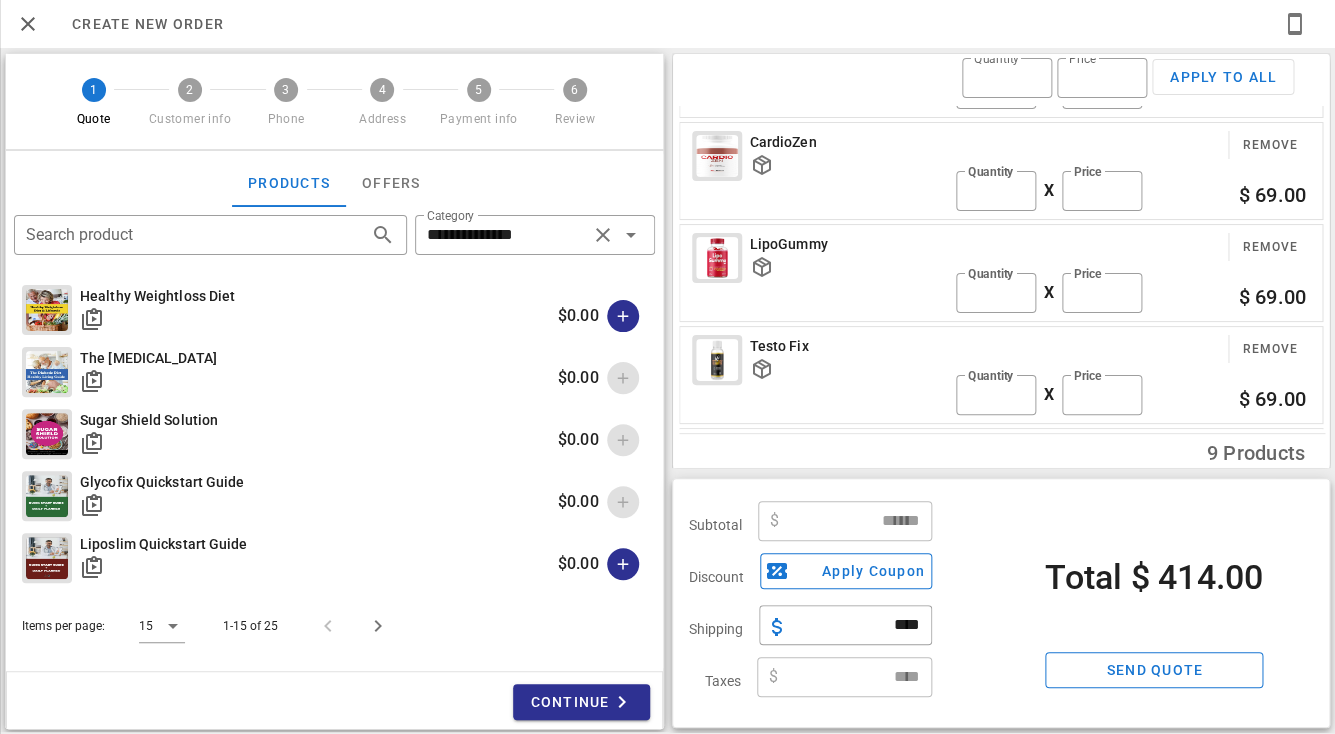 click on "​ Quantity ** ​ Price ** Apply to all GlycoFix  Remove  ​ Quantity * X ​ Price **  $ 69.00  GlycoClean  Remove  ​ Quantity * X ​ Price **  $ 69.00  Nerve Restore  Remove  ​ Quantity * X ​ Price **  $ 69.00  CardioZen  Remove  ​ Quantity * X ​ Price **  $ 69.00  LipoGummy  Remove  ​ Quantity * X ​ Price **  $ 69.00  Testo Fix  Remove  ​ Quantity * X ​ Price **  $ 69.00  Glycofix Quickstart Guide  Remove  ​ Quantity * X ​ Price *  $ 0.00  Sugar Shield Solution  Remove  ​ Quantity * X ​ Price *  $ 0.00  The Diabetic Diet  Remove  ​ Quantity * X ​ Price *  $ 0.00  9 Products" at bounding box center (1001, 271) 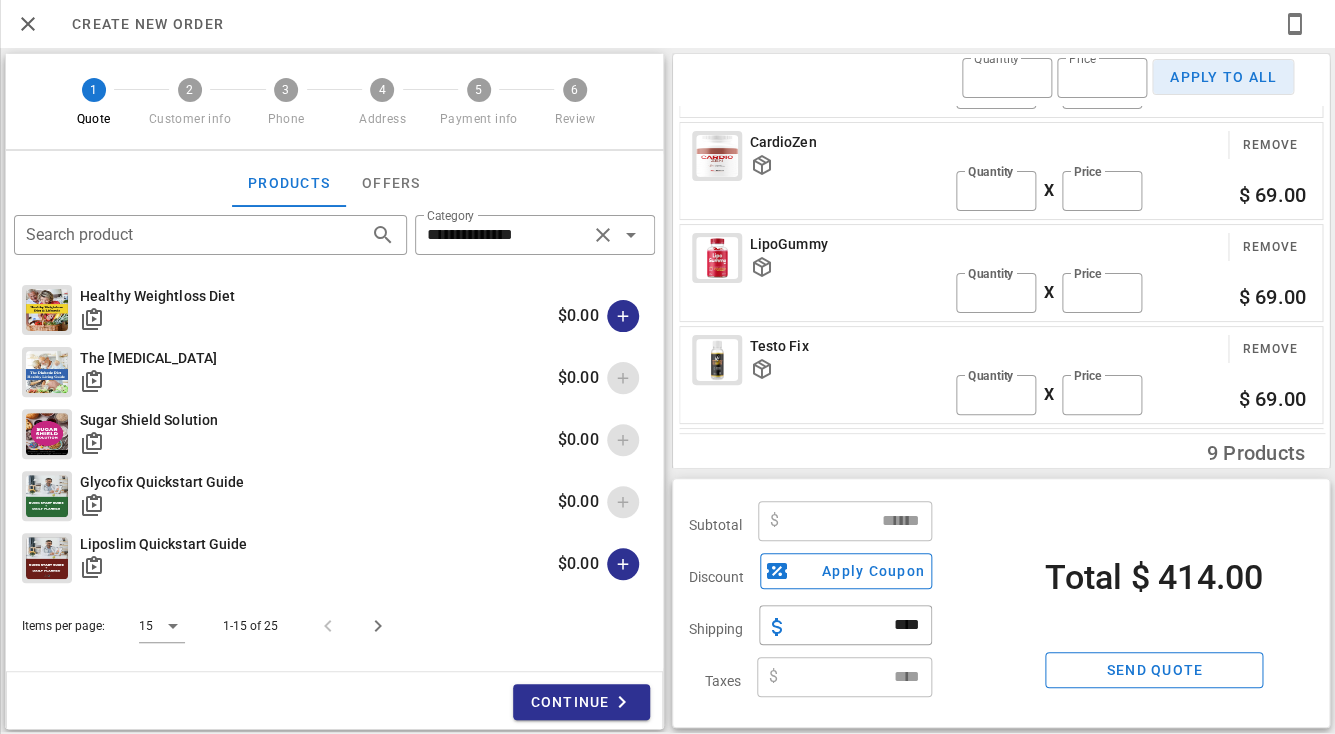 click on "Apply to all" at bounding box center [1223, 77] 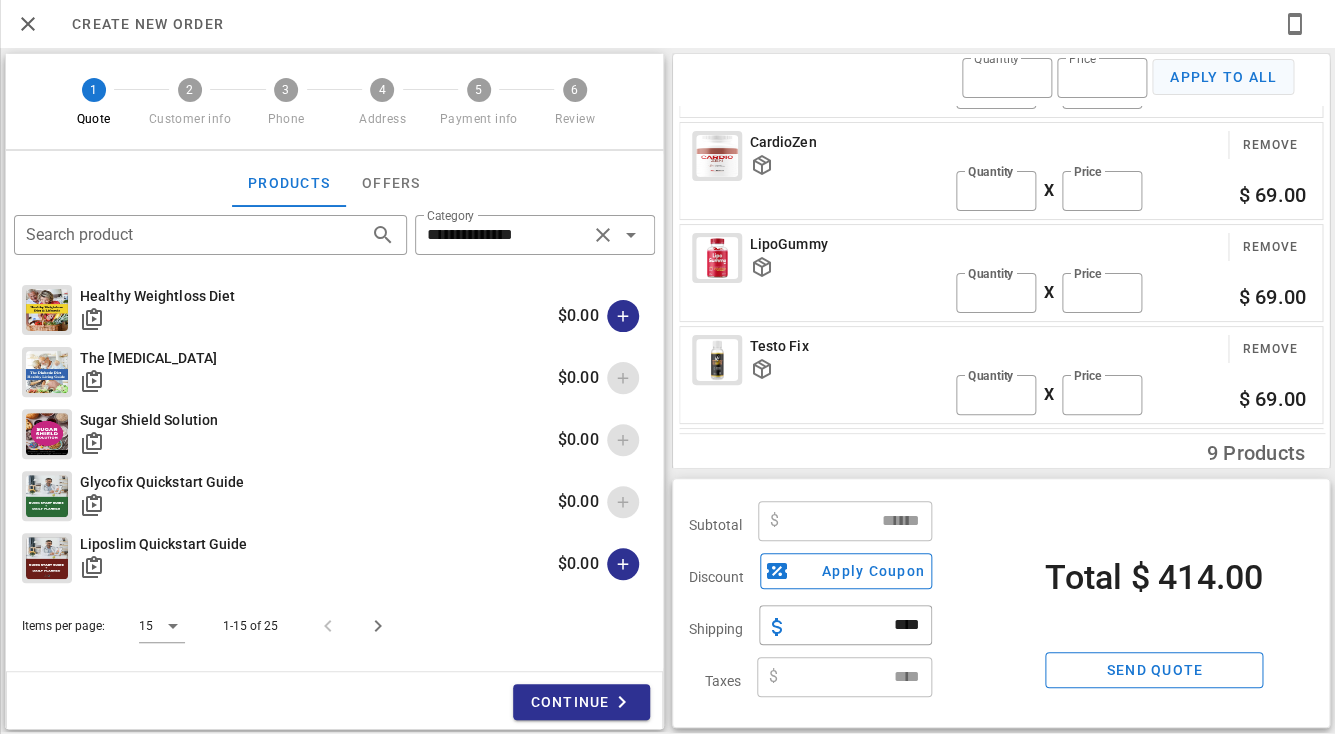 type on "**" 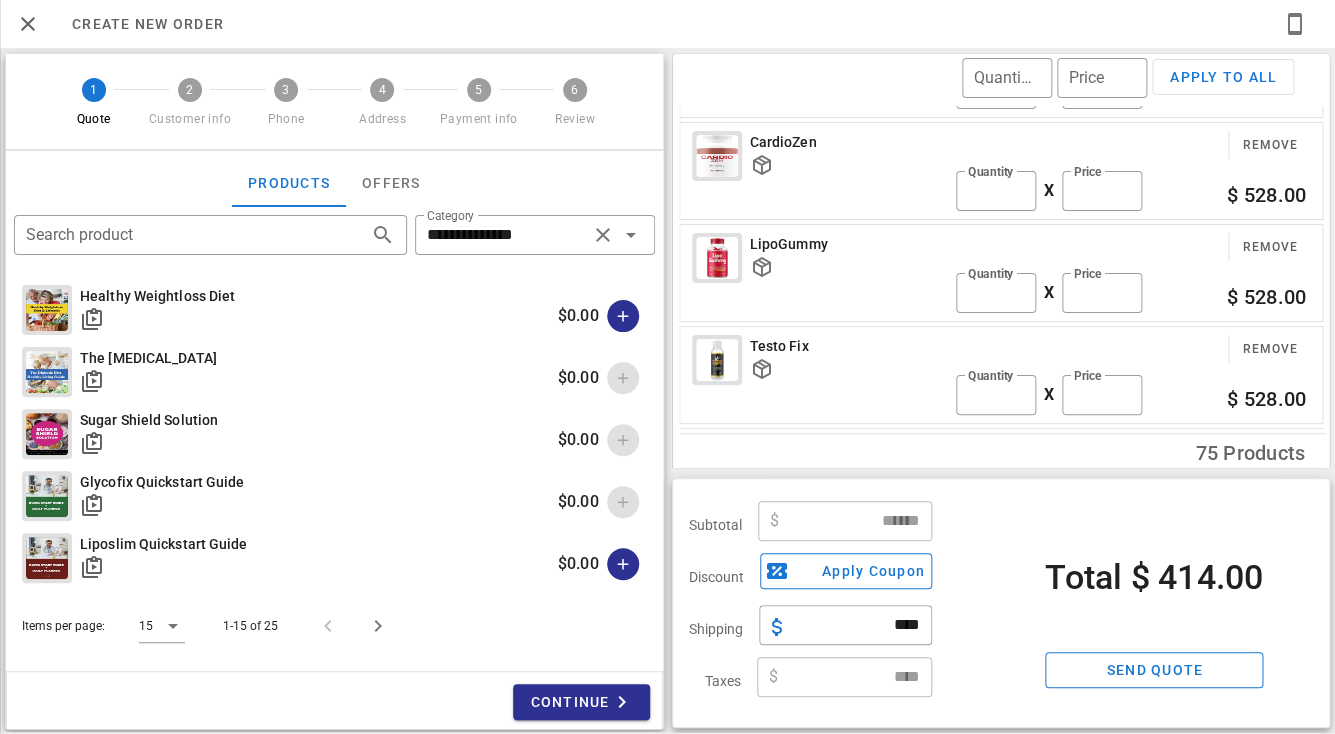 type on "*******" 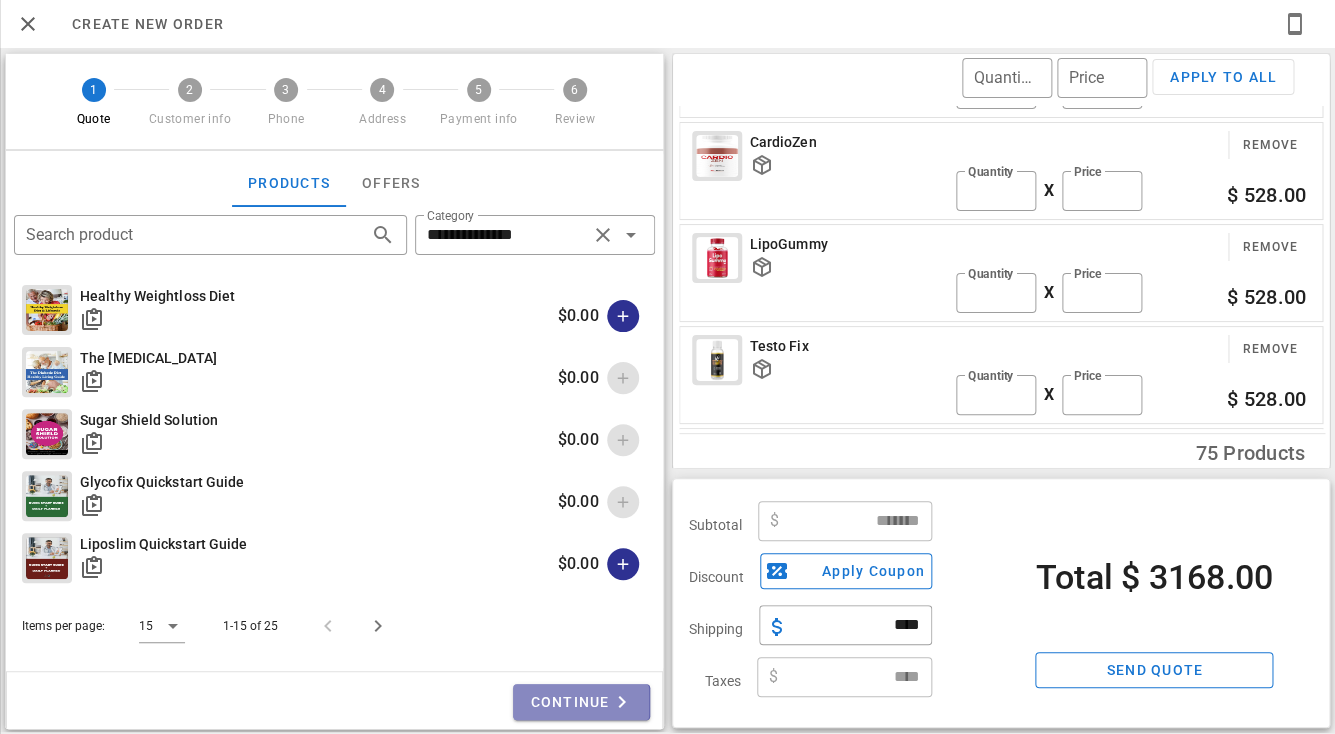 click on "Continue" at bounding box center (581, 702) 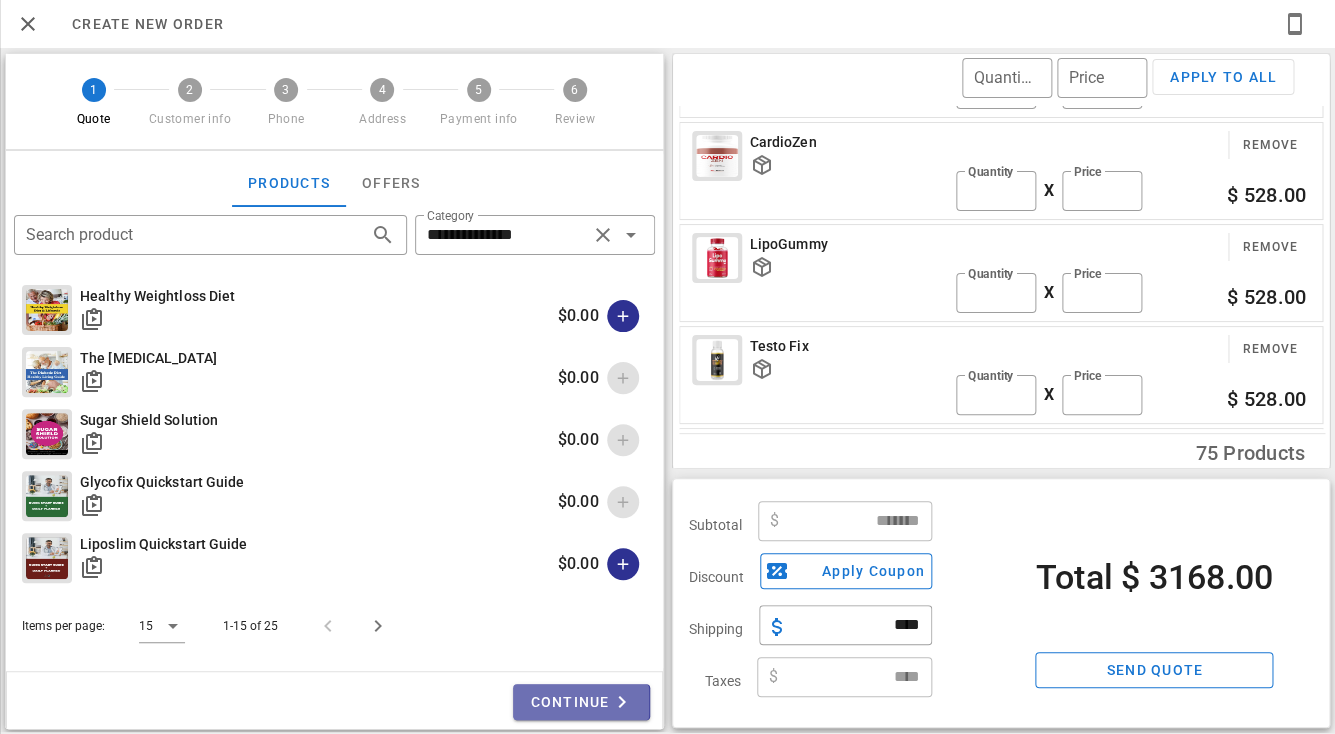 scroll, scrollTop: 566, scrollLeft: 0, axis: vertical 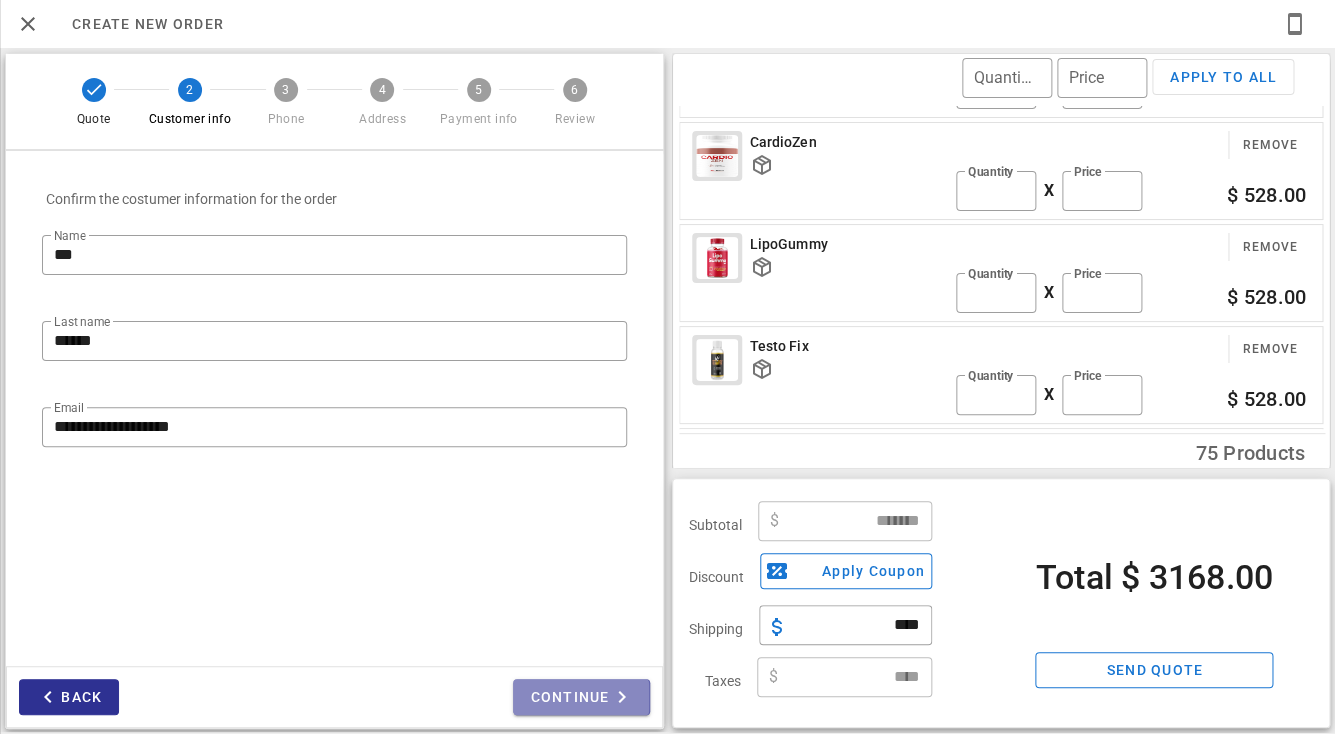 click on "Continue" at bounding box center [581, 697] 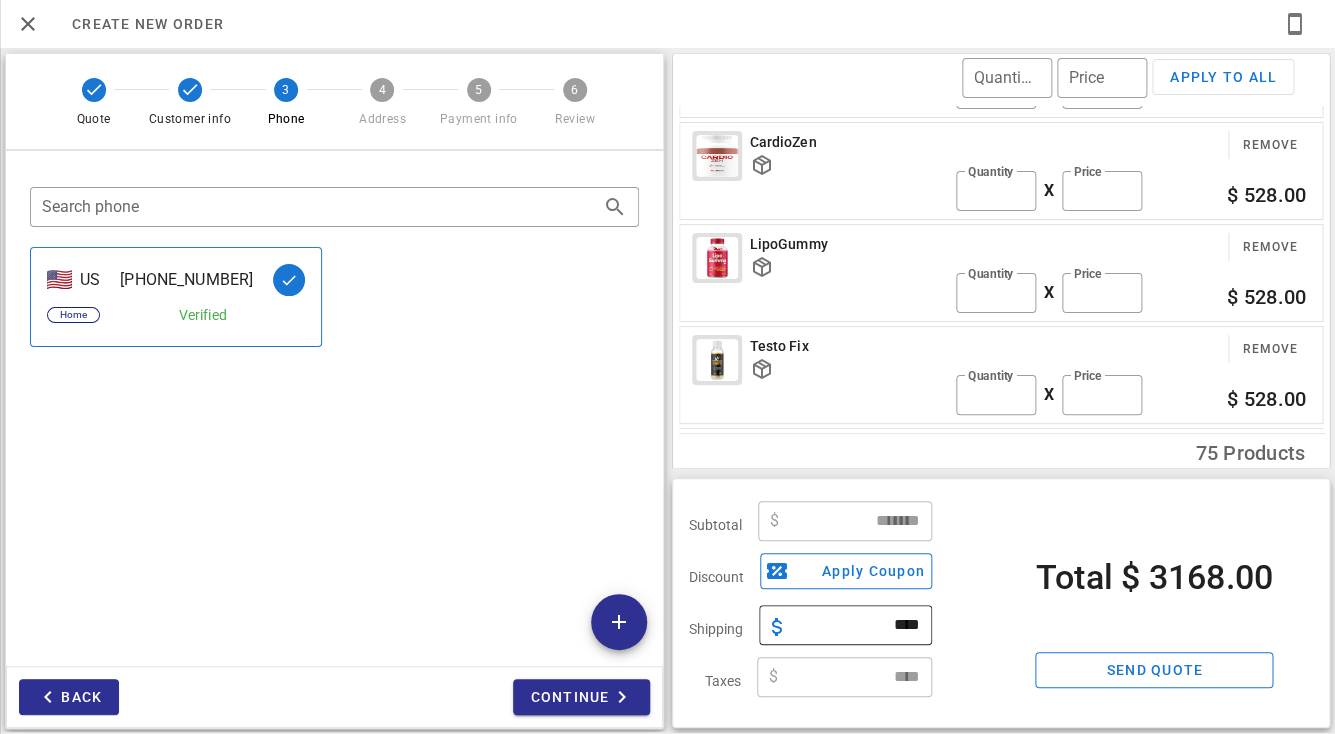 click on "****" at bounding box center [858, 625] 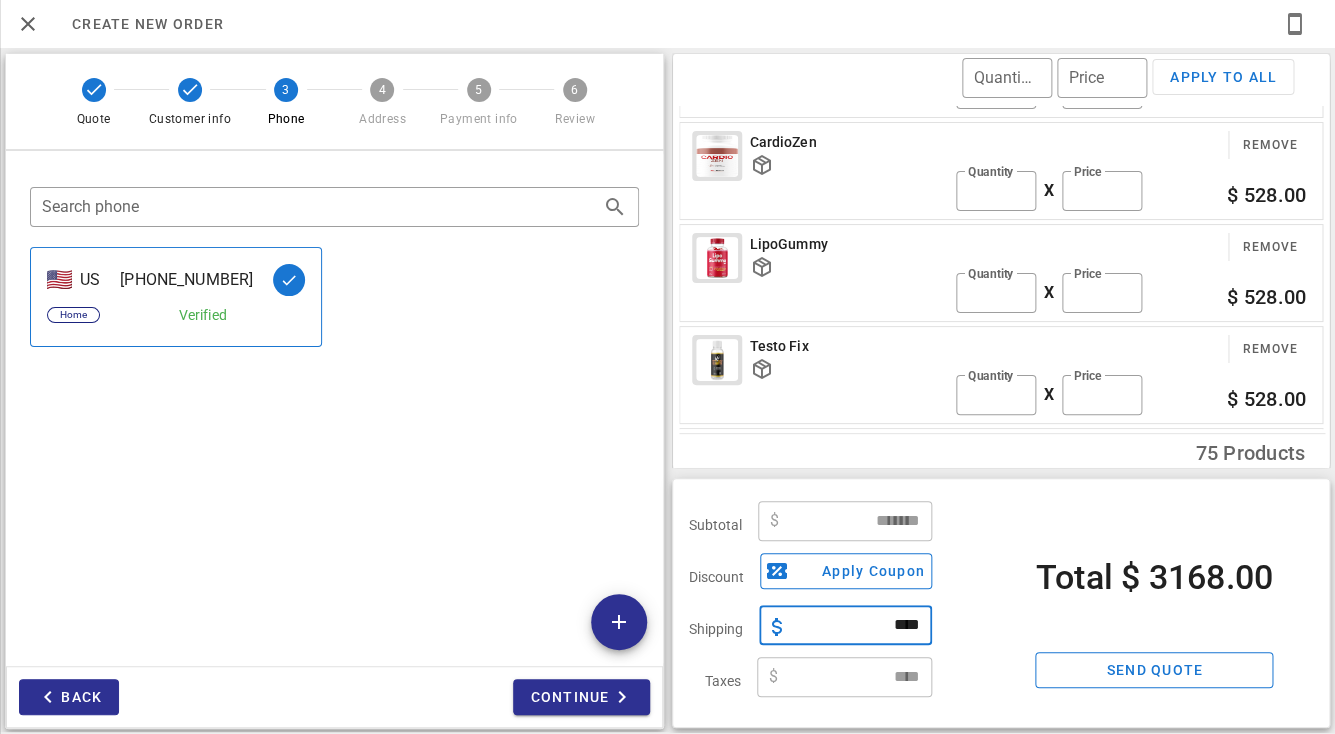 click on "****" at bounding box center [858, 625] 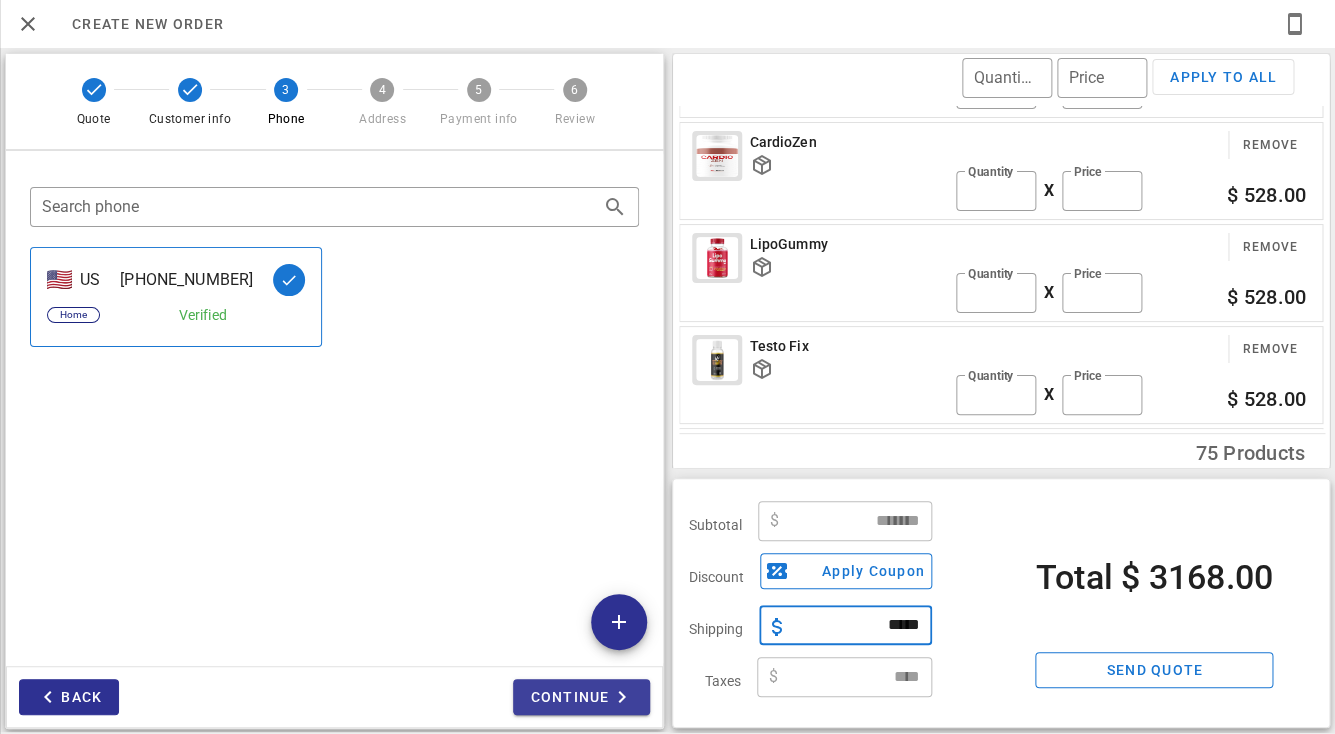 type on "*****" 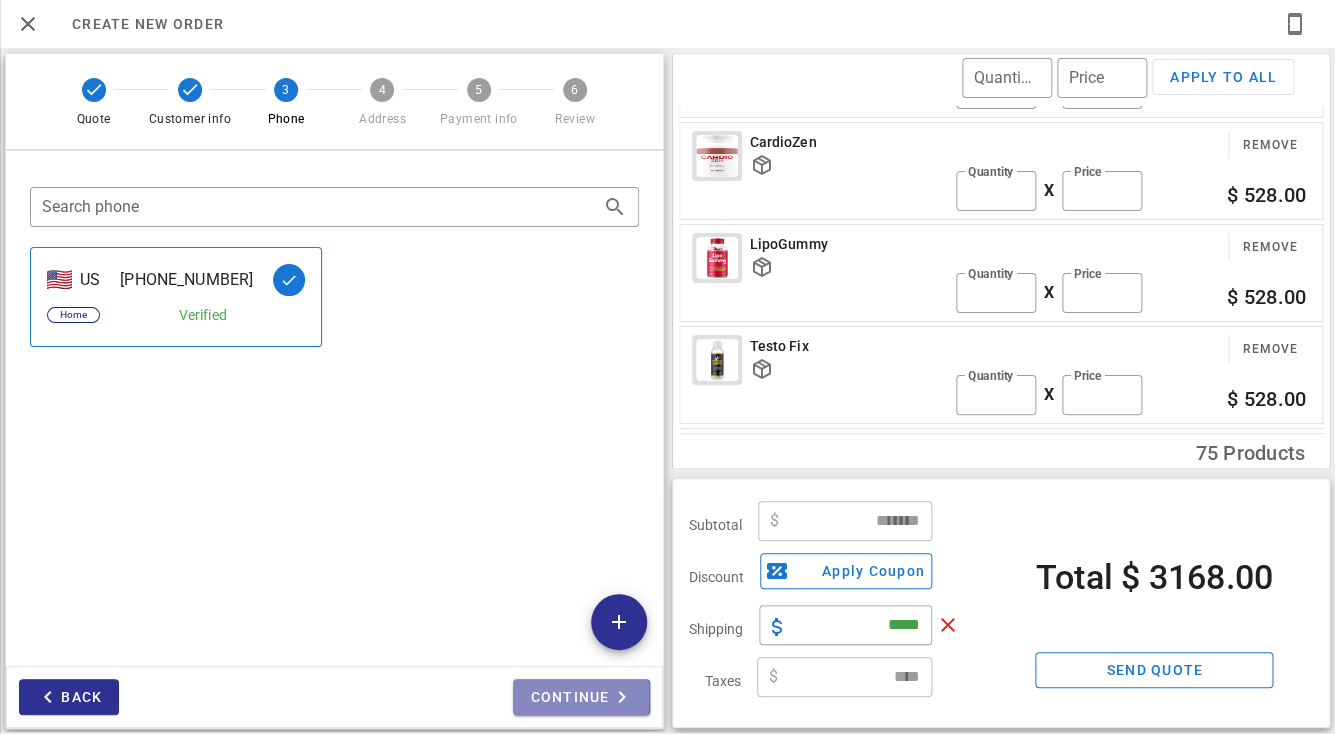 click on "Continue" at bounding box center [581, 697] 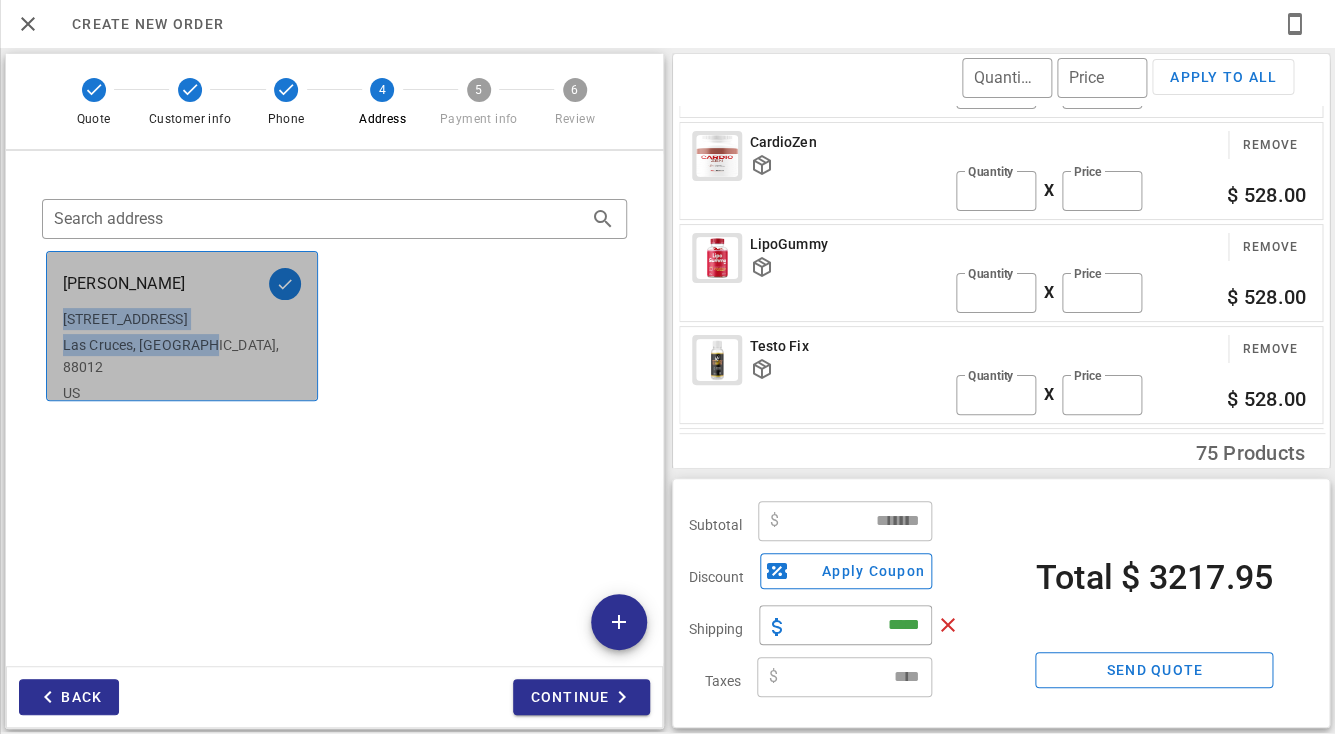 copy on "4081 Calle De Estrellas Las Cruces, NM, 88012" 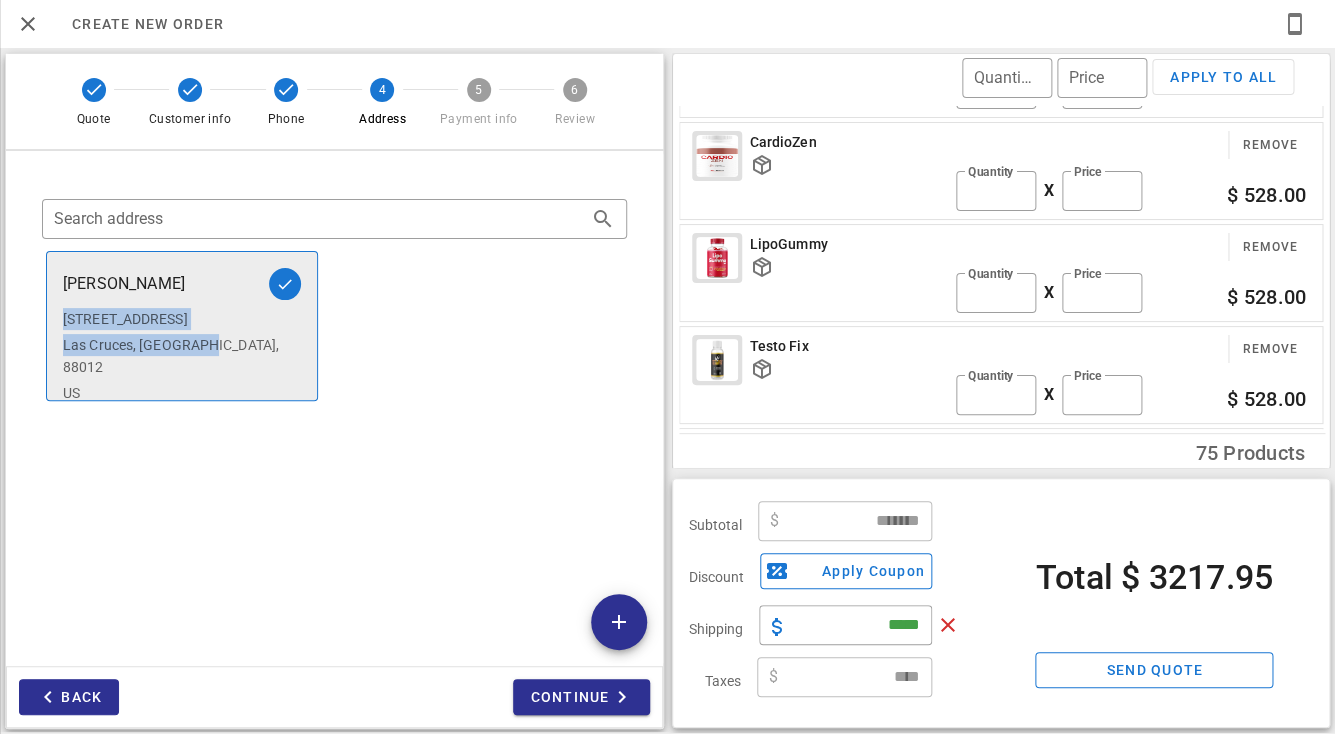 drag, startPoint x: 208, startPoint y: 346, endPoint x: 60, endPoint y: 318, distance: 150.62537 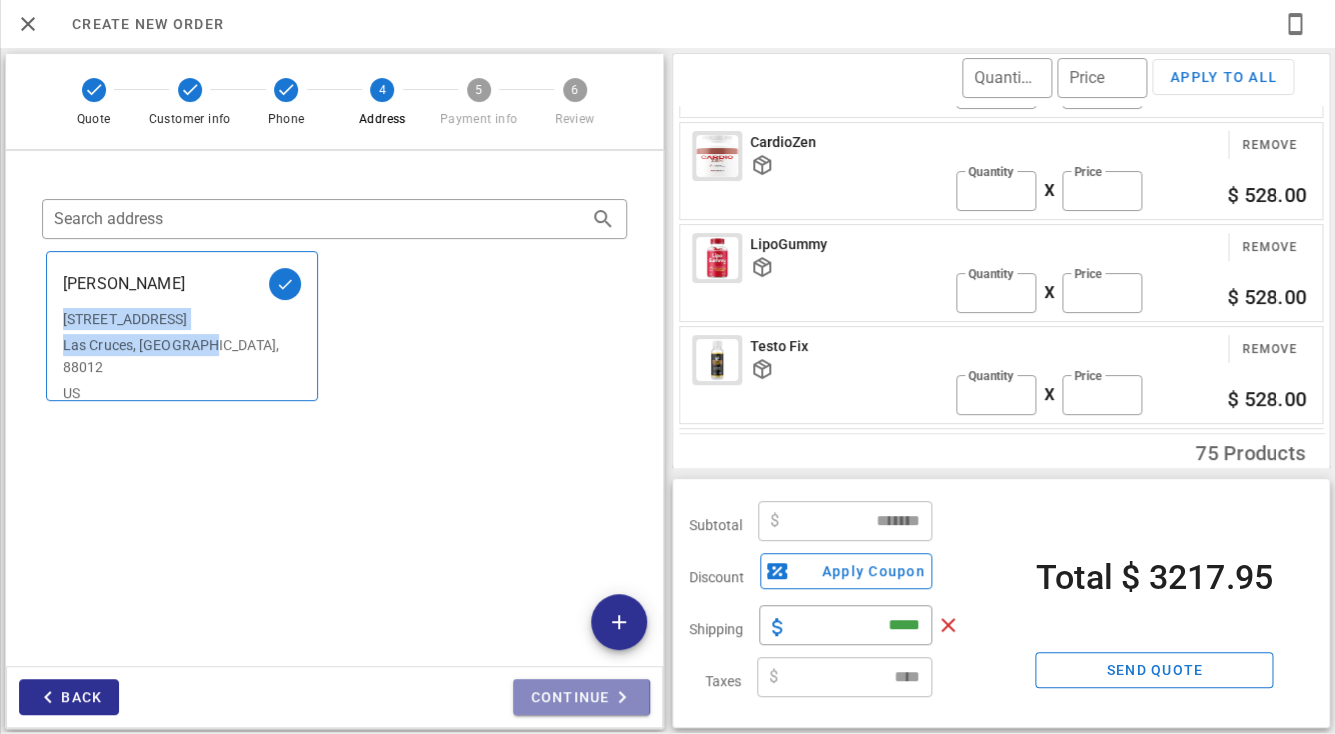 click on "Continue" at bounding box center (581, 697) 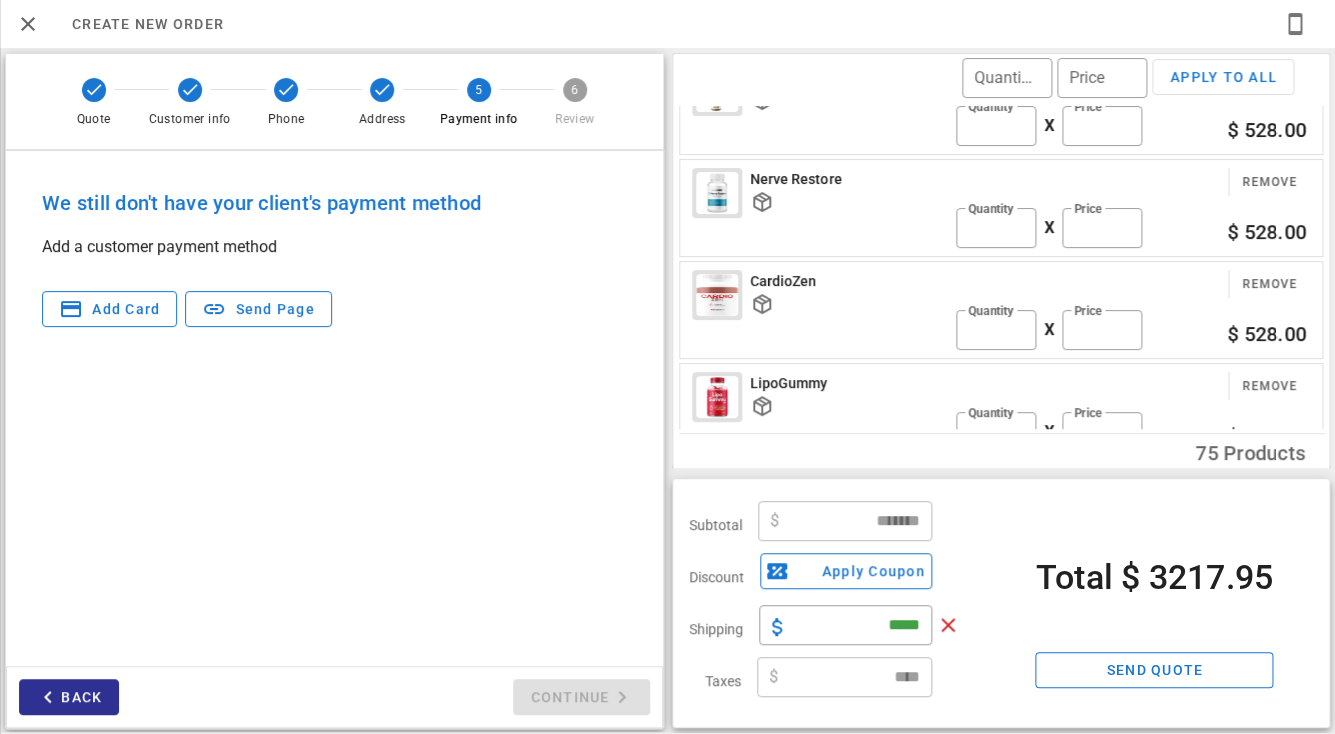 scroll, scrollTop: 172, scrollLeft: 0, axis: vertical 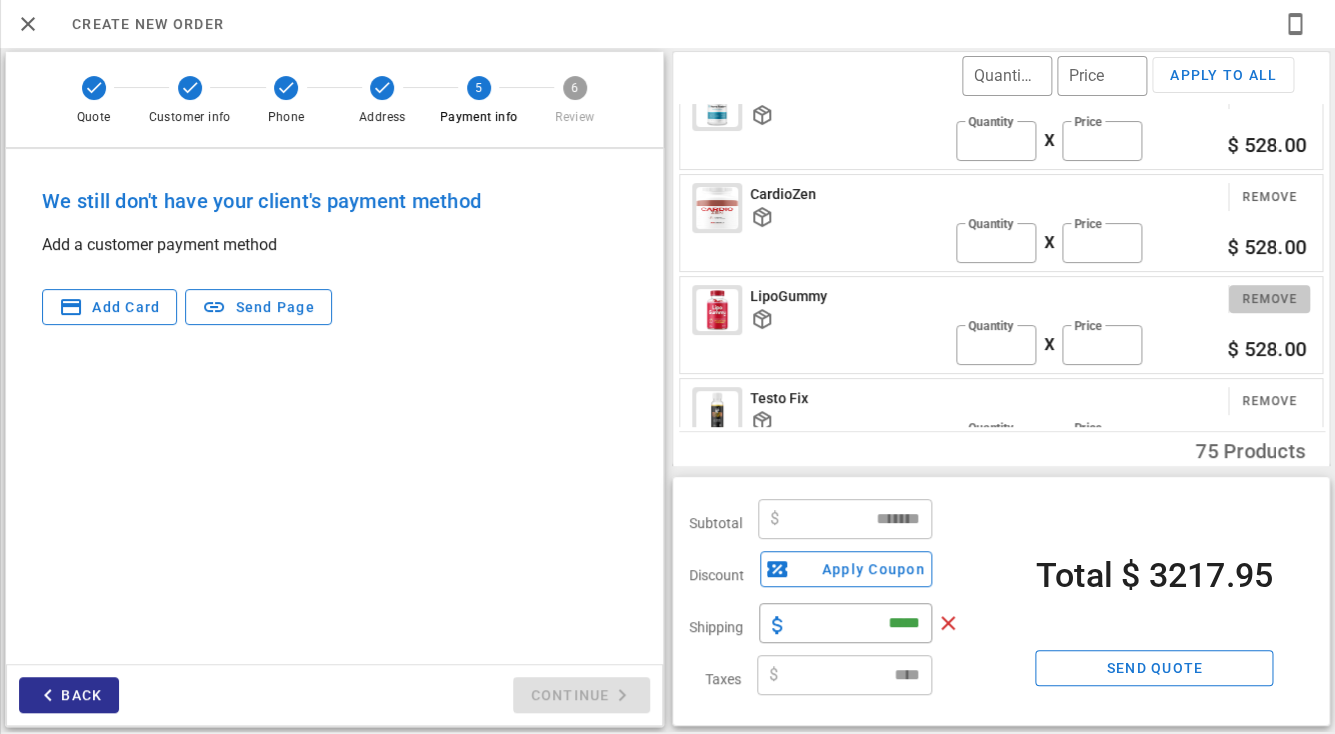click on "Remove" at bounding box center [1269, 299] 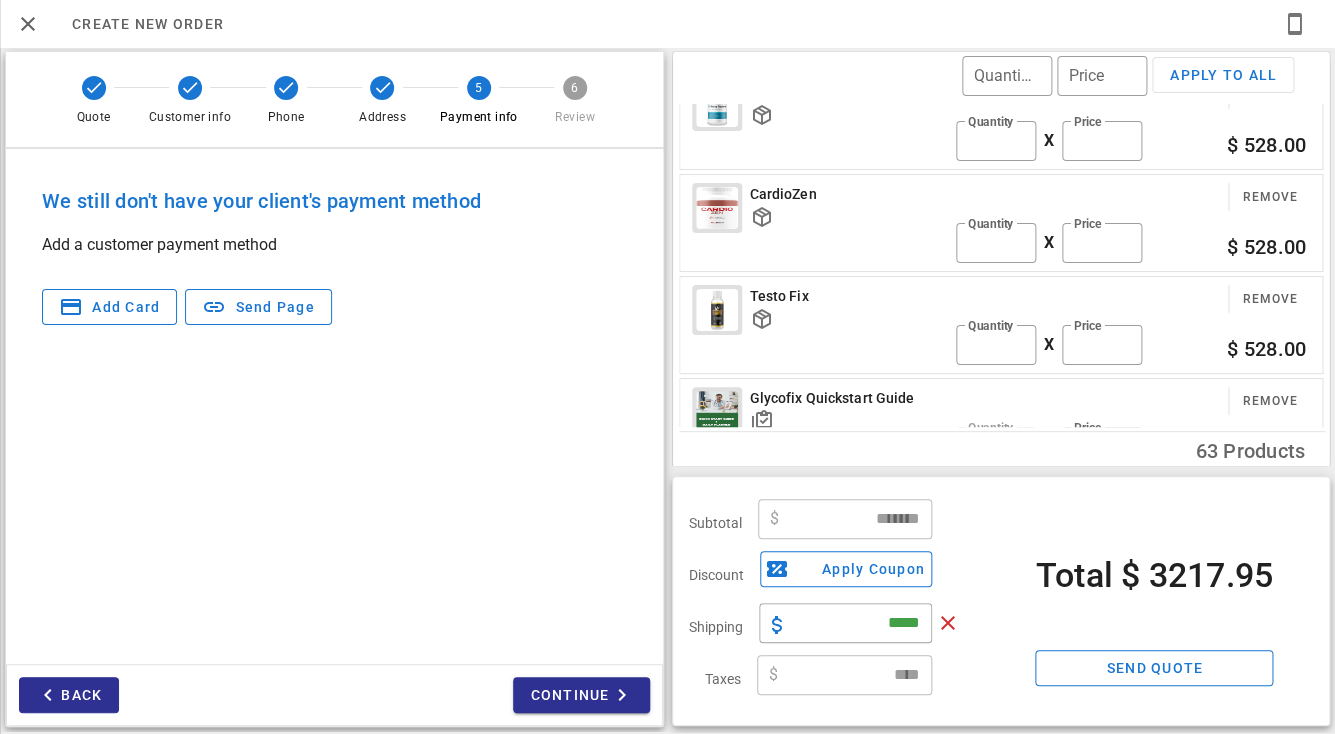 type on "*******" 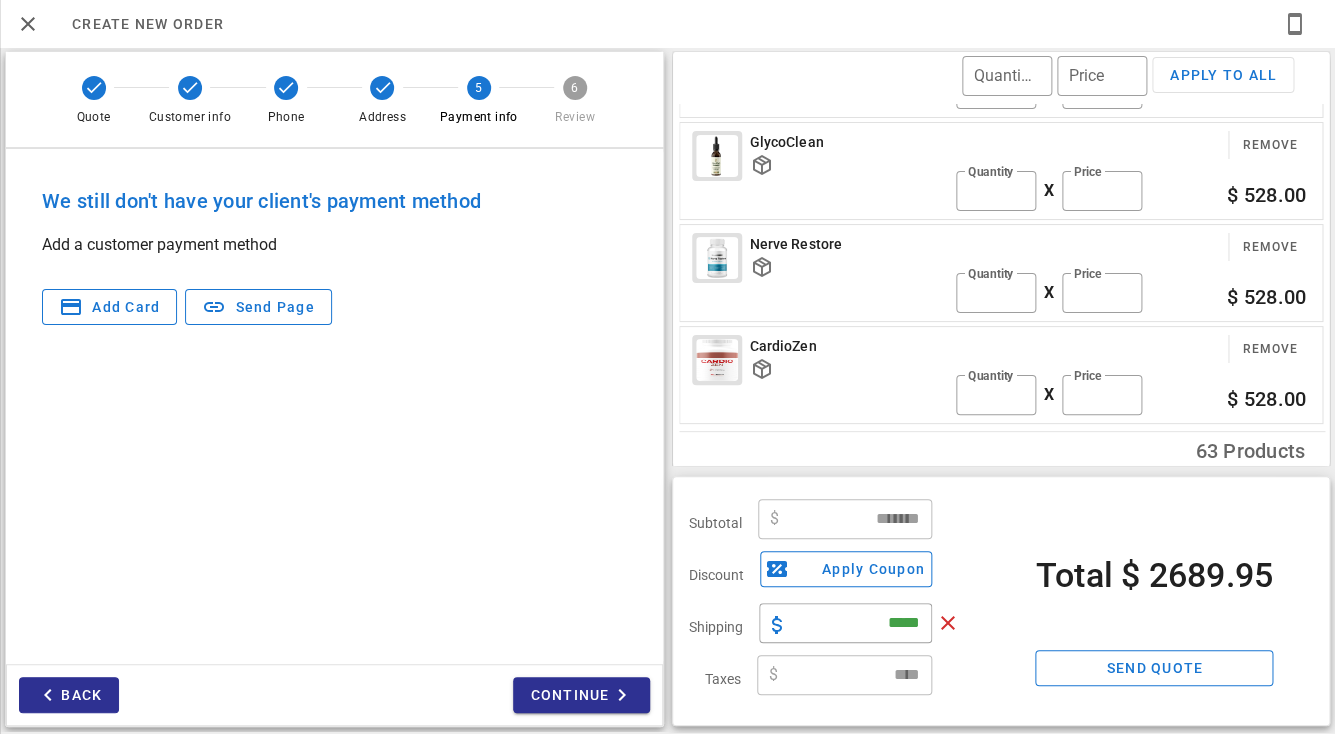 scroll, scrollTop: 0, scrollLeft: 0, axis: both 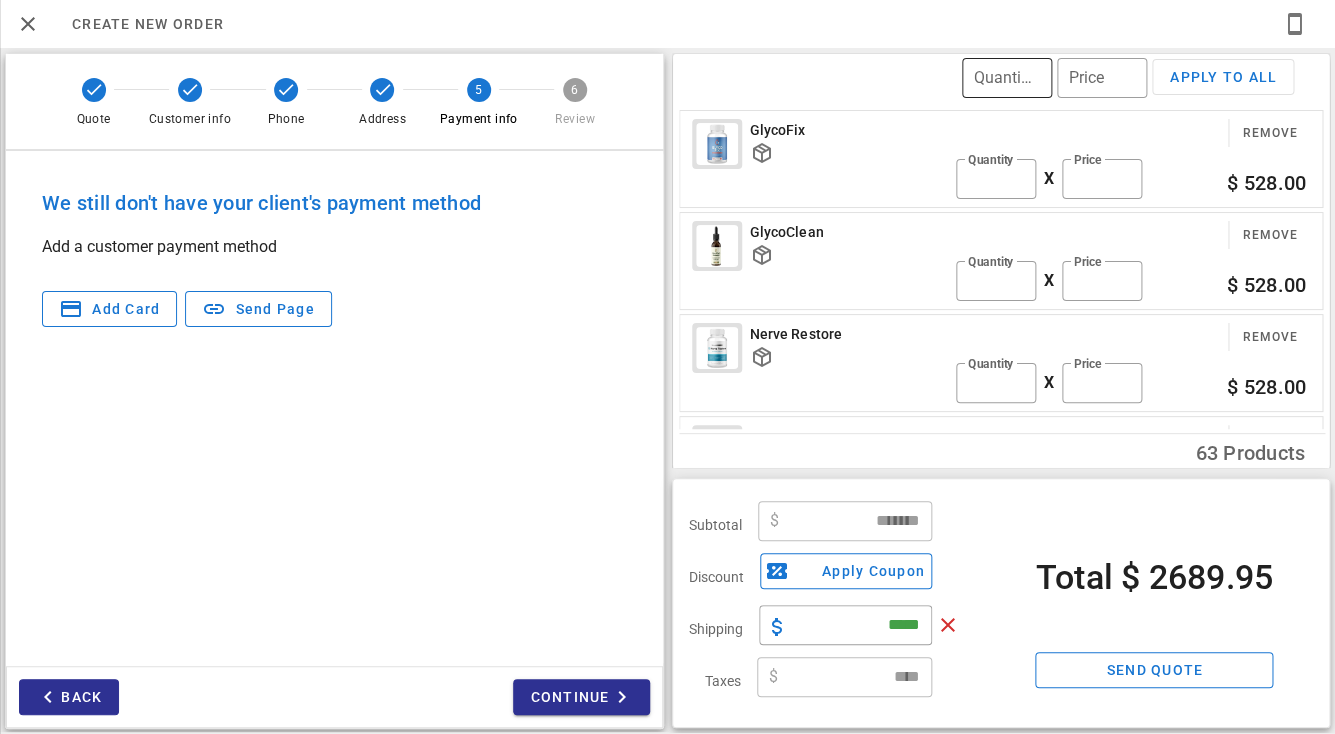 click on "Quantity" at bounding box center [1007, 78] 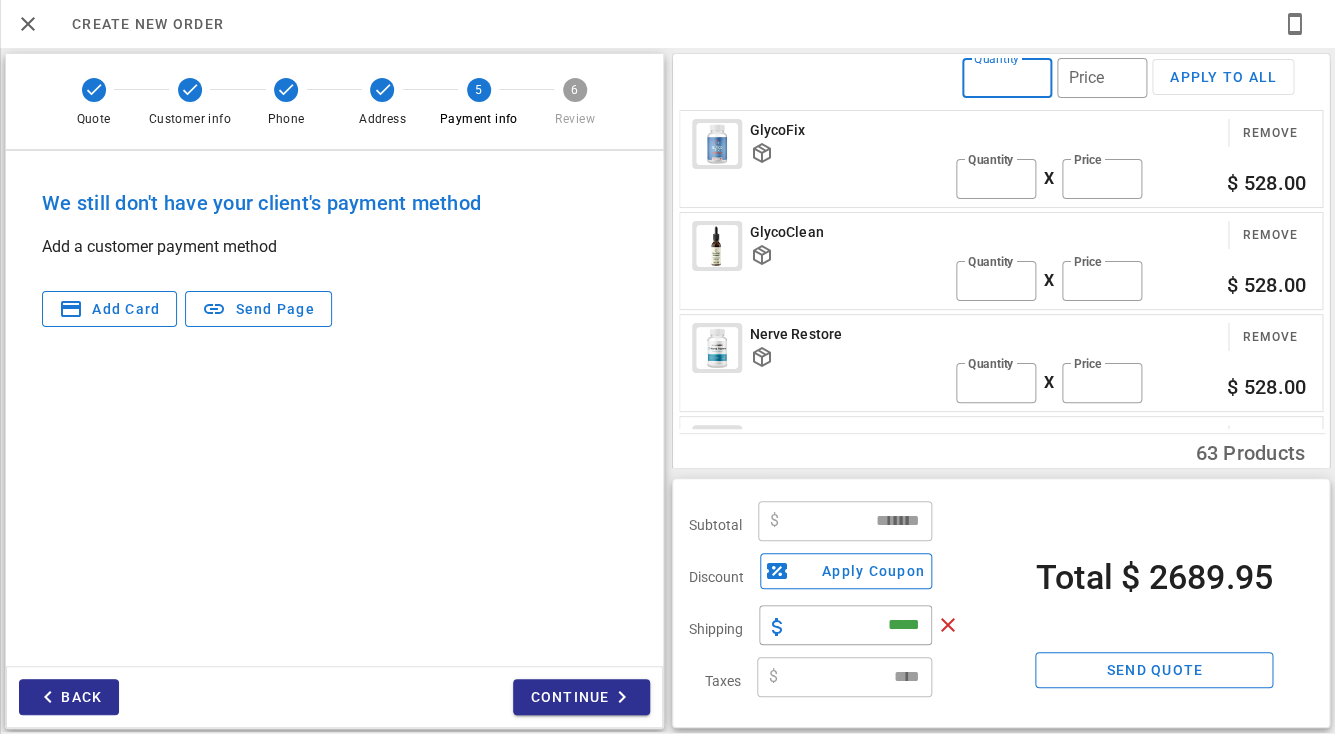 type on "*" 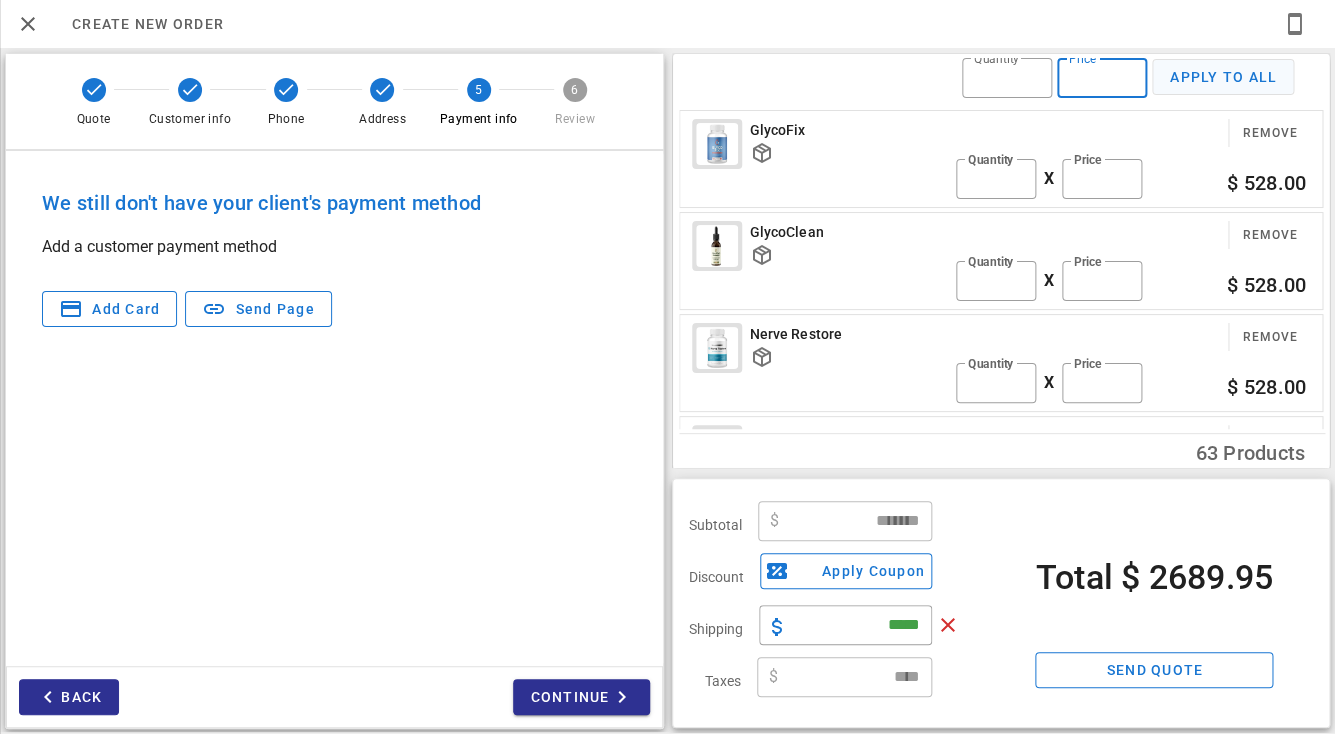 type on "**" 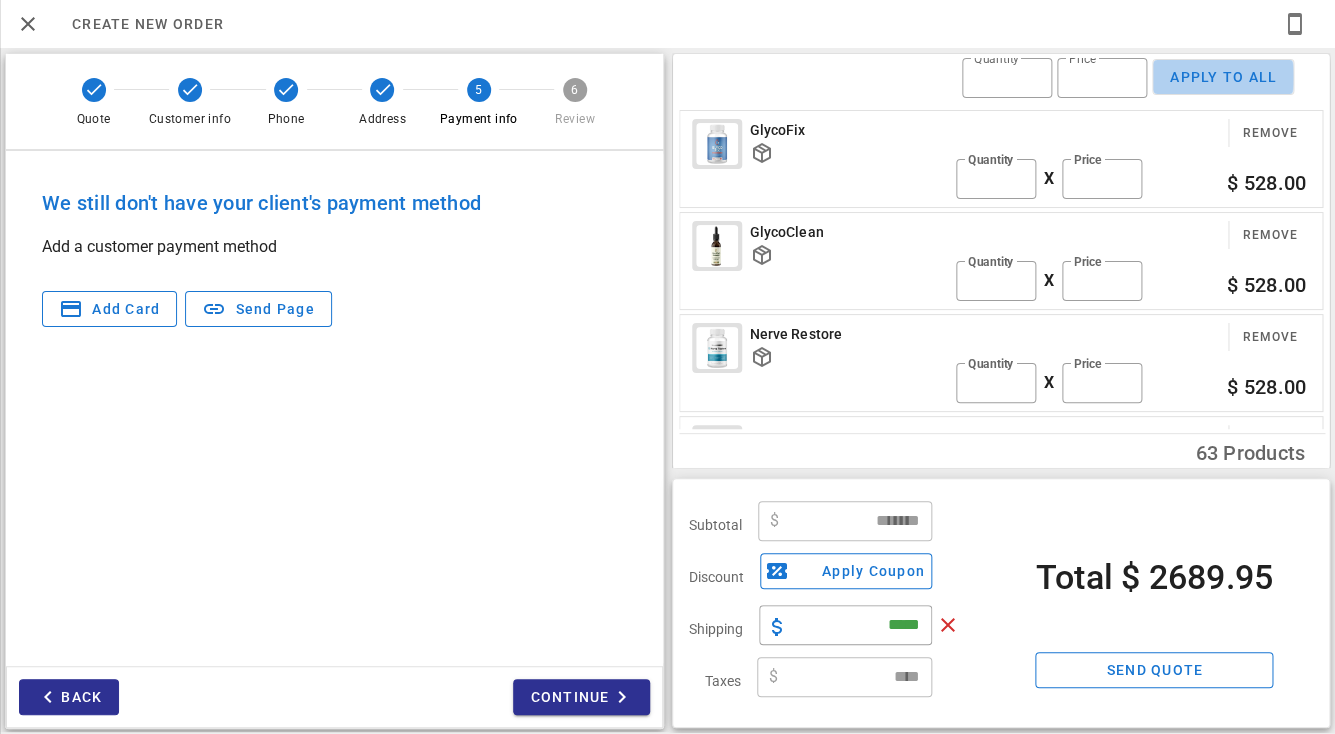 click on "Apply to all" at bounding box center [1223, 77] 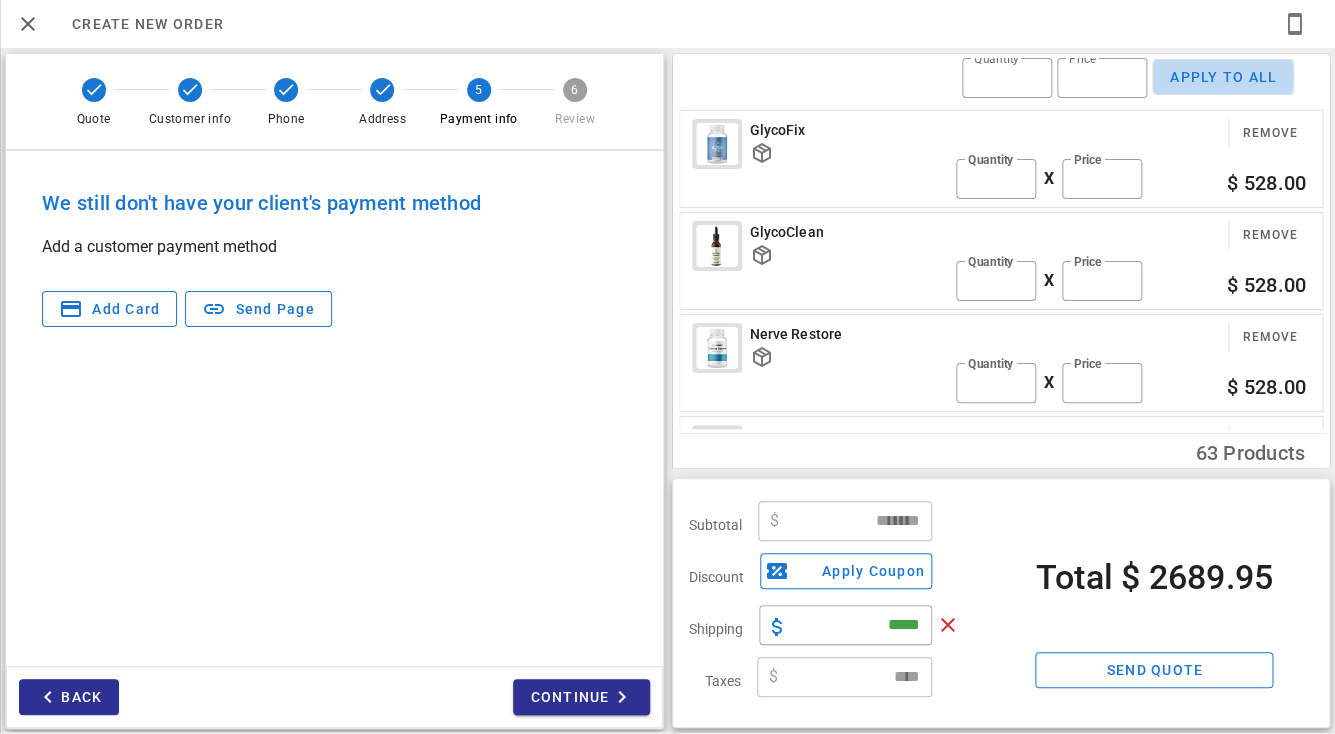 type on "*" 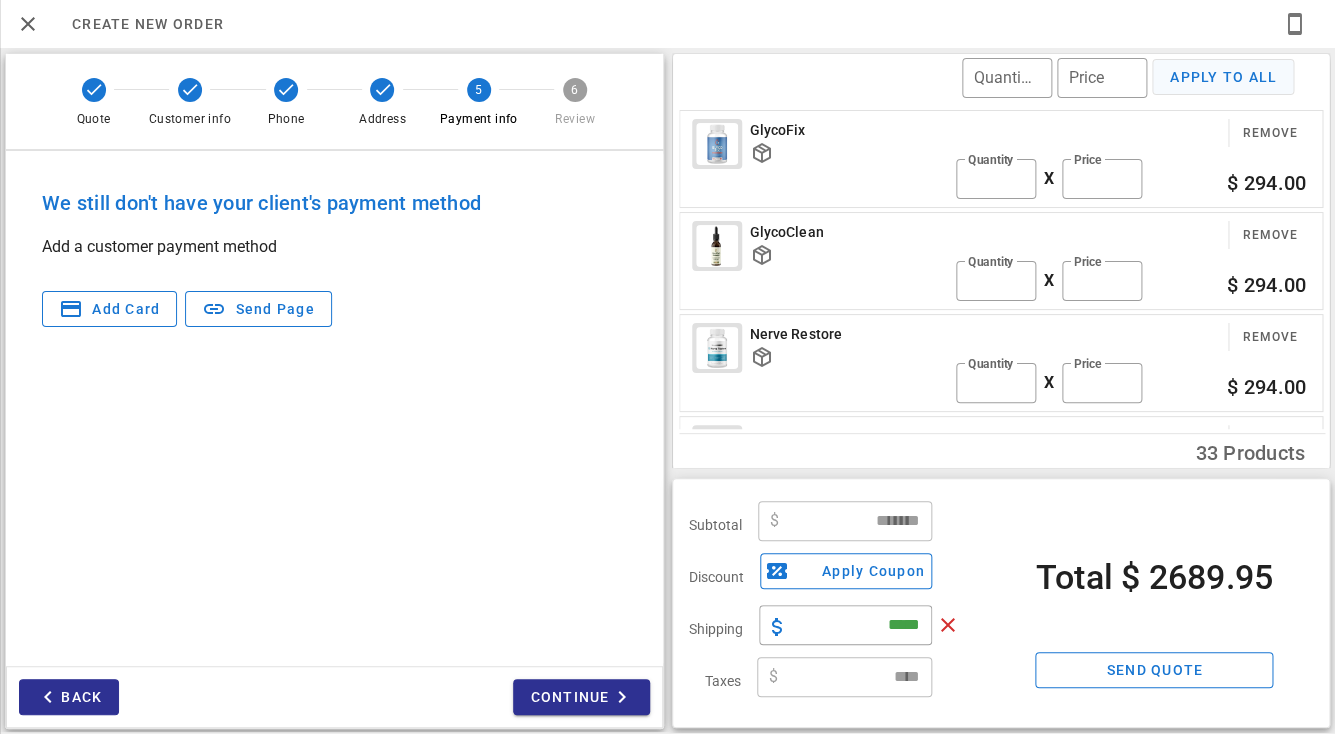 type on "*******" 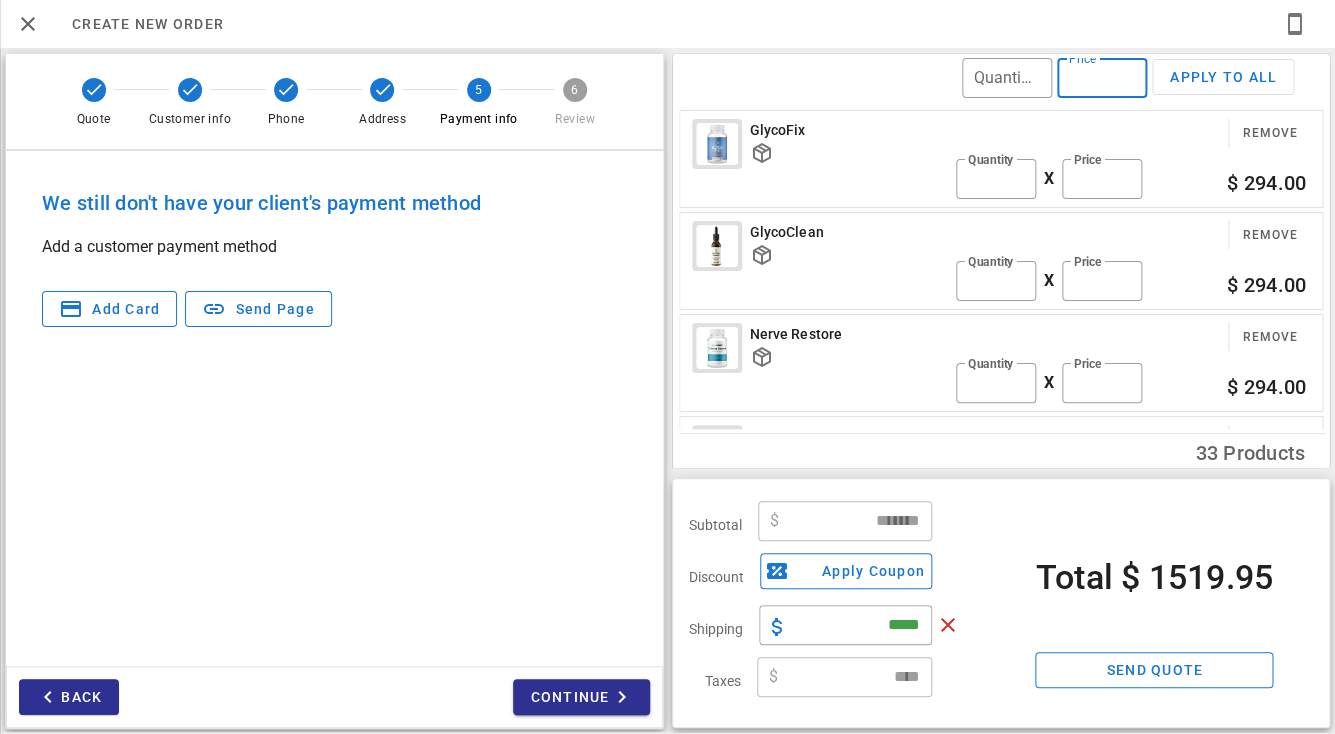 click on "Price" at bounding box center [1102, 78] 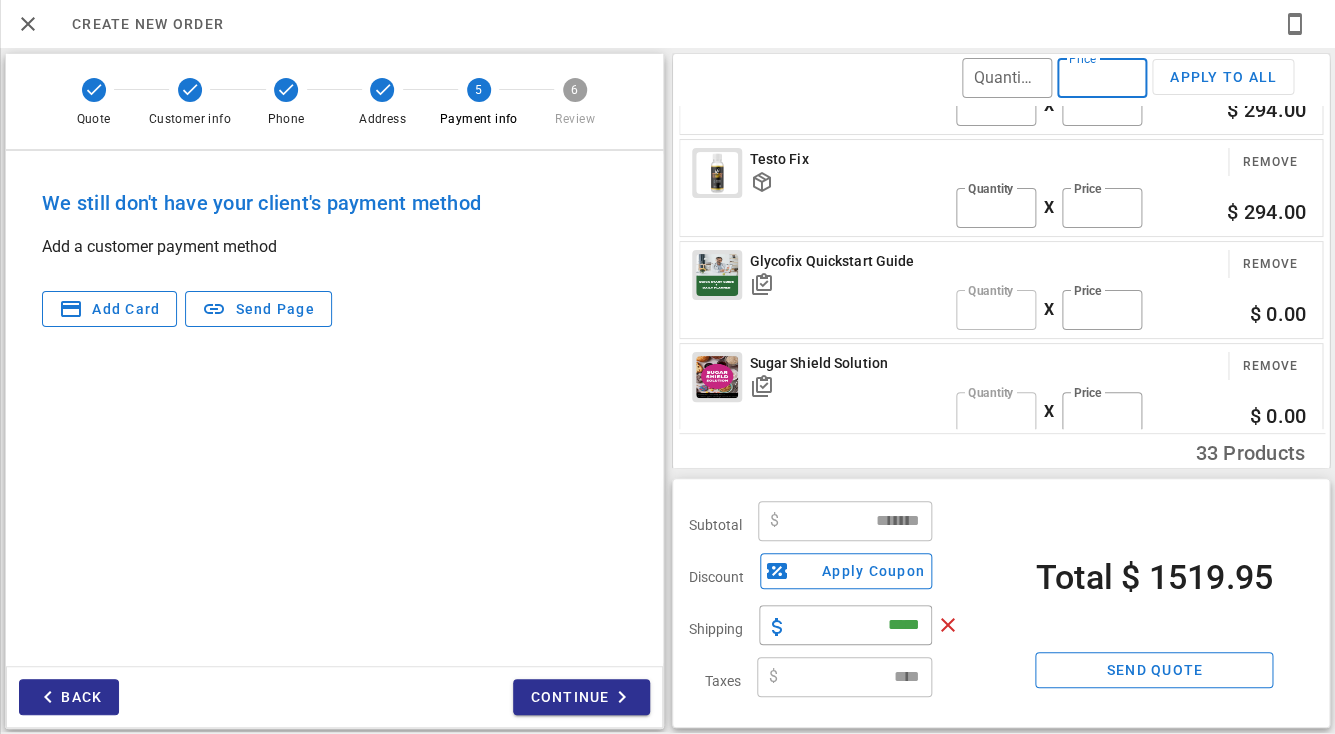 scroll, scrollTop: 498, scrollLeft: 0, axis: vertical 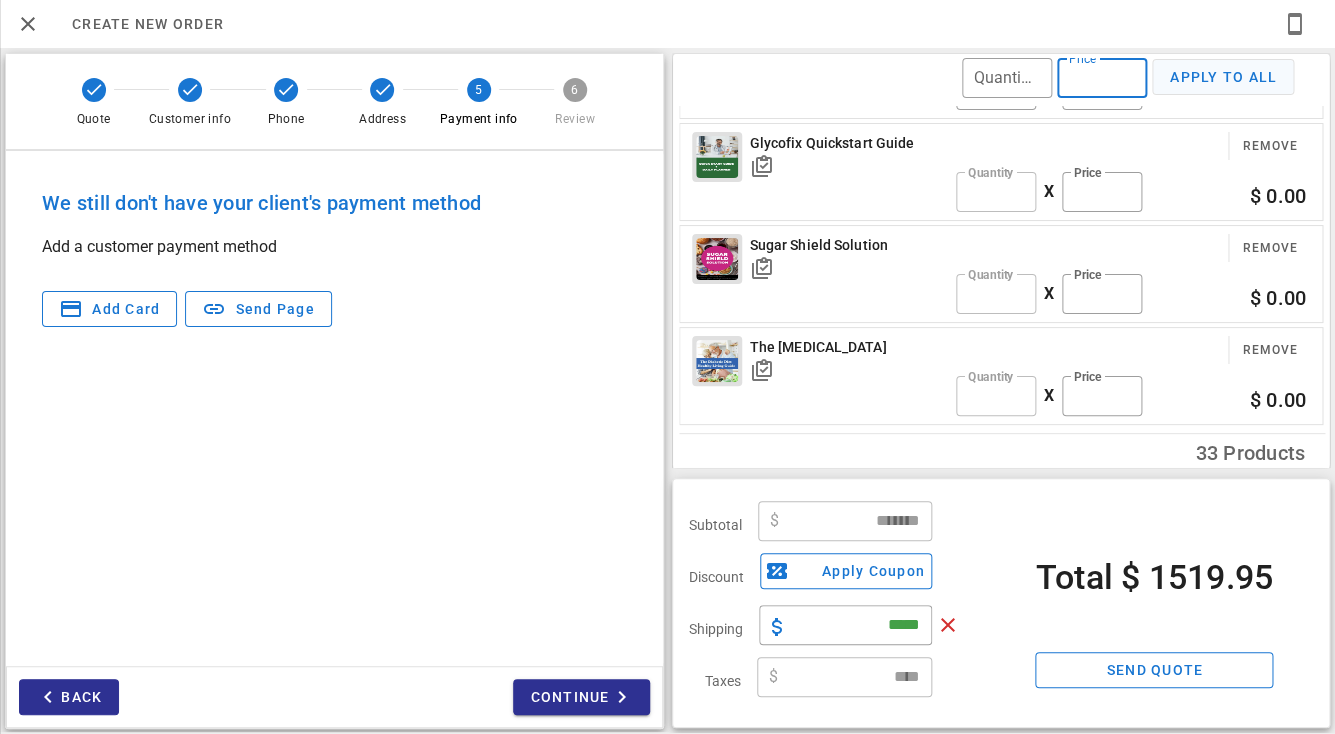 type on "**" 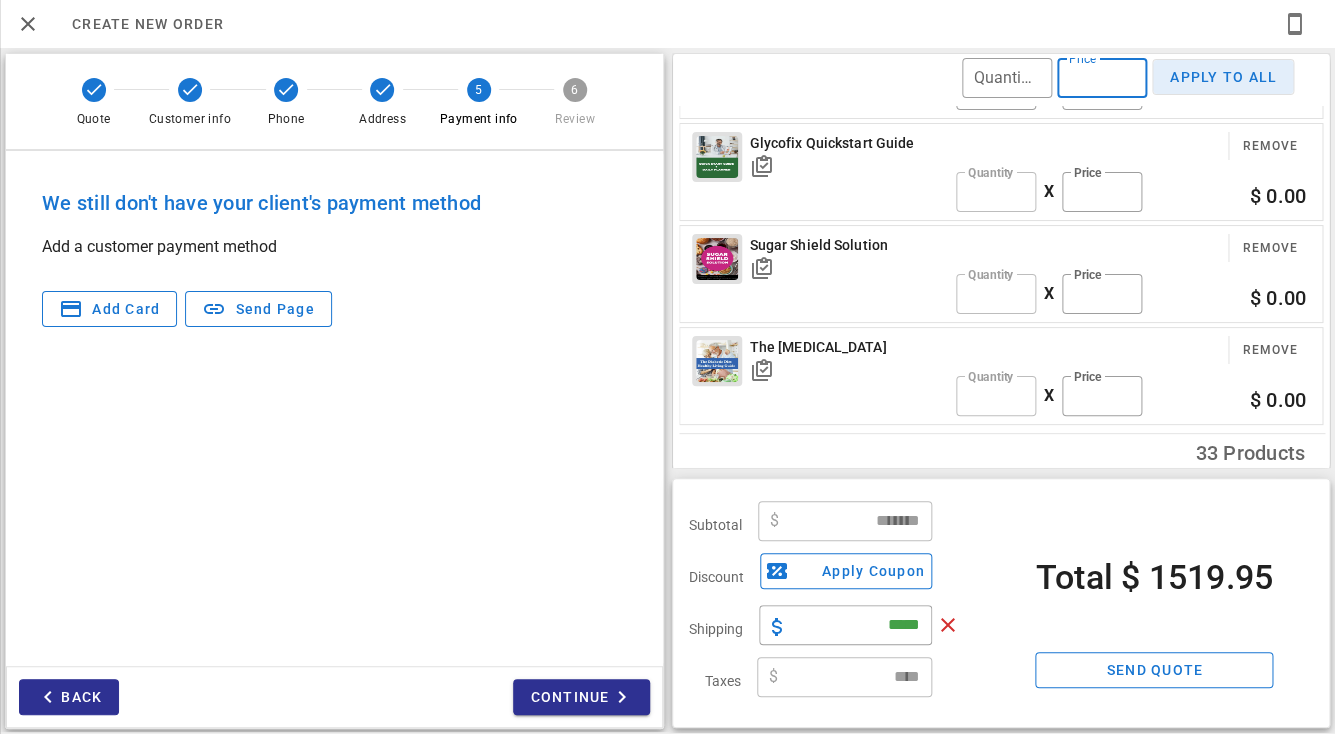 click on "Apply to all" at bounding box center (1223, 77) 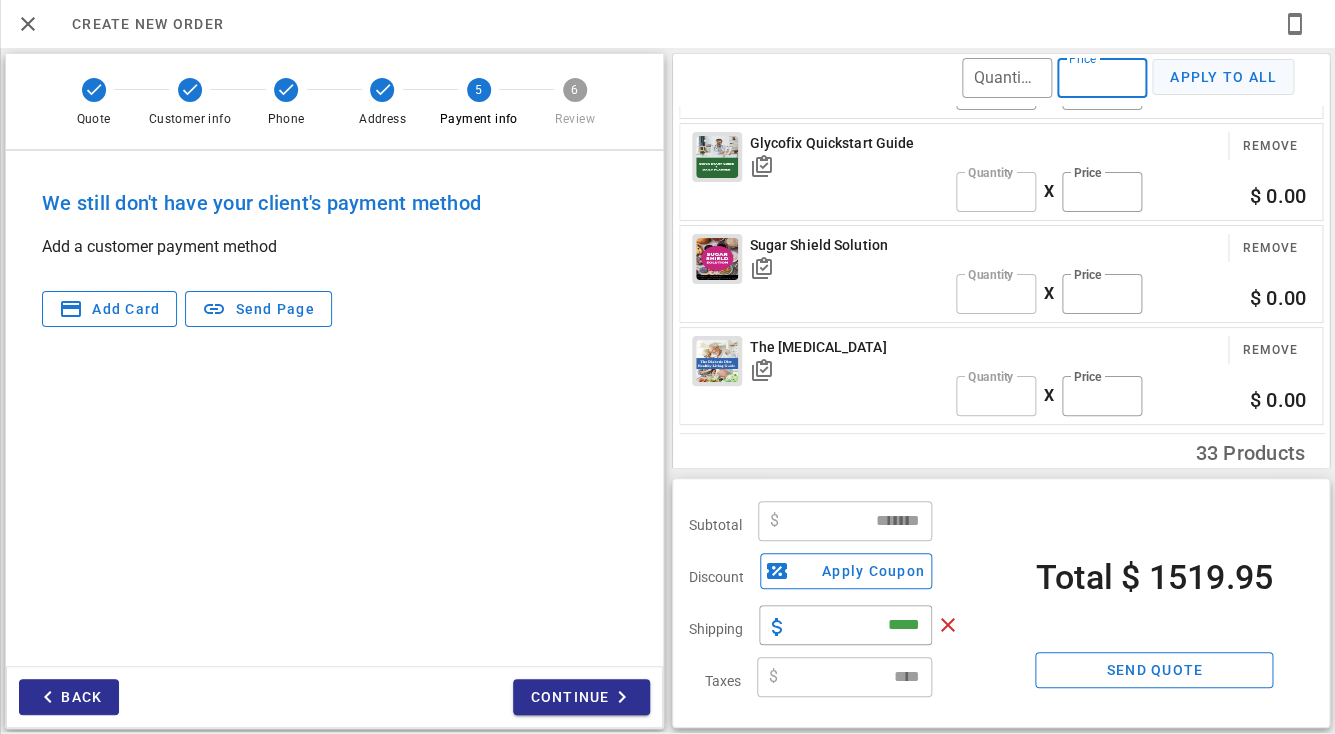 type on "**" 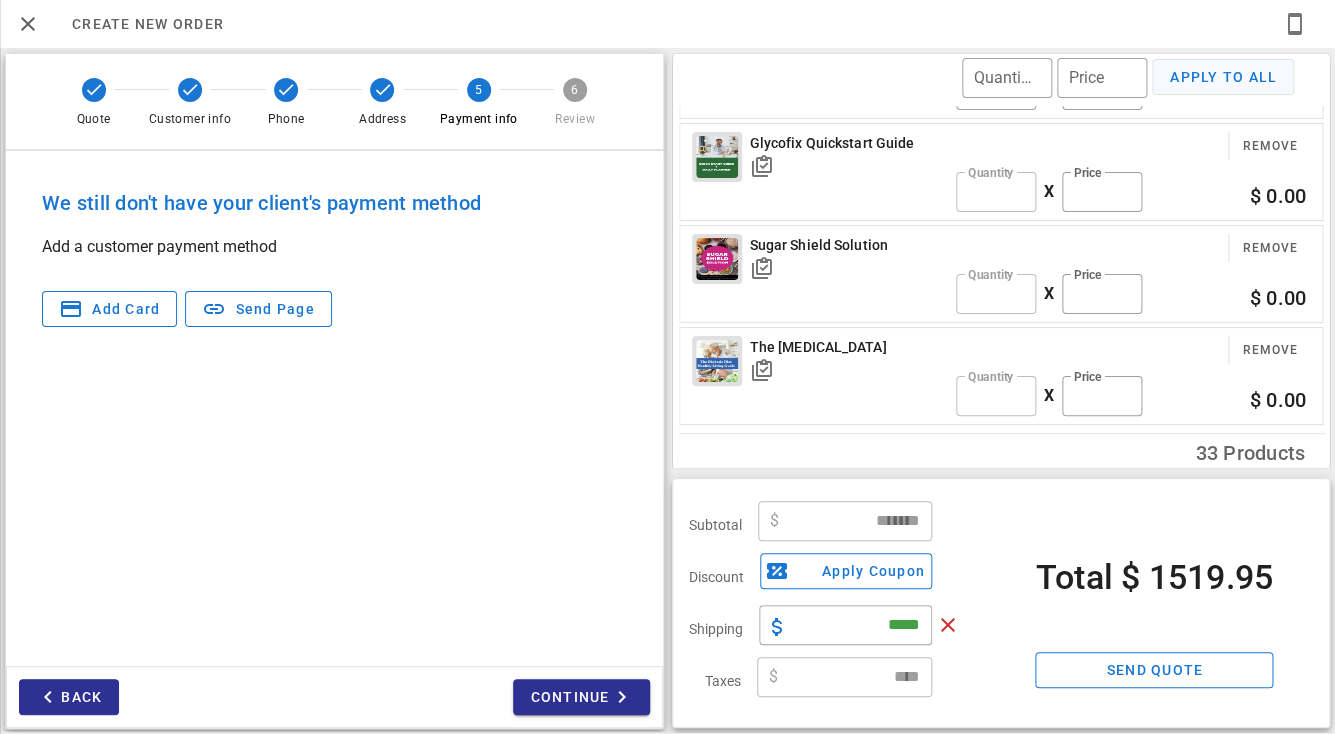 type on "*******" 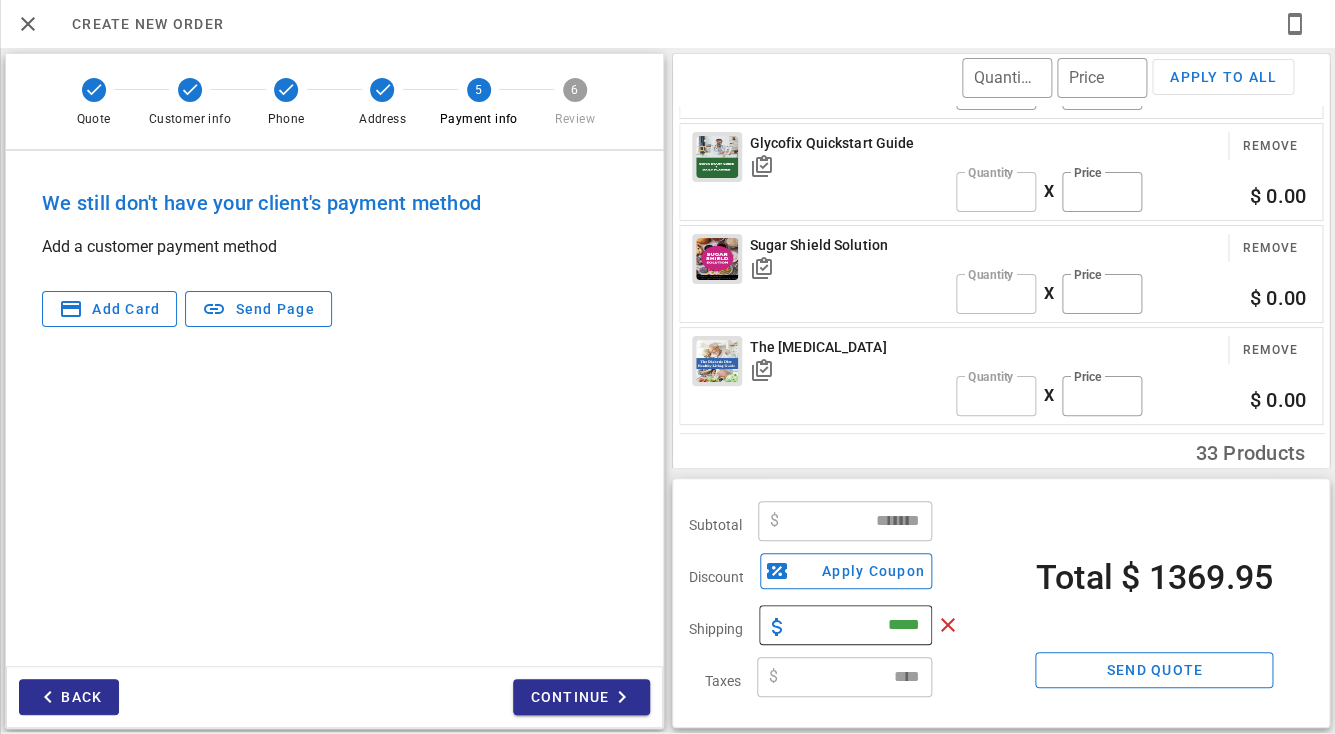 click on "*****" at bounding box center (858, 625) 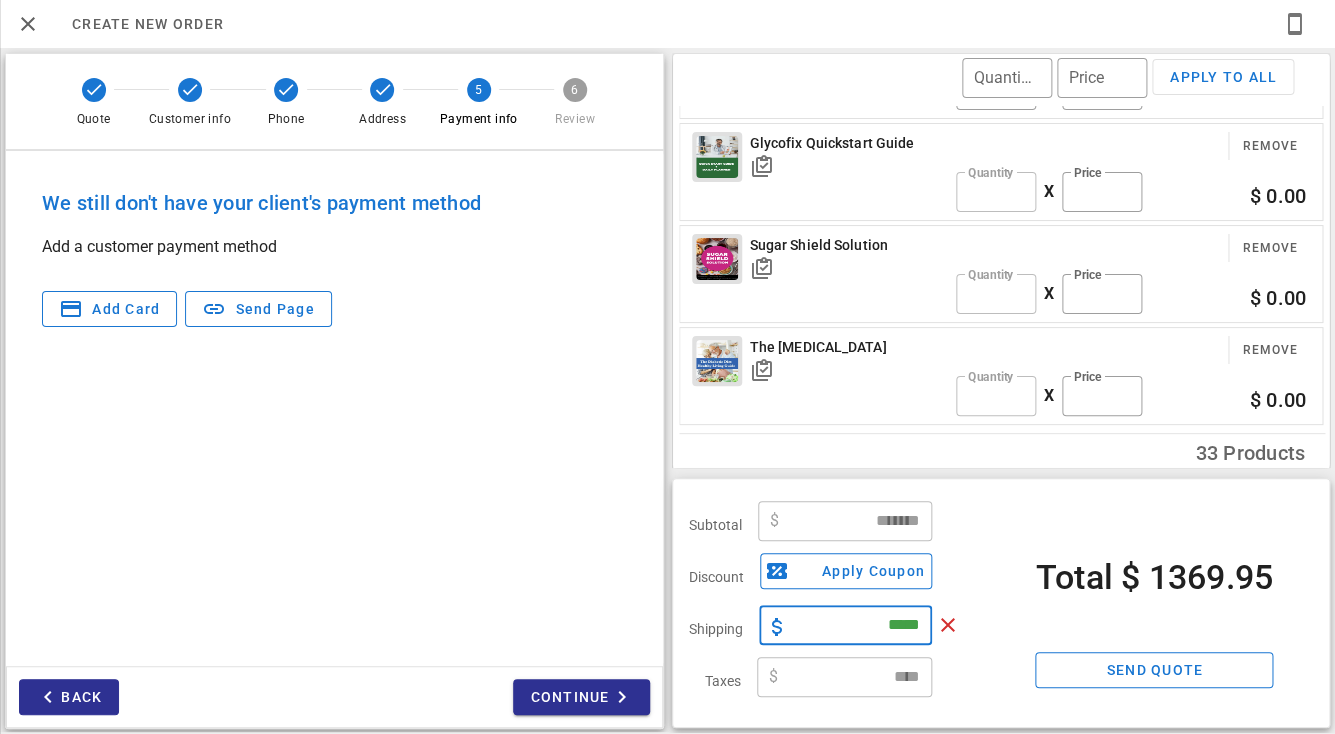 click on "*****" at bounding box center (858, 625) 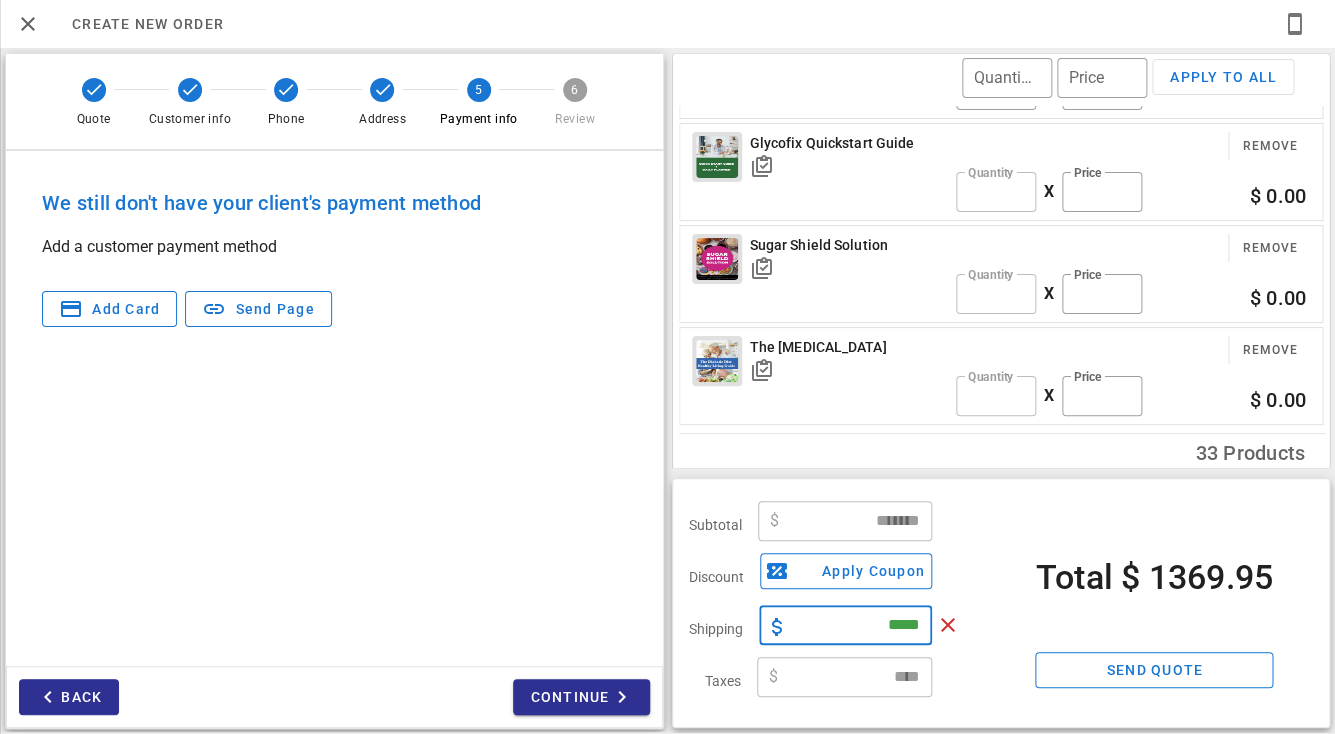 type on "*****" 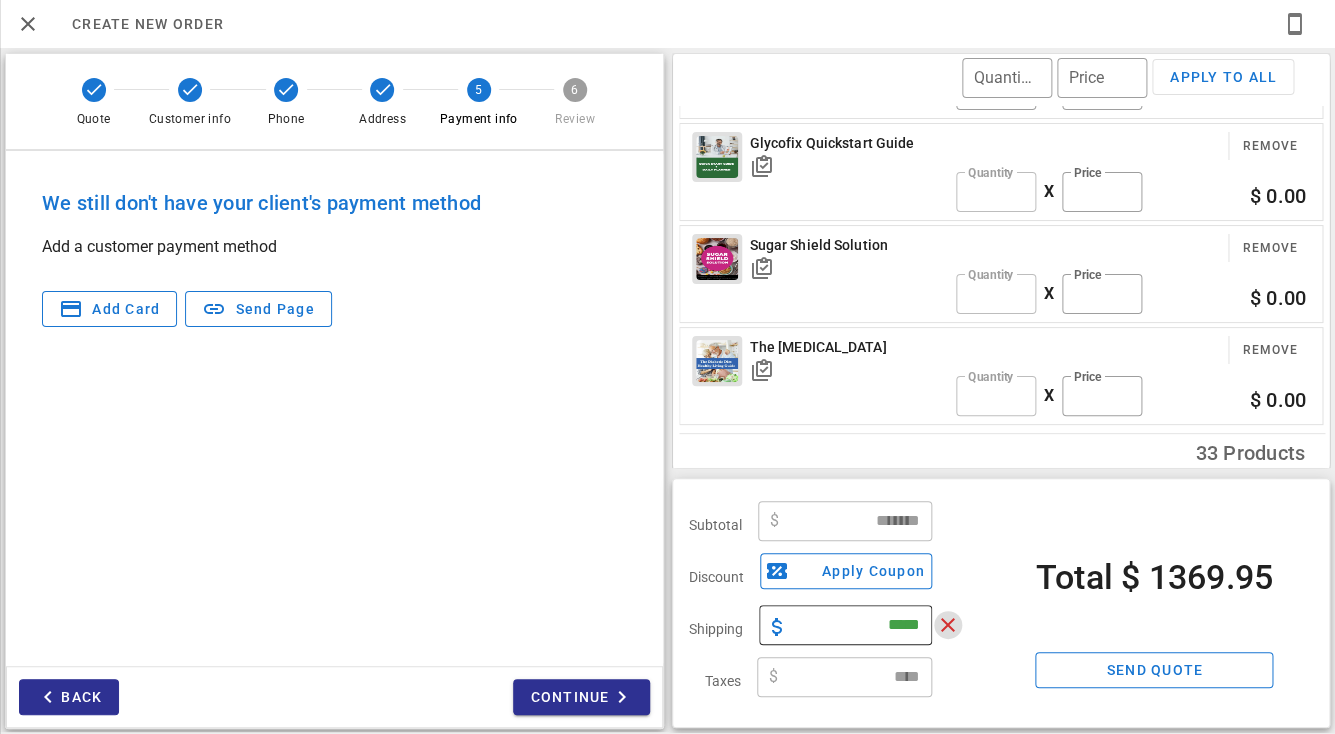 type 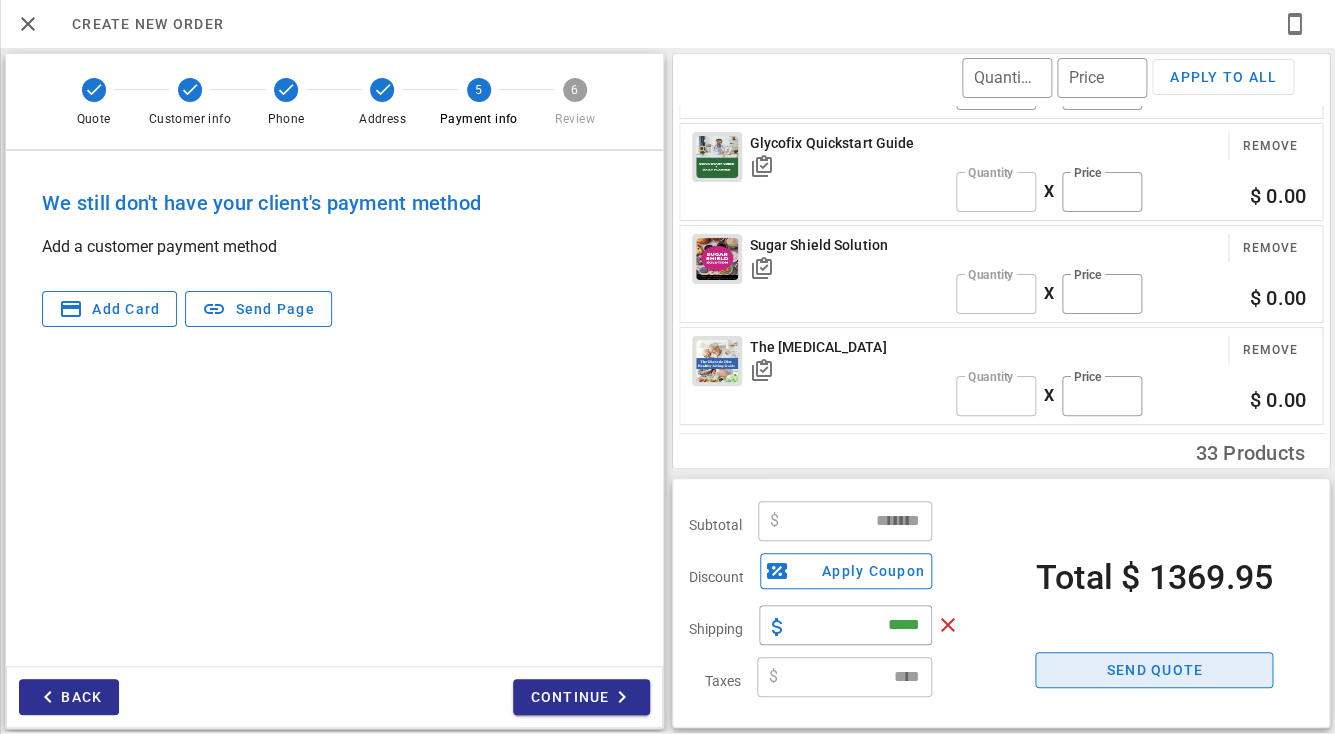type 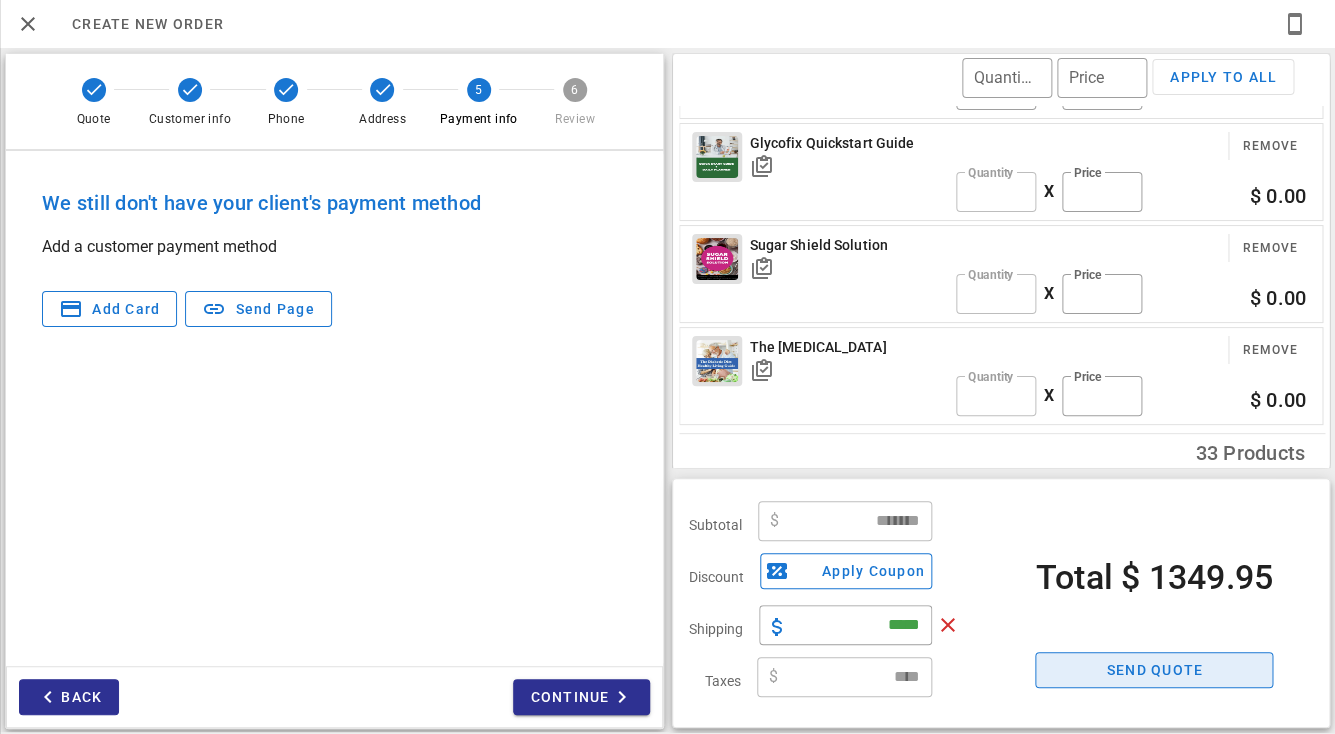 scroll, scrollTop: 2, scrollLeft: 0, axis: vertical 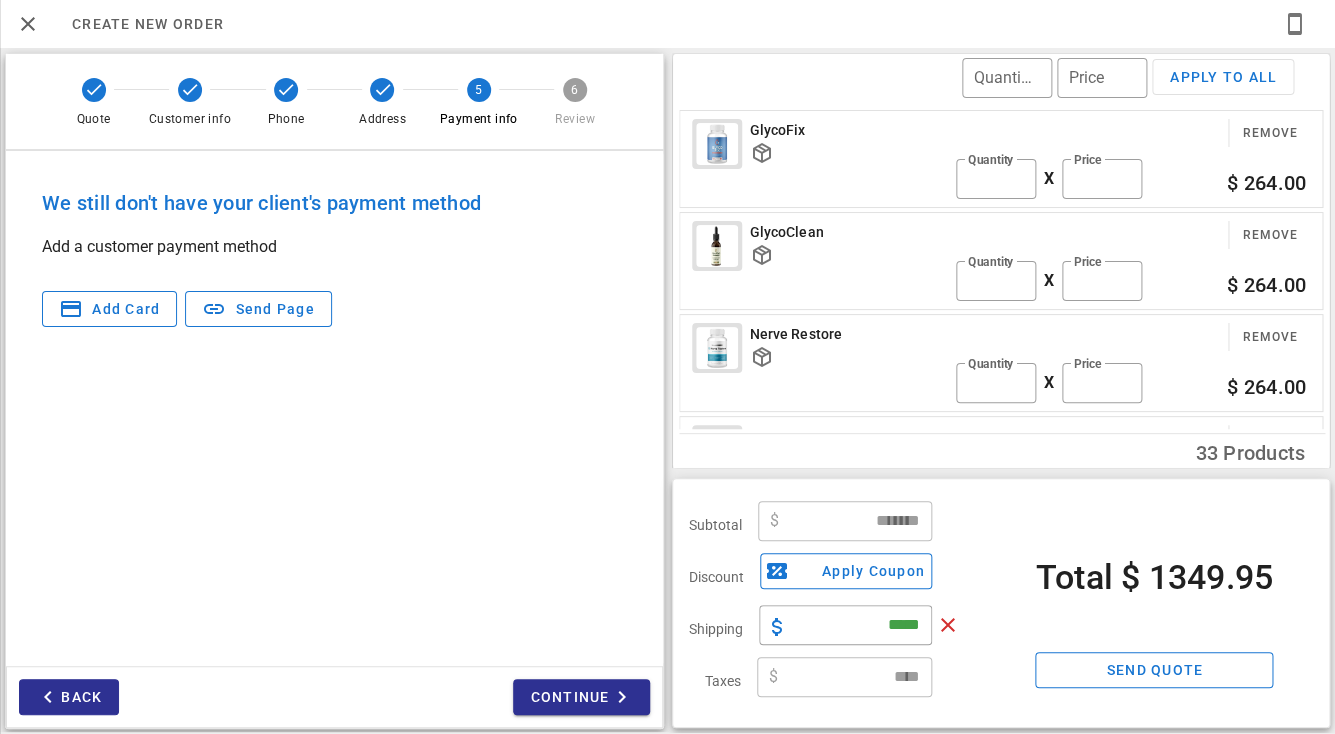click on "Total $ 1349.95" at bounding box center (1154, 576) 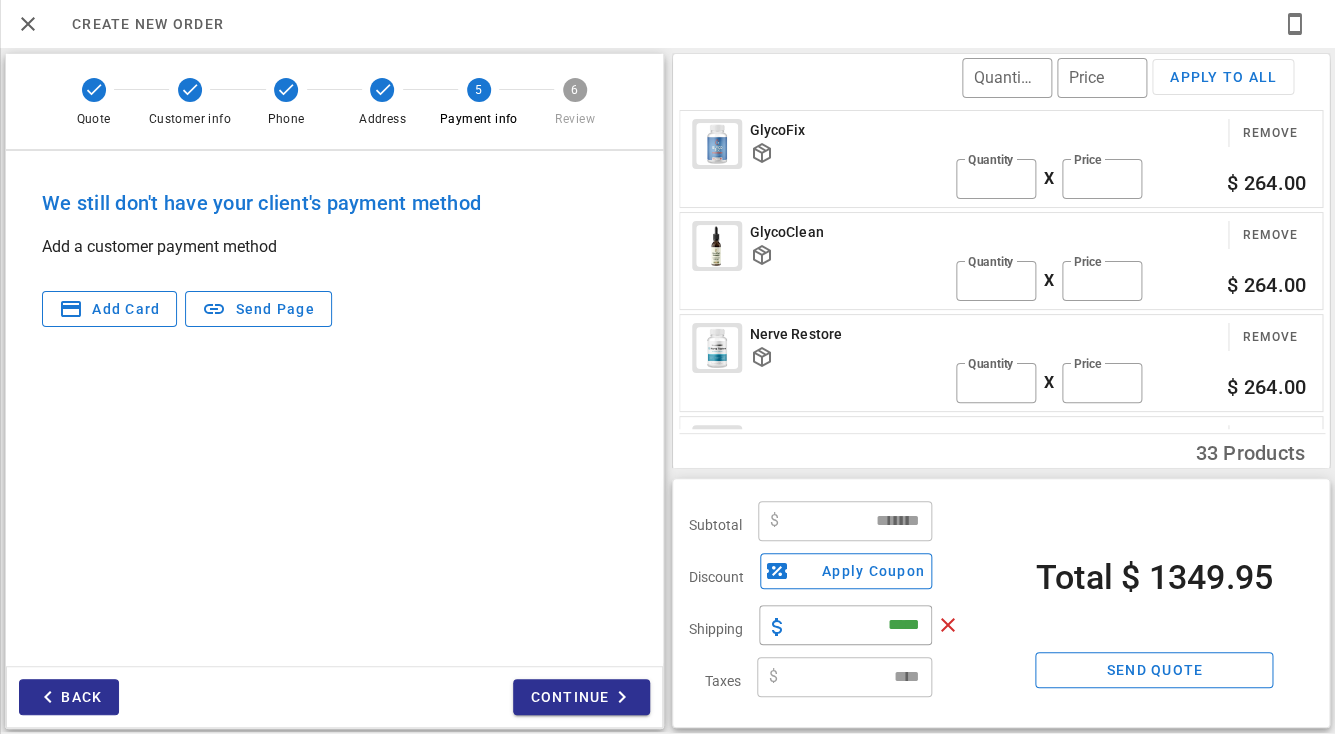 type 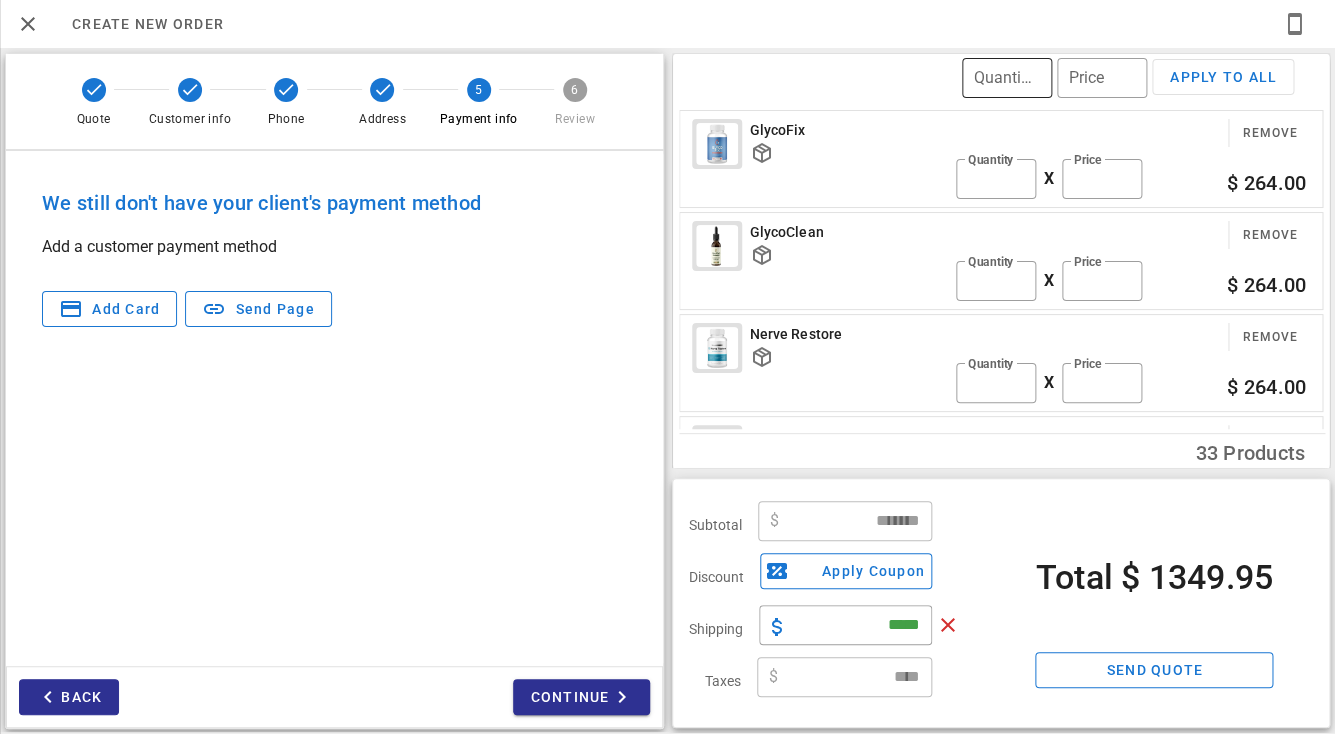 click on "Quantity" at bounding box center (1007, 78) 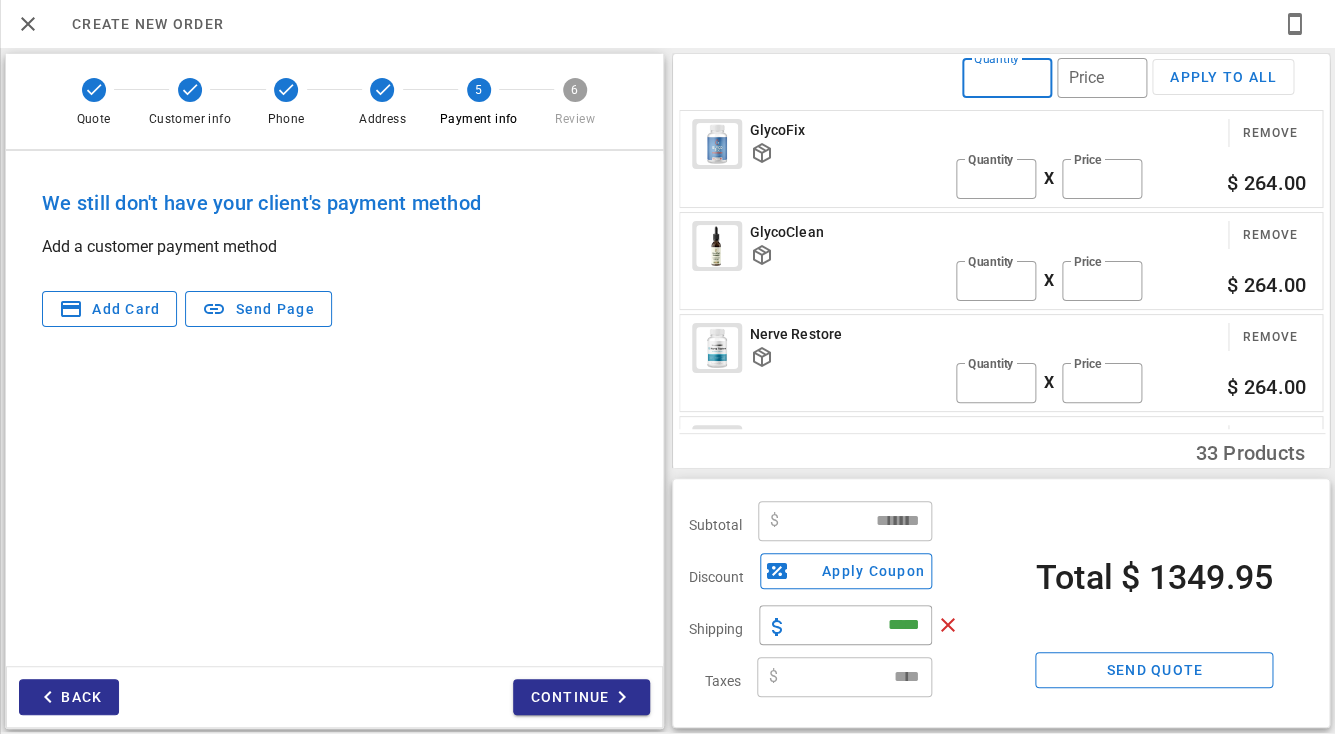 type on "*" 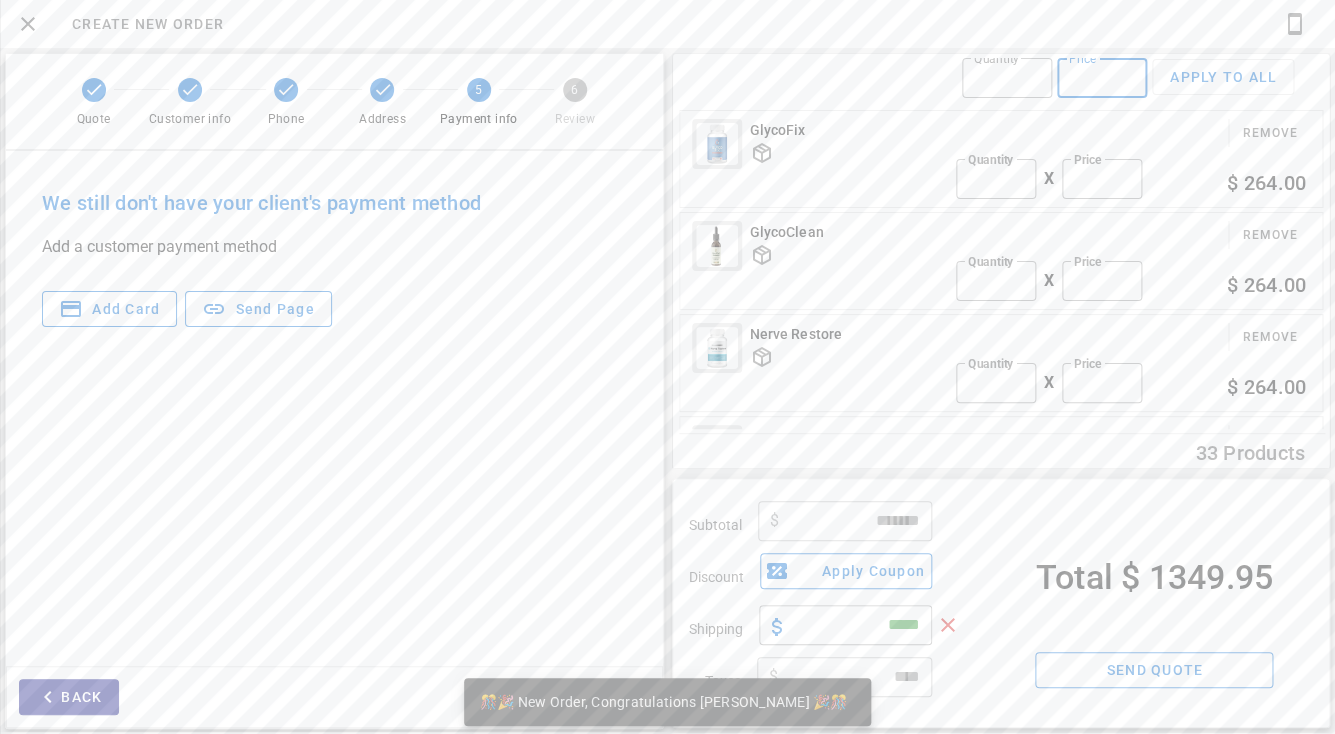 scroll, scrollTop: 0, scrollLeft: 0, axis: both 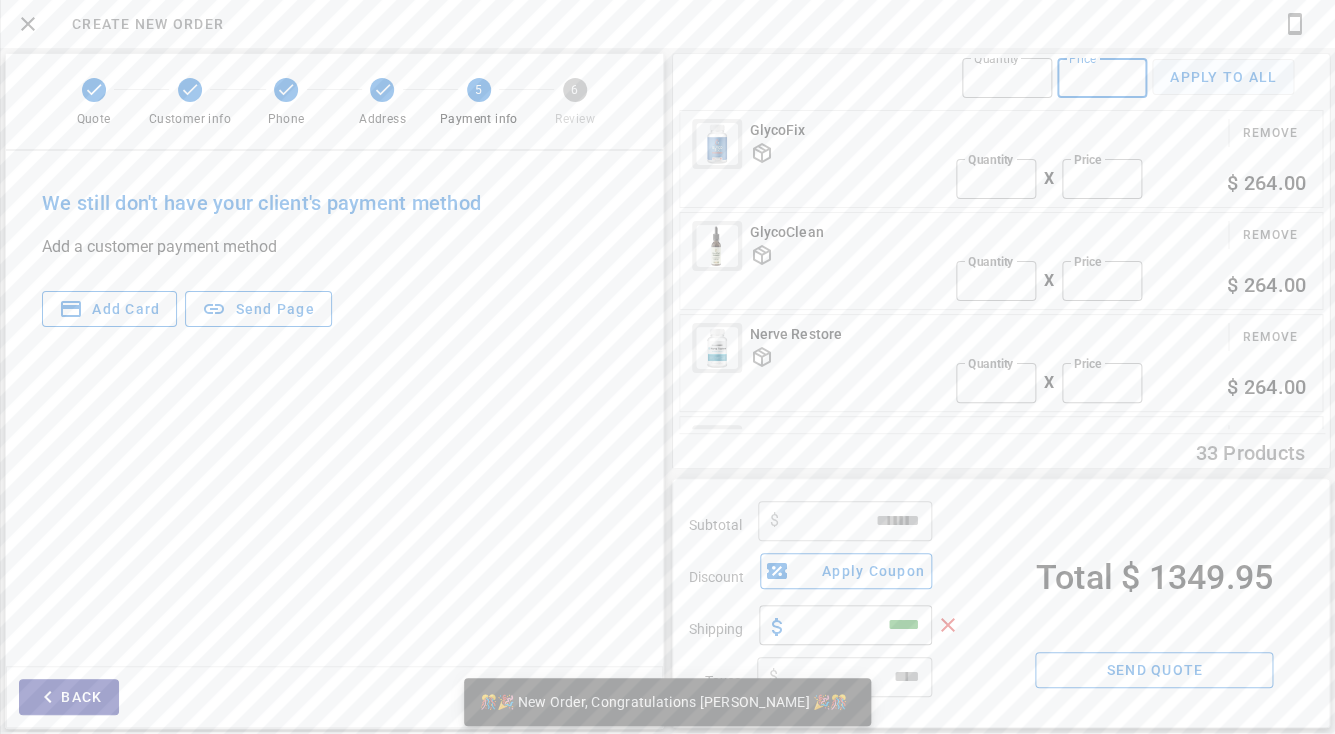 type on "**" 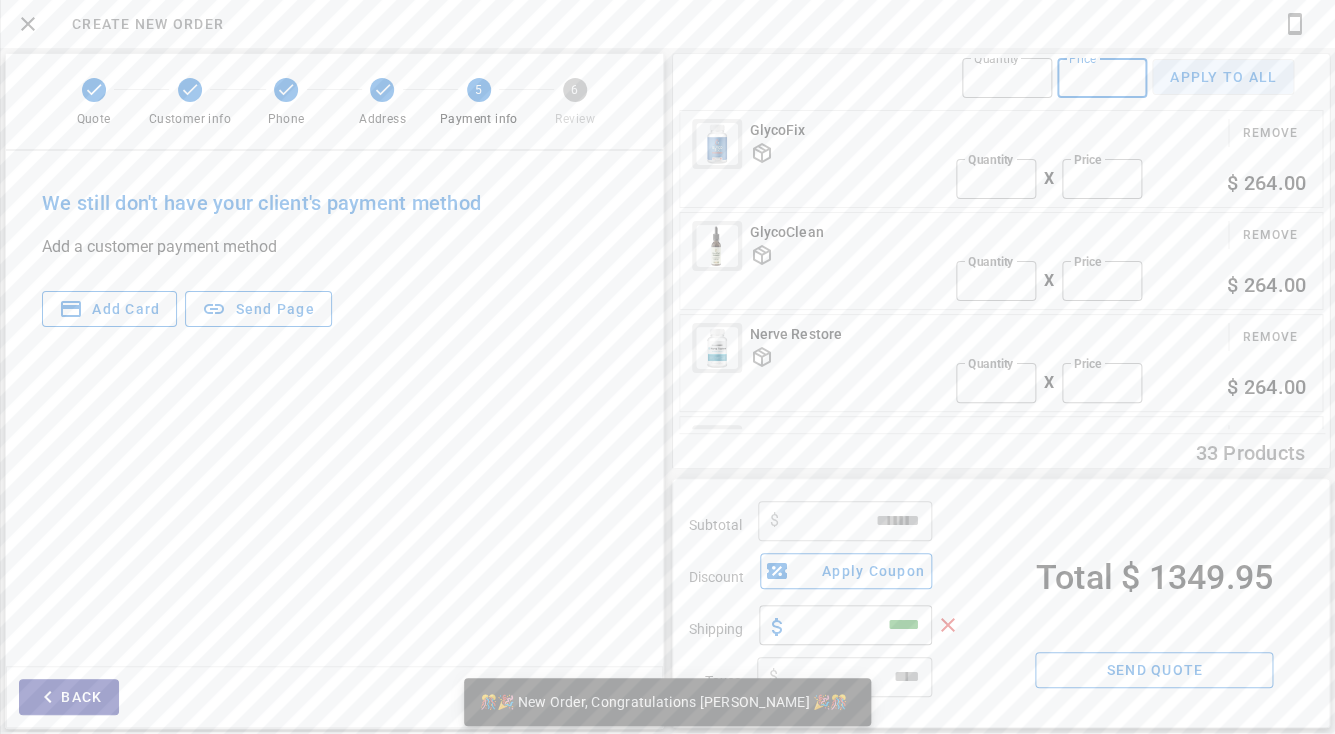 click on "Apply to all" at bounding box center (1223, 77) 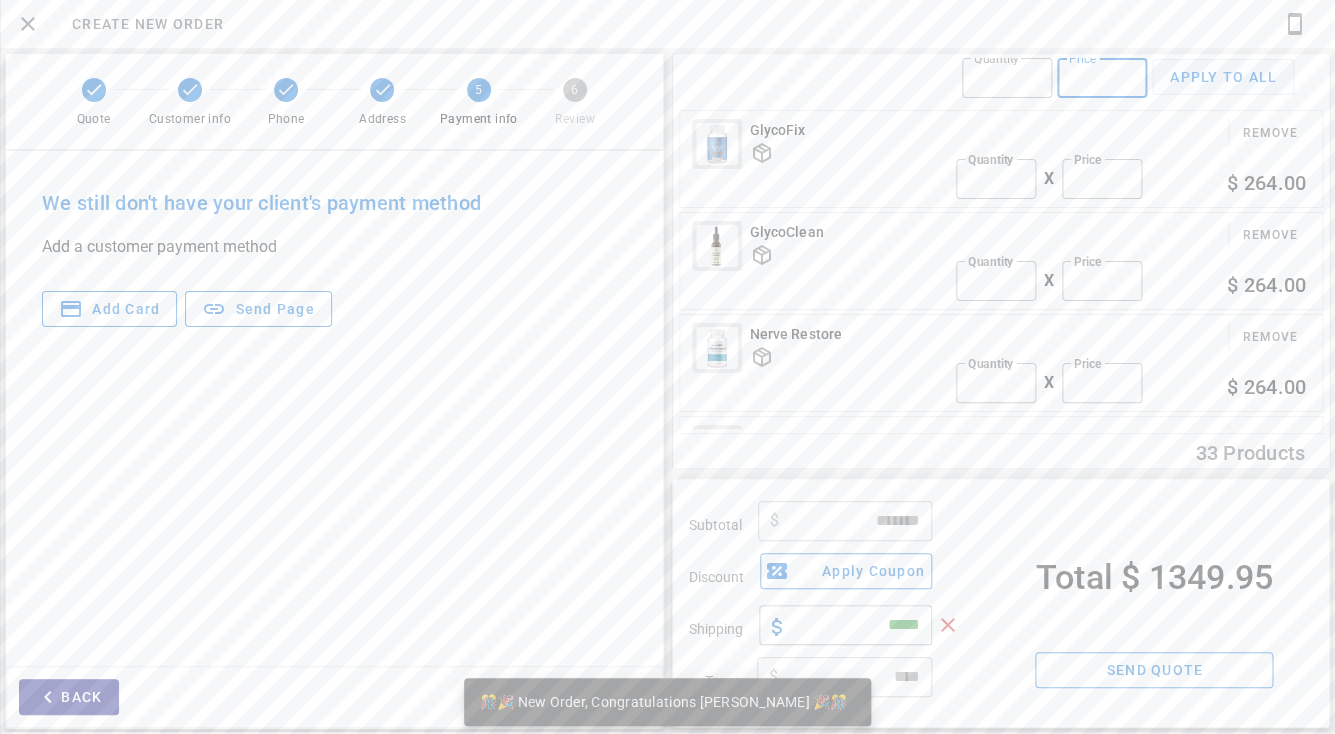 type on "*" 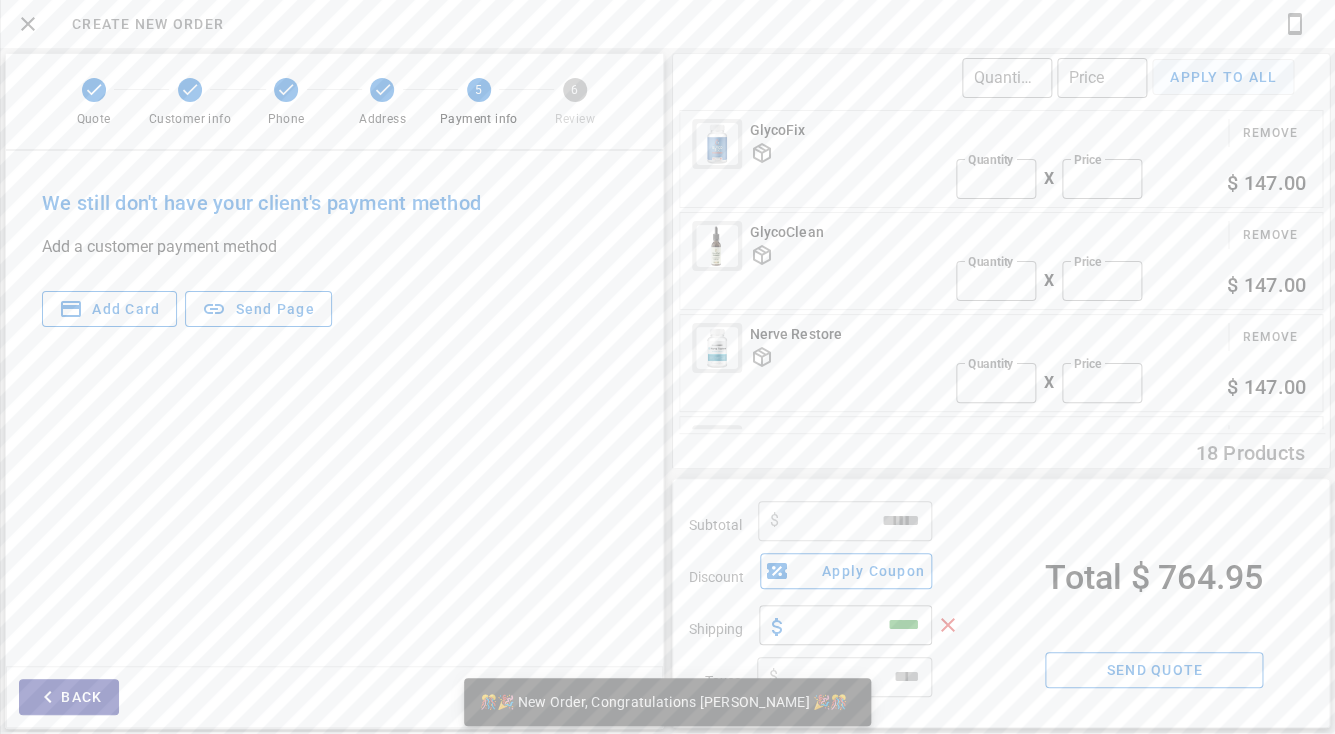 scroll, scrollTop: 999761, scrollLeft: 999659, axis: both 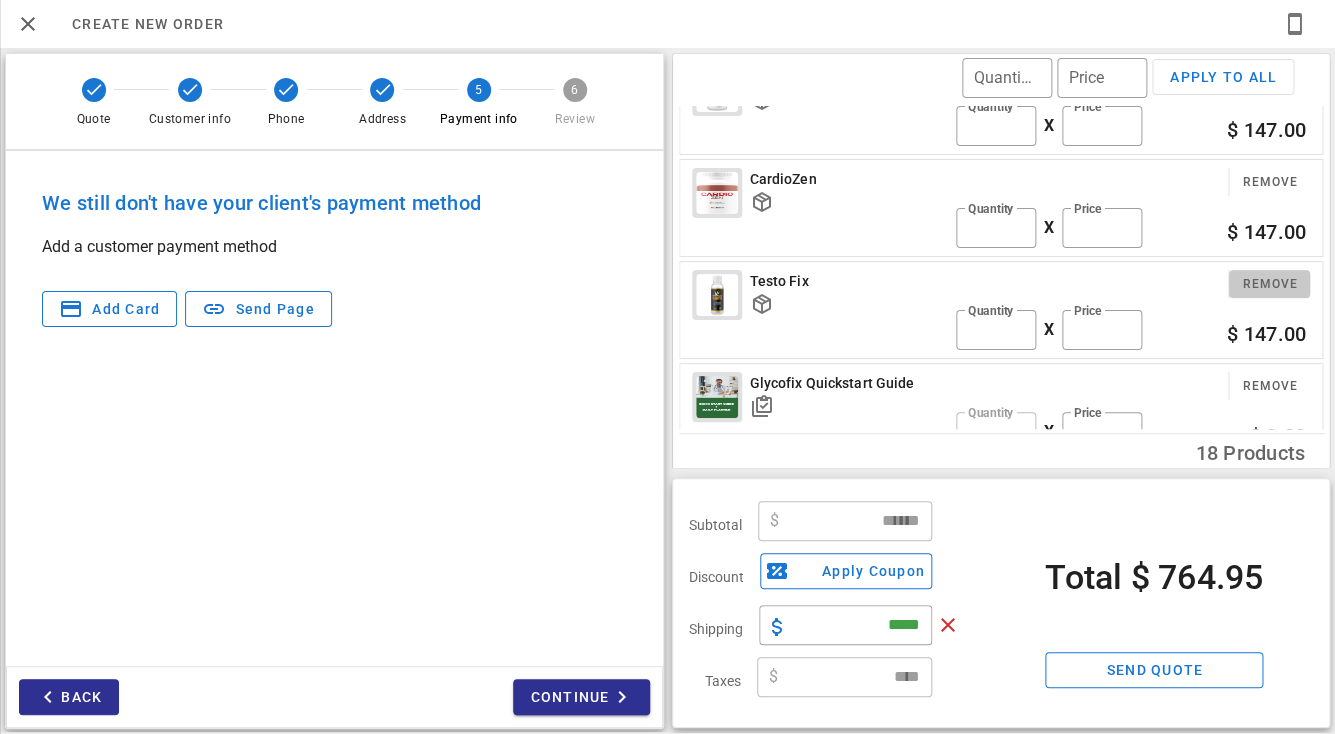 click on "Remove" at bounding box center [1269, 284] 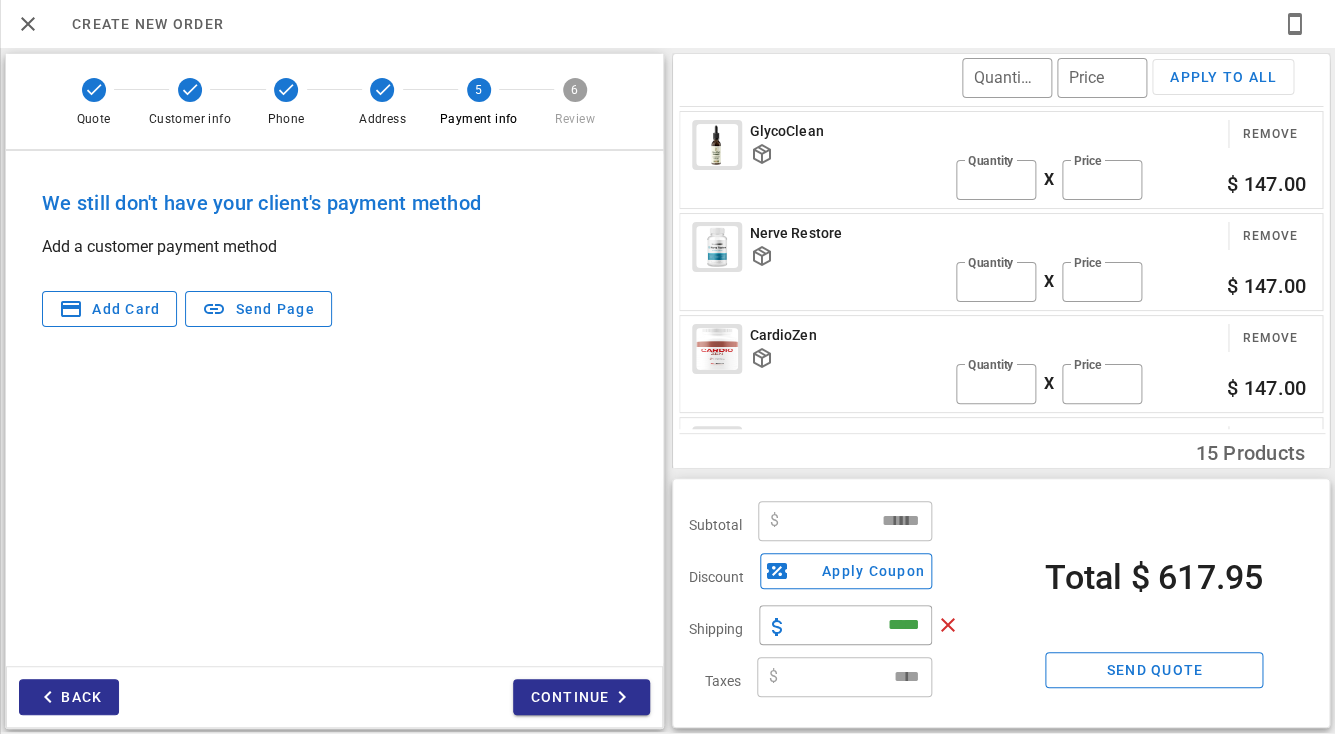 scroll, scrollTop: 0, scrollLeft: 0, axis: both 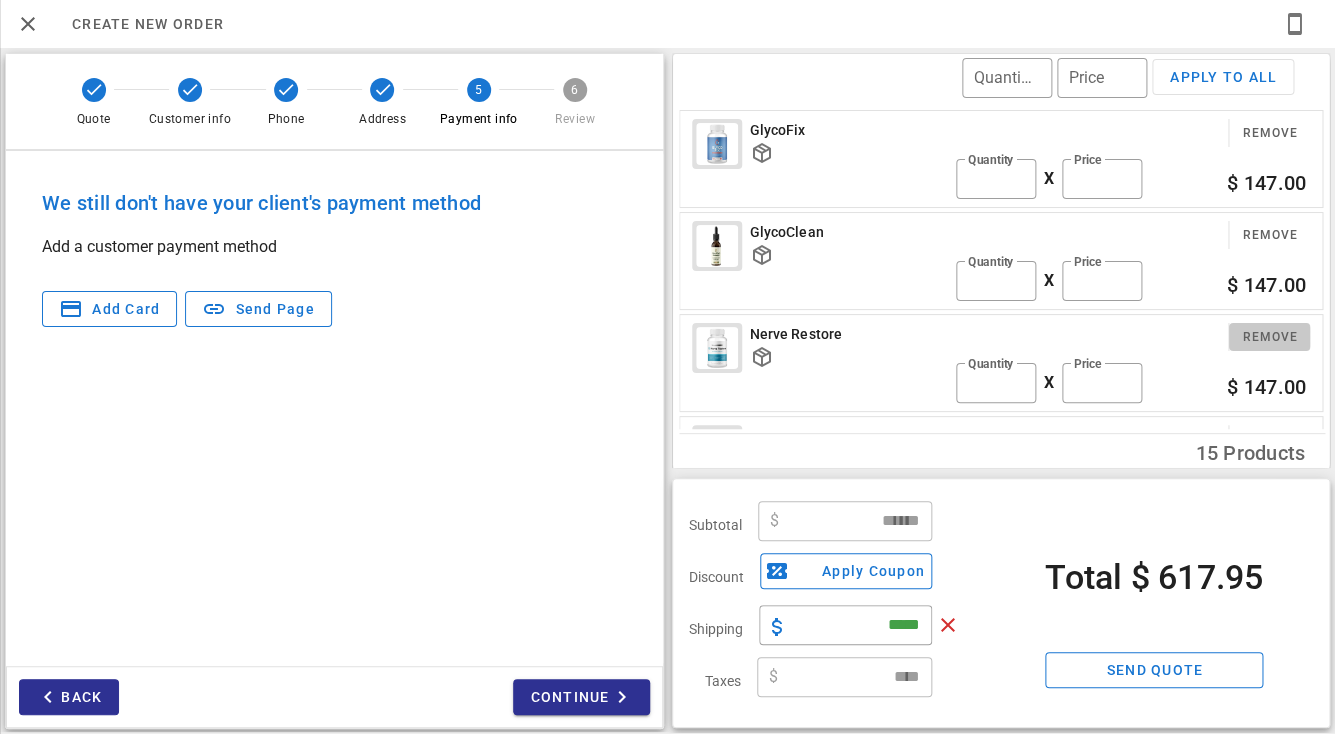 click on "Remove" at bounding box center (1269, 337) 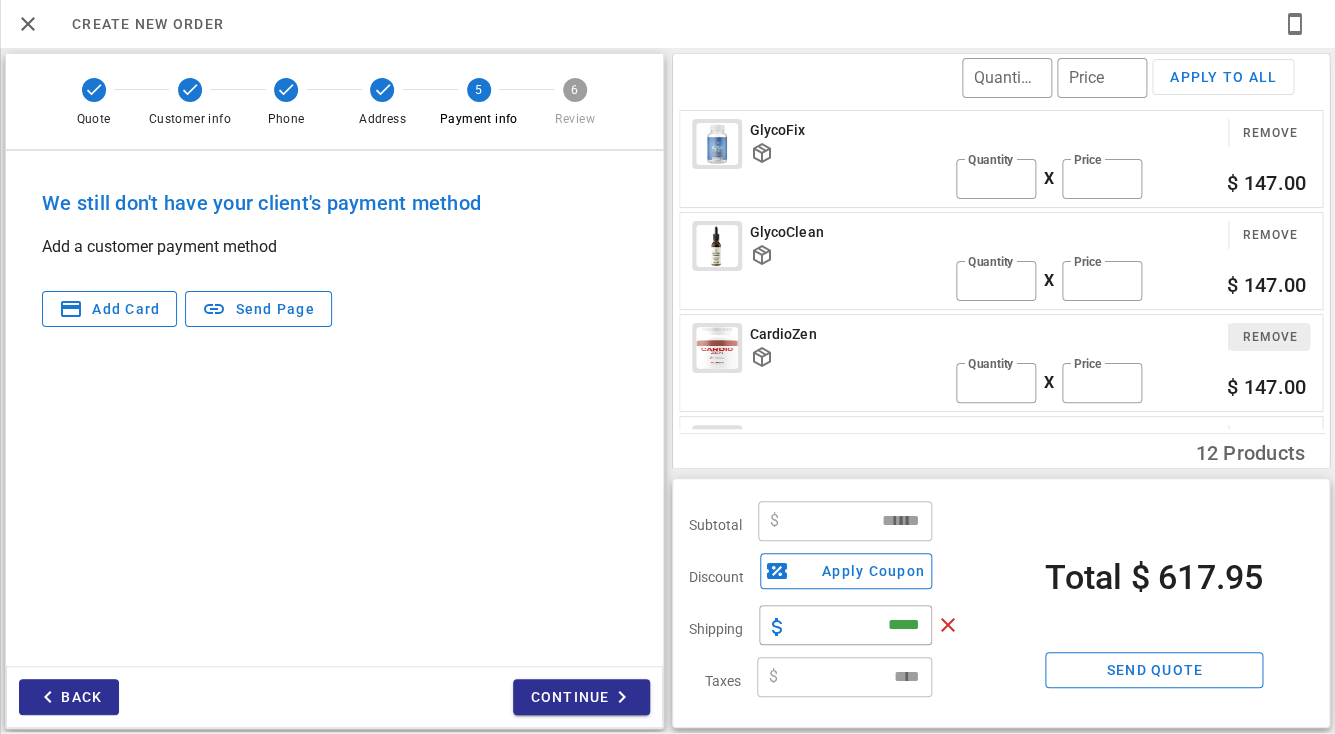 click on "Remove" at bounding box center (1269, 337) 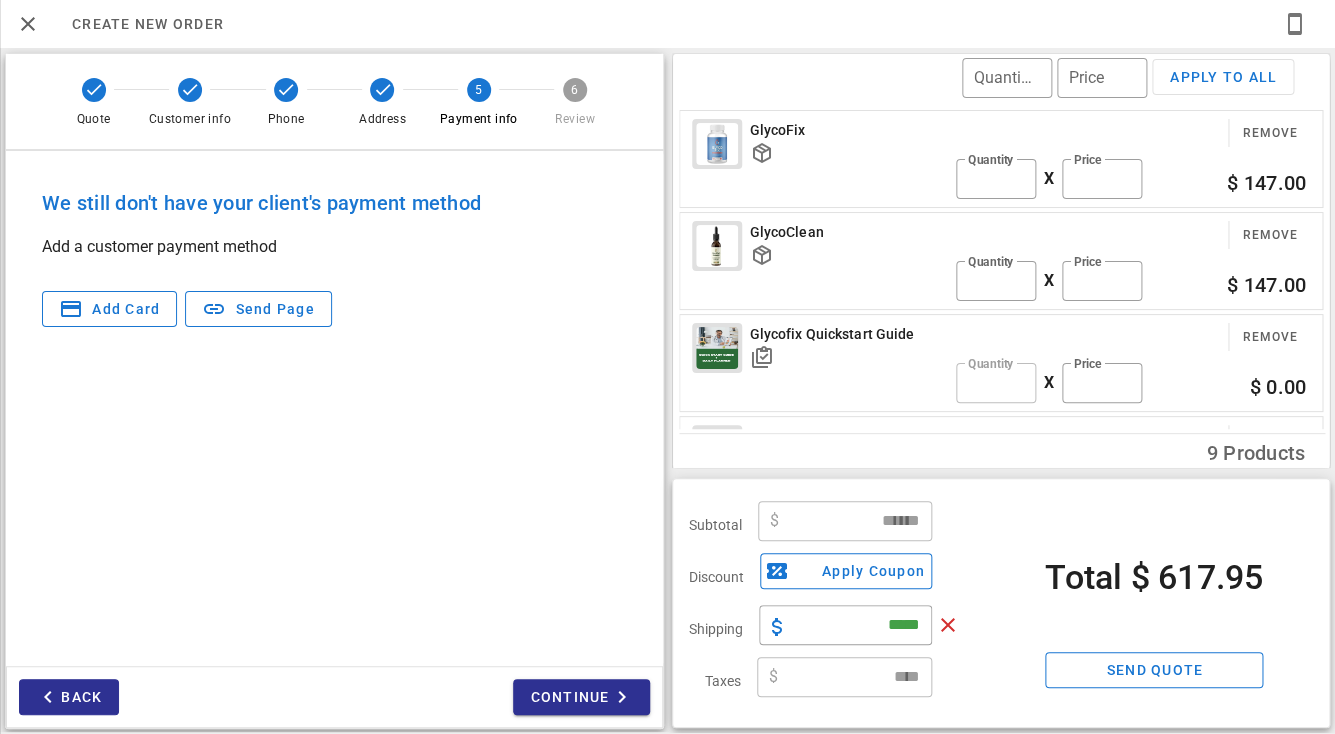 type on "******" 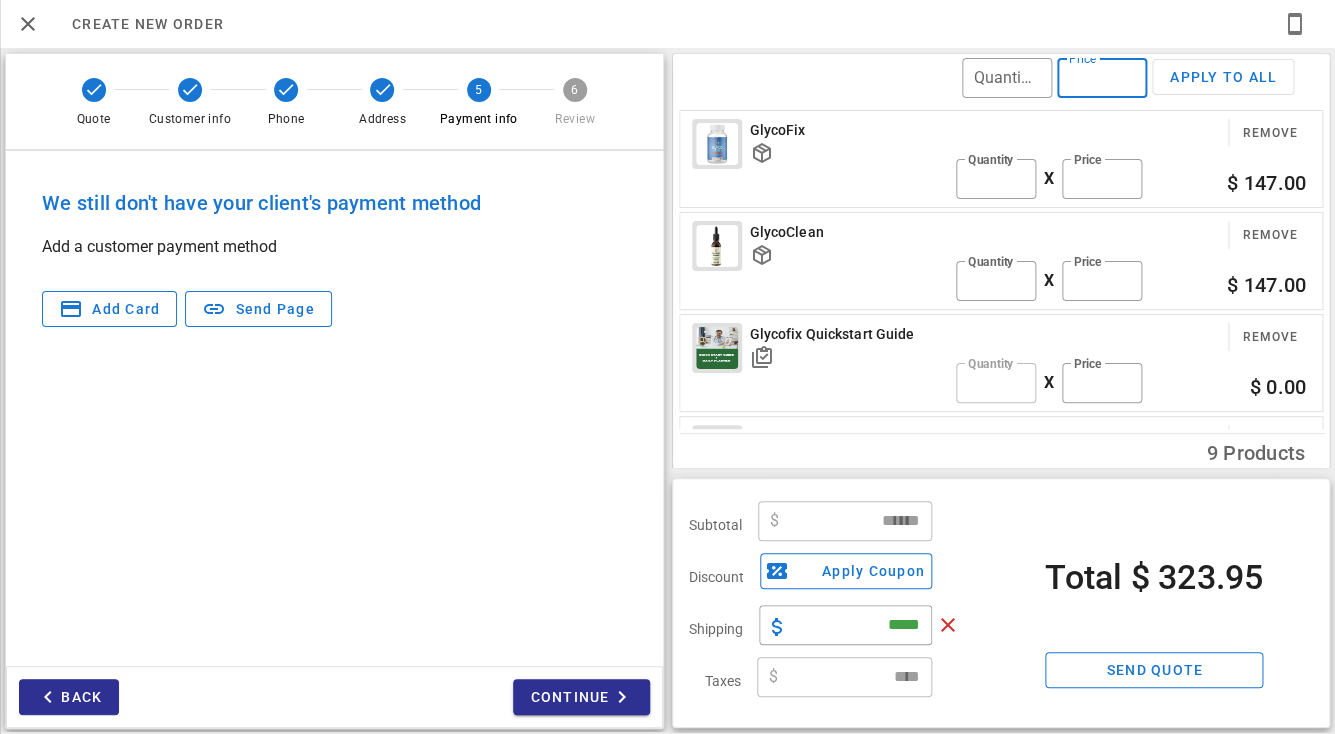 click on "Price" at bounding box center [1102, 78] 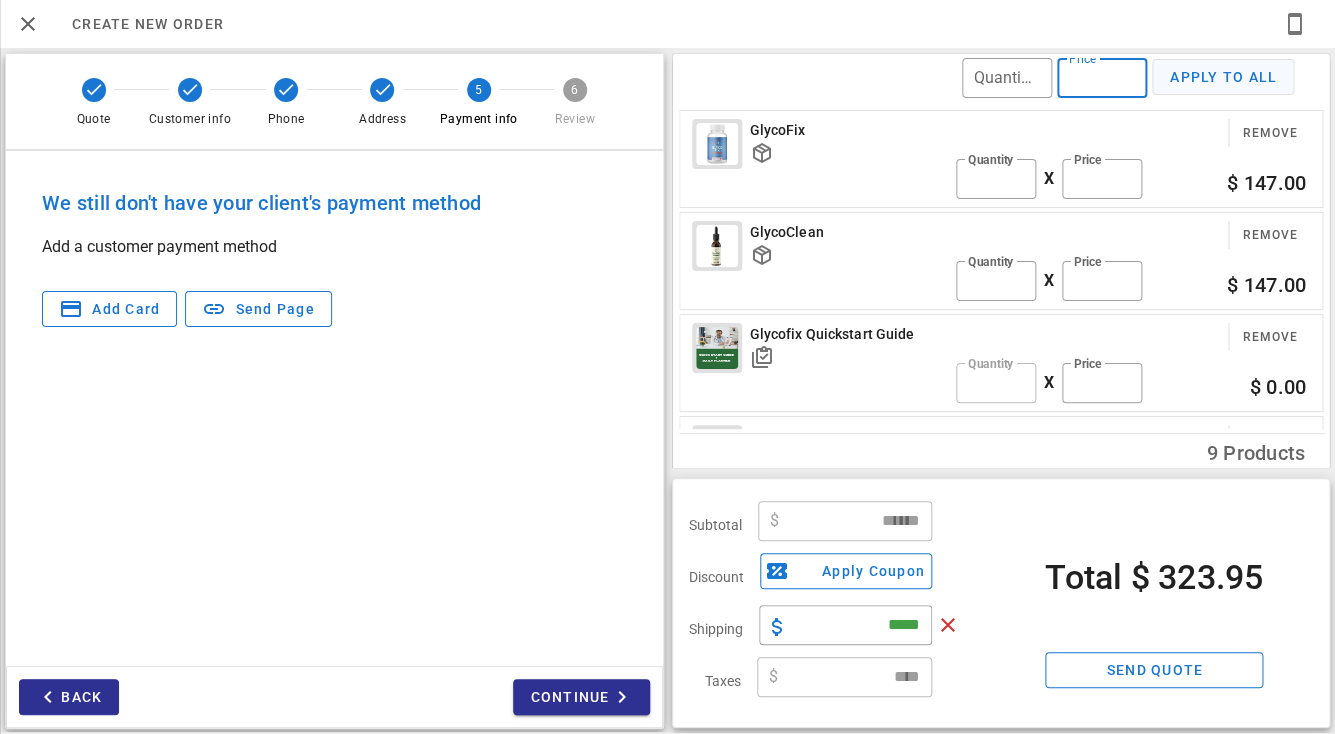 type on "**" 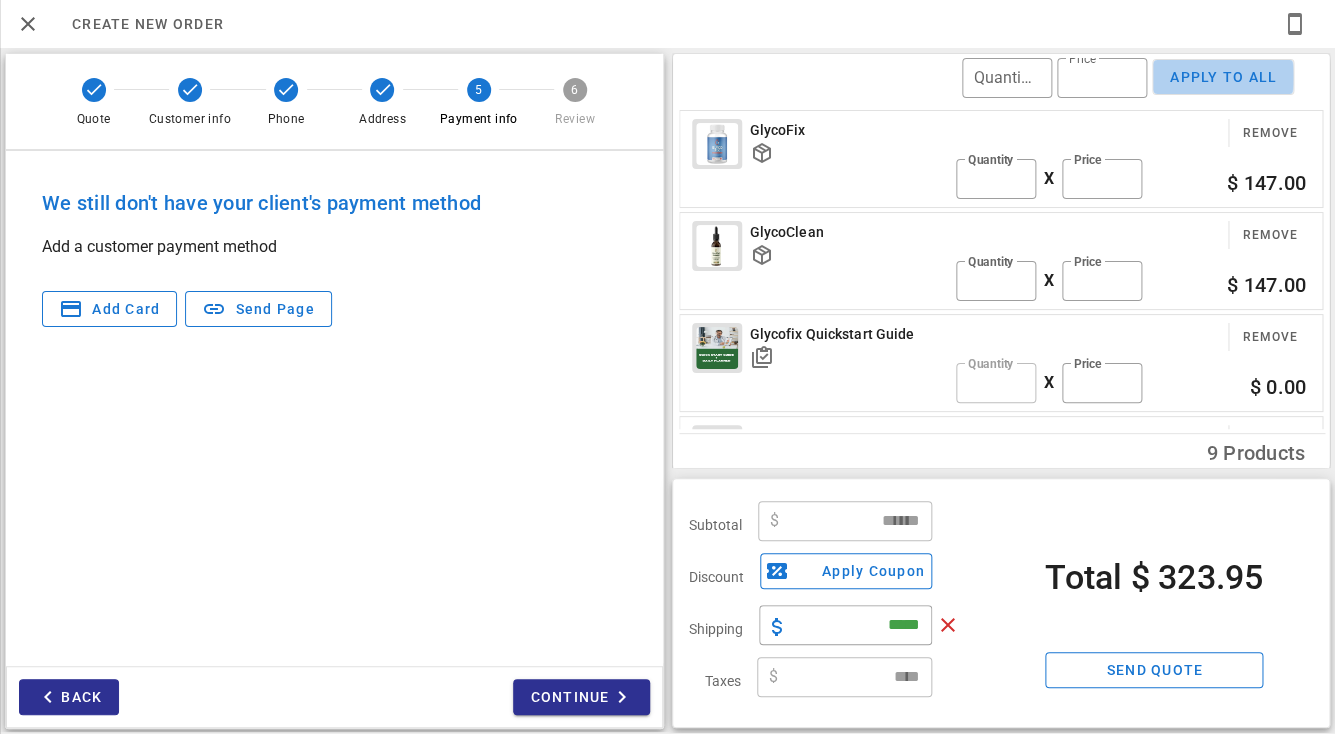 click on "Apply to all" at bounding box center (1223, 77) 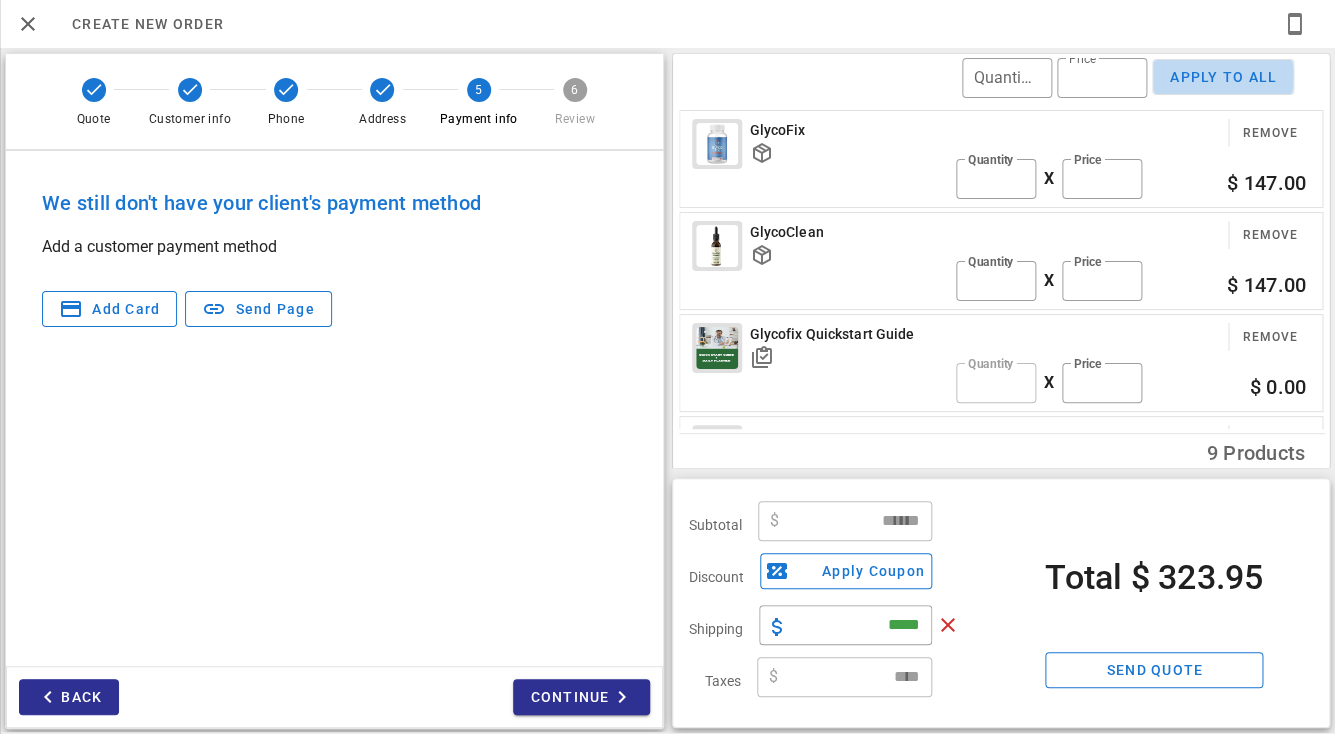 type on "**" 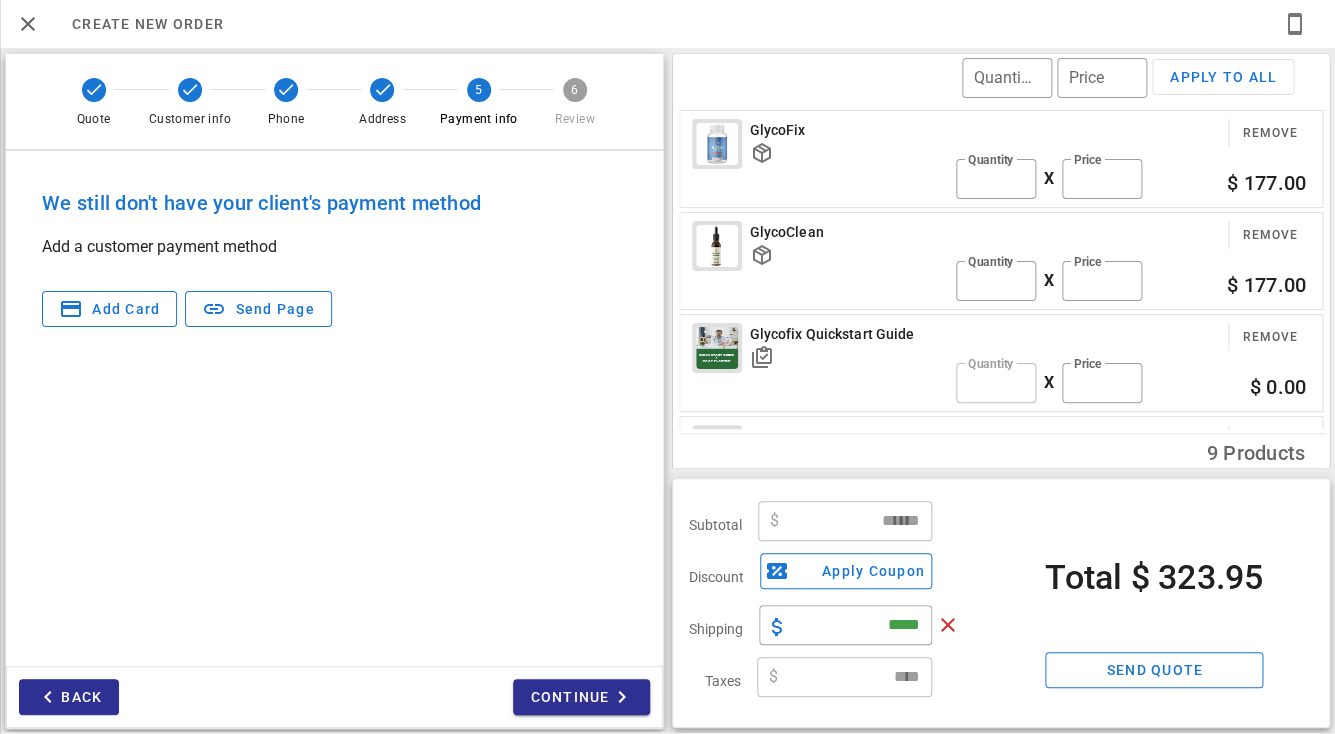 type on "******" 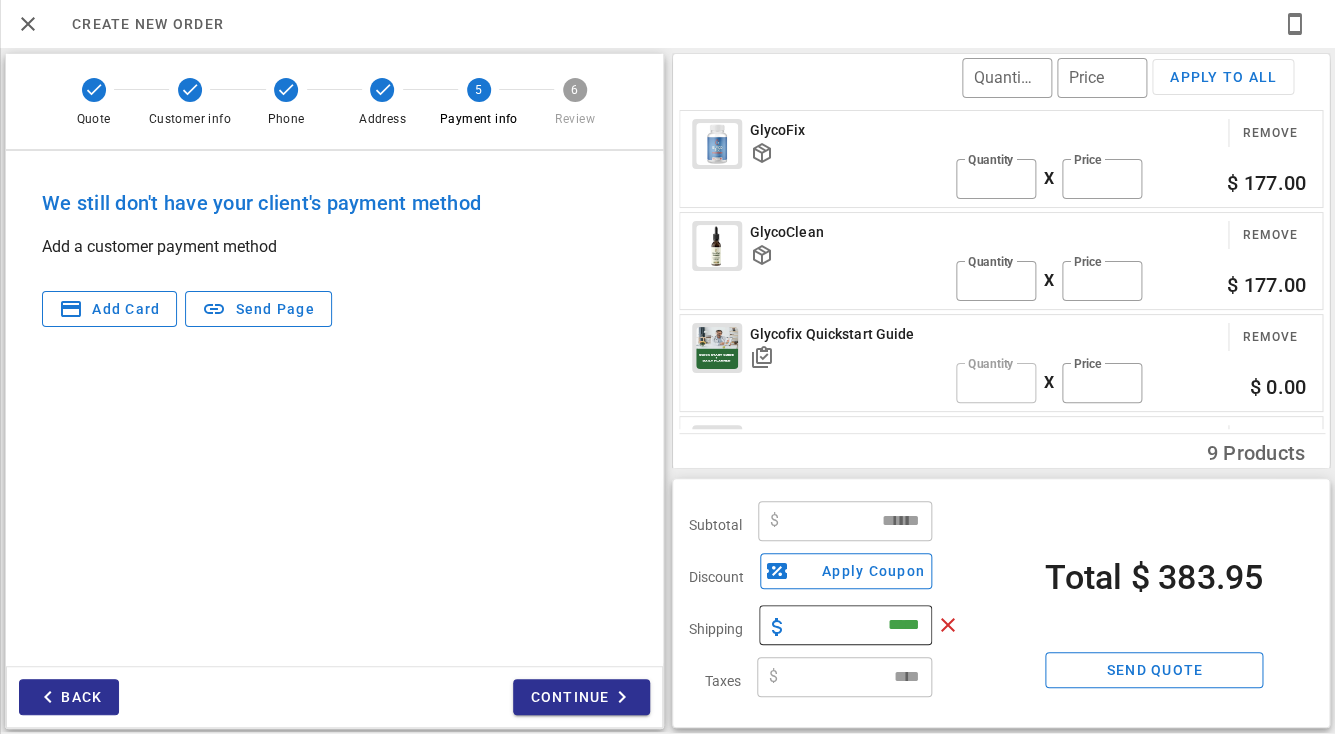 click on "*****" at bounding box center [858, 625] 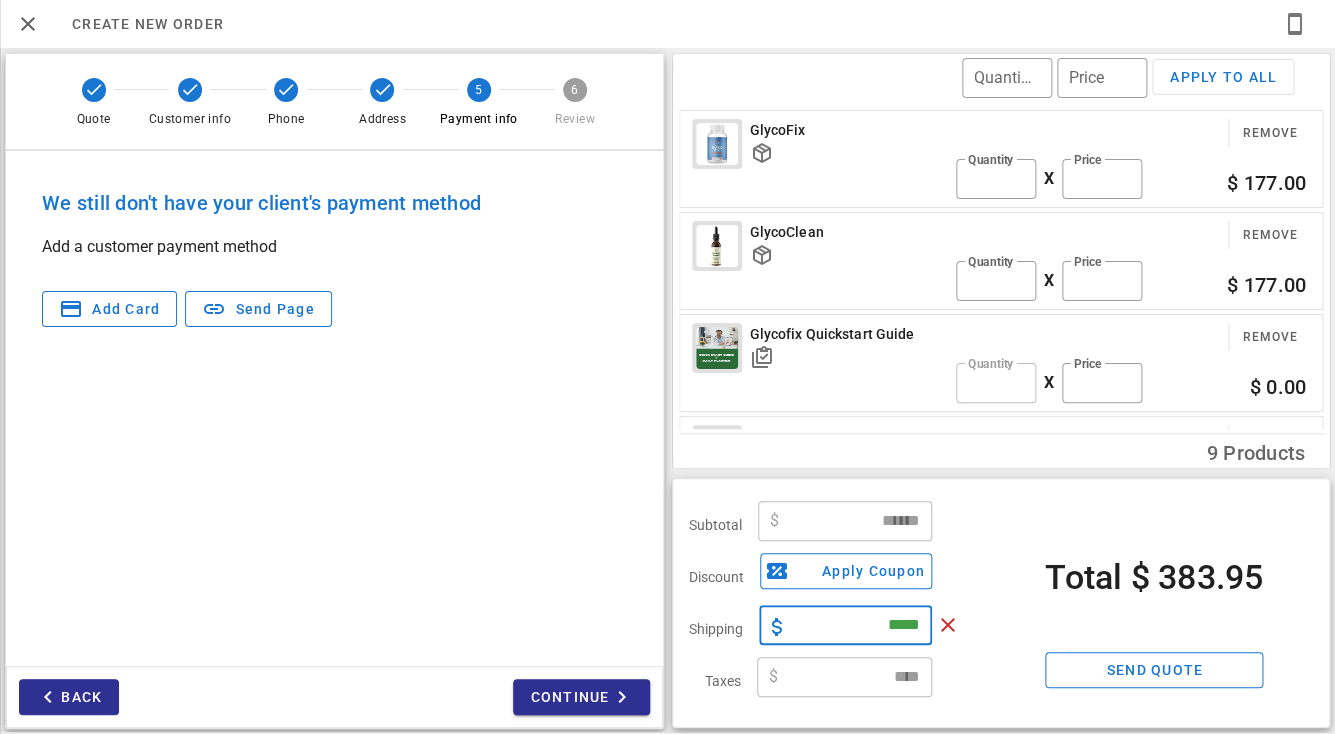 click on "*****" at bounding box center [858, 625] 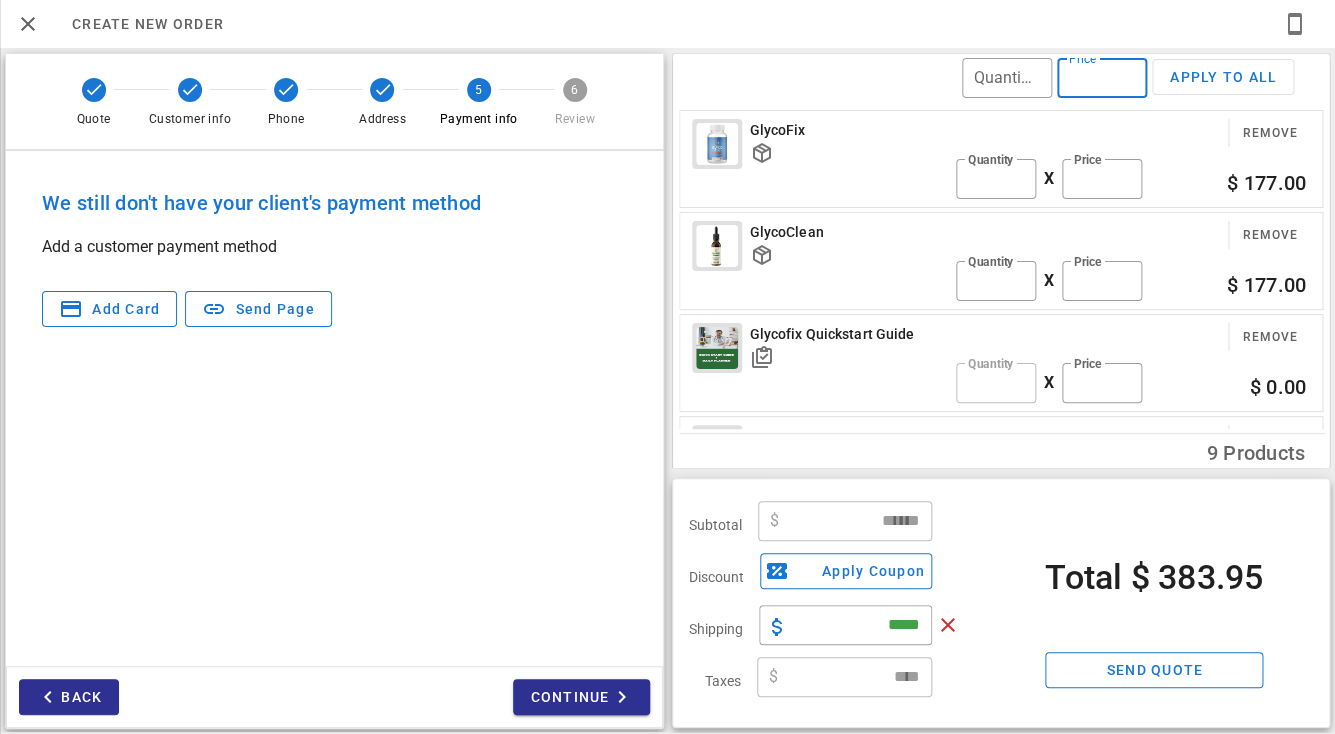 click on "Price" at bounding box center (1102, 78) 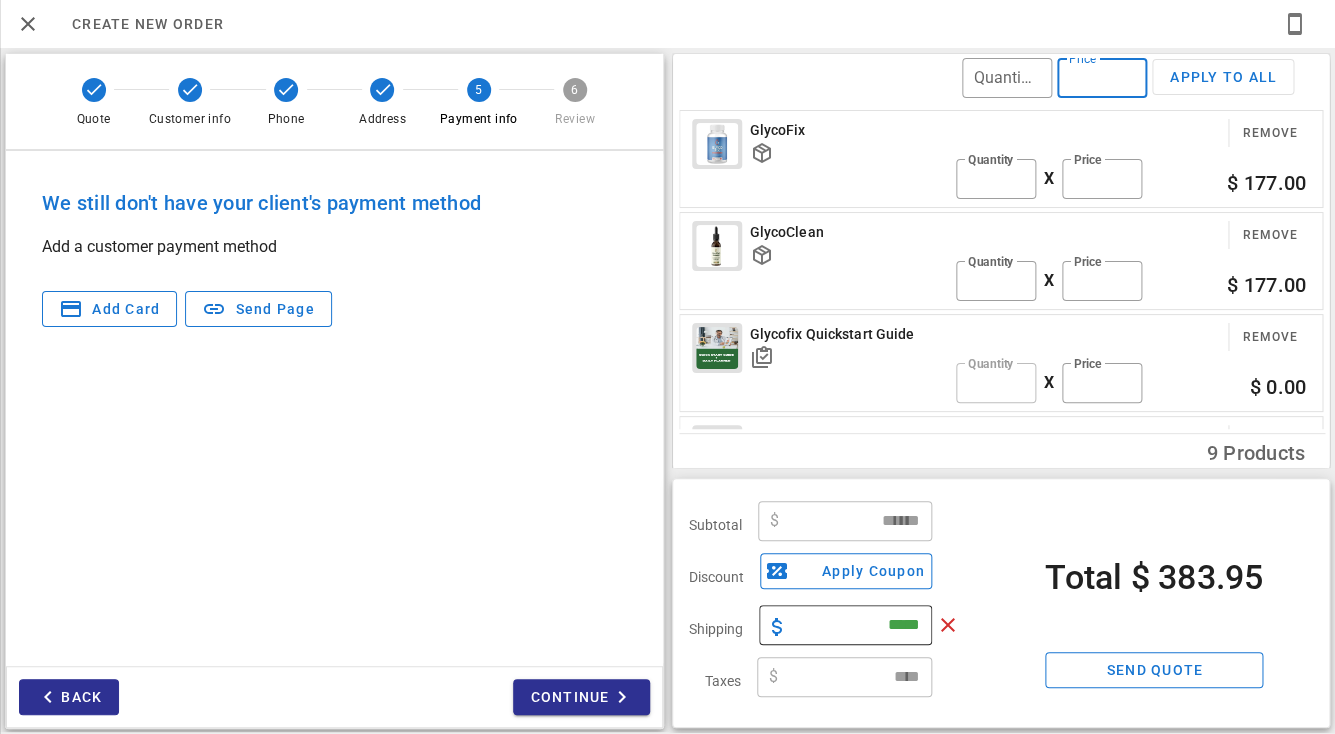 click on "*****" at bounding box center (858, 625) 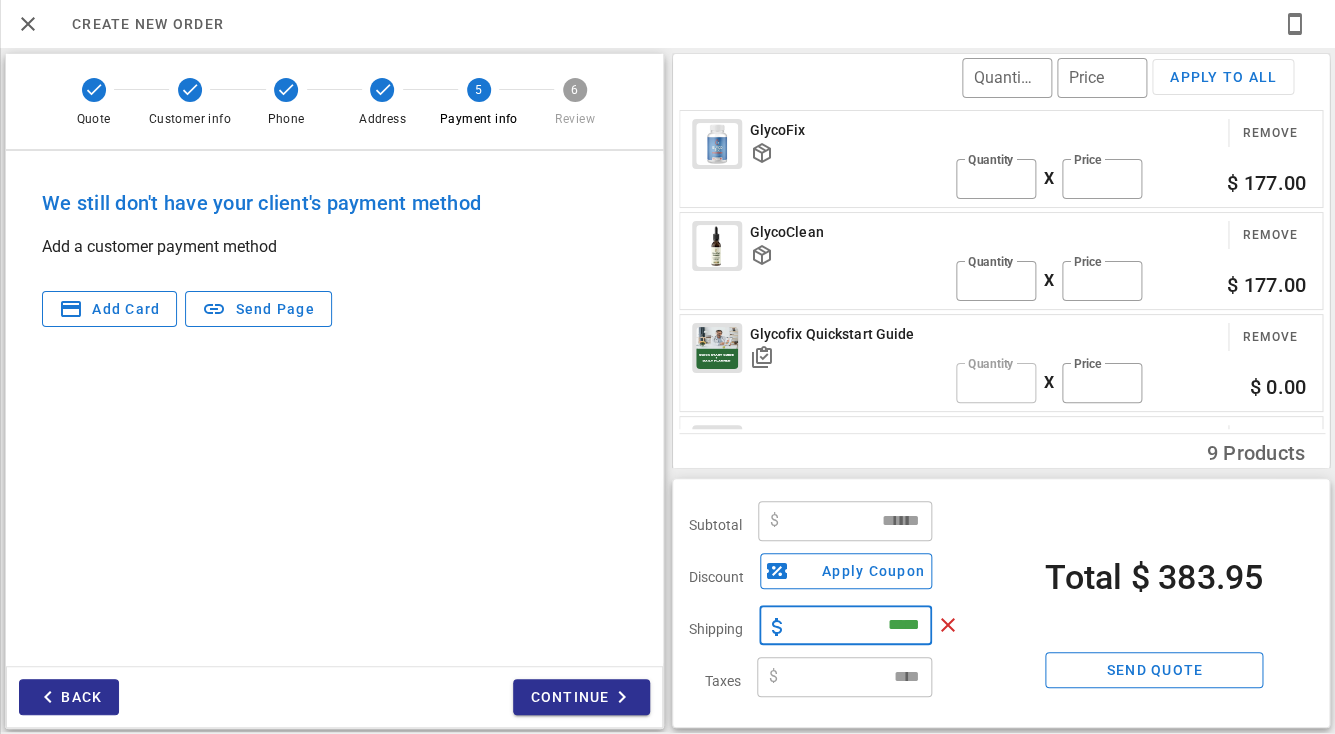 click on "*****" at bounding box center (858, 625) 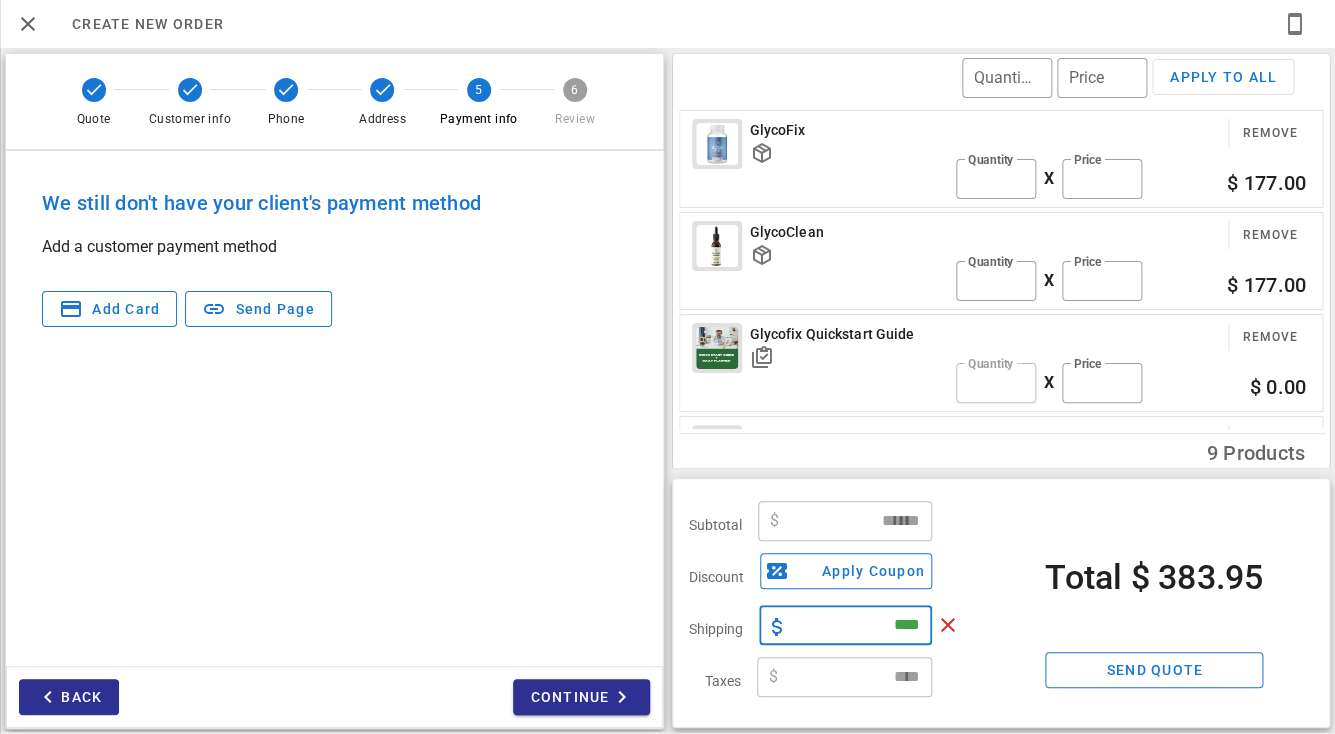 type on "****" 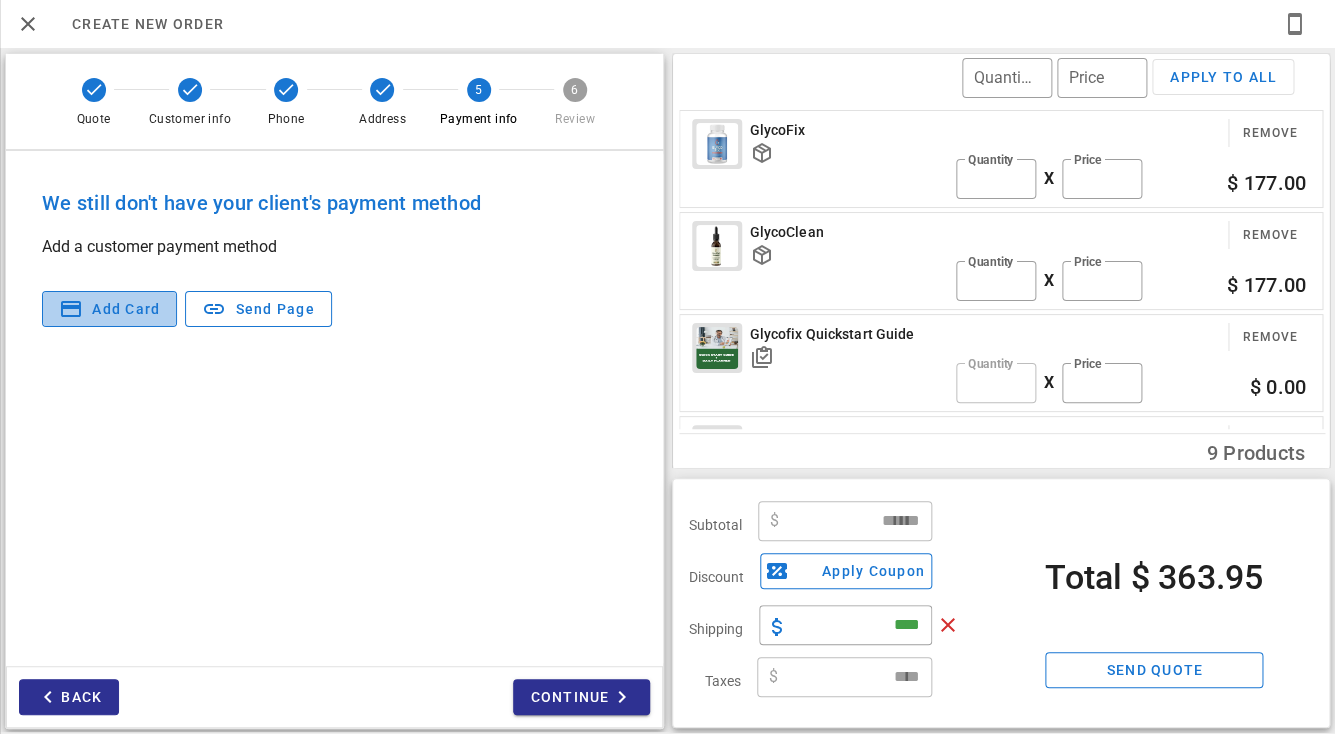 click on "Add card" at bounding box center (125, 309) 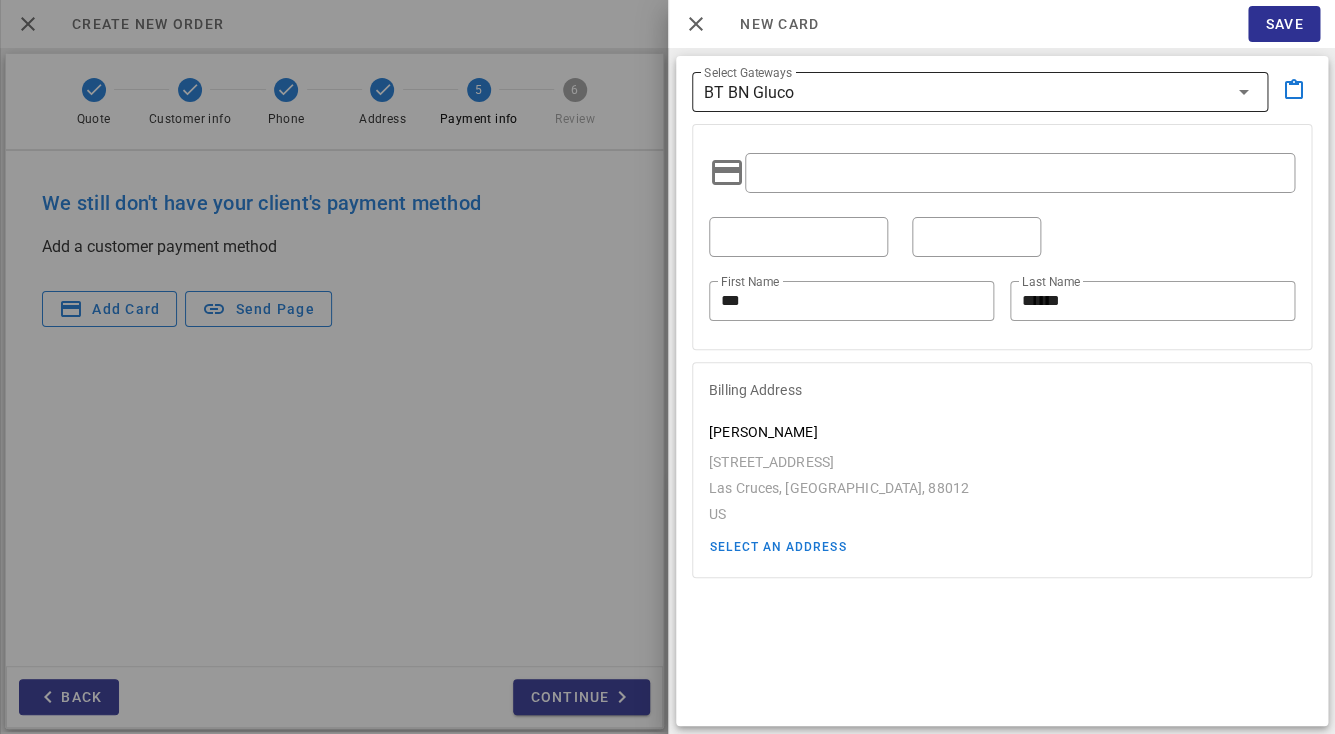 click on "BT BN Gluco" at bounding box center [966, 92] 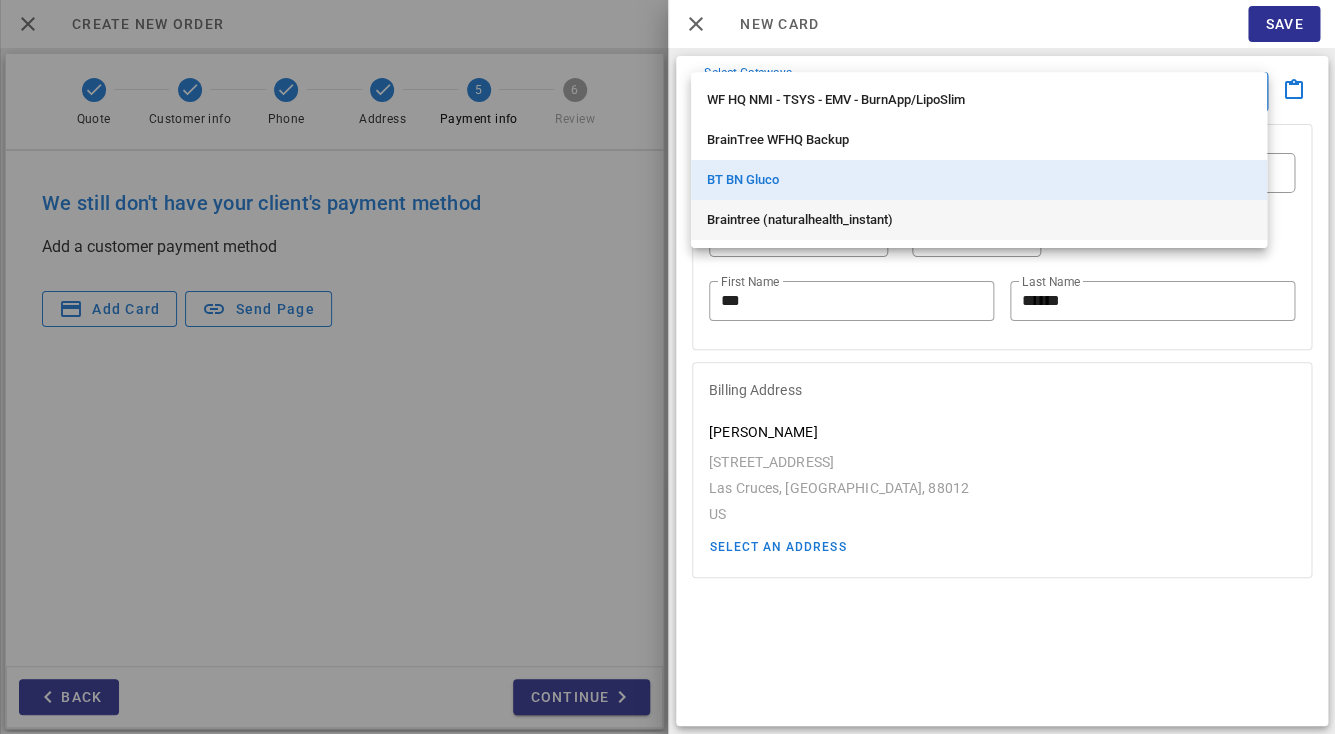 click on "Braintree (naturalhealth_instant)" at bounding box center (979, 220) 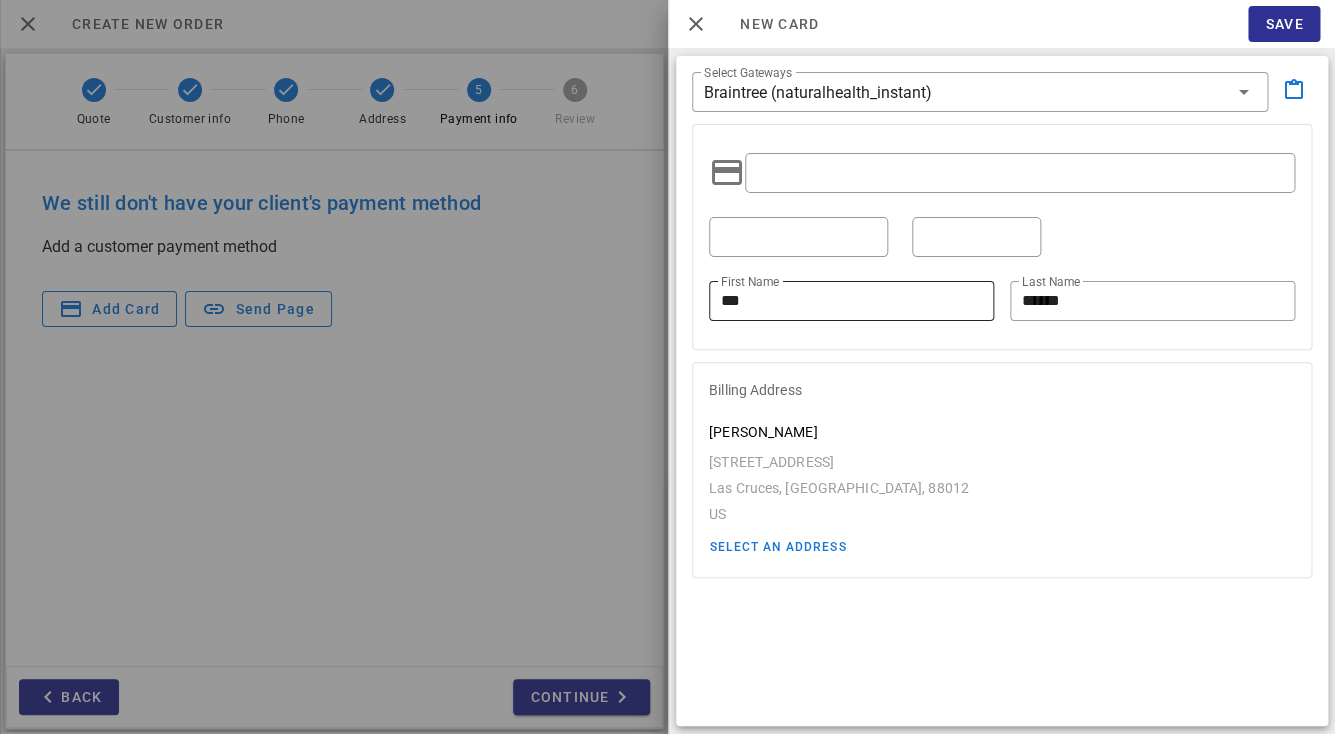 click on "***" at bounding box center (851, 301) 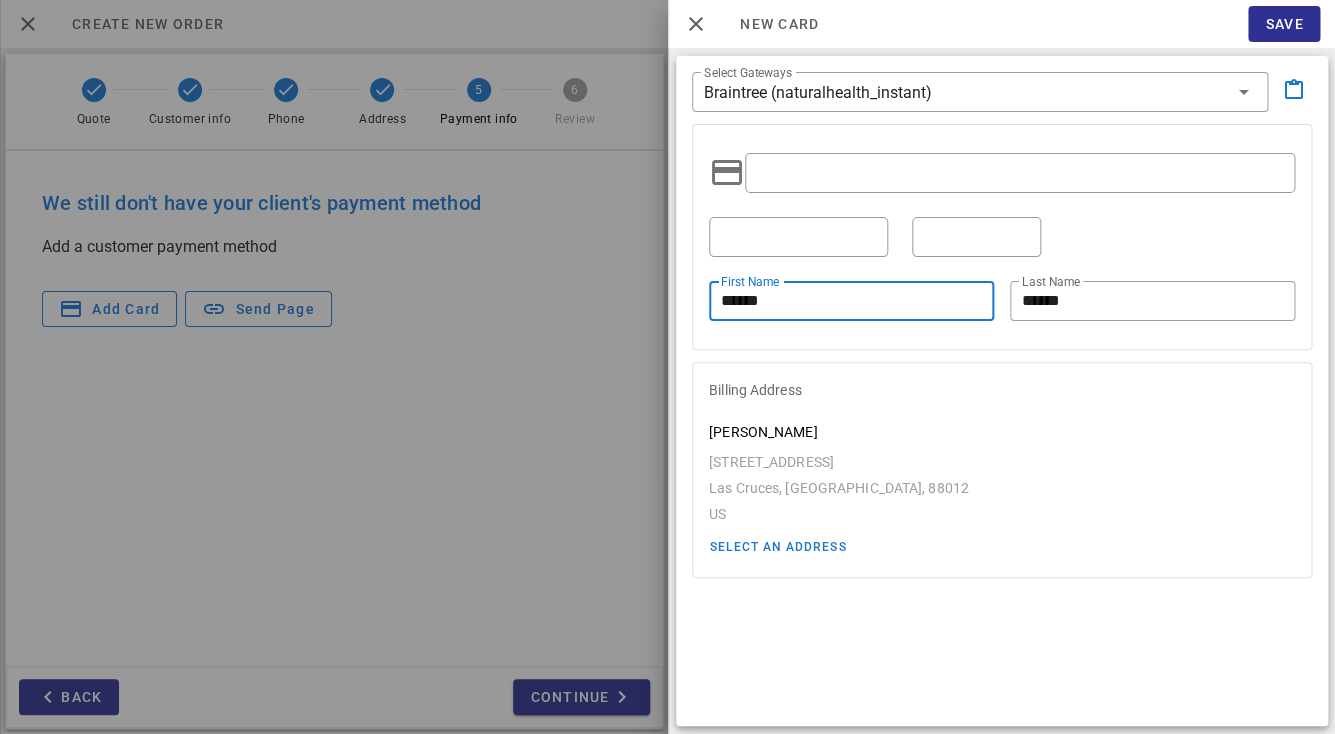 type on "******" 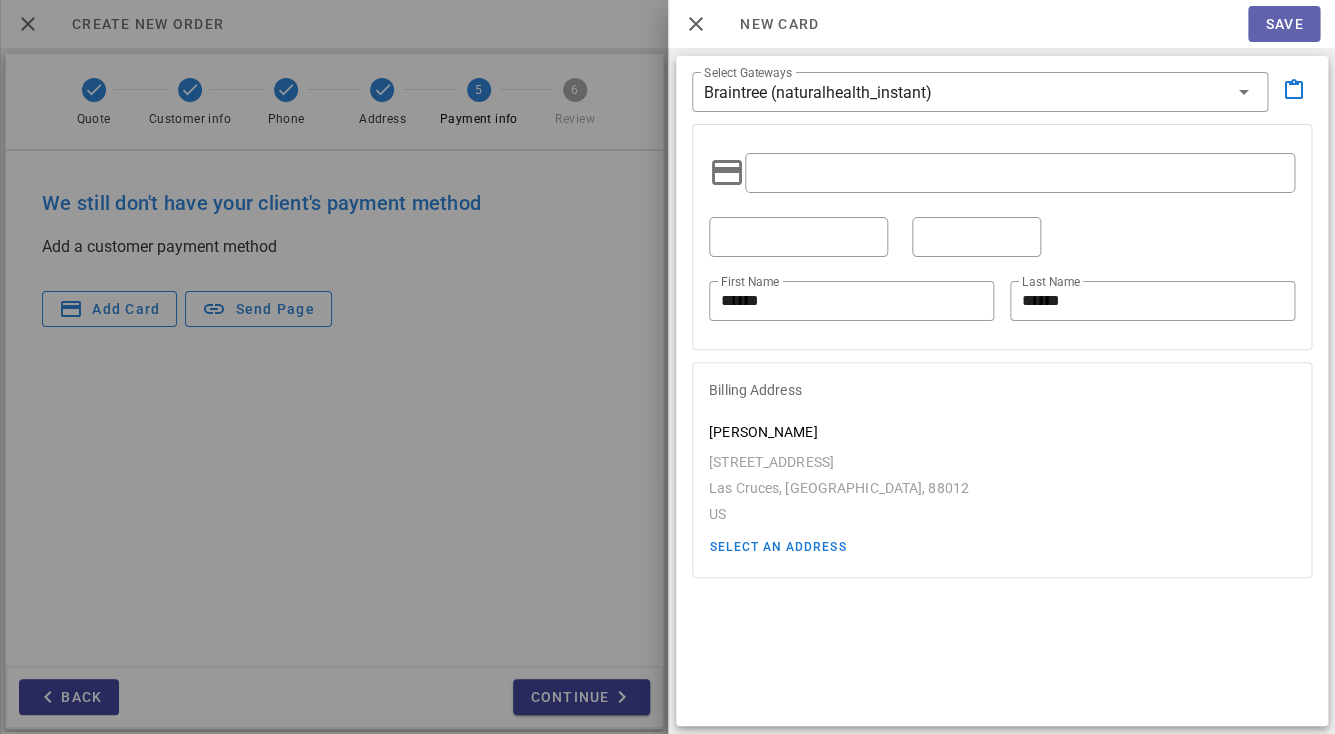 click on "Save" at bounding box center [1283, 24] 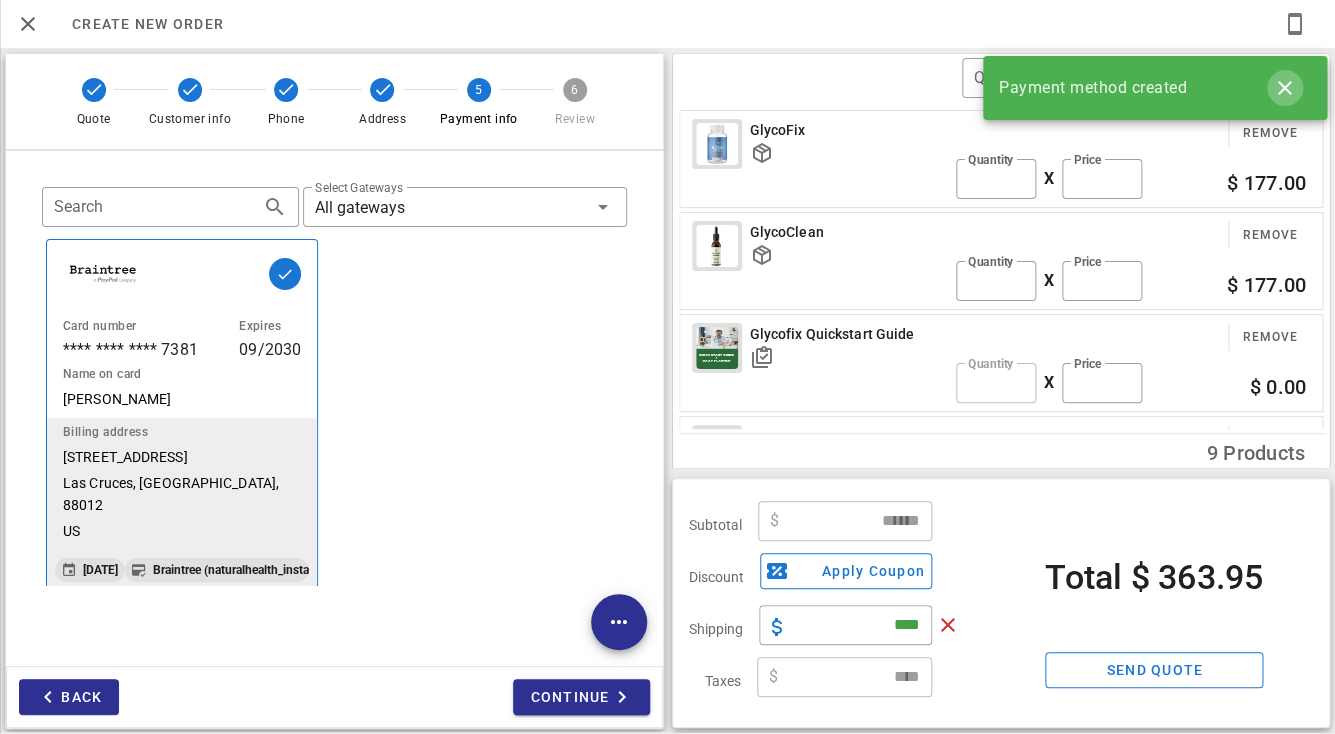 click at bounding box center [1285, 88] 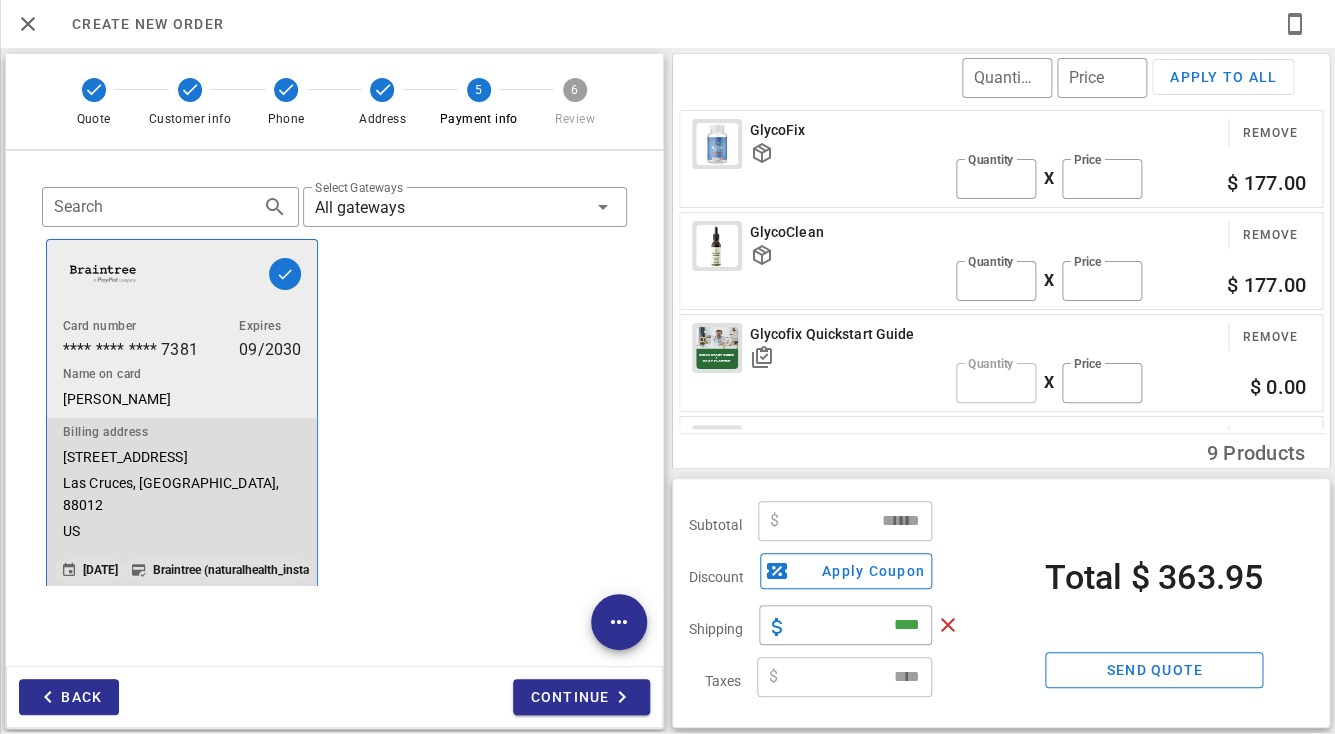 click on "Name on card  Tom Gockel" at bounding box center (182, 387) 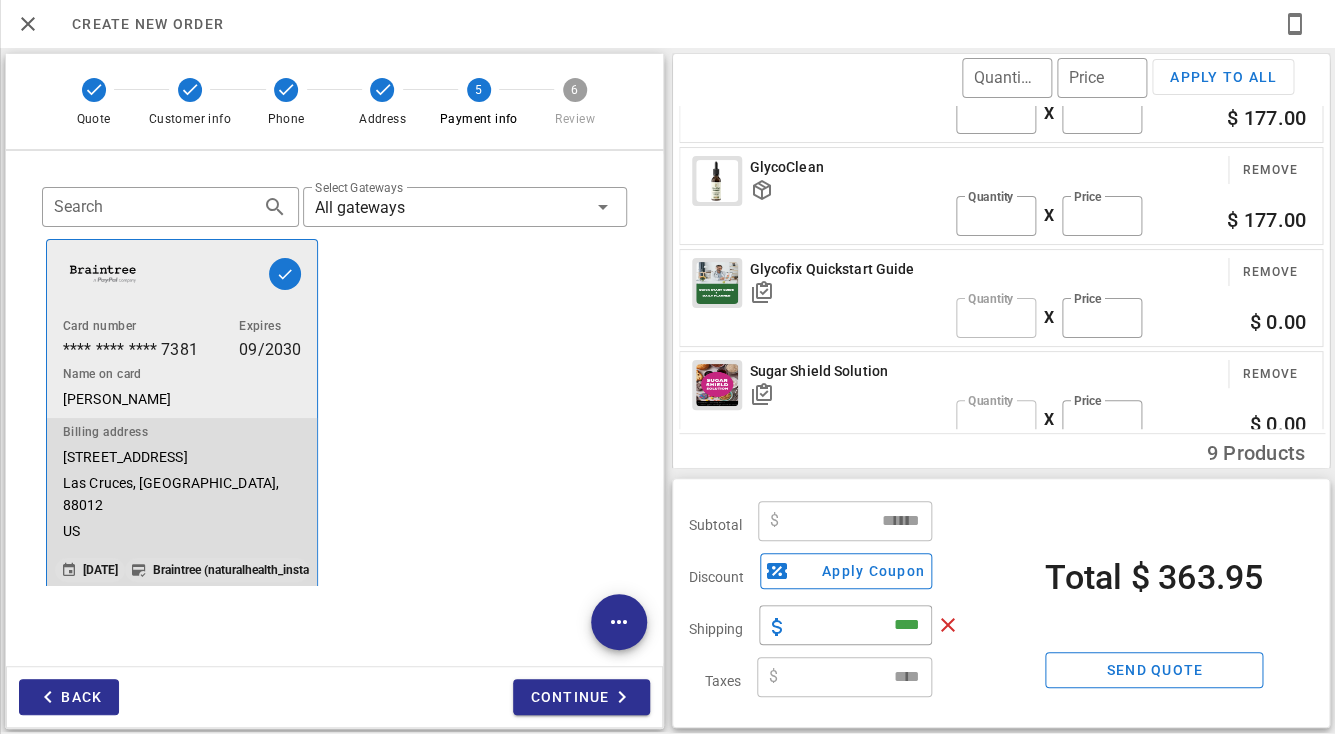 scroll, scrollTop: 69, scrollLeft: 0, axis: vertical 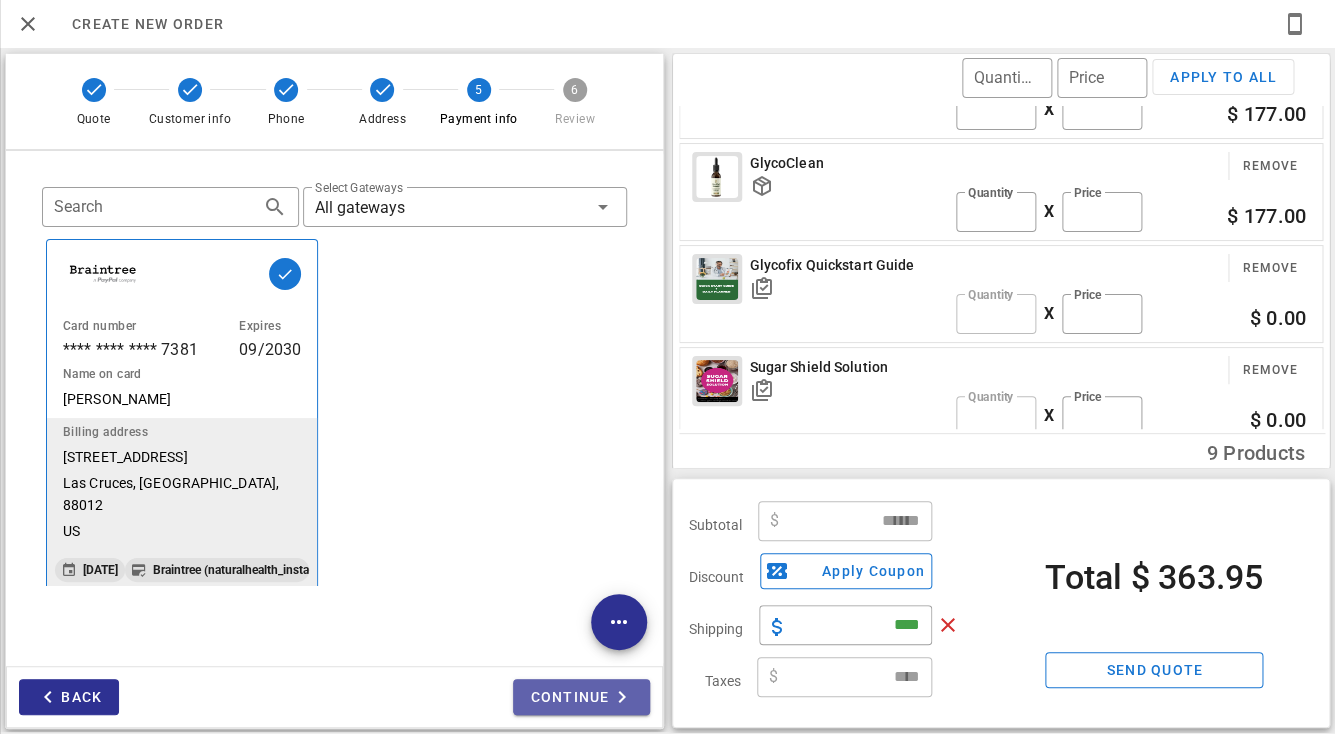 click on "Continue" at bounding box center [581, 697] 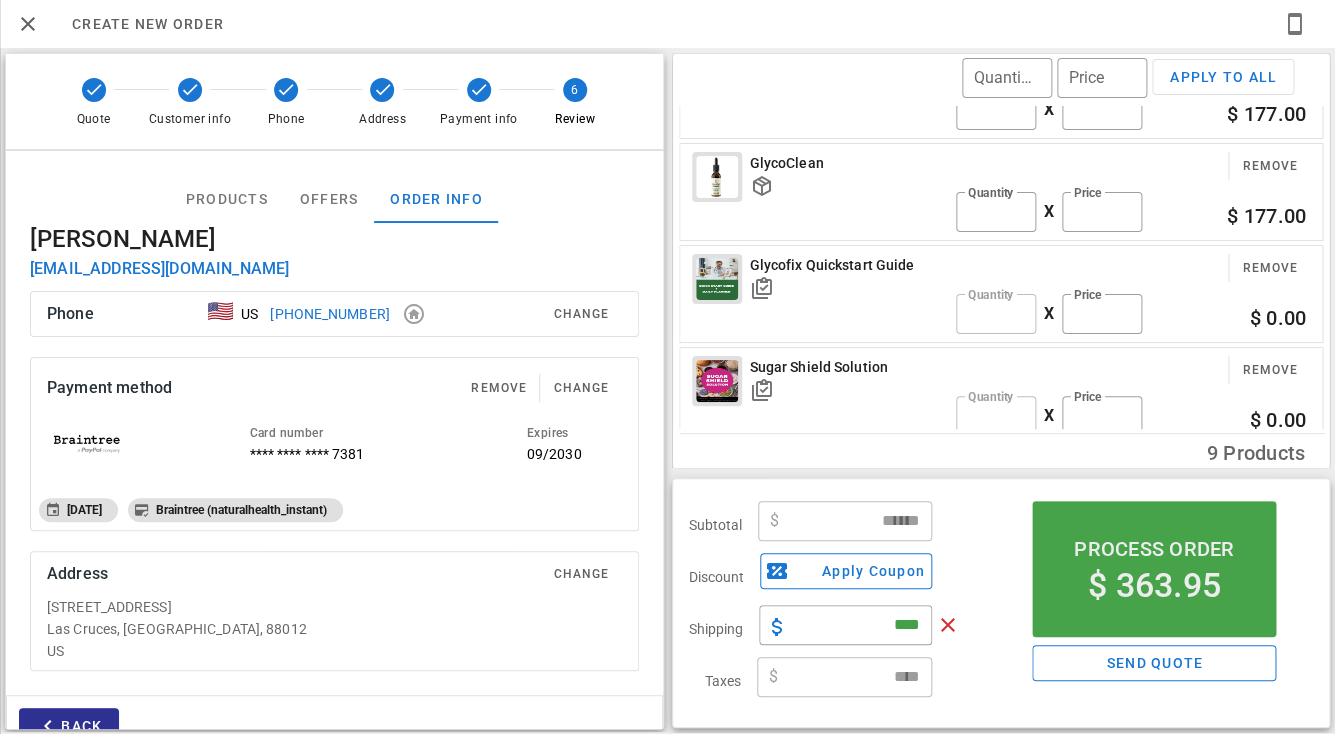 click on "Process order" at bounding box center [1154, 549] 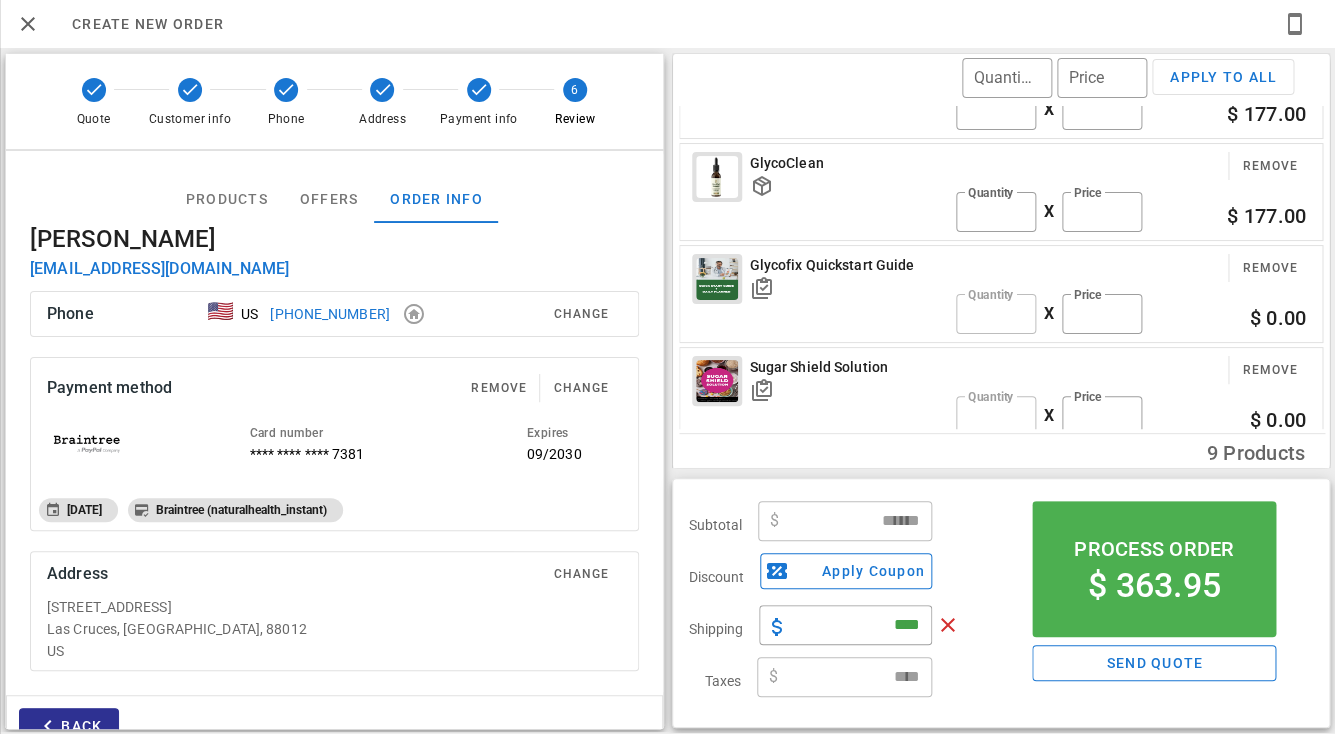 scroll, scrollTop: 2, scrollLeft: 0, axis: vertical 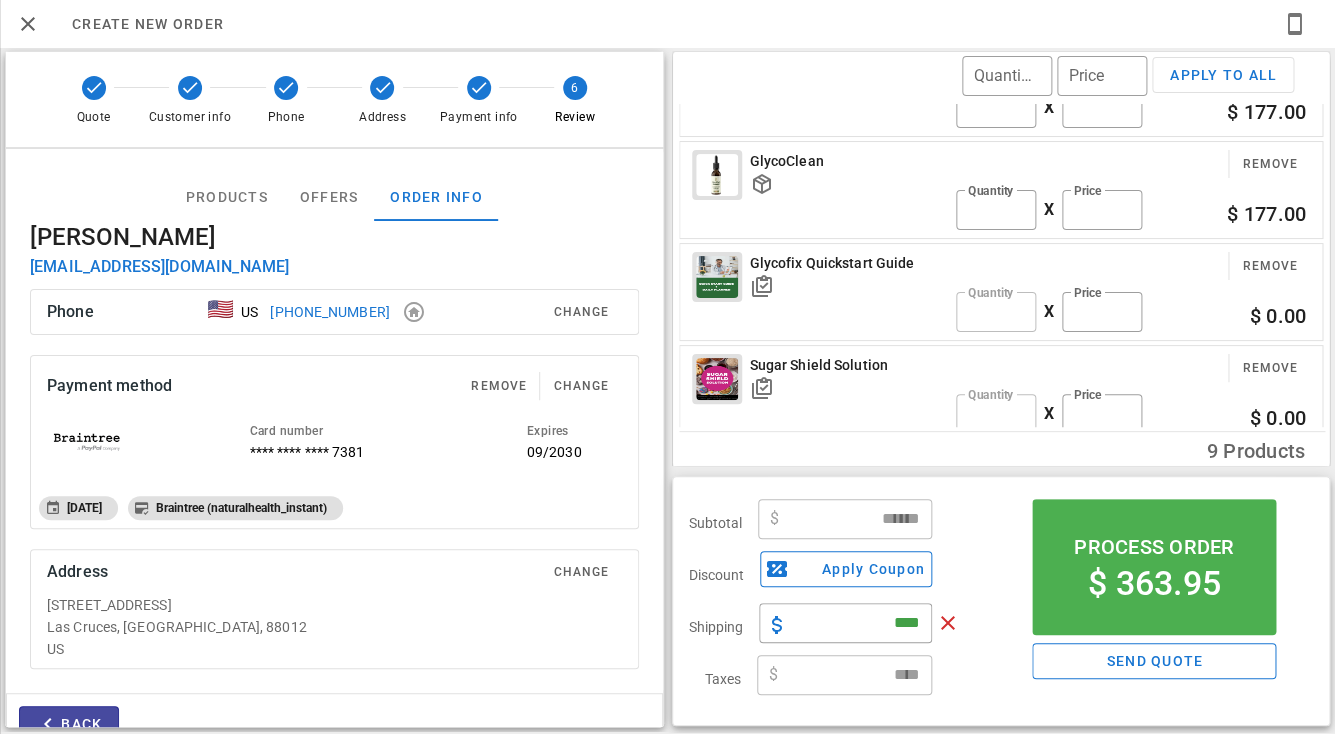 click on "Back" at bounding box center (69, 724) 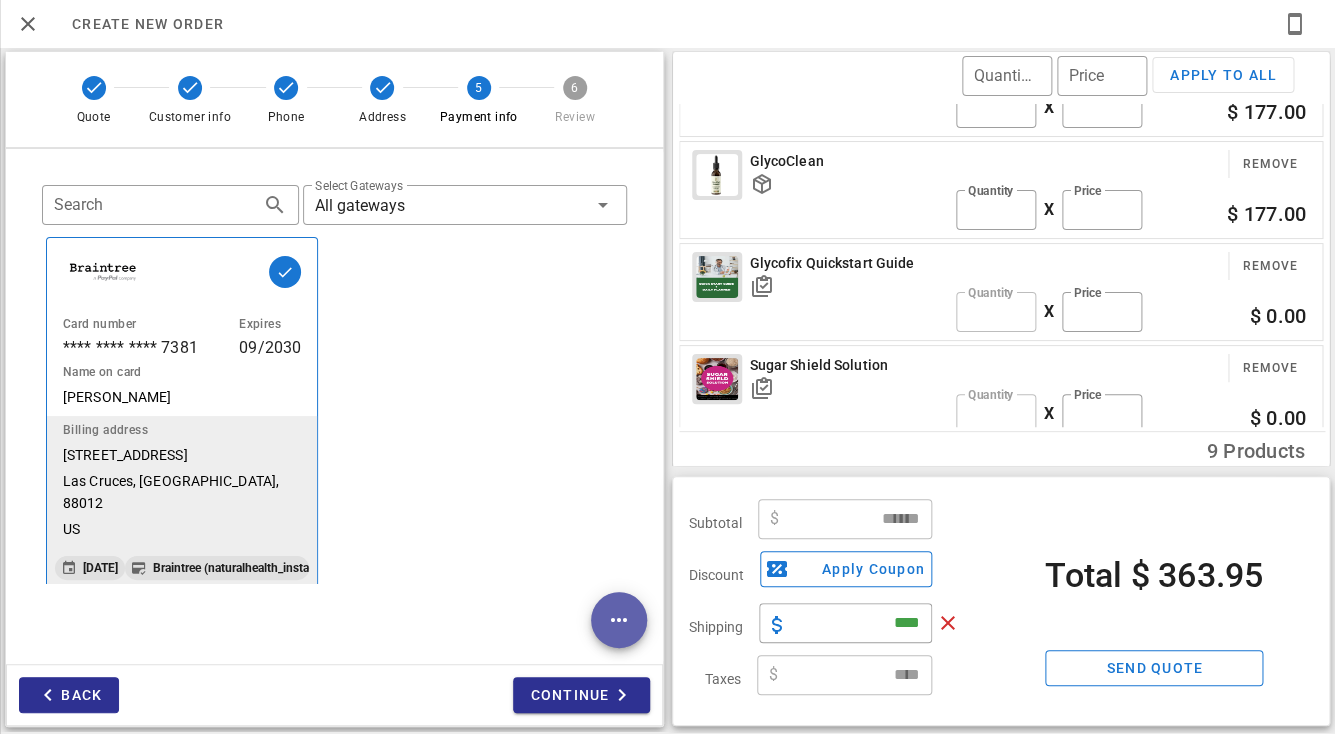click at bounding box center [619, 620] 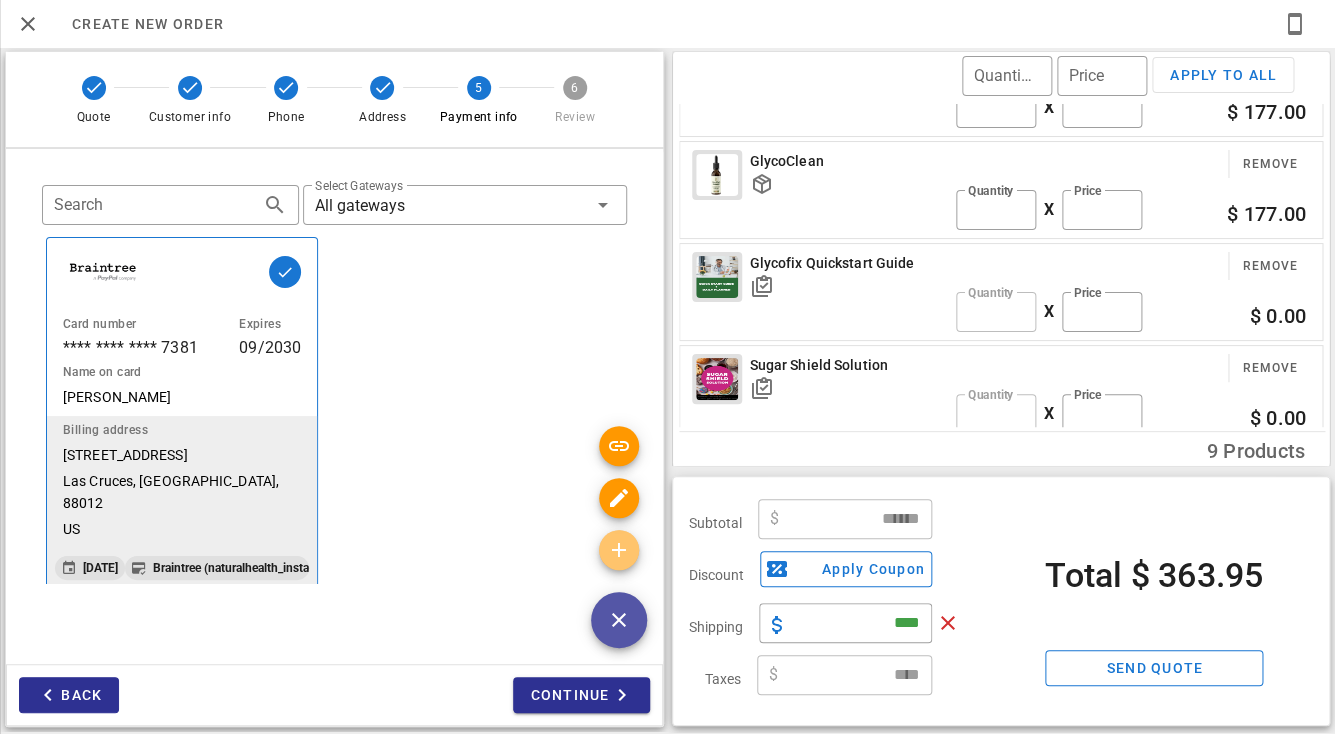 click at bounding box center [619, 550] 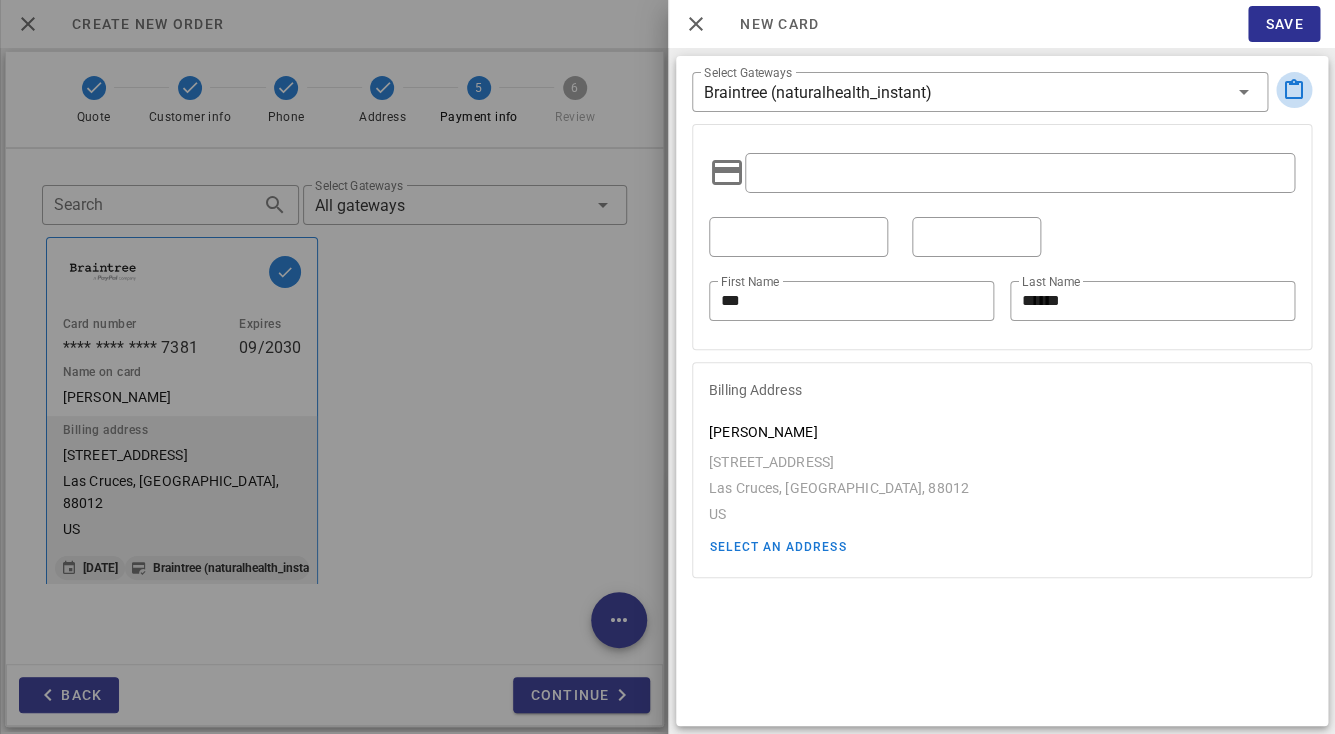click at bounding box center [1293, 90] 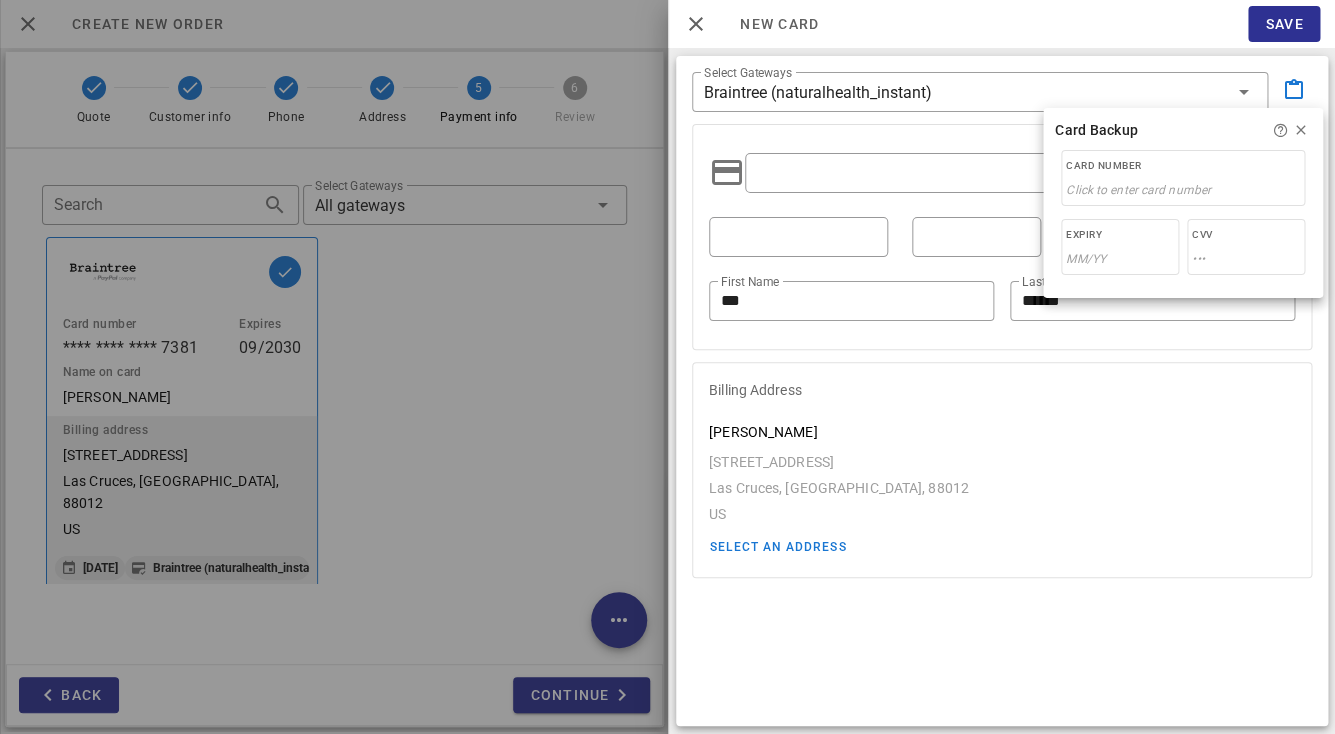 click on "Tom Gockel" at bounding box center (1002, 432) 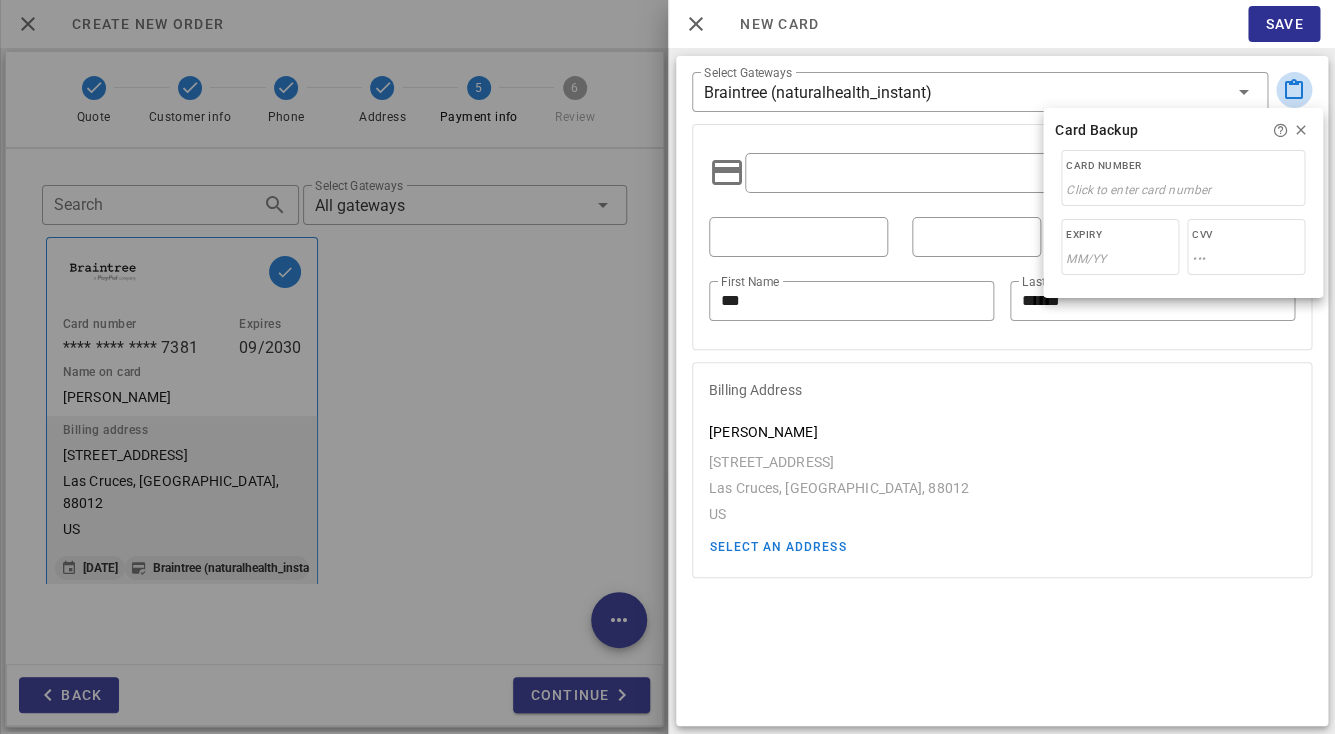 click at bounding box center (1293, 90) 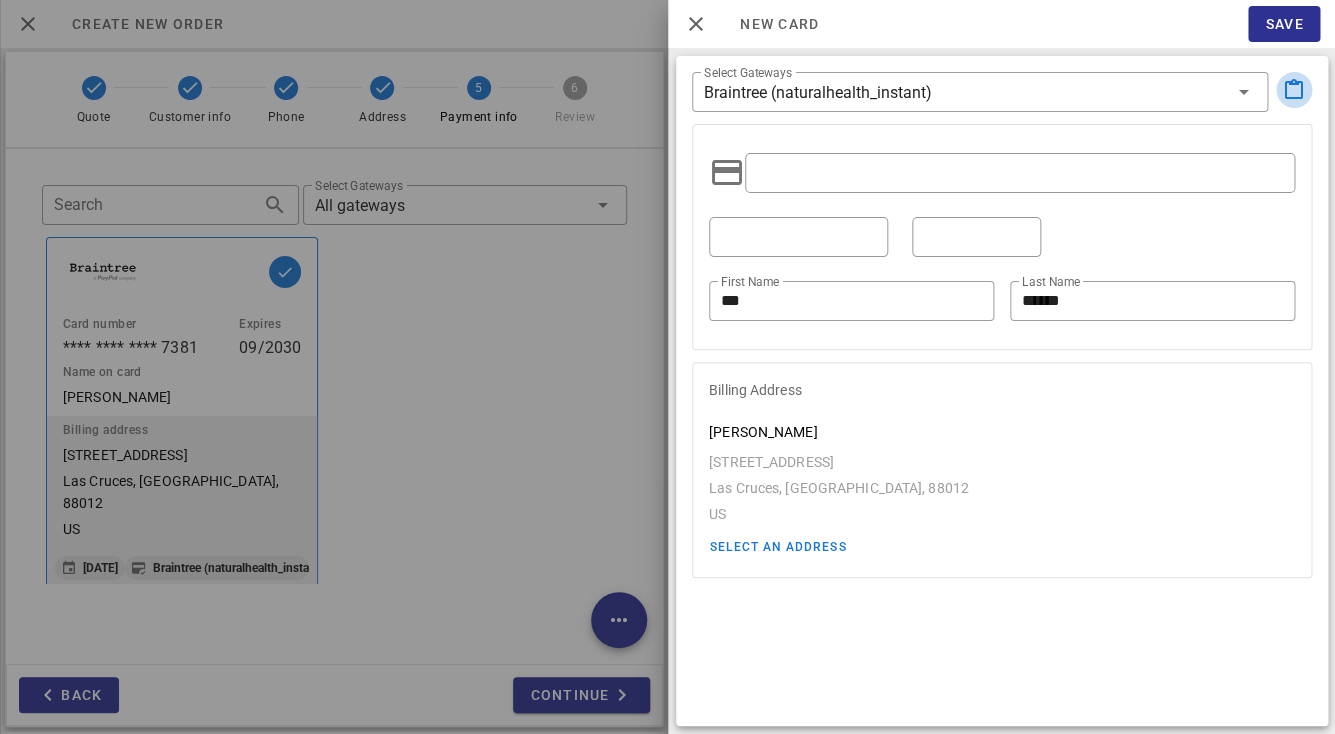 type 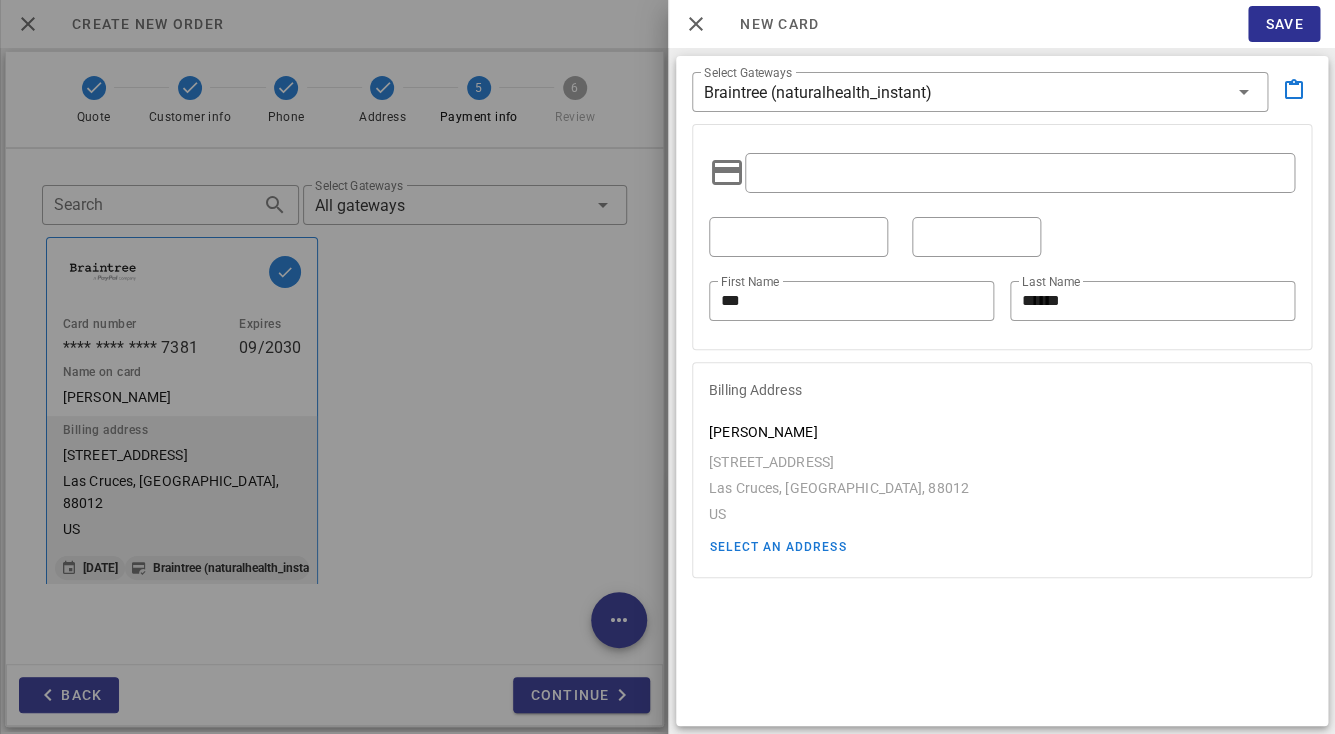 click on "​ Select Gateways Braintree (naturalhealth_instant) ​ First Name *** ​ Last Name ****** Billing Address  Tom Gockel   4081 Calle De Estrellas   Las Cruces, NM, 88012   US  Select an address" at bounding box center (1002, 391) 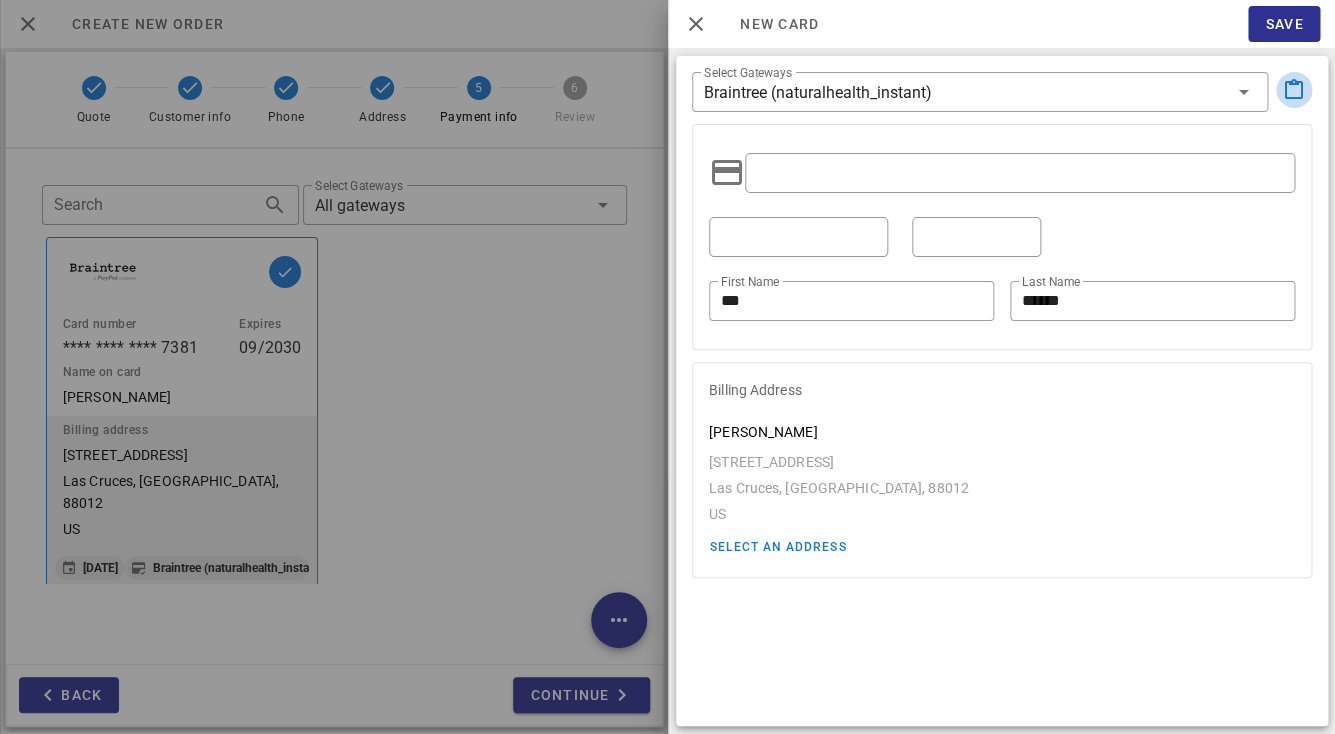 click at bounding box center [1293, 90] 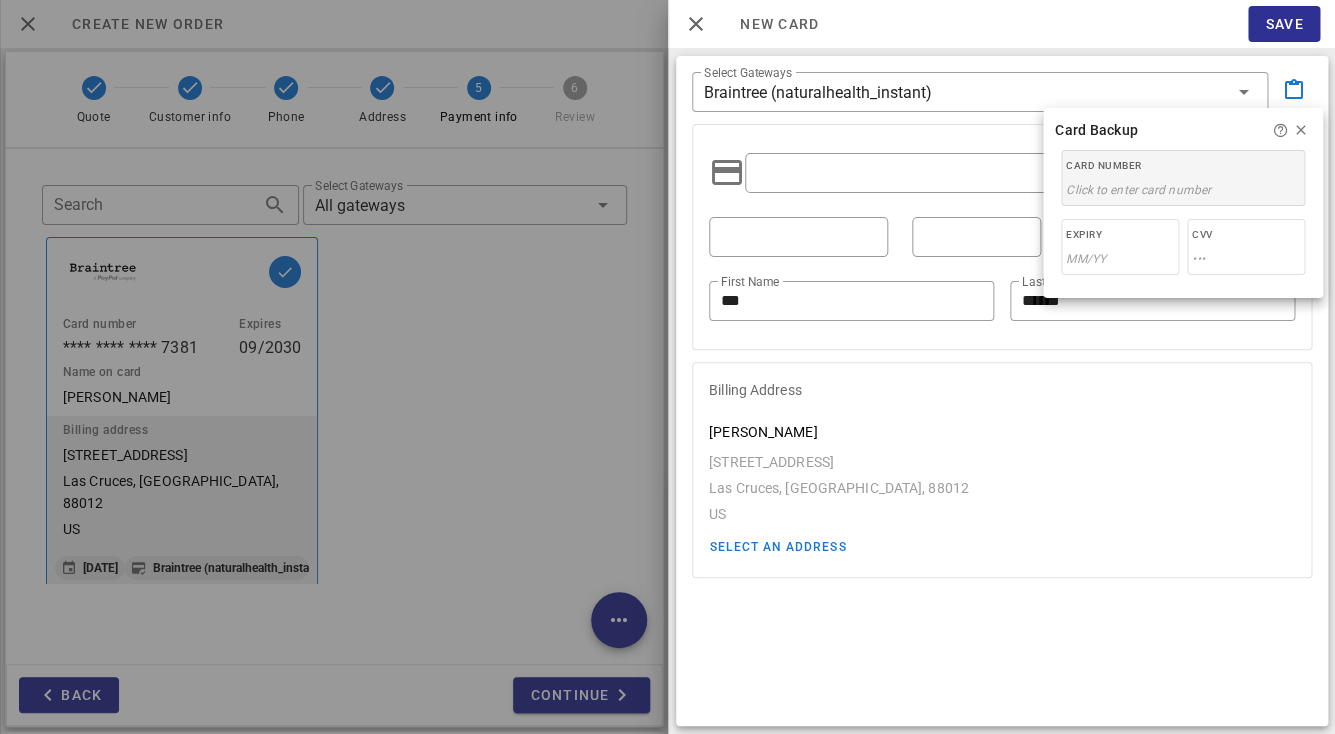 click on "Card Number" at bounding box center [1183, 166] 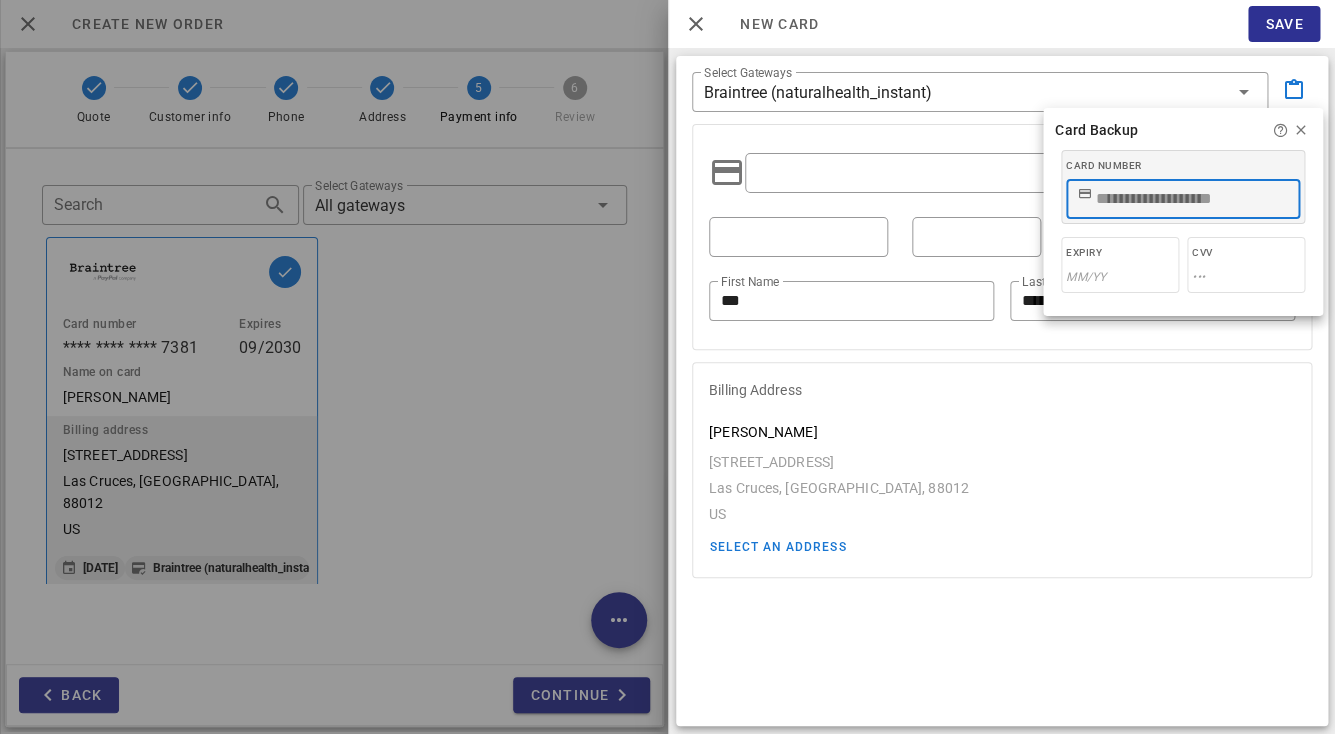 type on "**********" 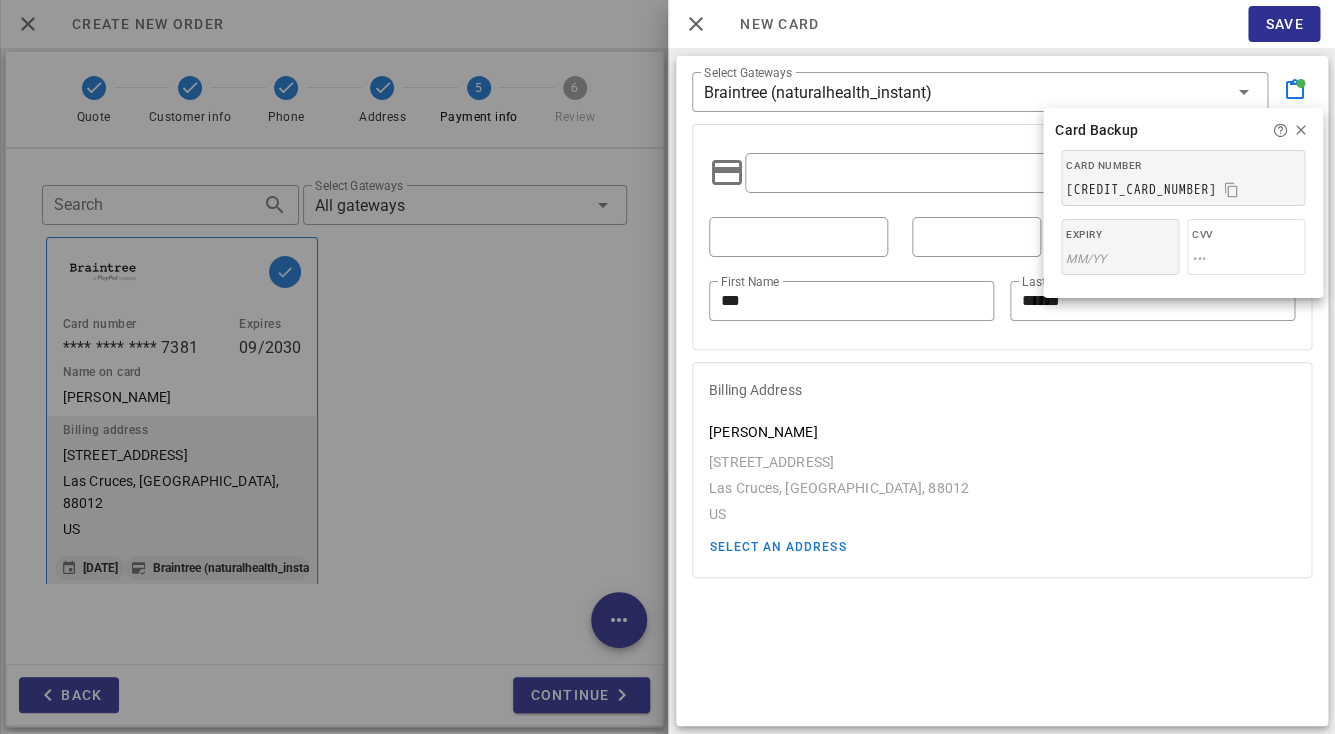 click on "MM/YY" at bounding box center [1086, 259] 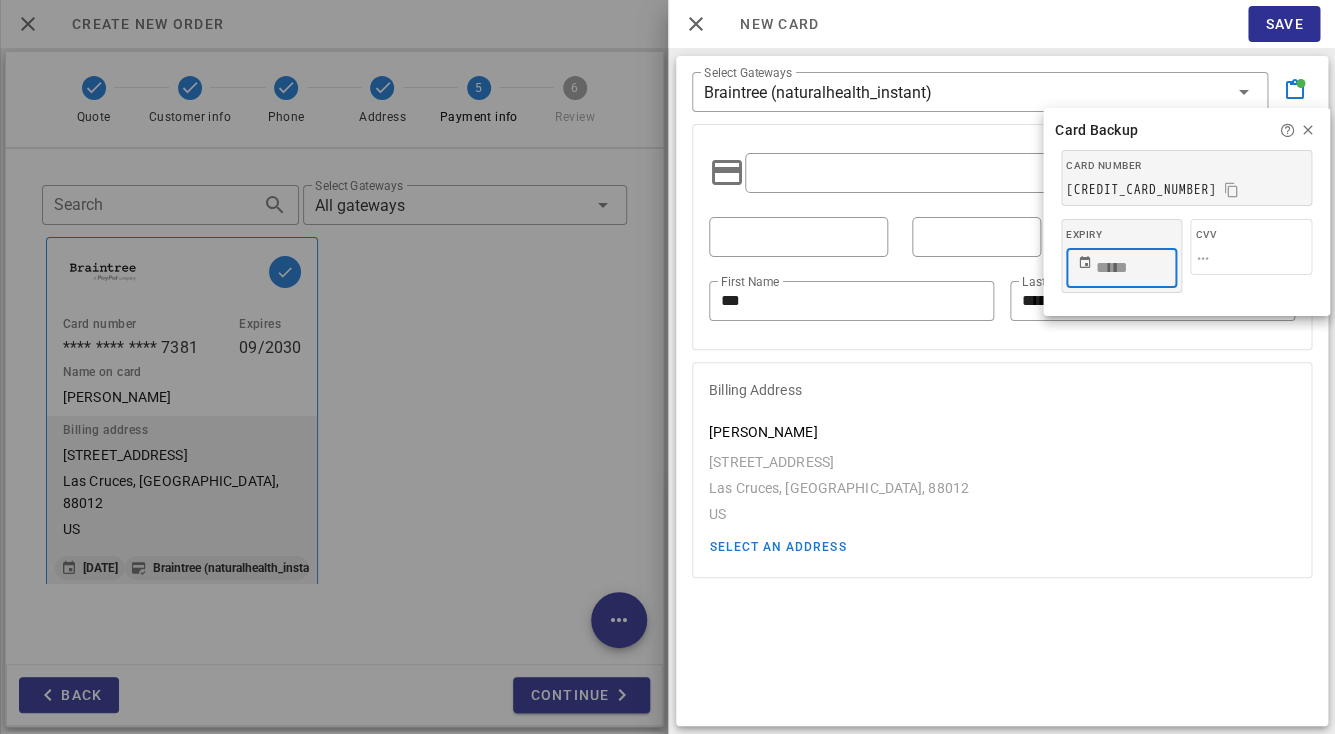type on "*****" 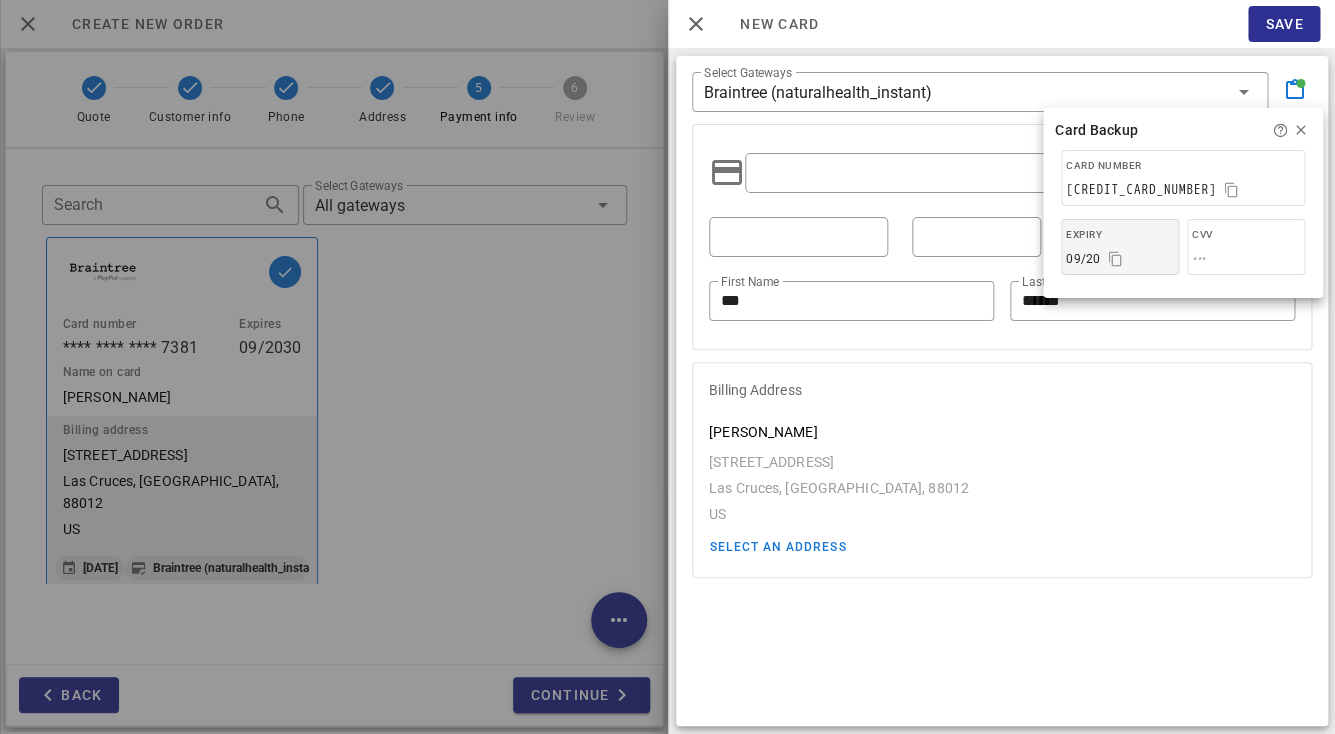 click on "Expiry" at bounding box center [1120, 235] 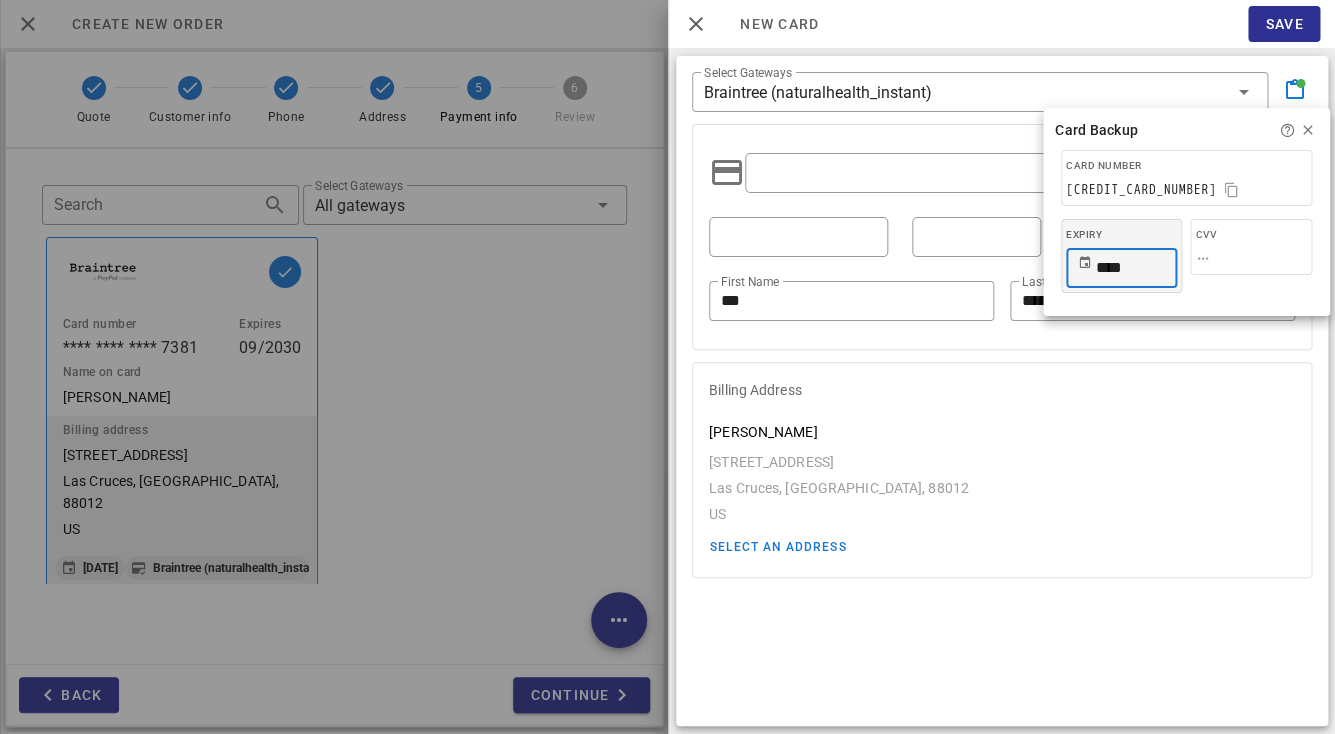 type on "*****" 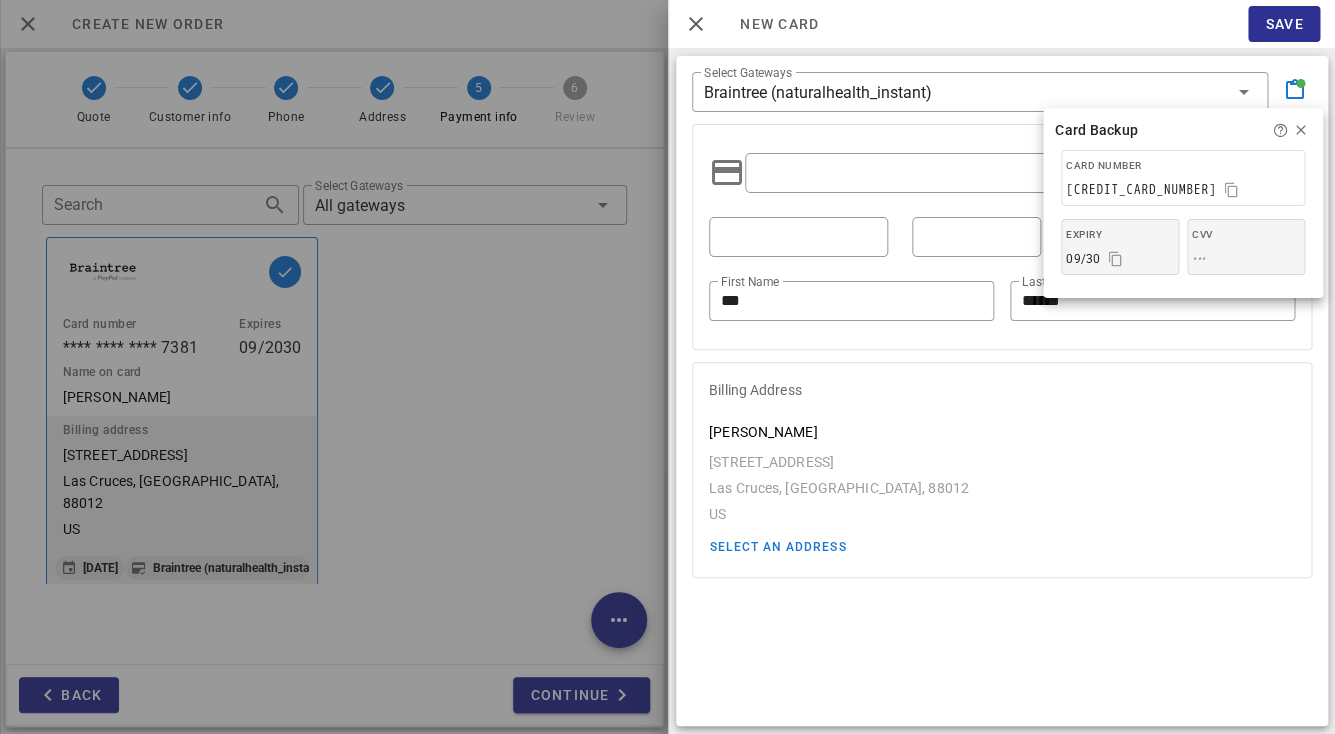 click on "•••" at bounding box center (1246, 259) 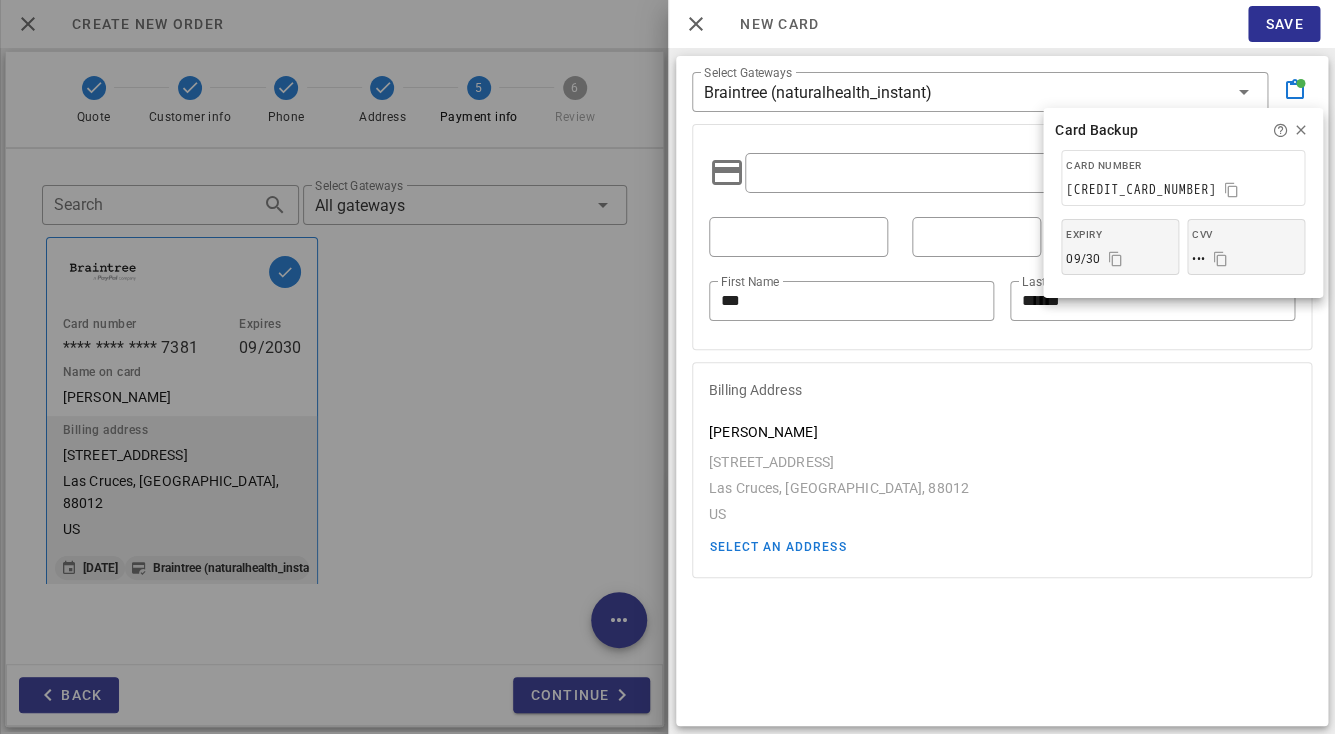 click on "​ First Name *** ​ Last Name ******" at bounding box center [1002, 237] 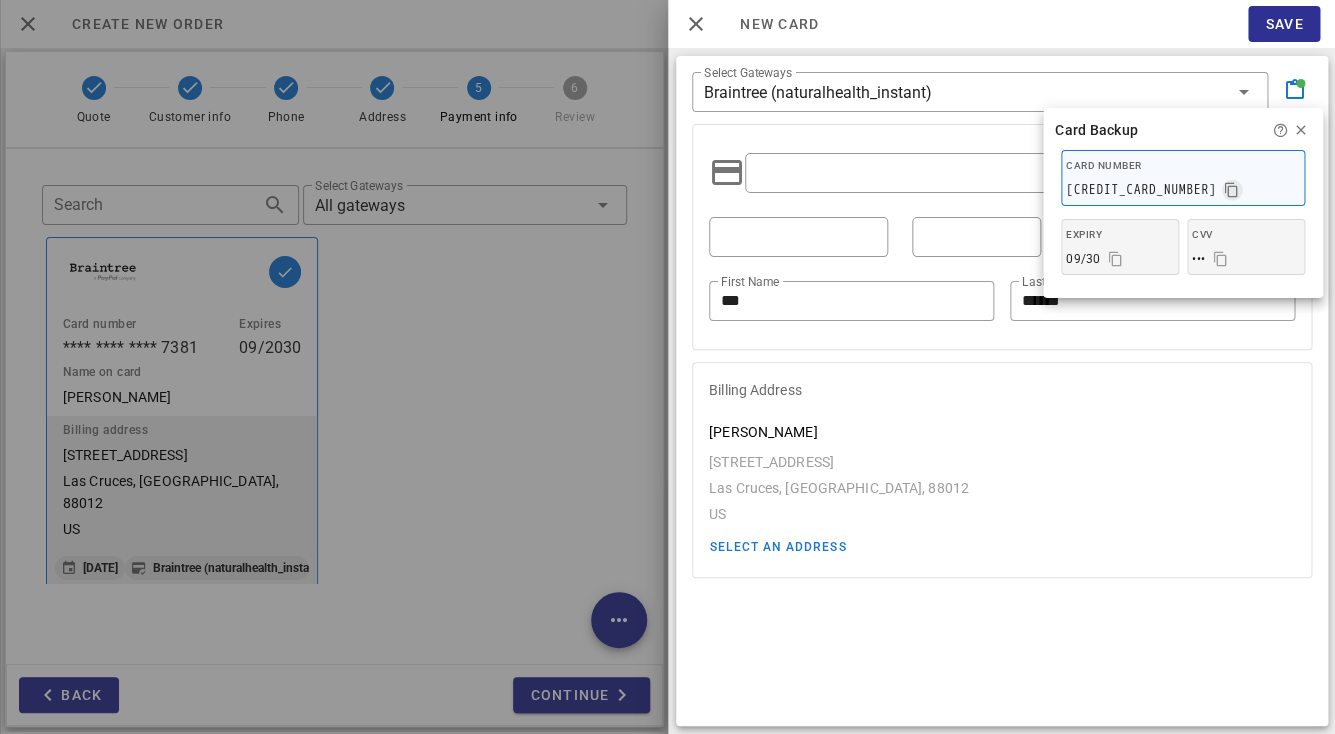 click at bounding box center (1232, 190) 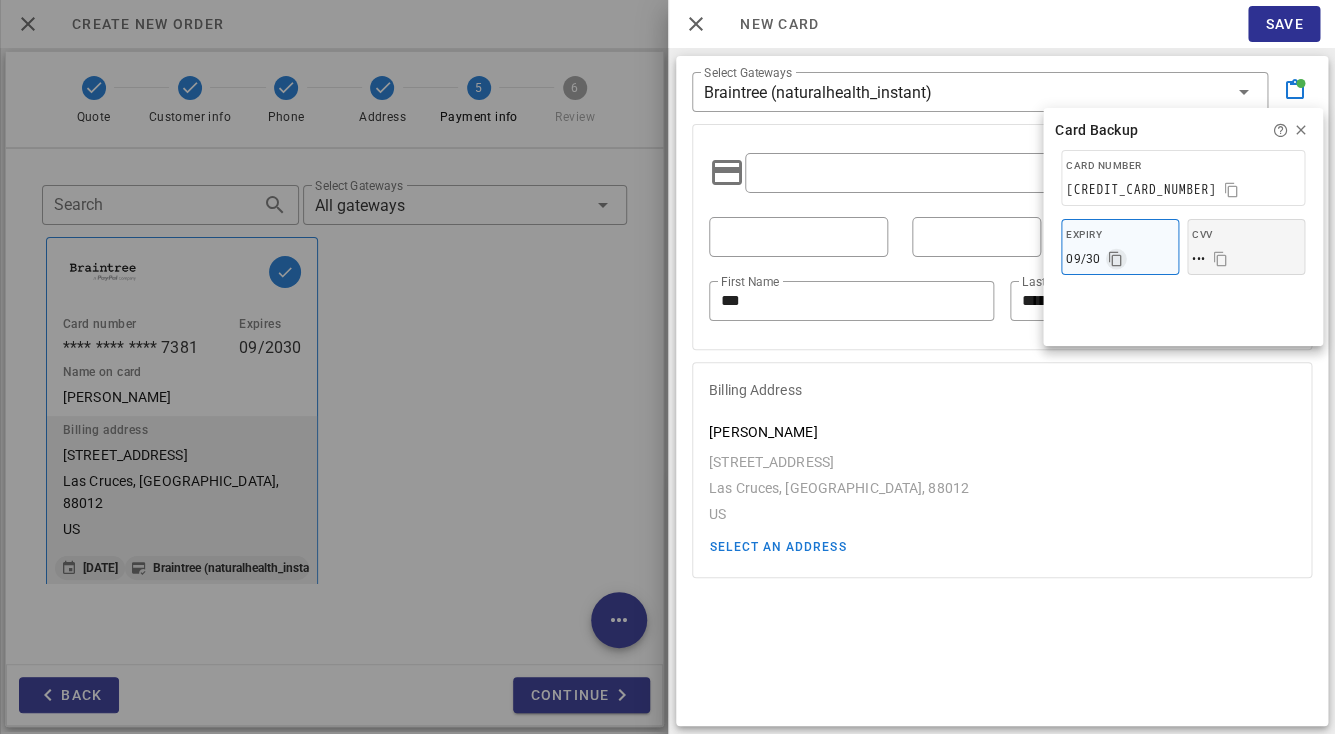 click at bounding box center [1116, 259] 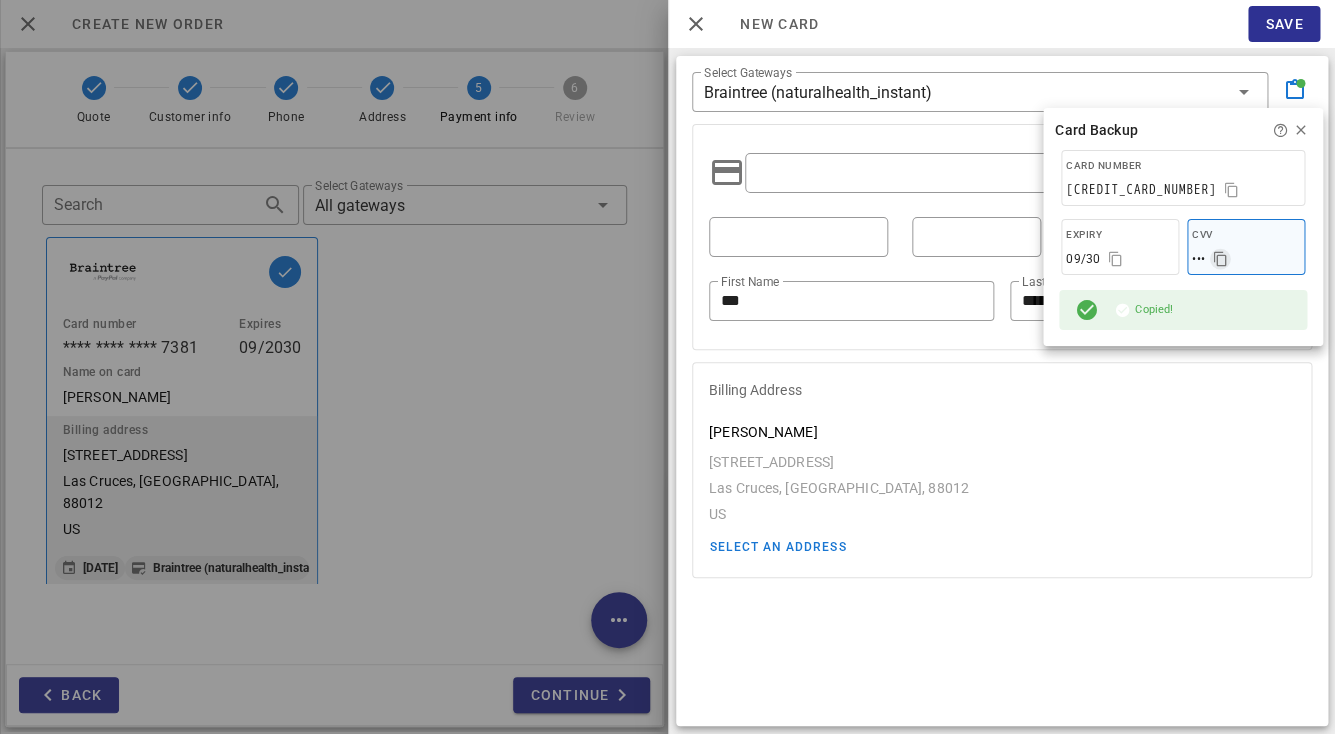 click at bounding box center [1220, 259] 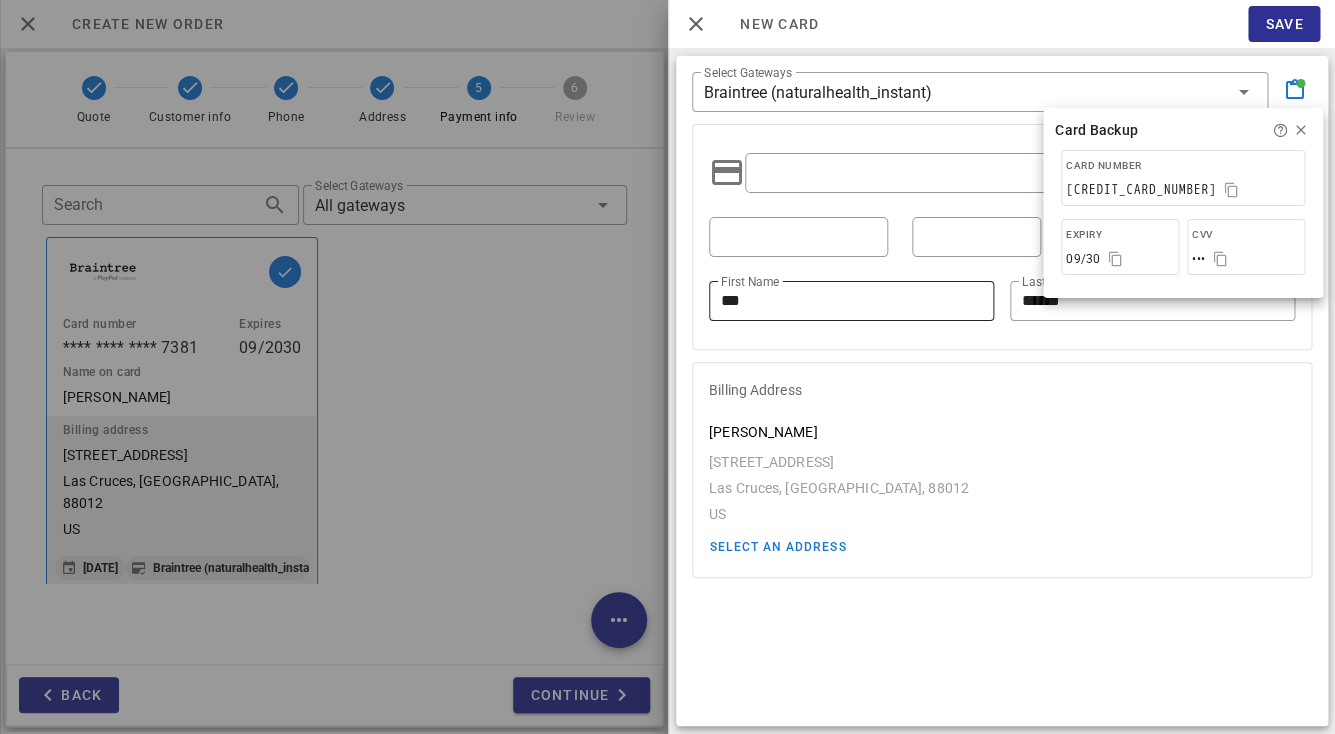 click on "***" at bounding box center [851, 301] 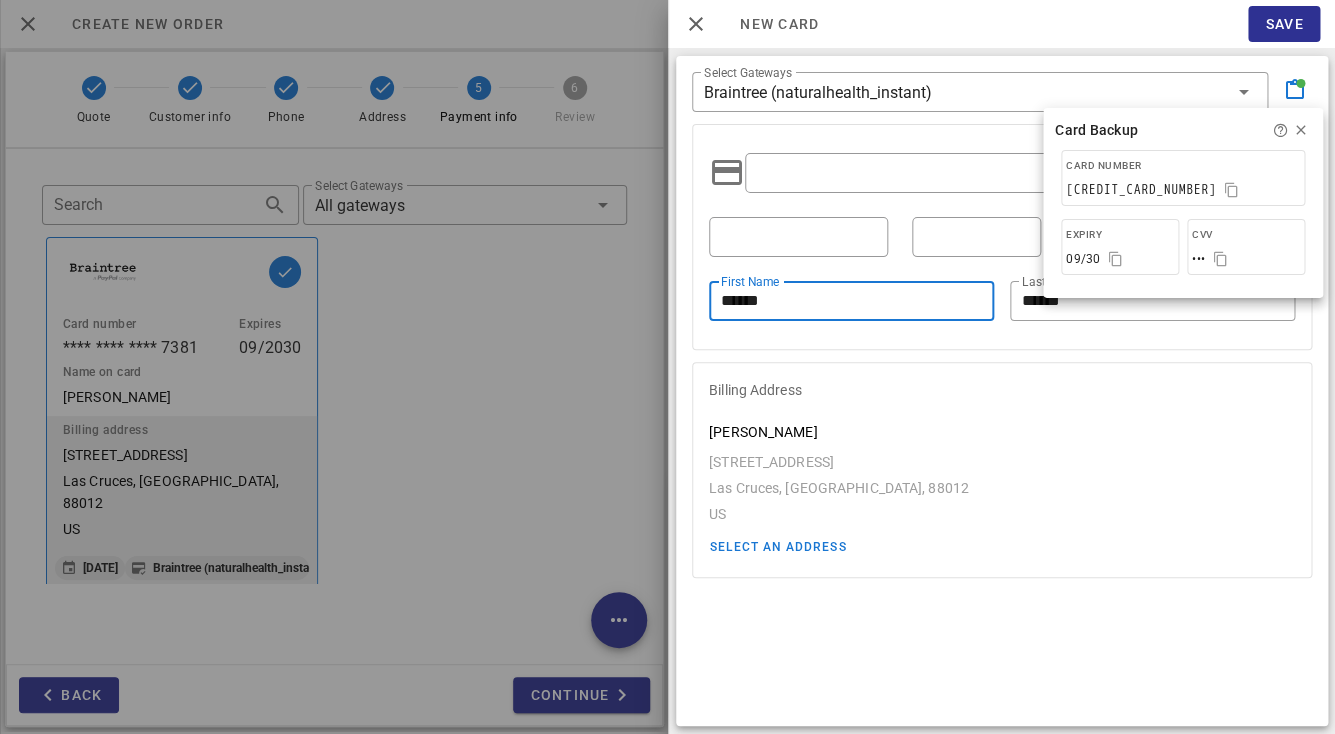 type on "******" 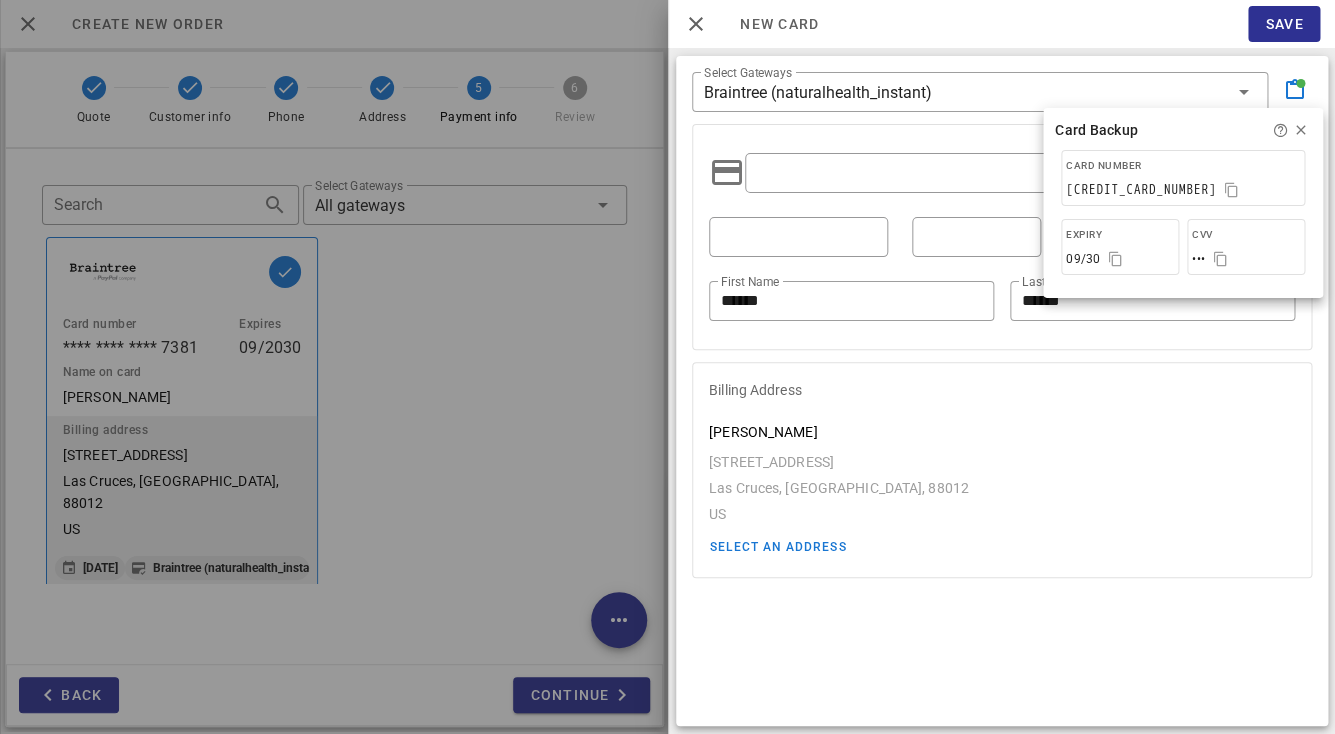 click on "Billing Address  Tom Gockel   4081 Calle De Estrellas   Las Cruces, NM, 88012   US  Select an address" at bounding box center [1002, 470] 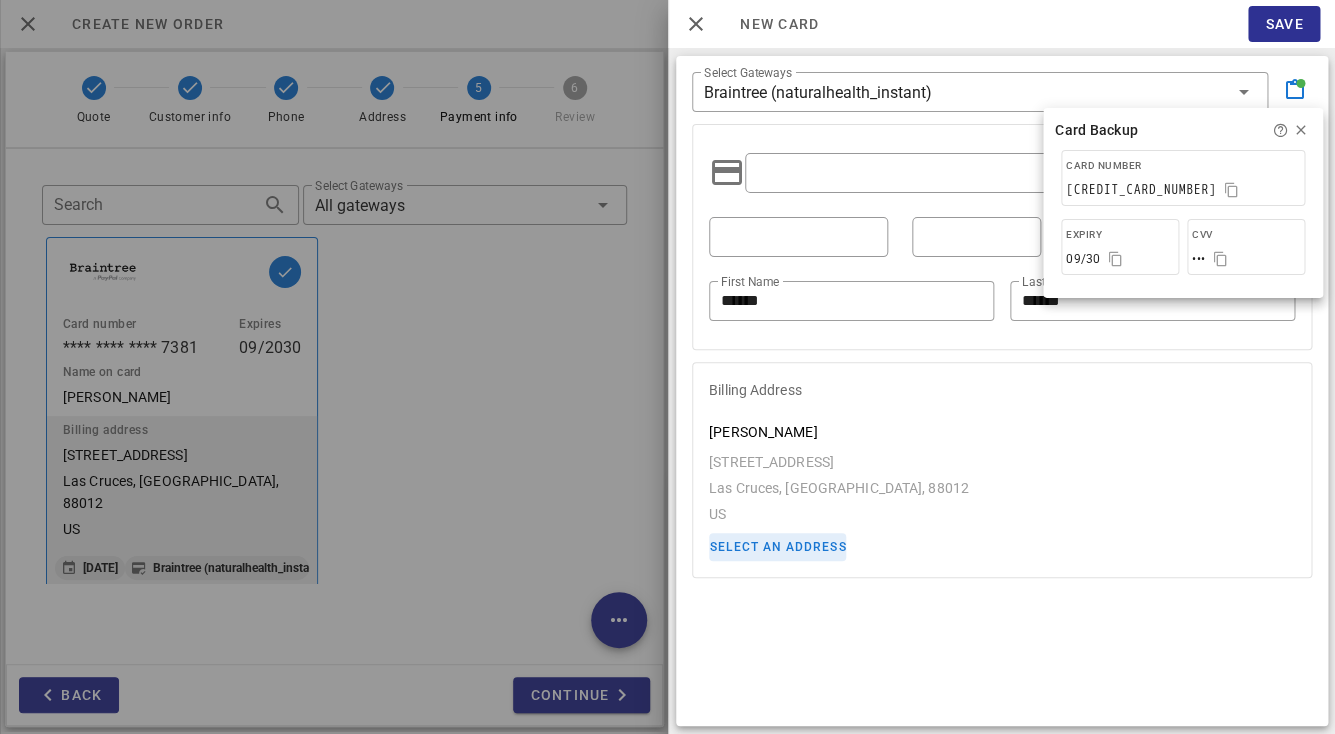 type 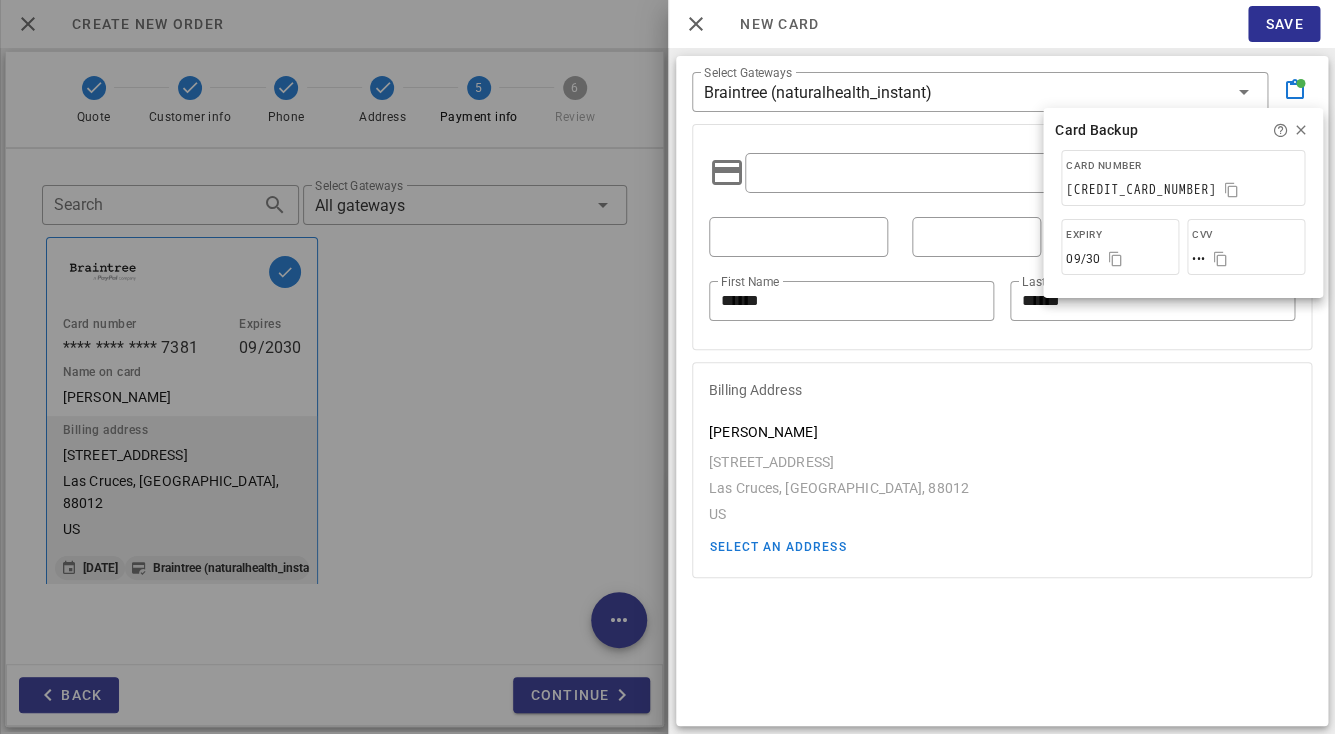 click on "​ First Name ****** ​ Last Name ******" at bounding box center (1002, 237) 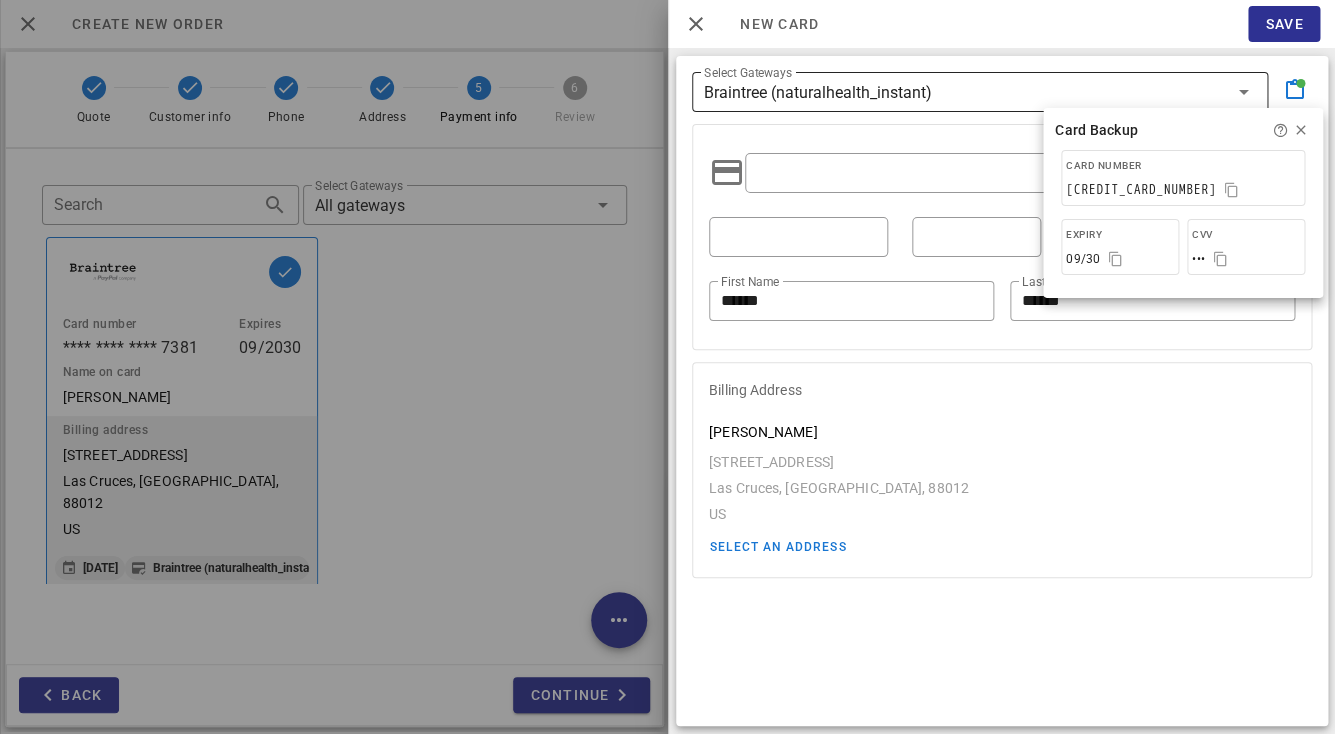 click on "Braintree (naturalhealth_instant)" at bounding box center (966, 92) 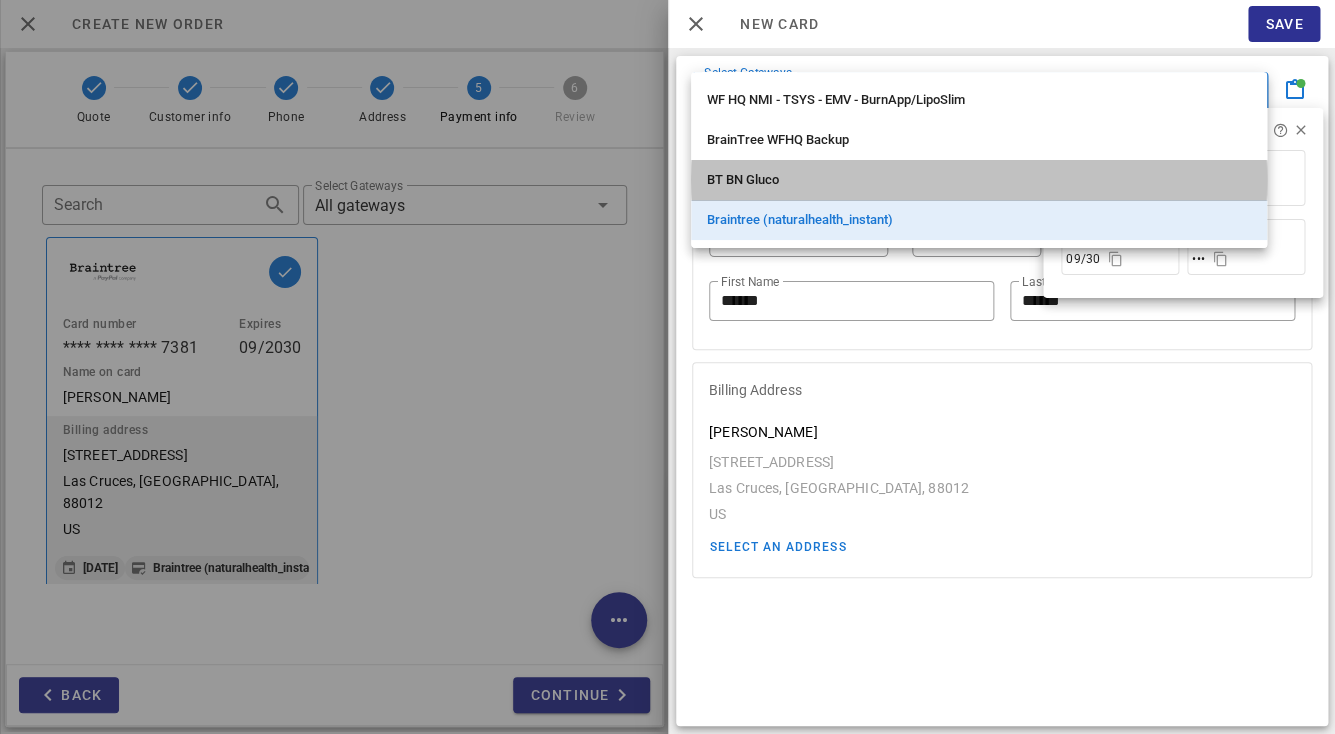 click on "BT BN Gluco" at bounding box center (979, 180) 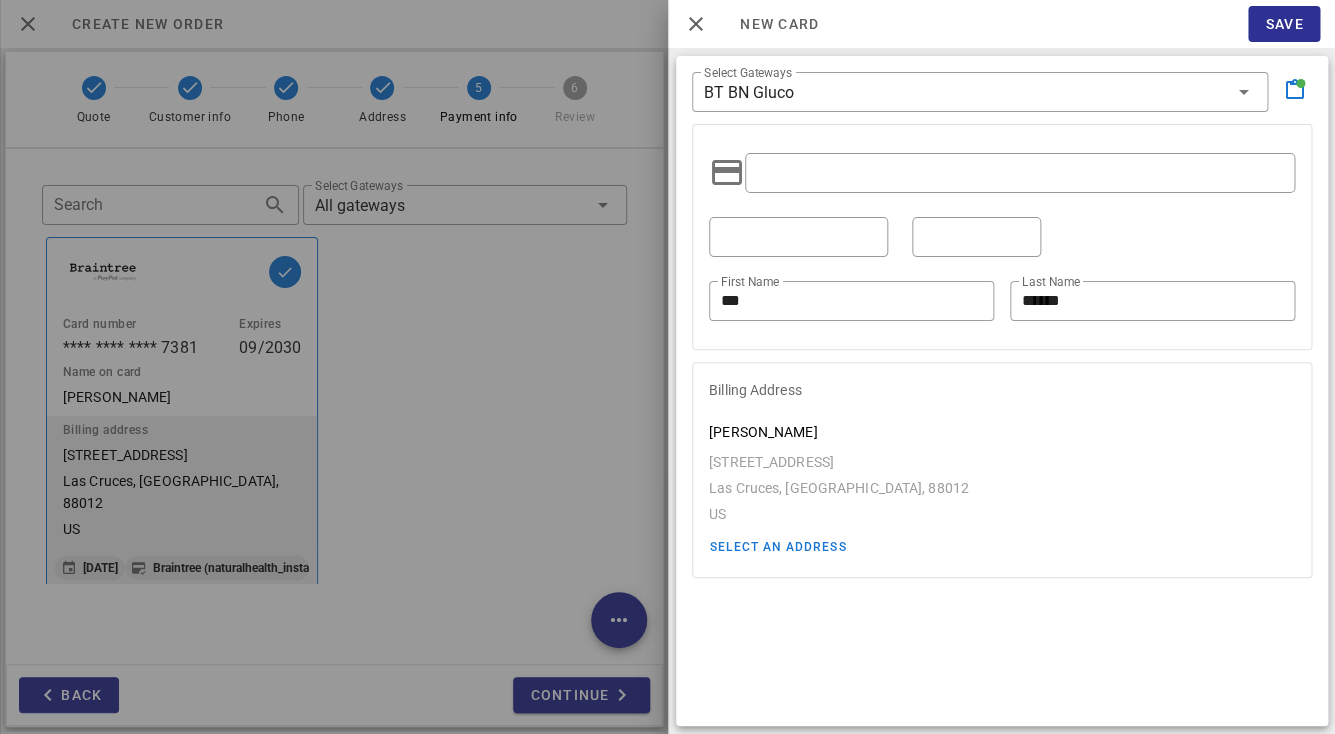 click at bounding box center (1020, 173) 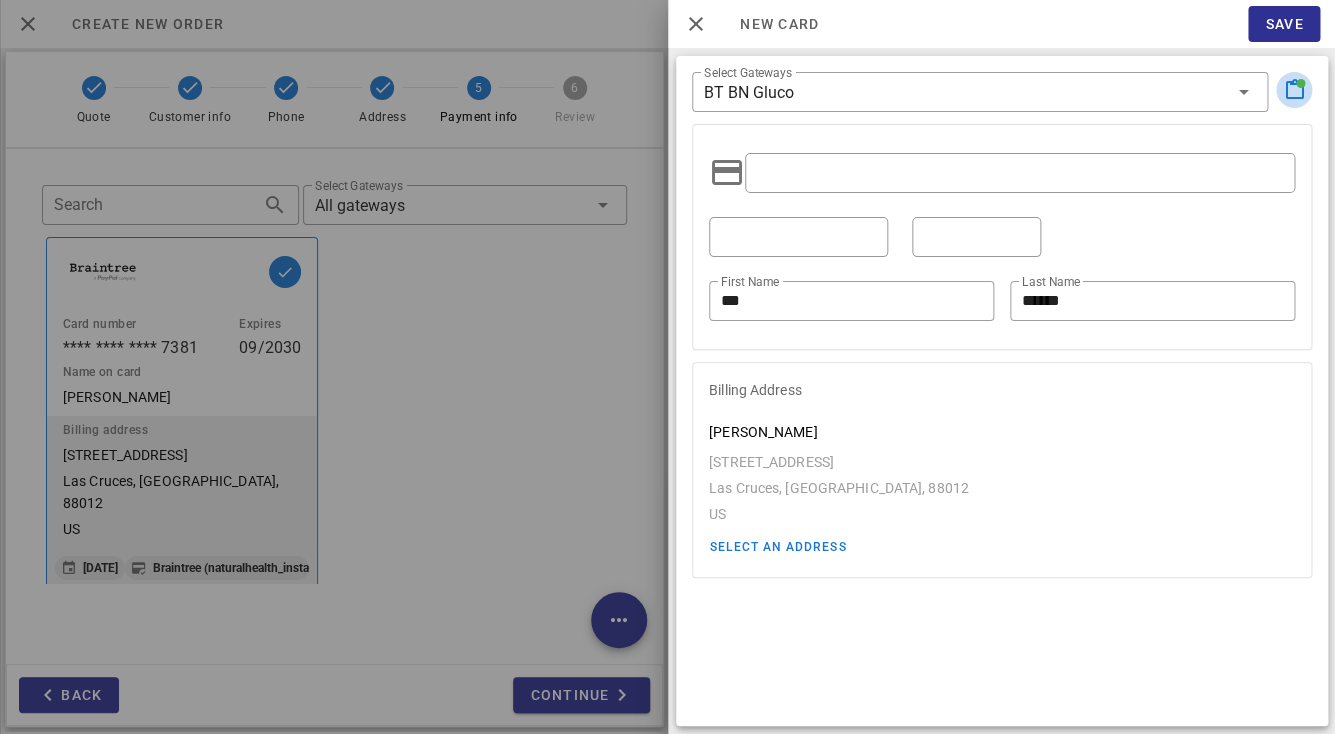 click at bounding box center [1294, 90] 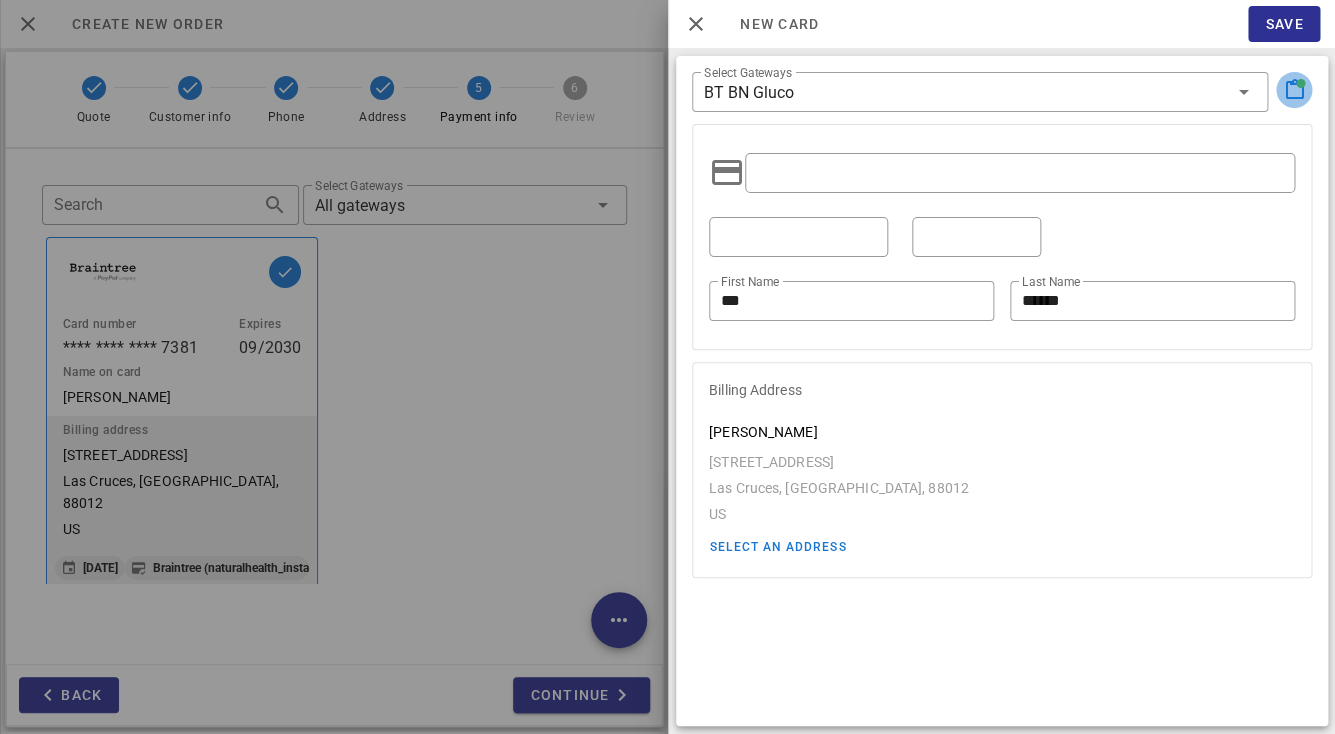 click at bounding box center (1294, 90) 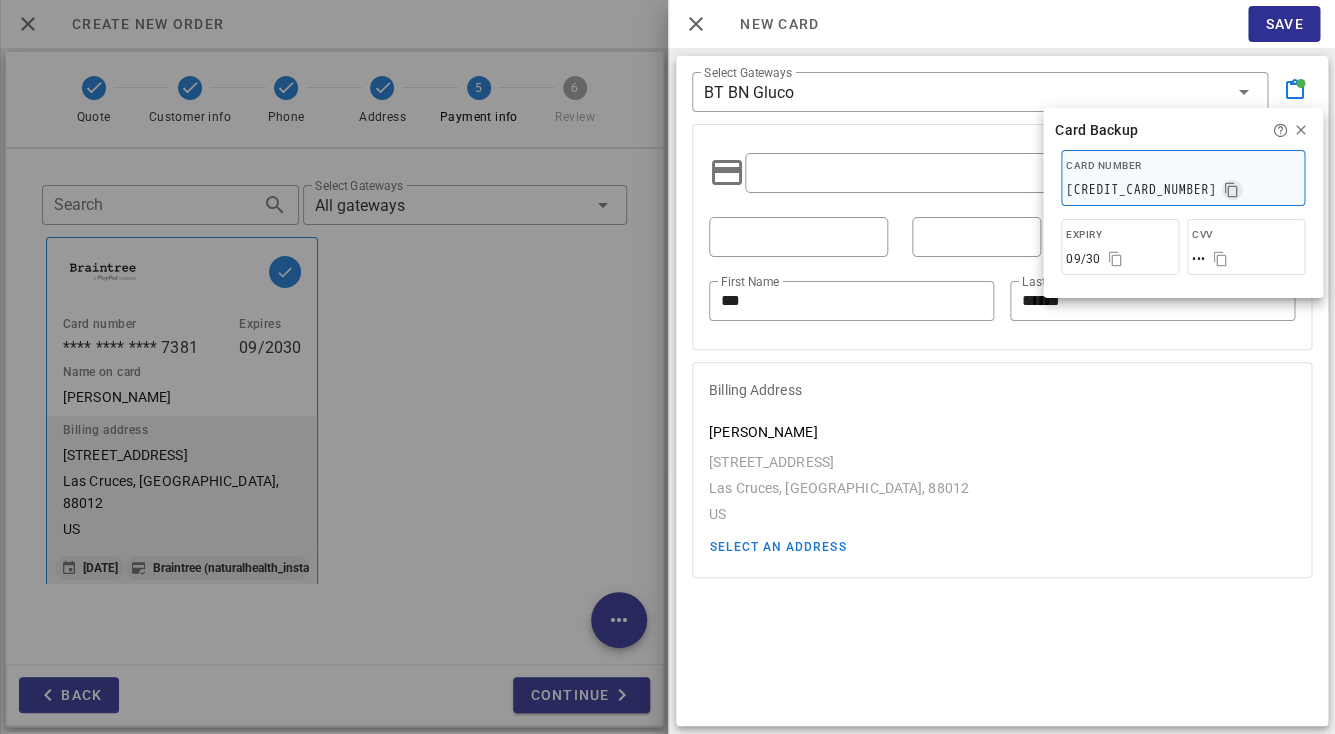 click at bounding box center (1232, 190) 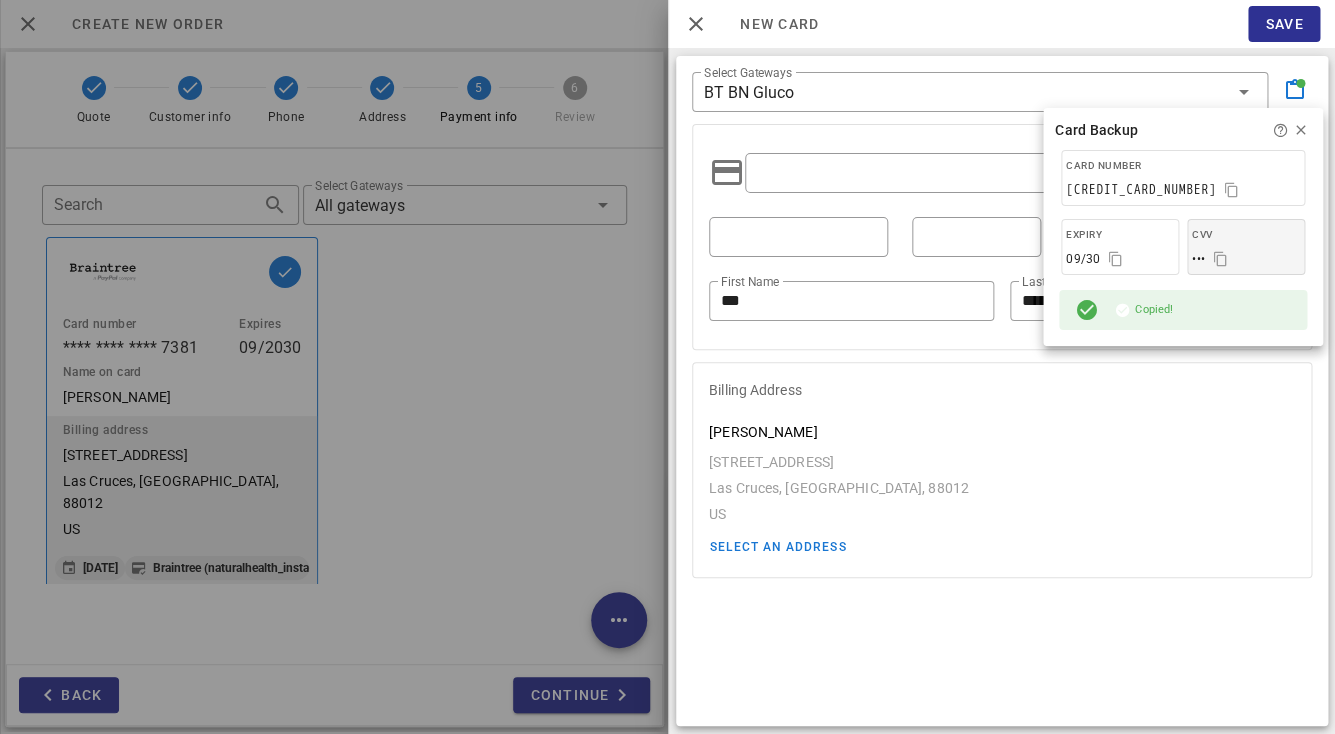 click on "•••" at bounding box center [1198, 259] 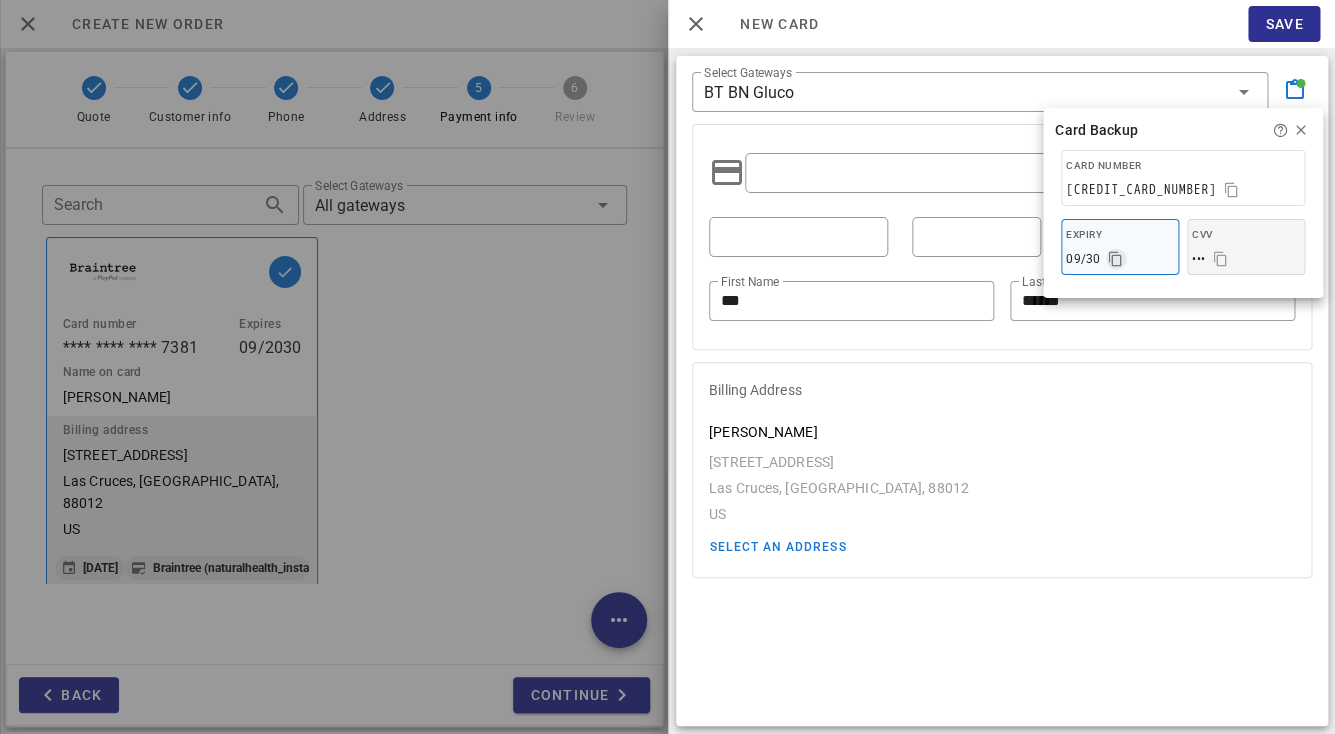 click at bounding box center (1116, 259) 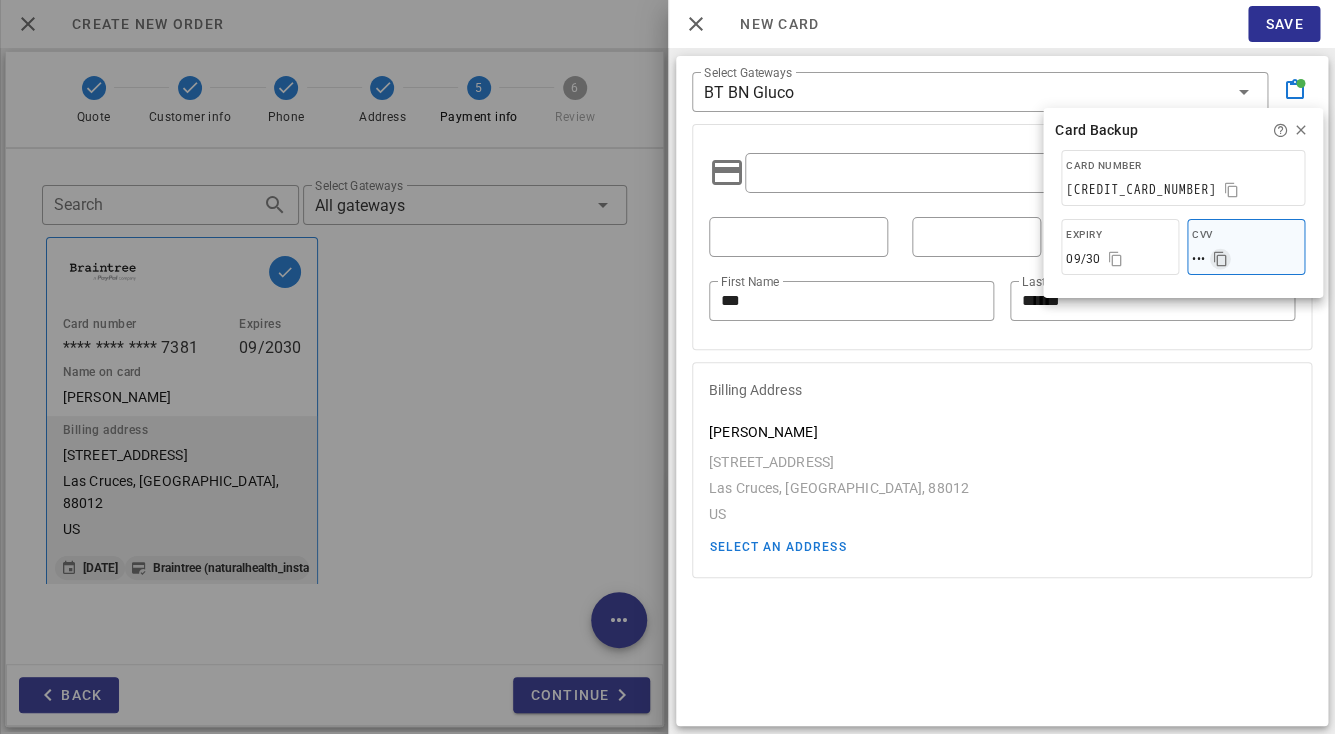 click at bounding box center [1220, 259] 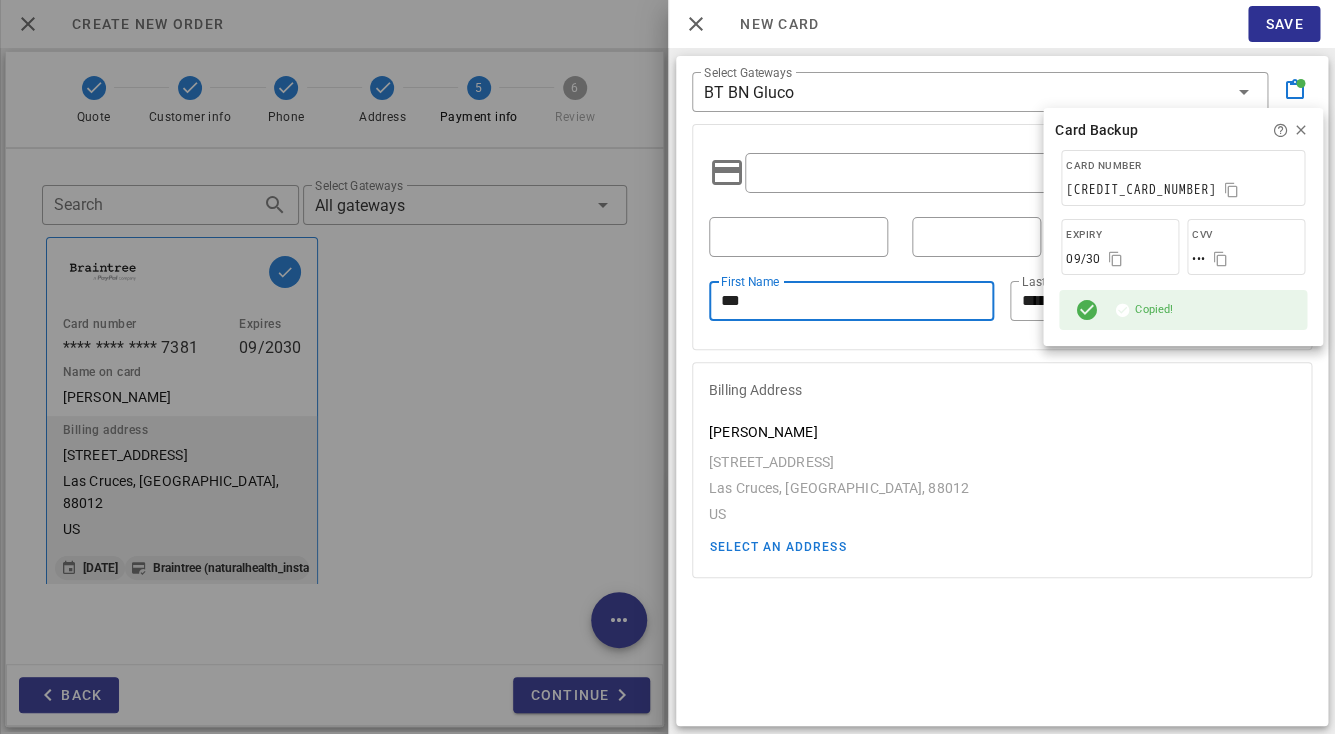 click on "***" at bounding box center (851, 301) 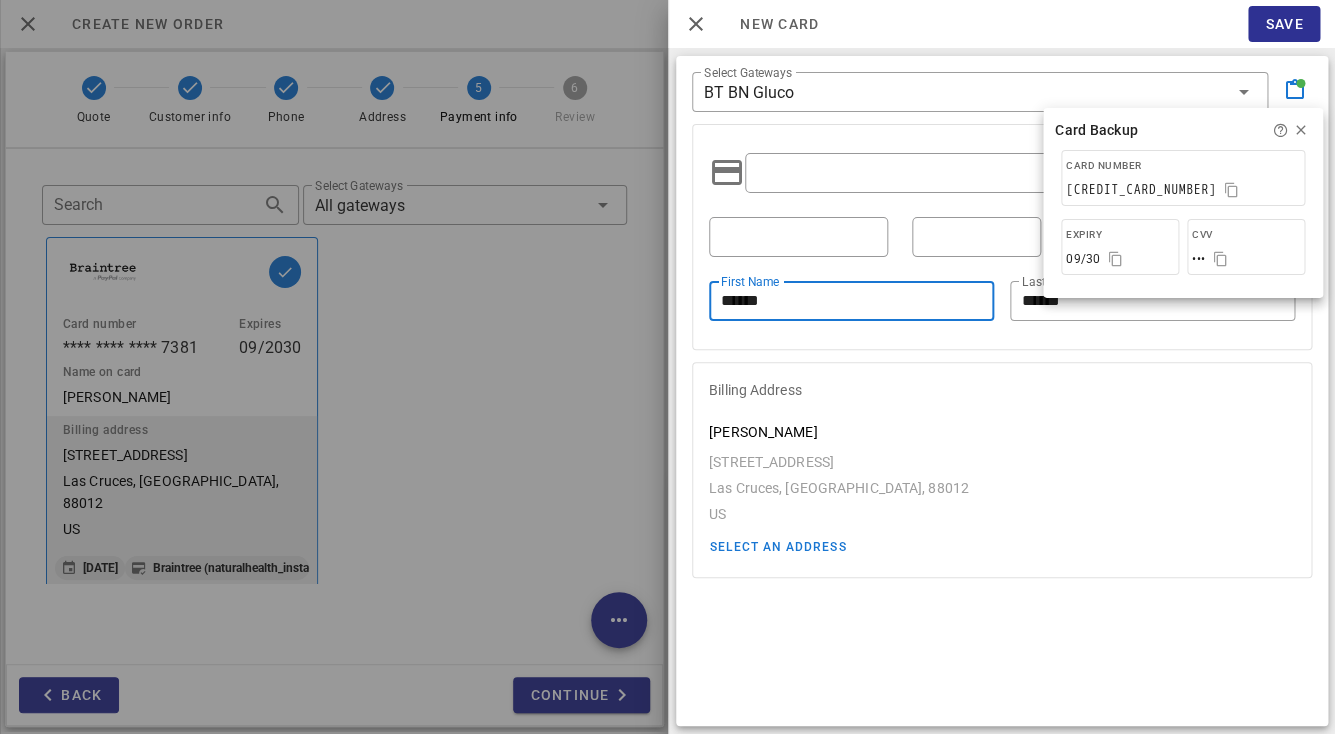 type on "******" 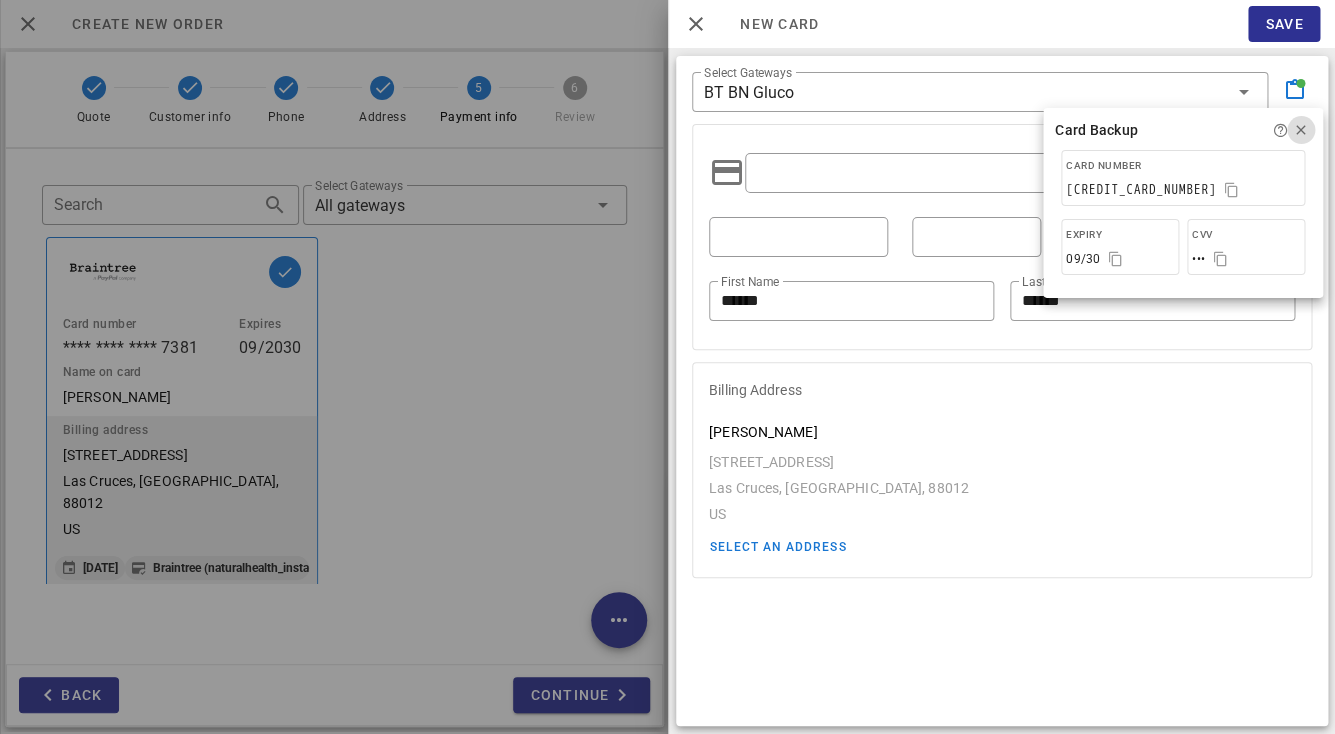 click at bounding box center [1301, 130] 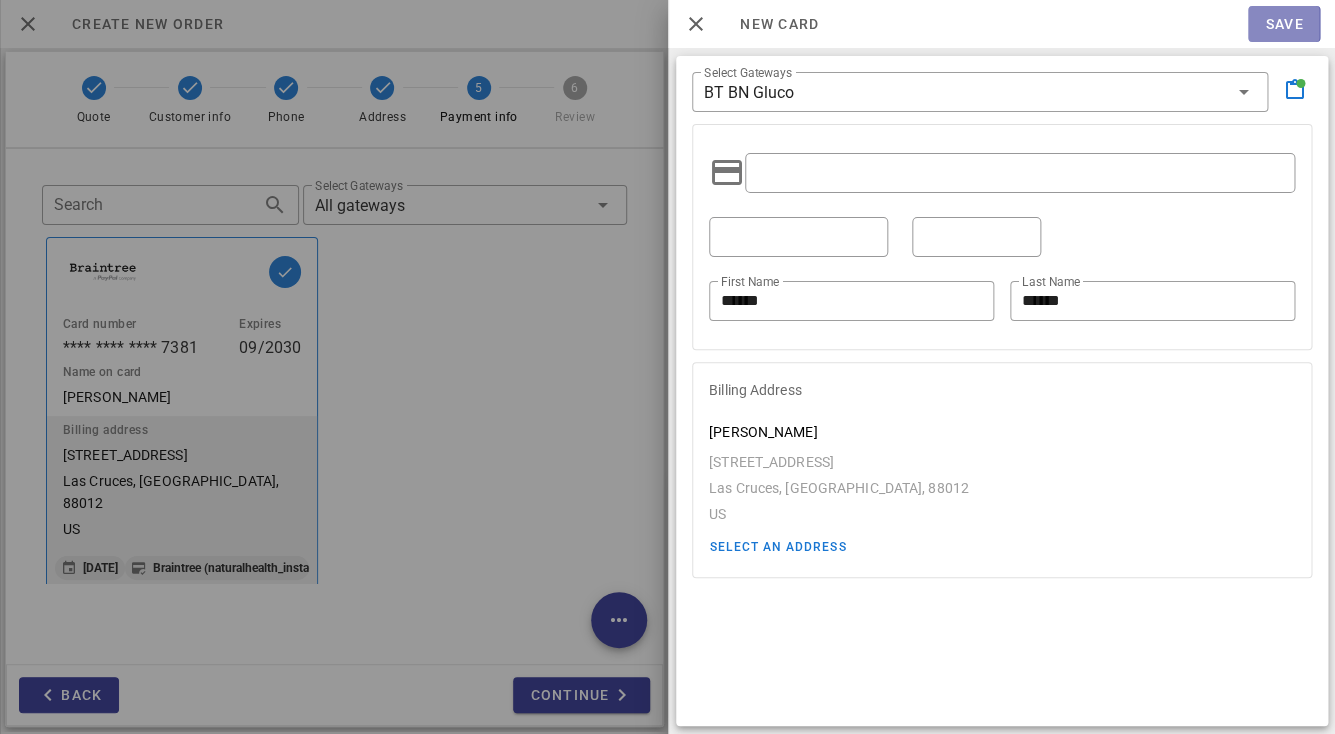 click on "Save" at bounding box center [1283, 24] 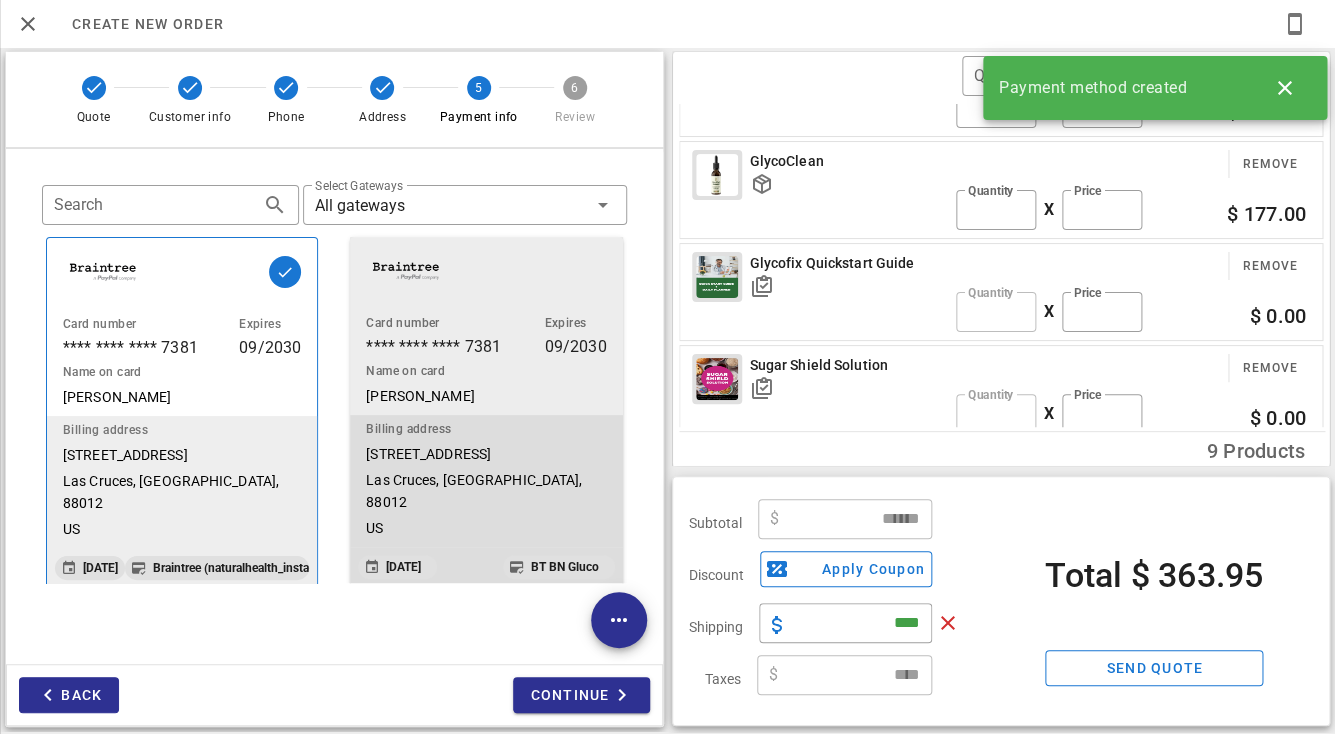 click on "Billing address  4081 Calle De Estrellas  Las Cruces, NM, 88012  US" at bounding box center [486, 481] 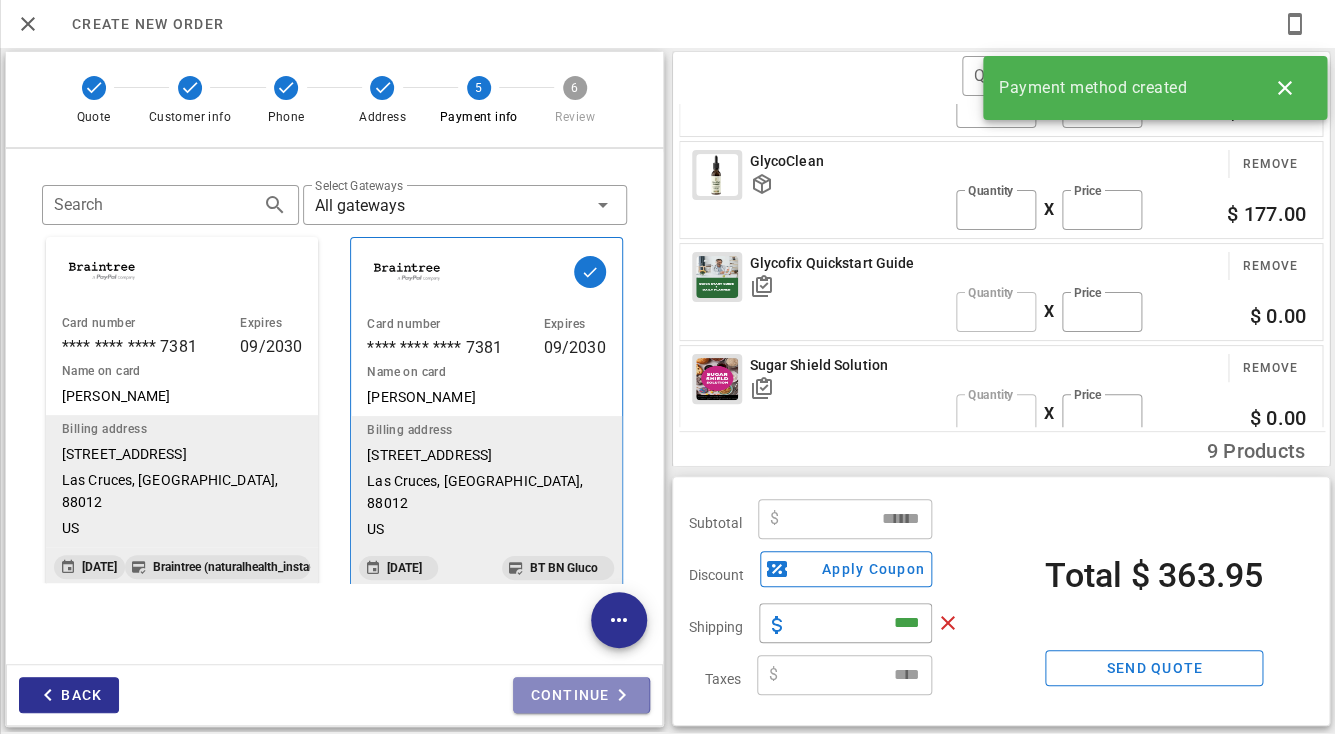 click on "Continue" at bounding box center (581, 695) 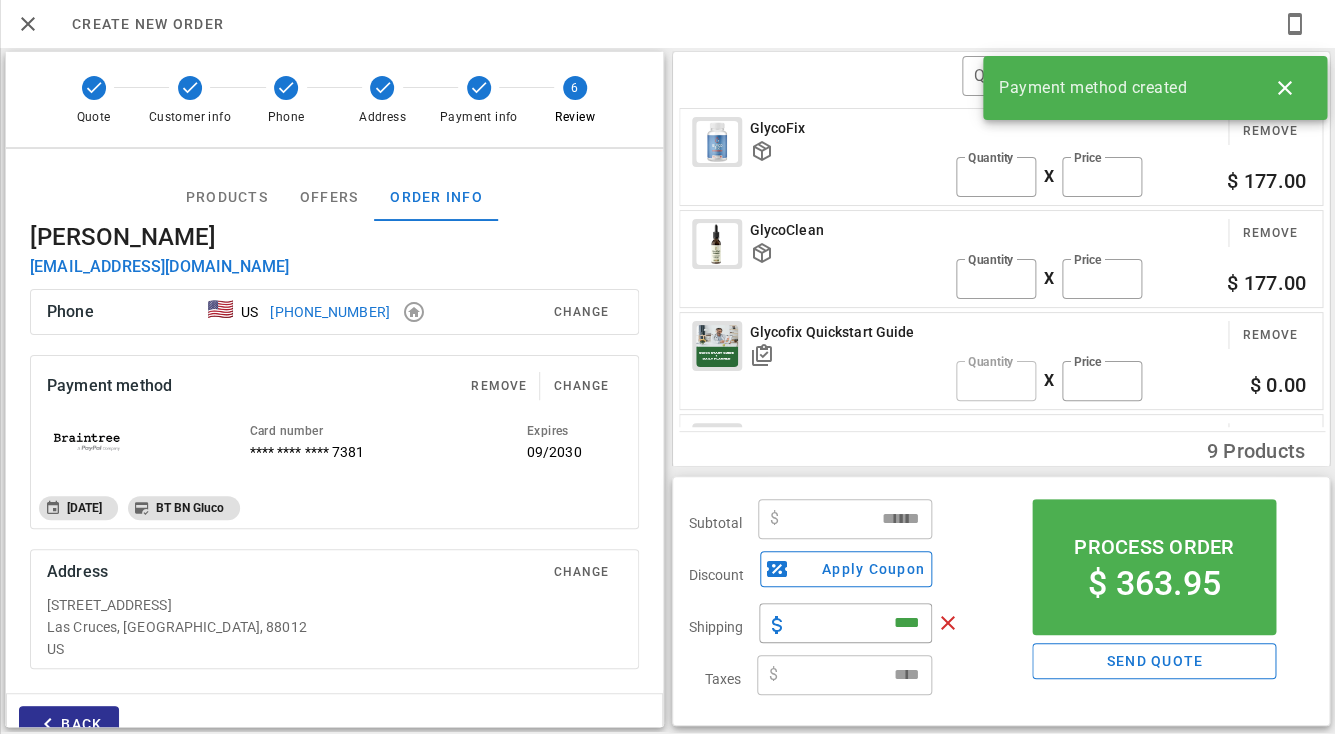 scroll, scrollTop: 192, scrollLeft: 0, axis: vertical 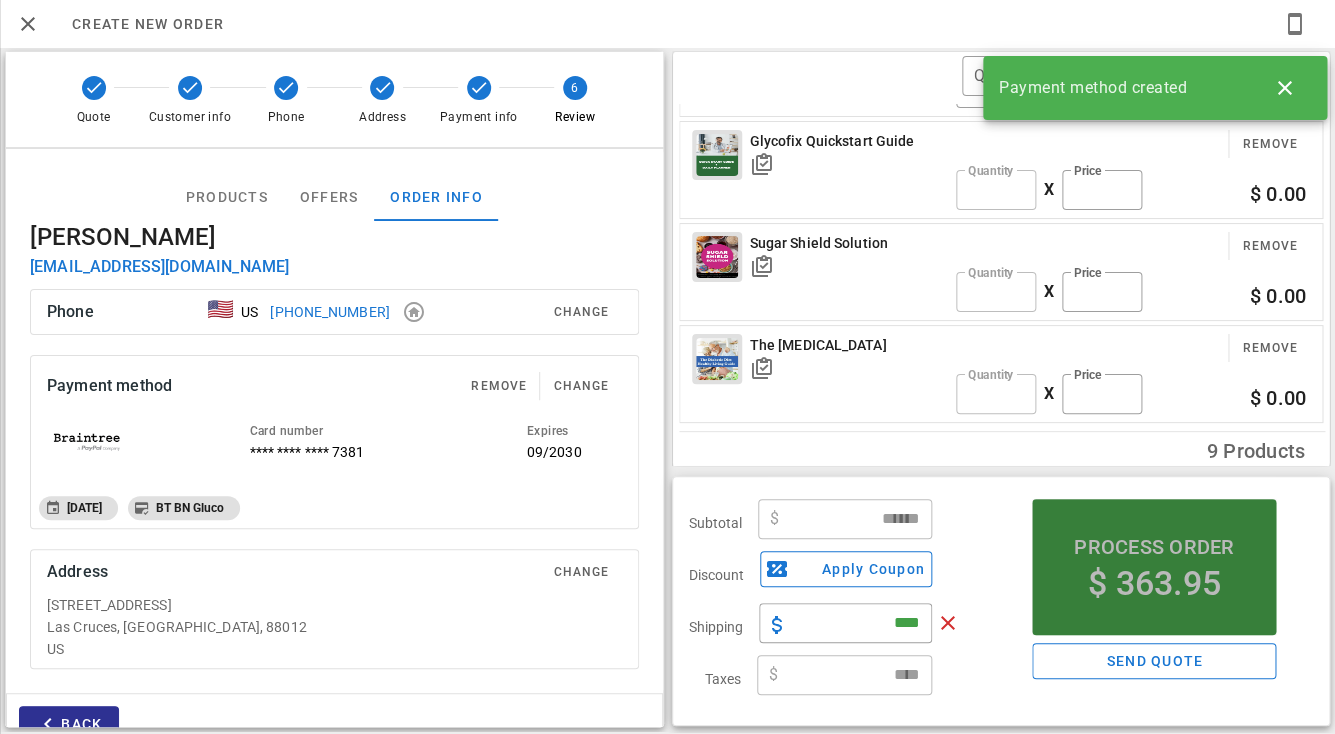 click on "Process order" at bounding box center [1154, 547] 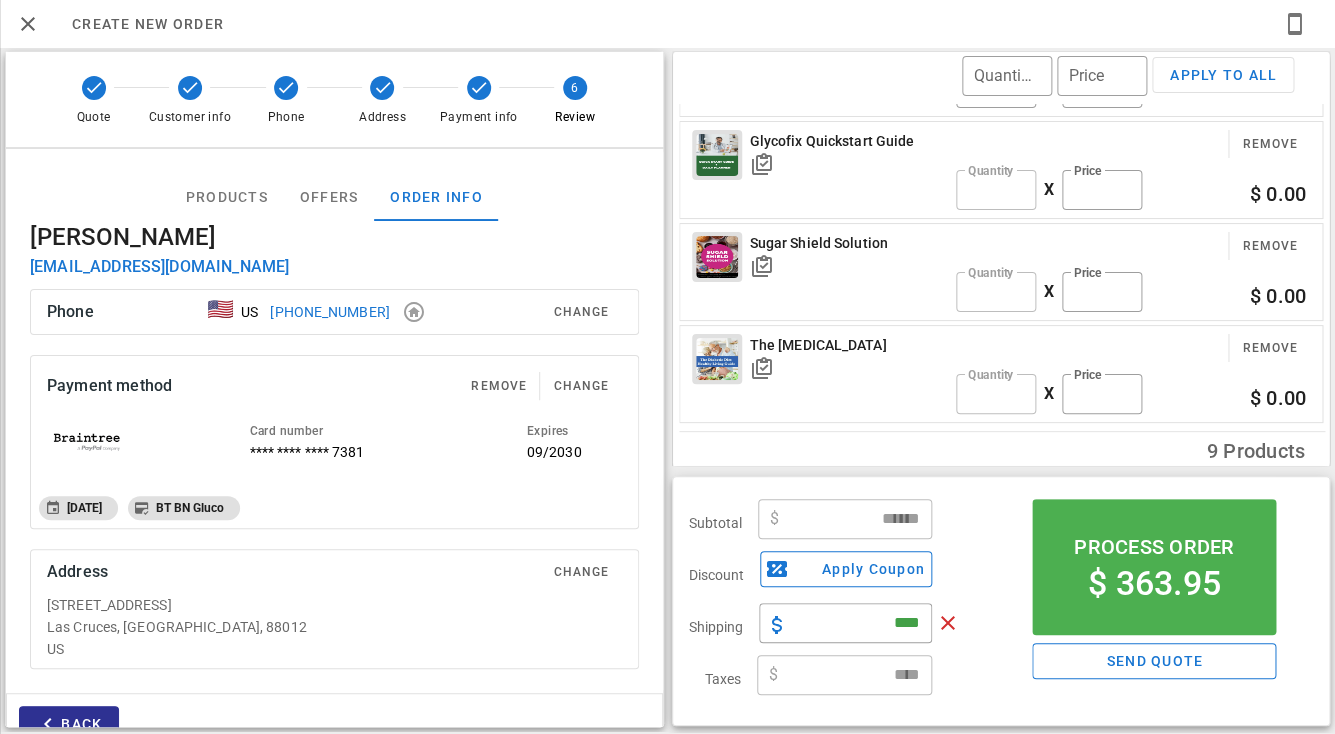 scroll, scrollTop: 217, scrollLeft: 0, axis: vertical 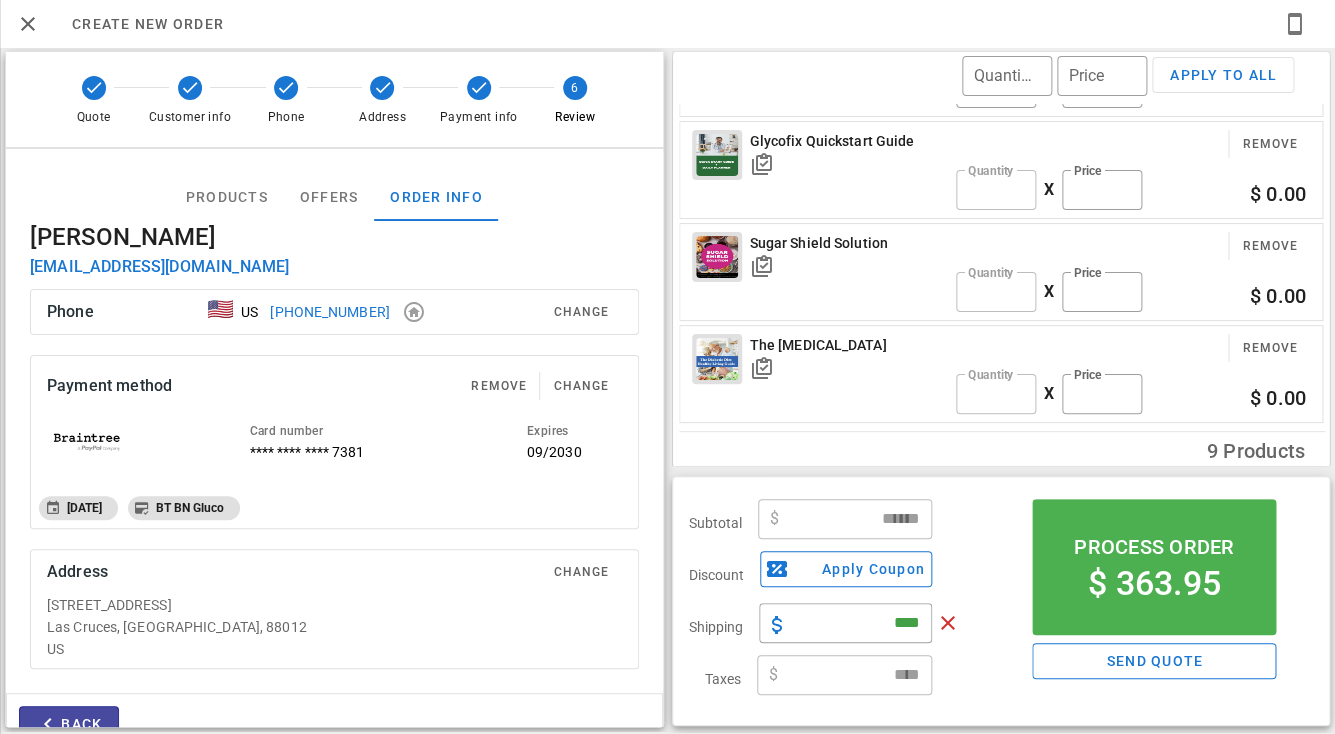 click on "Back" at bounding box center (69, 724) 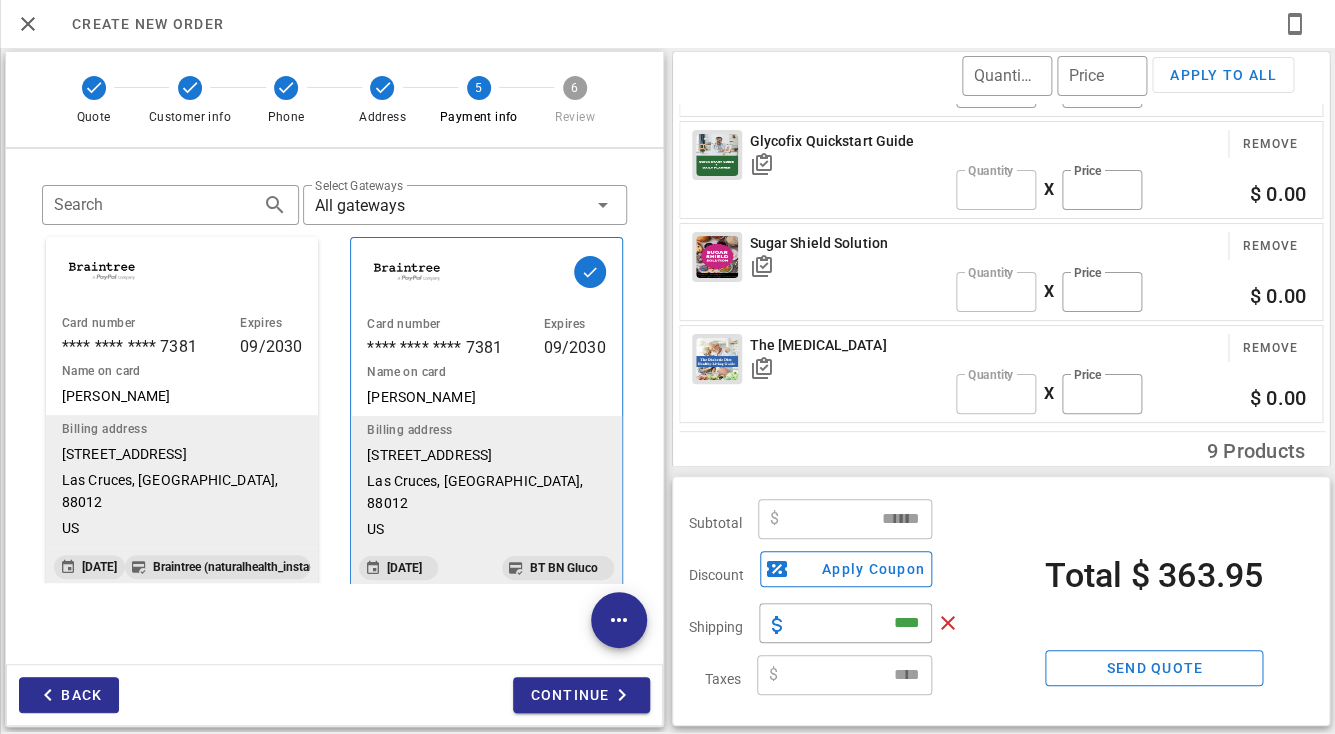 scroll, scrollTop: 999761, scrollLeft: 999659, axis: both 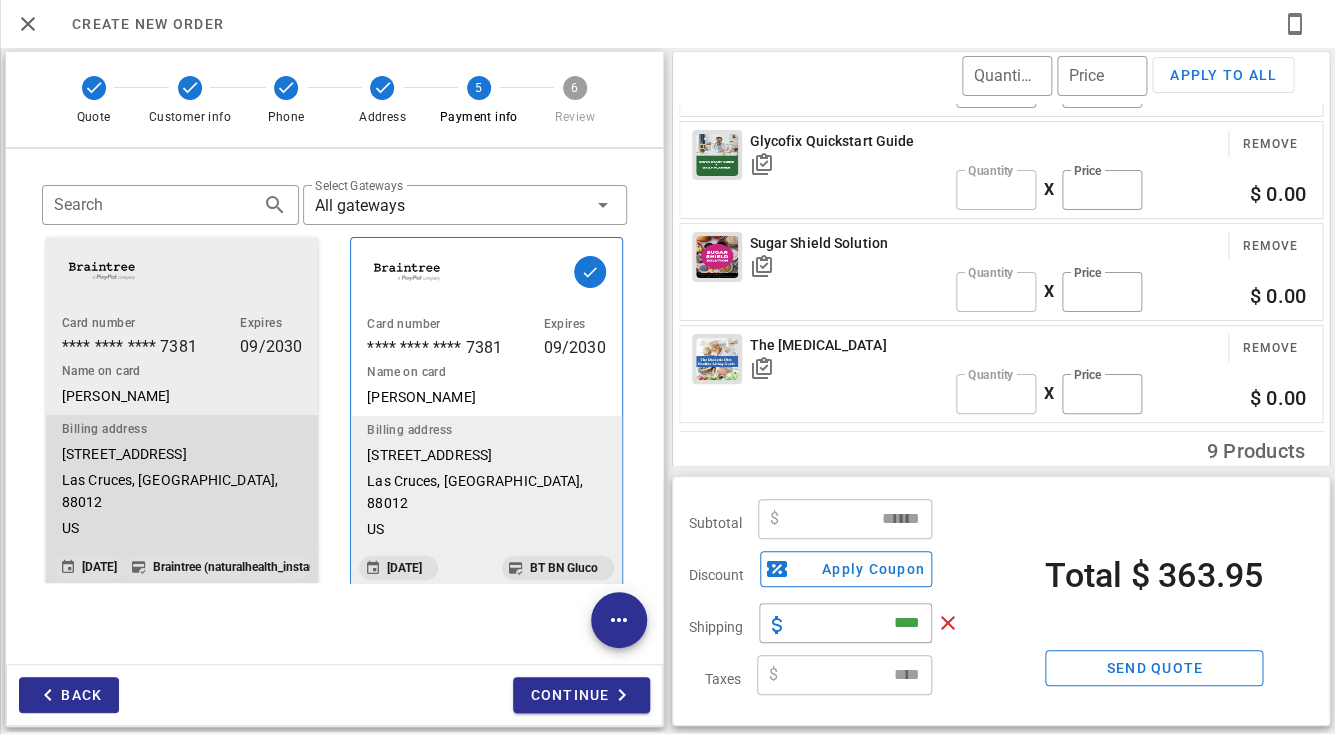 click on "Tom Gockel" at bounding box center [182, 396] 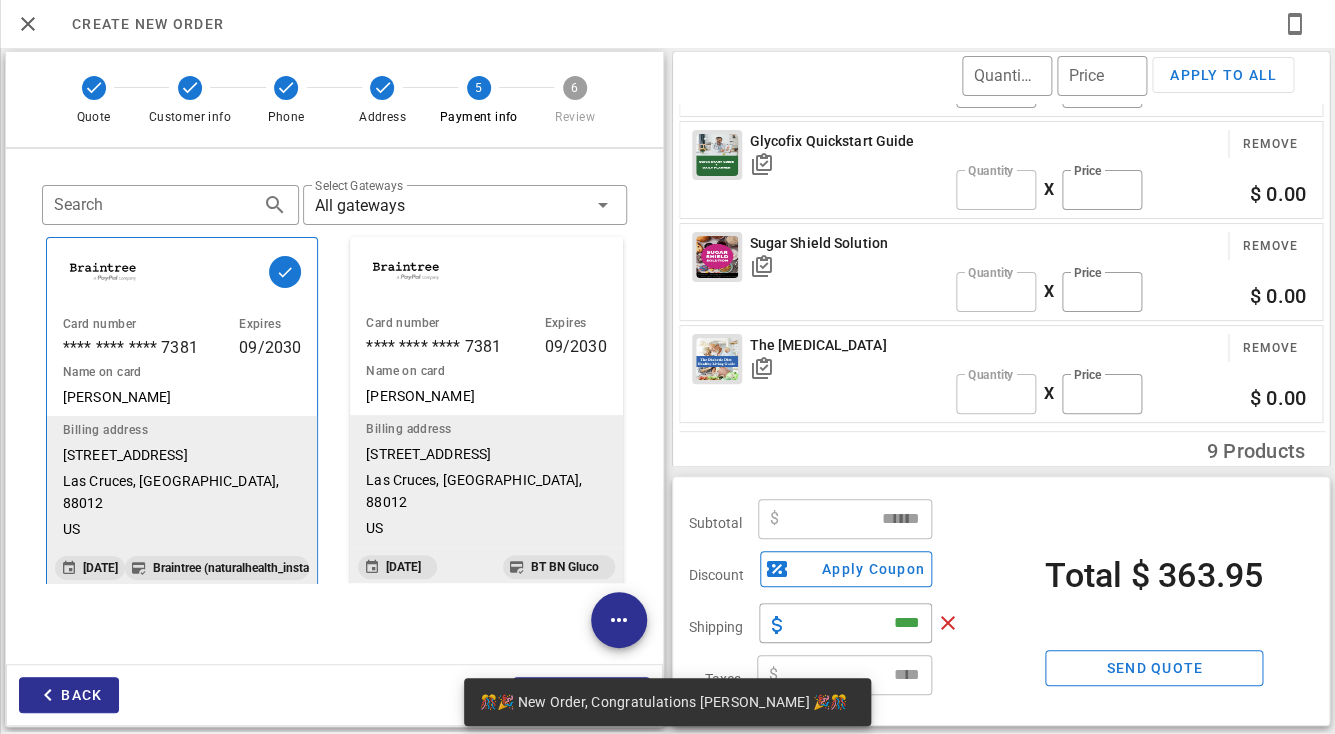 scroll, scrollTop: 171, scrollLeft: 0, axis: vertical 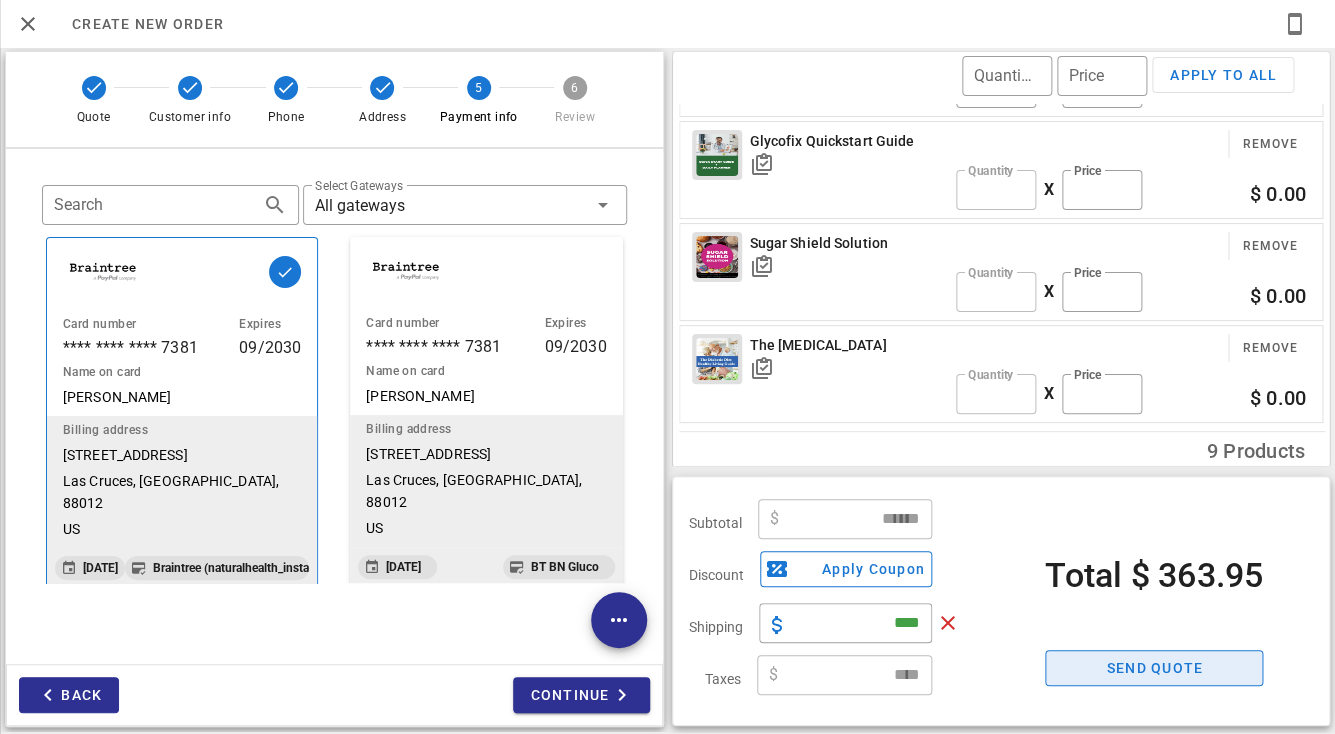 click on "Send quote" at bounding box center (1154, 668) 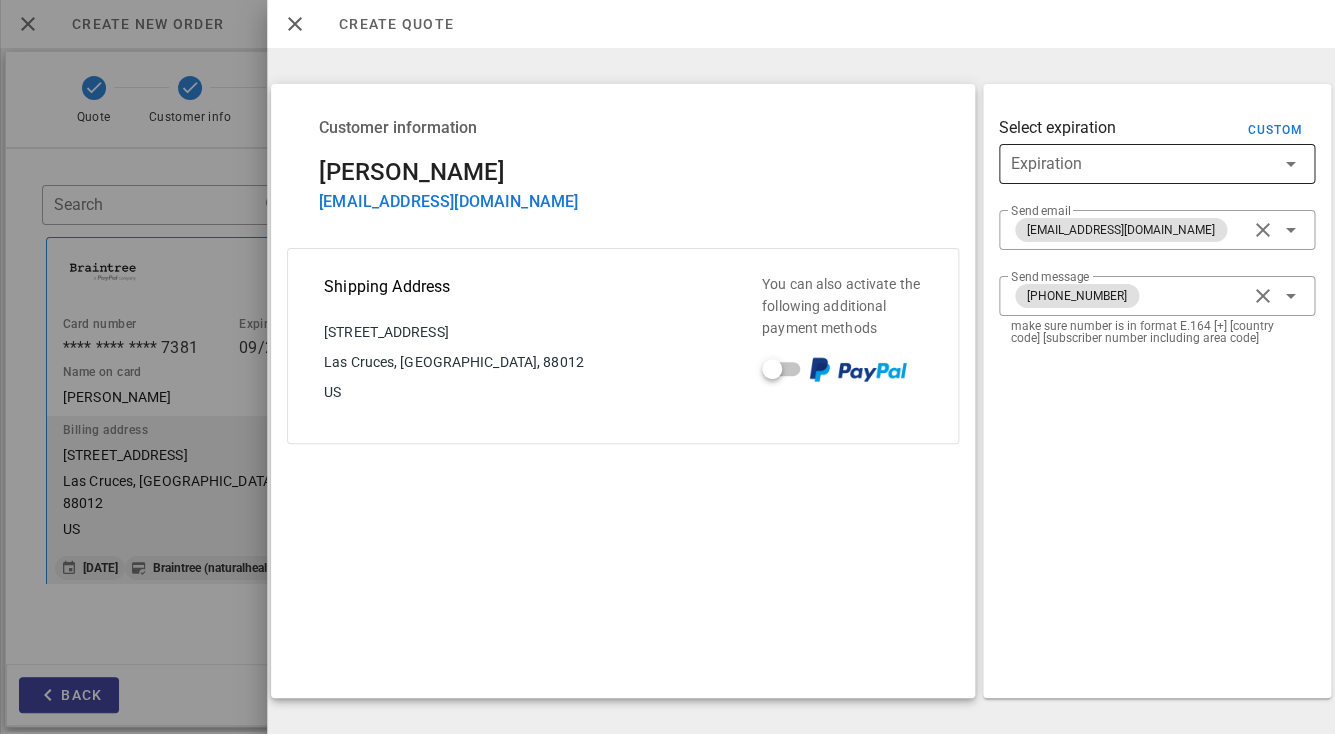 click at bounding box center [1143, 164] 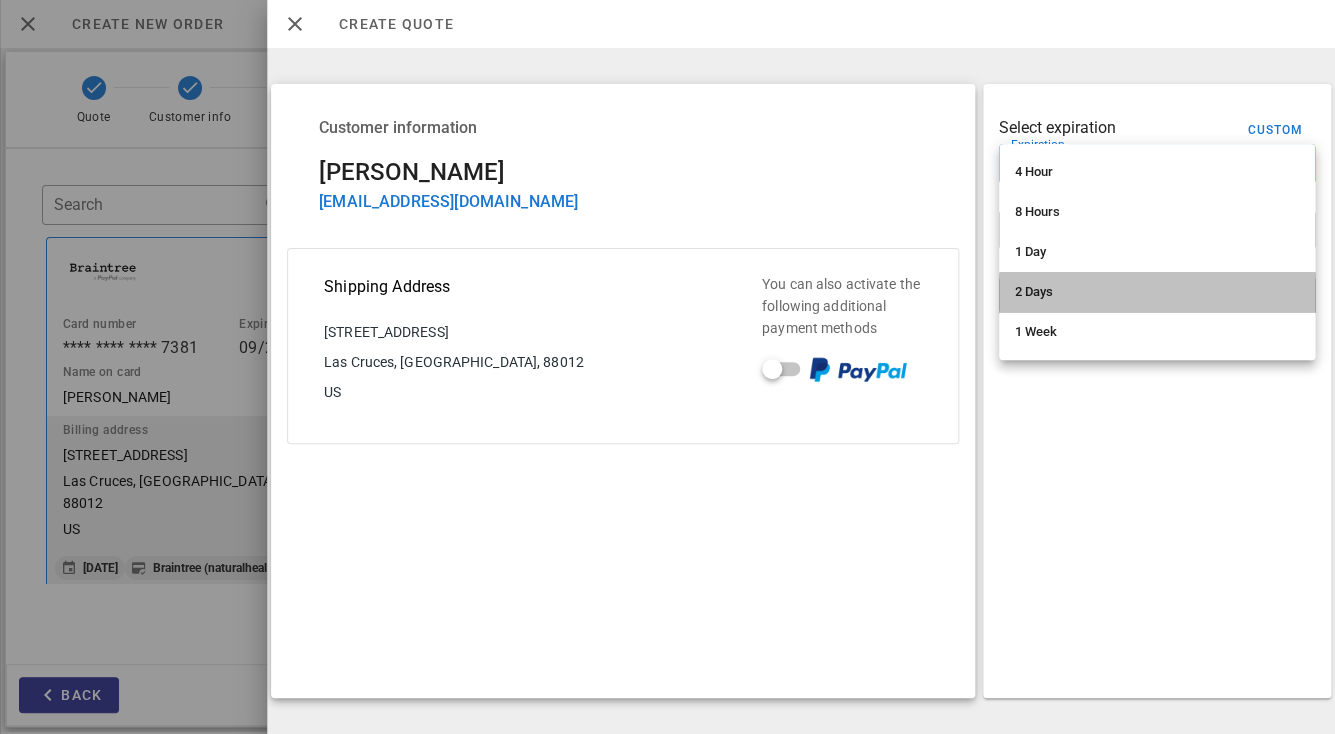 click on "2 Days" at bounding box center (1157, 292) 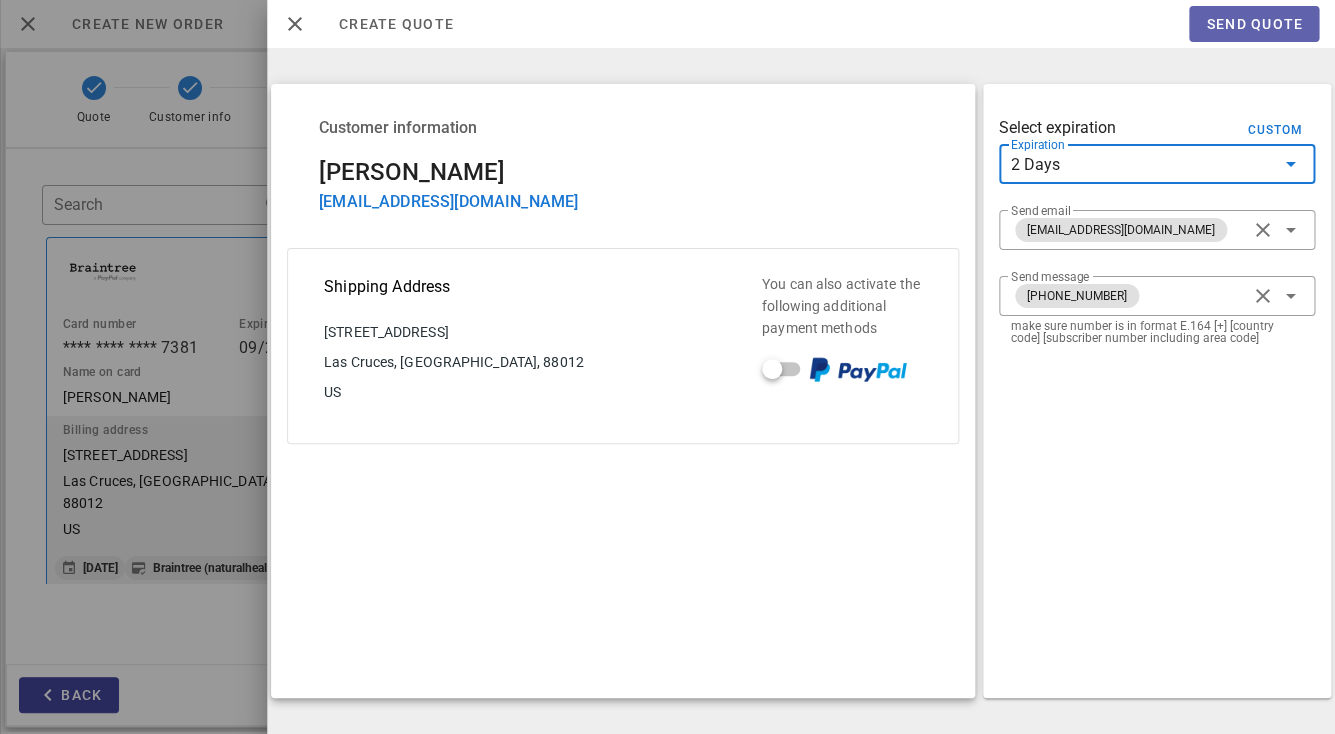click on "Send quote" at bounding box center [1254, 24] 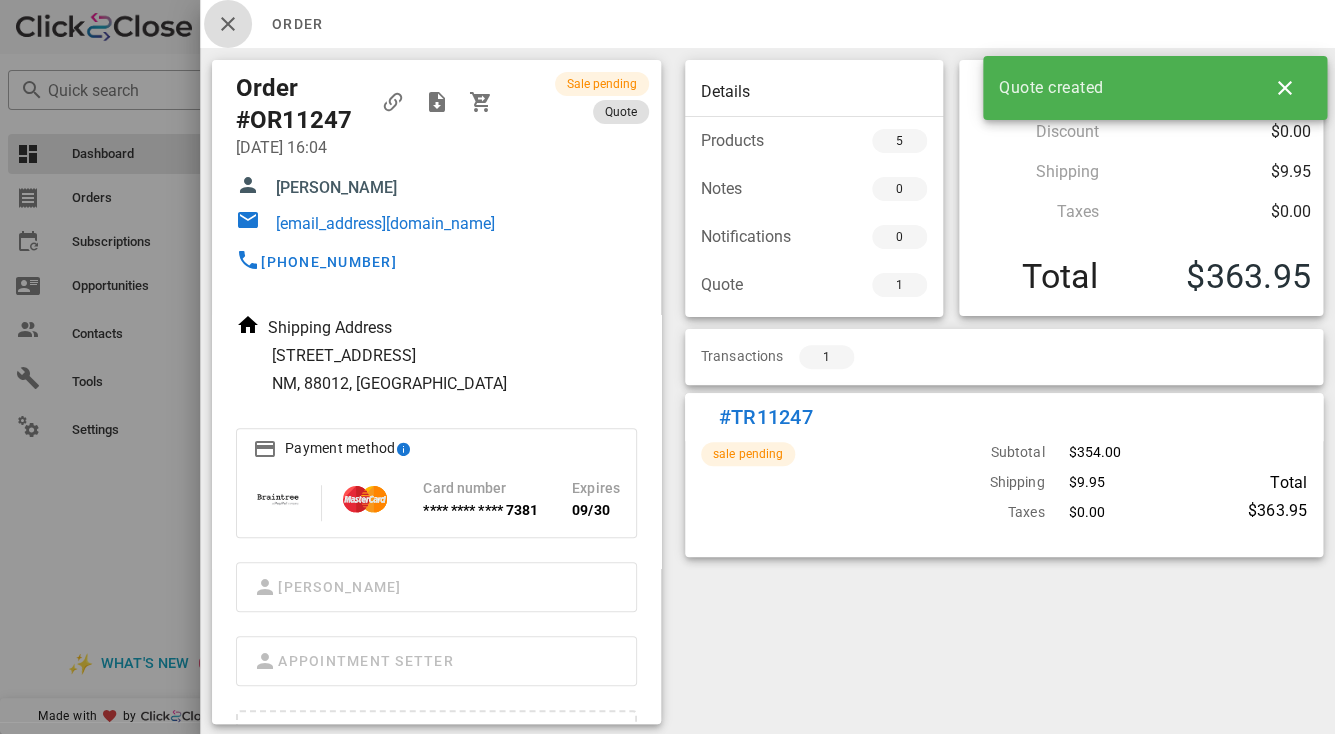 click at bounding box center (228, 24) 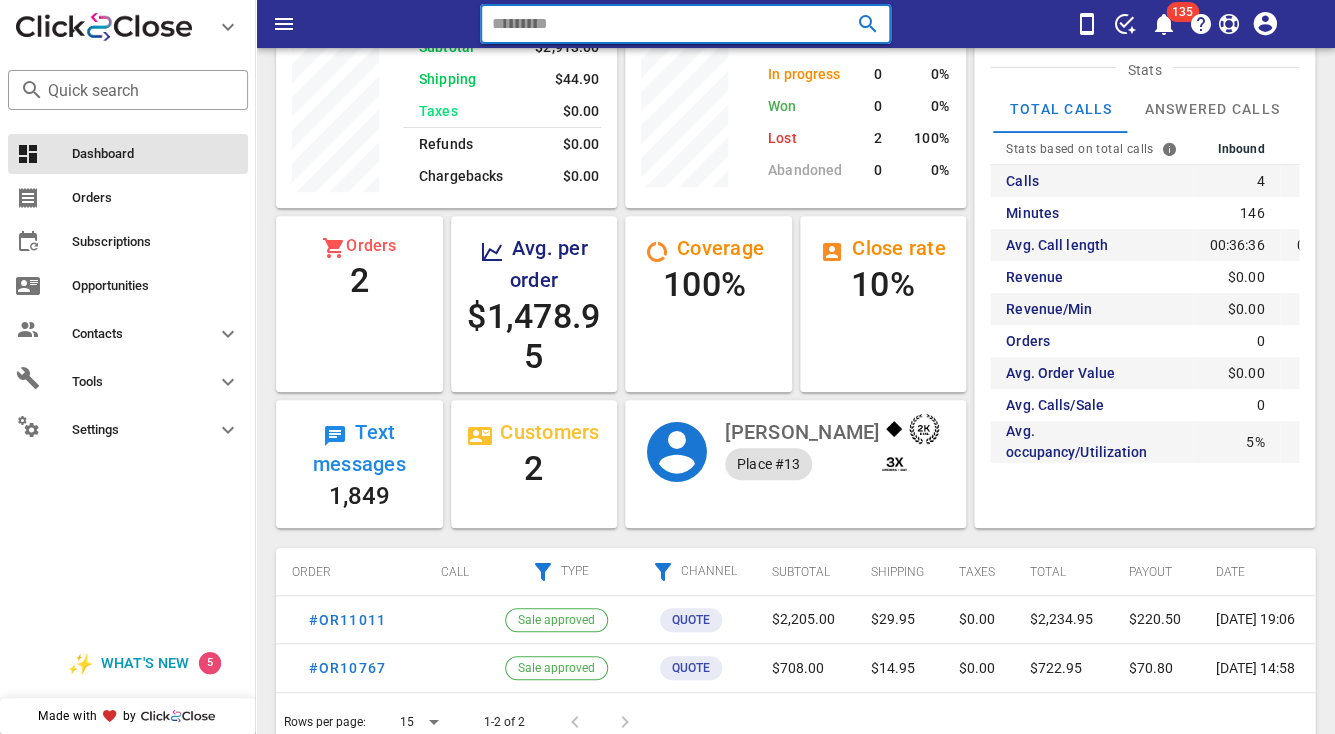 click at bounding box center (658, 24) 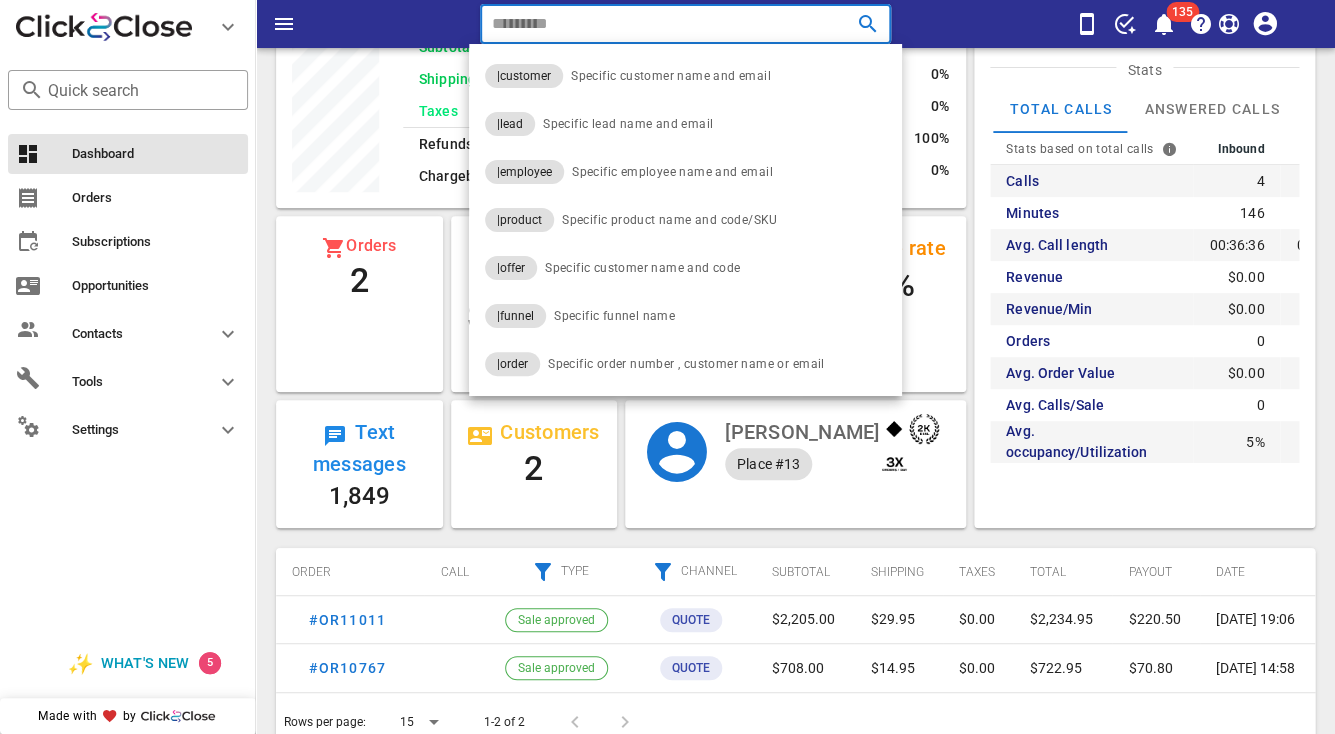 paste on "**********" 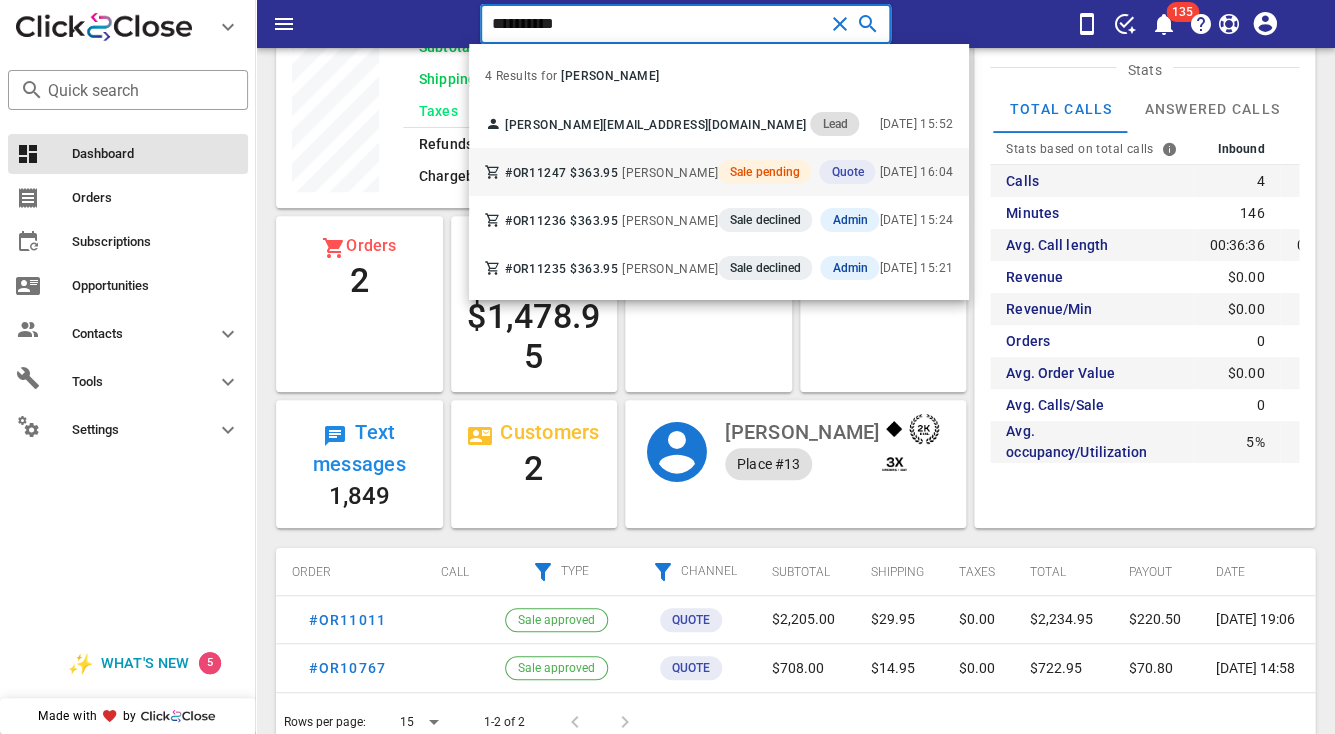 type on "**********" 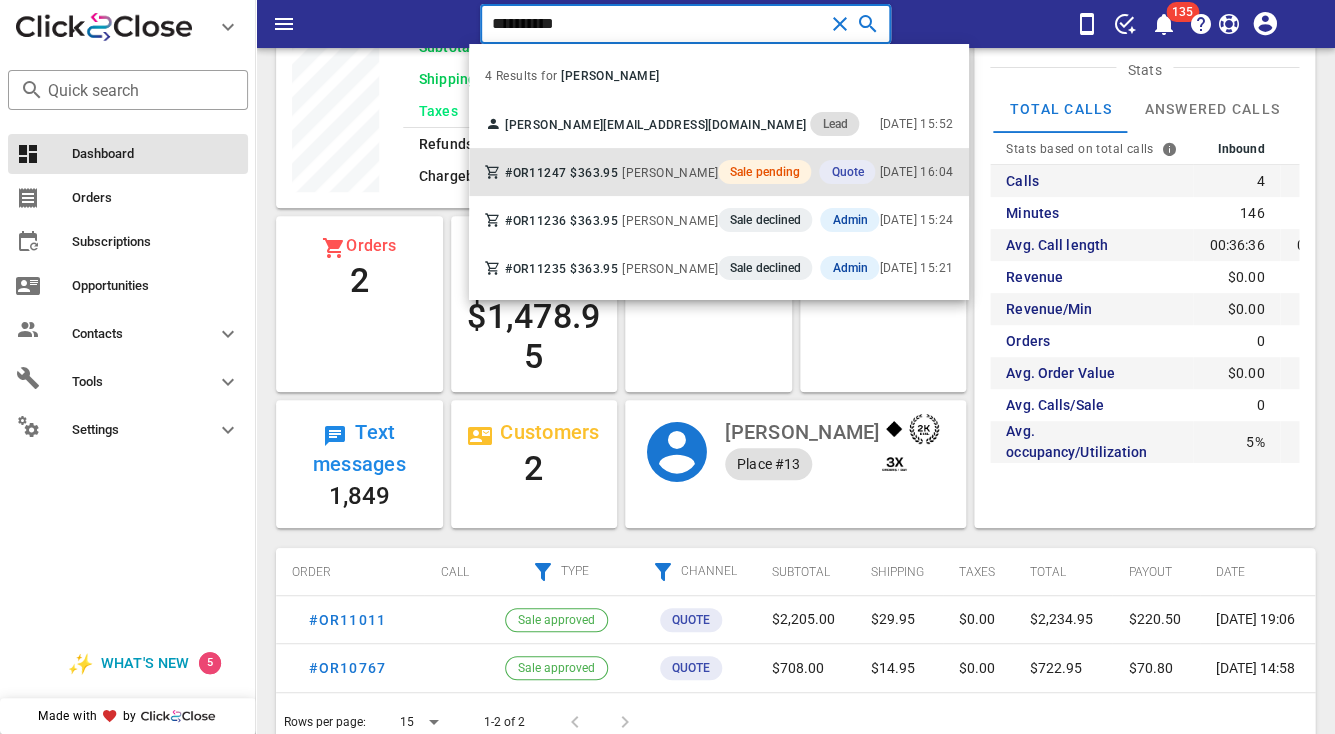 click on "#OR11247   $363.95   Tom Gockel   Sale pending   Quote" at bounding box center (680, 172) 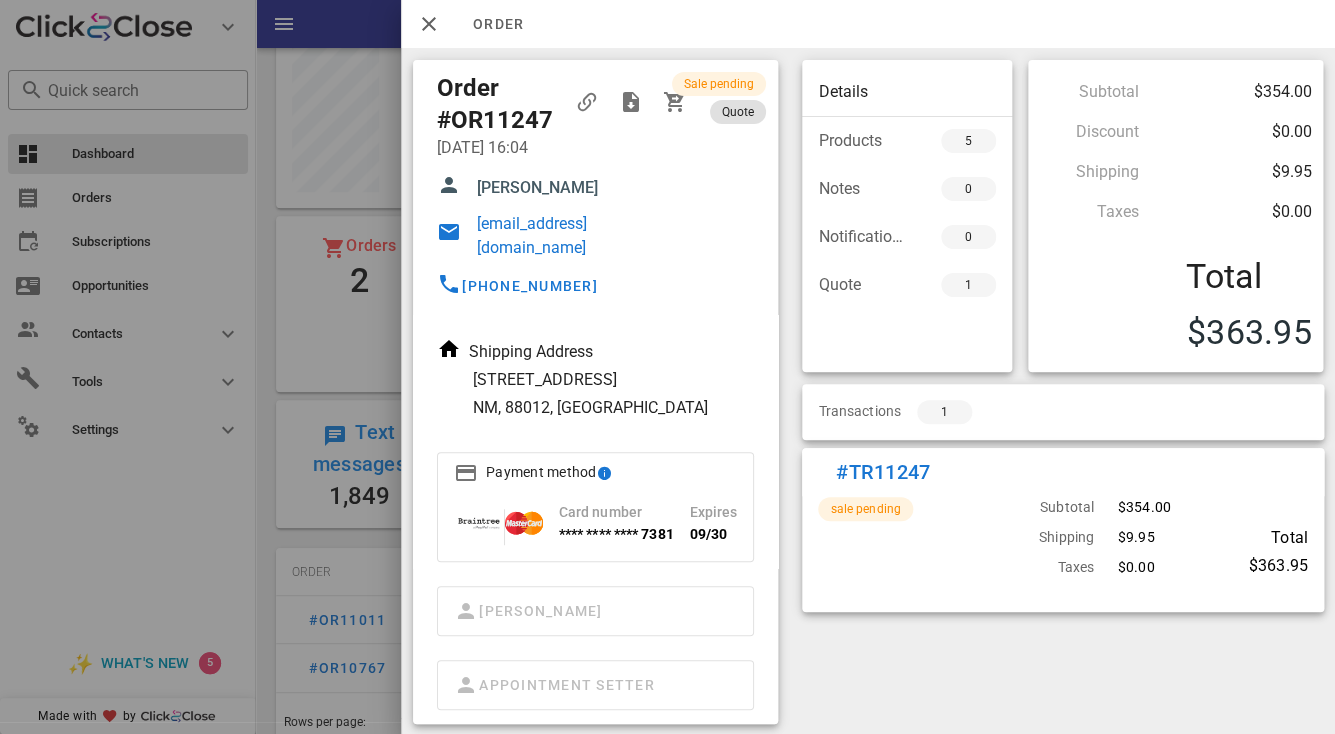 click on "Order #OR11247   07/09/2025 16:04   Tom Gockel   tomgockel@gmail.com   +18434677103" at bounding box center [535, 194] 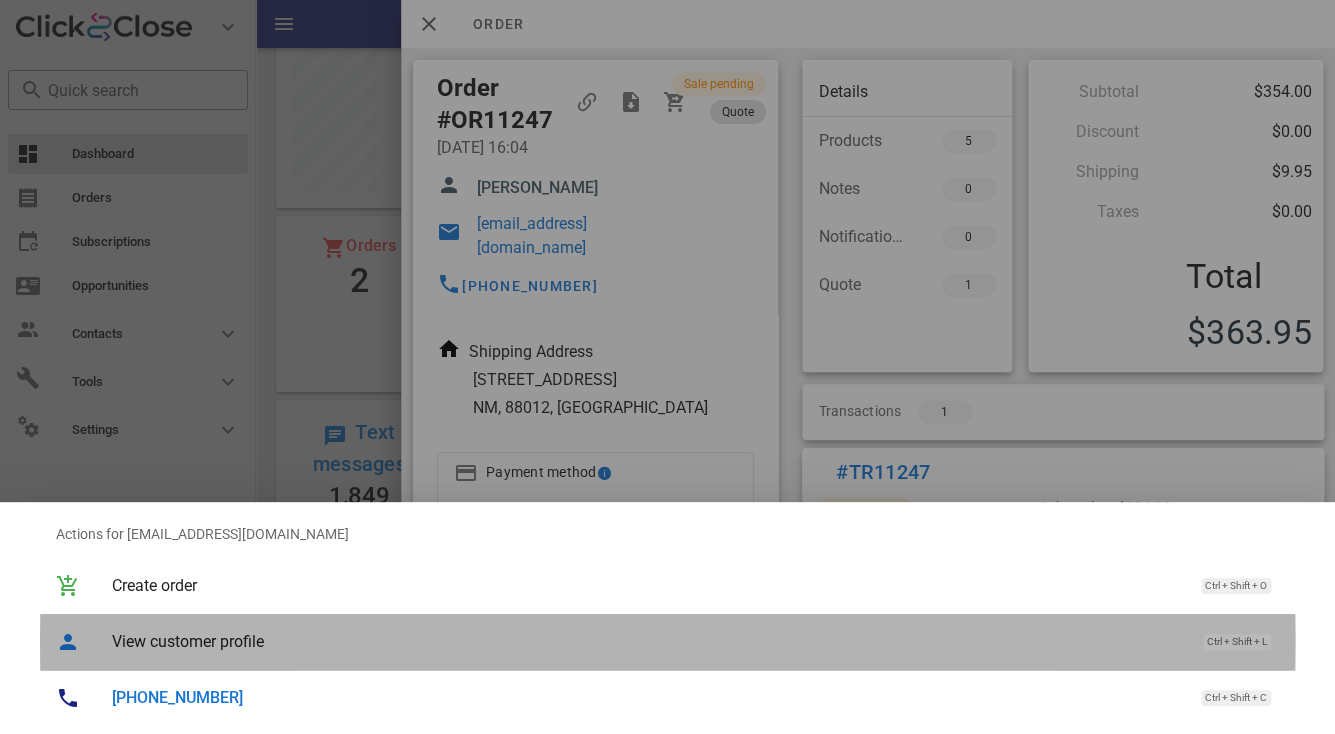 click on "View customer profile" at bounding box center (647, 641) 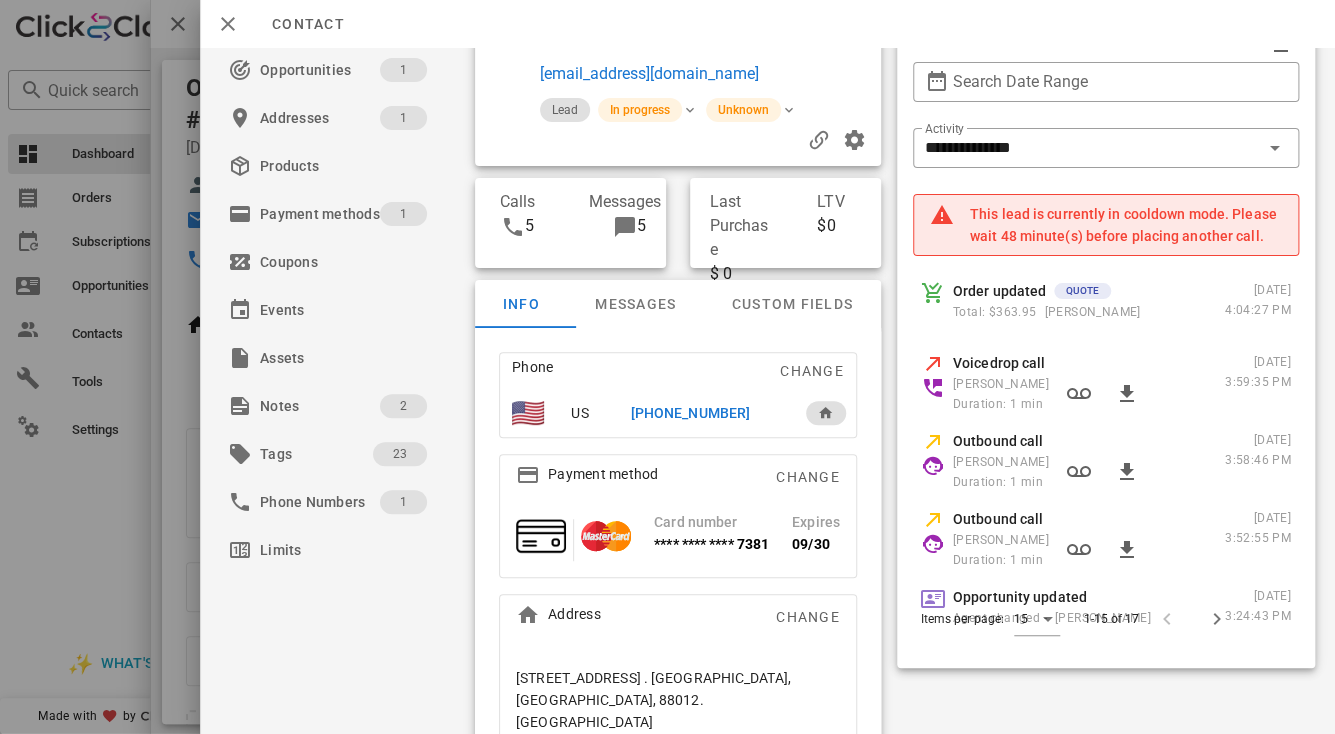 scroll, scrollTop: 60, scrollLeft: 0, axis: vertical 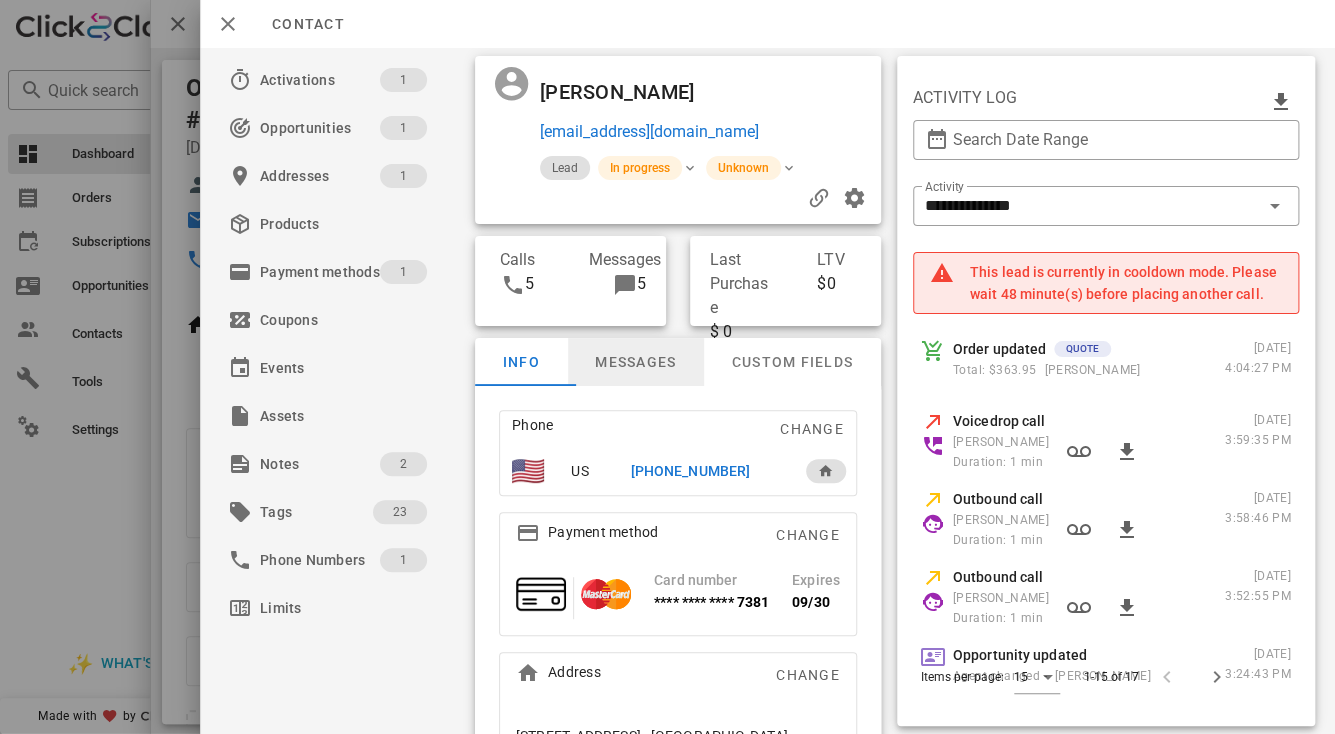 click on "Messages" at bounding box center [636, 362] 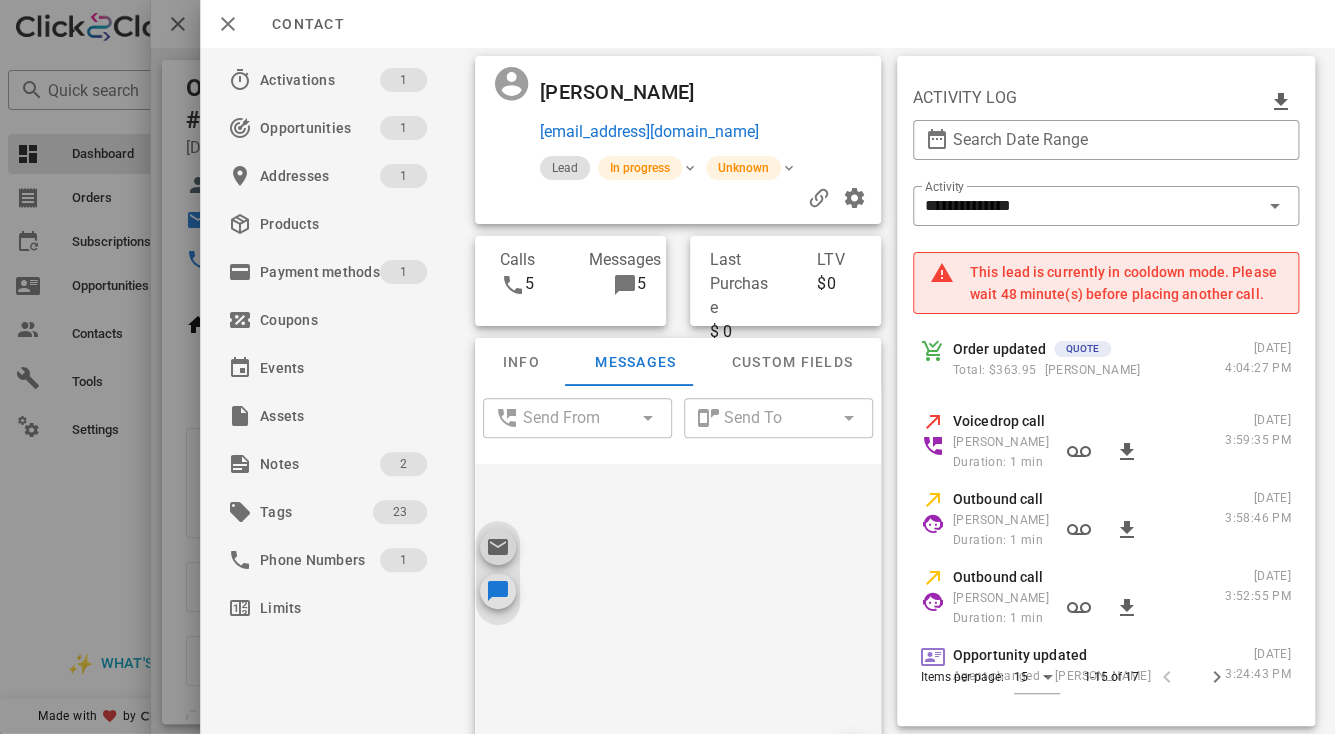 scroll, scrollTop: 646, scrollLeft: 0, axis: vertical 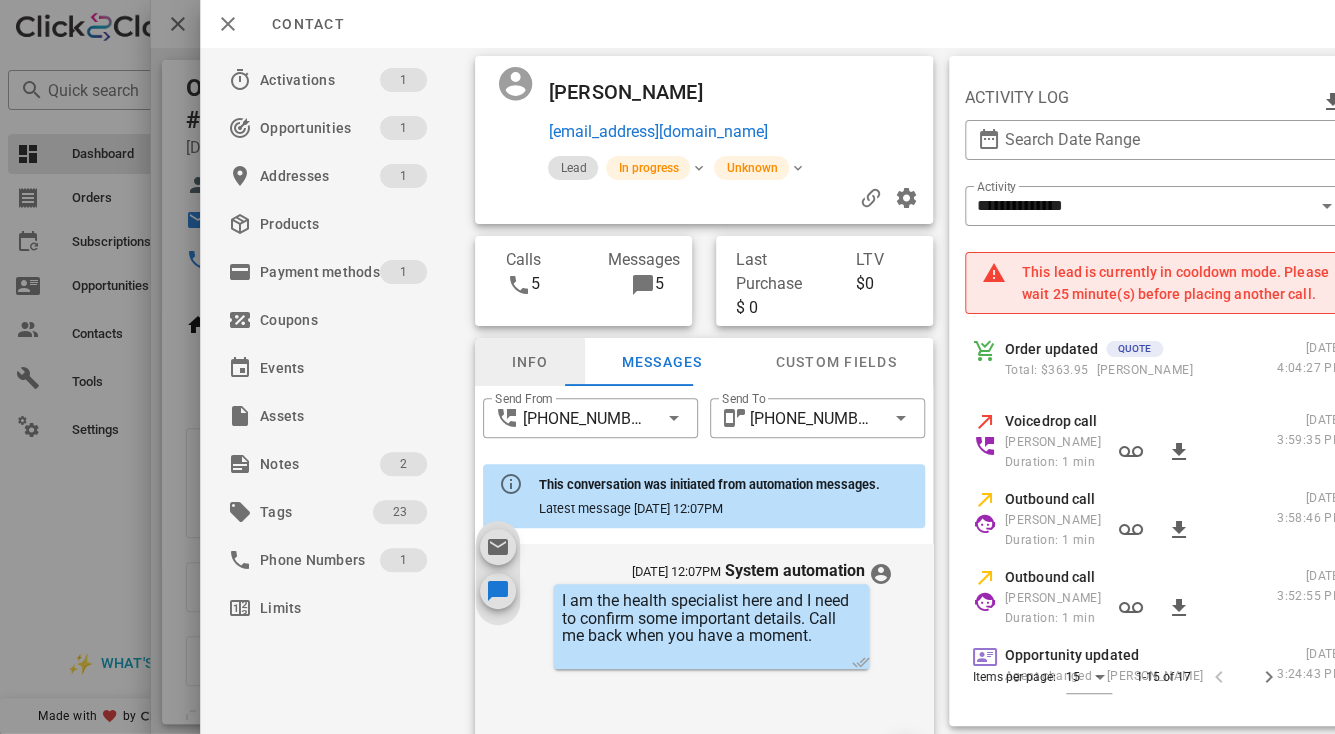 click on "Info" at bounding box center [530, 362] 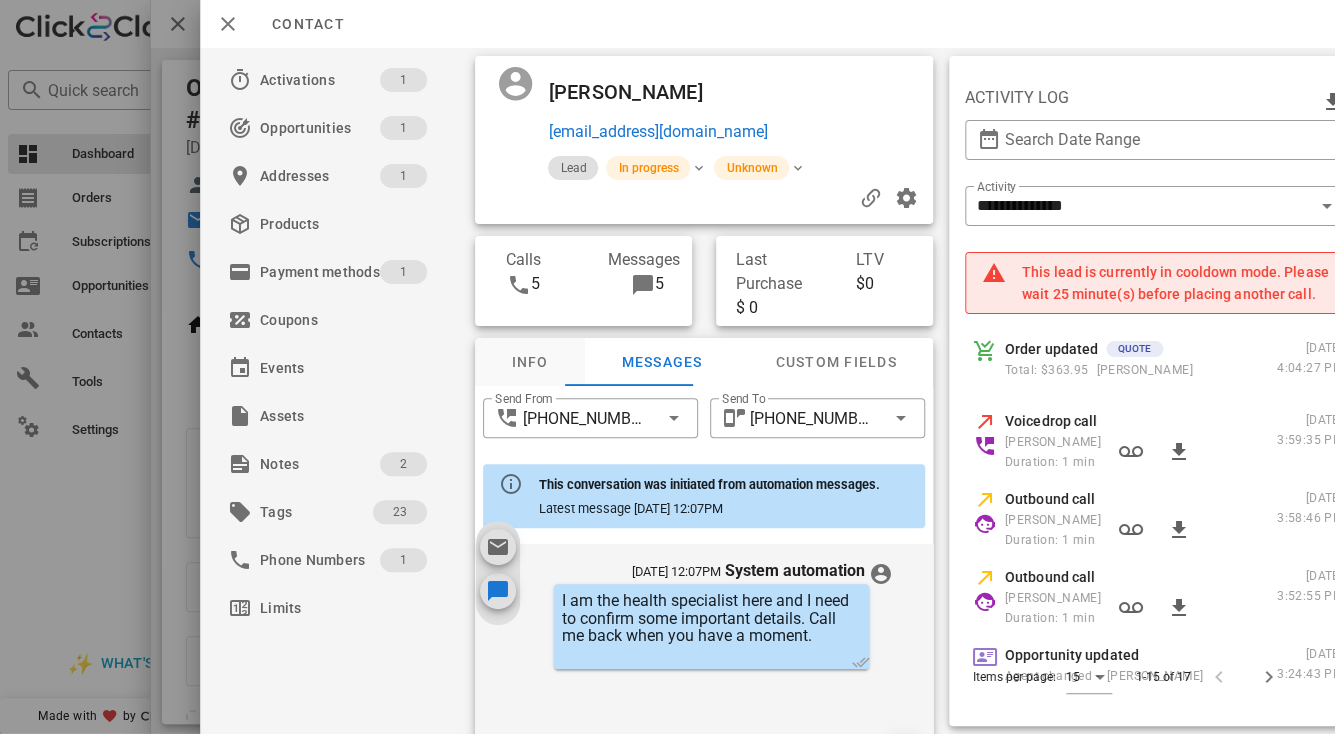 scroll, scrollTop: 646, scrollLeft: 0, axis: vertical 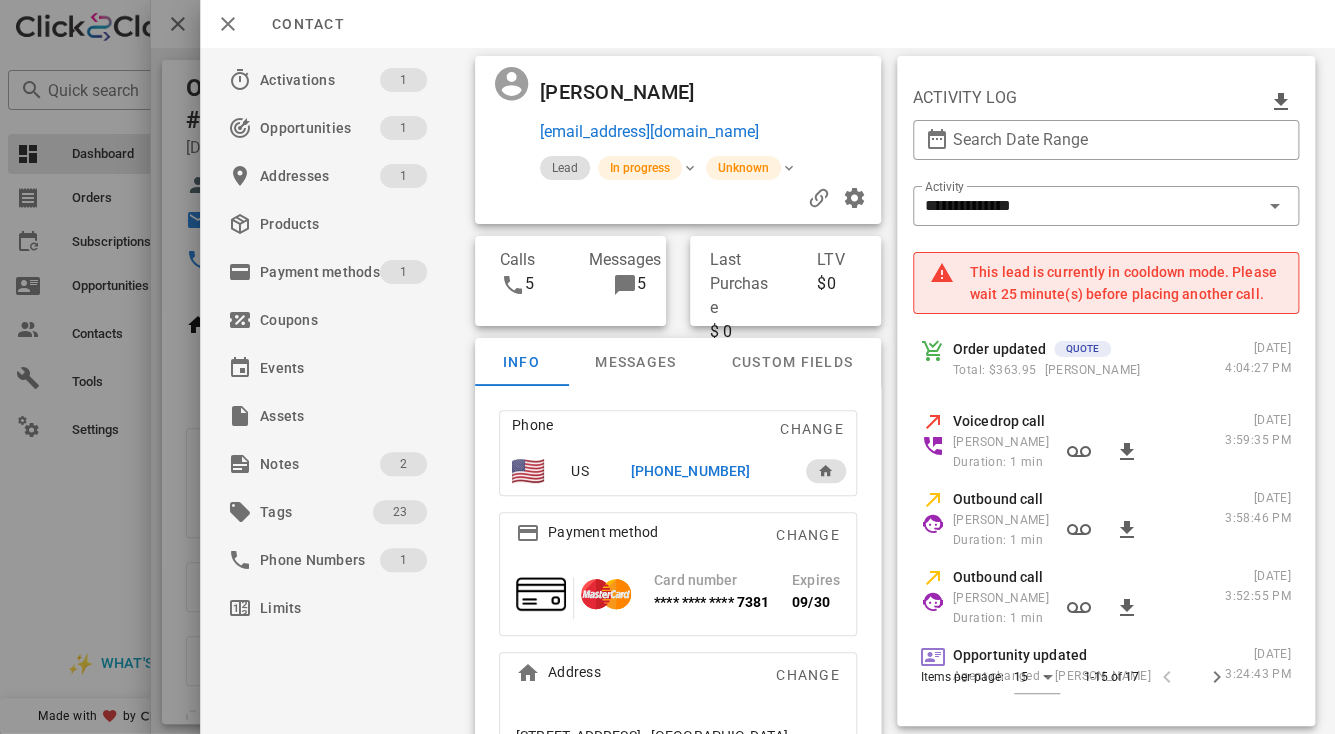 click on "+18434677103" at bounding box center (690, 471) 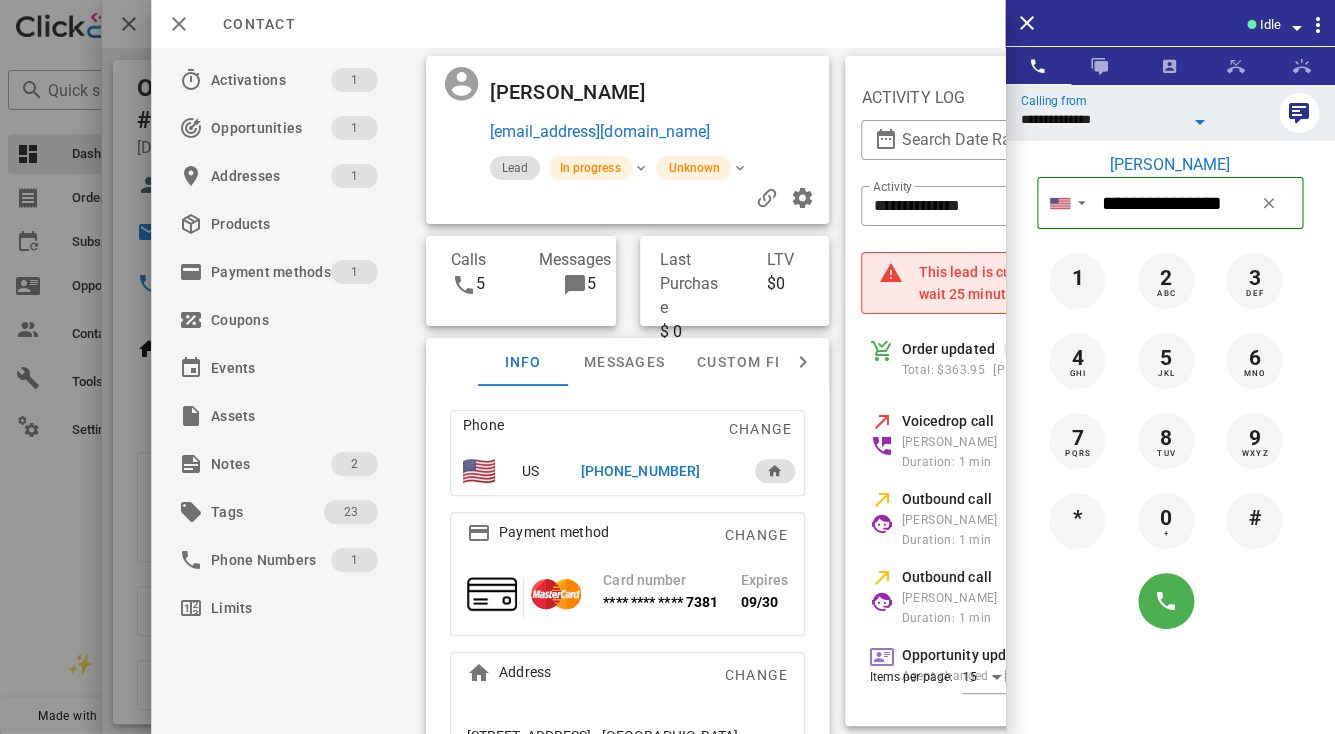 drag, startPoint x: 1118, startPoint y: 119, endPoint x: 1034, endPoint y: 134, distance: 85.32877 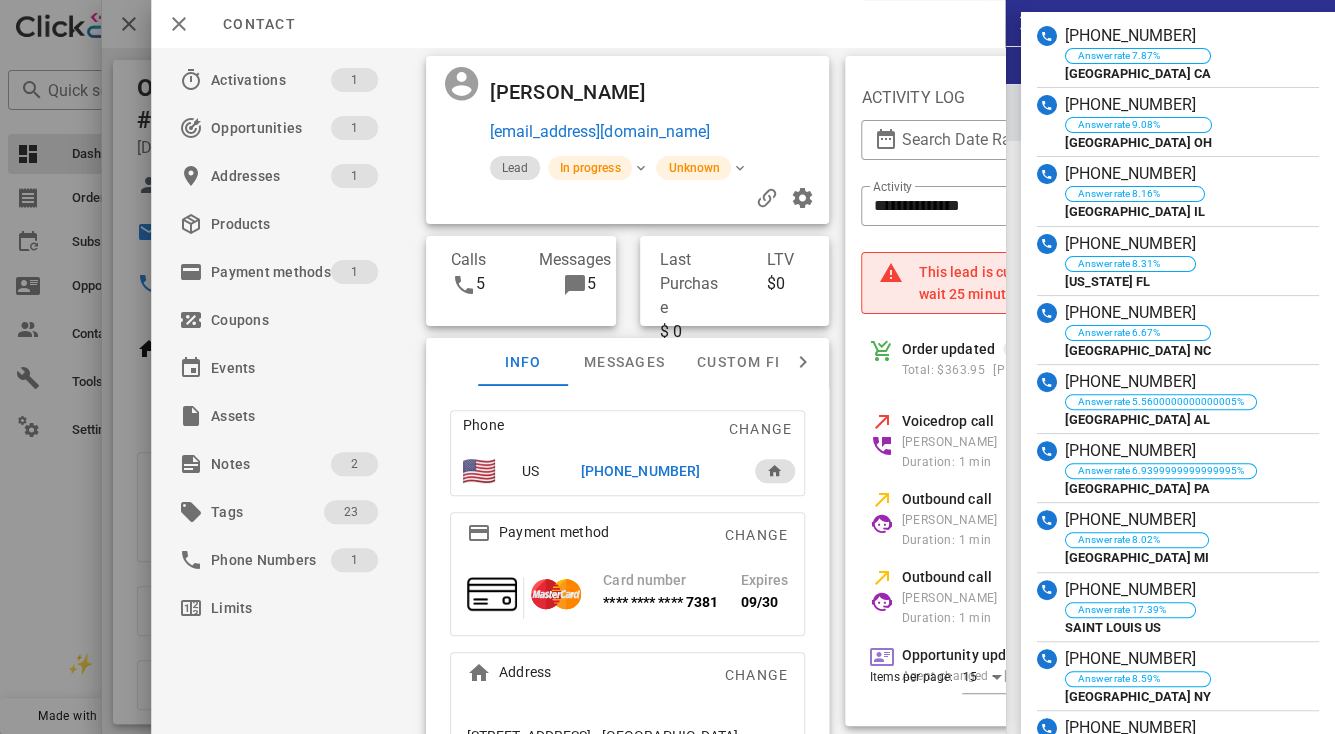 click on "**********" at bounding box center [1170, 113] 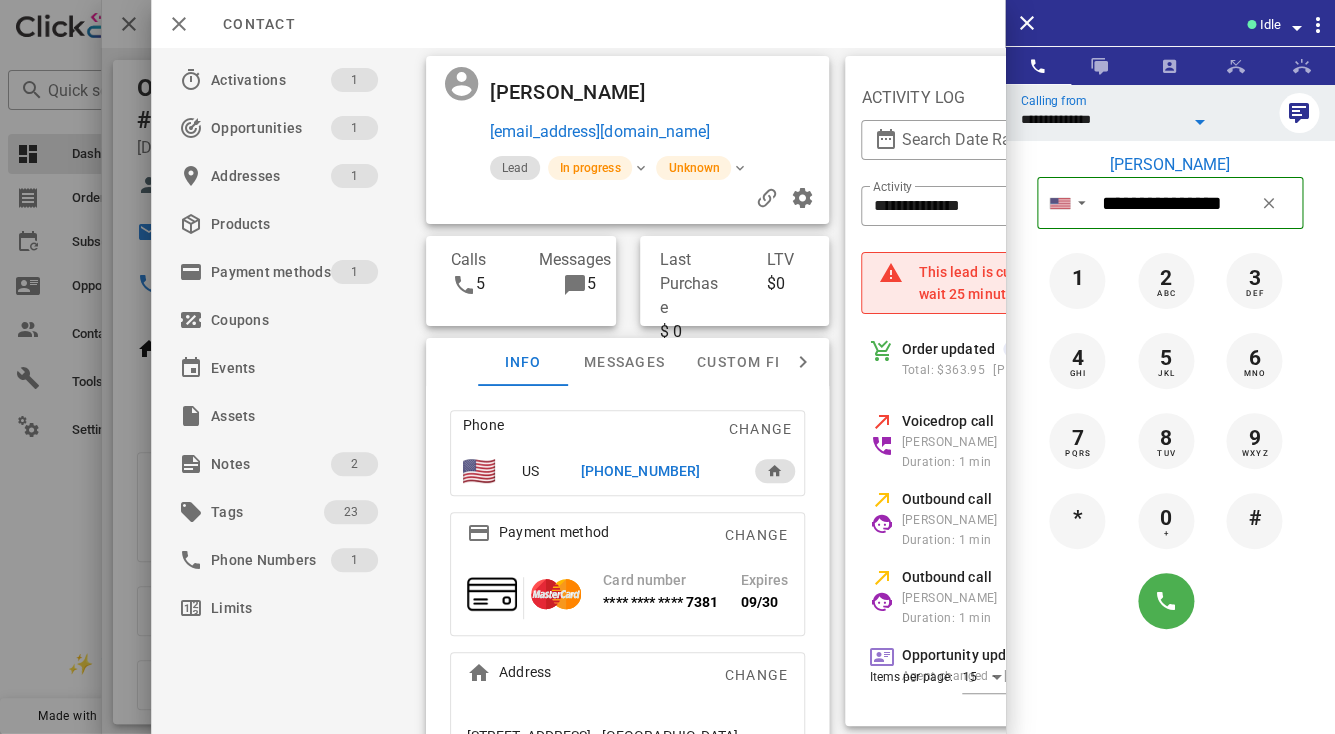 drag, startPoint x: 1022, startPoint y: 119, endPoint x: 1144, endPoint y: 118, distance: 122.0041 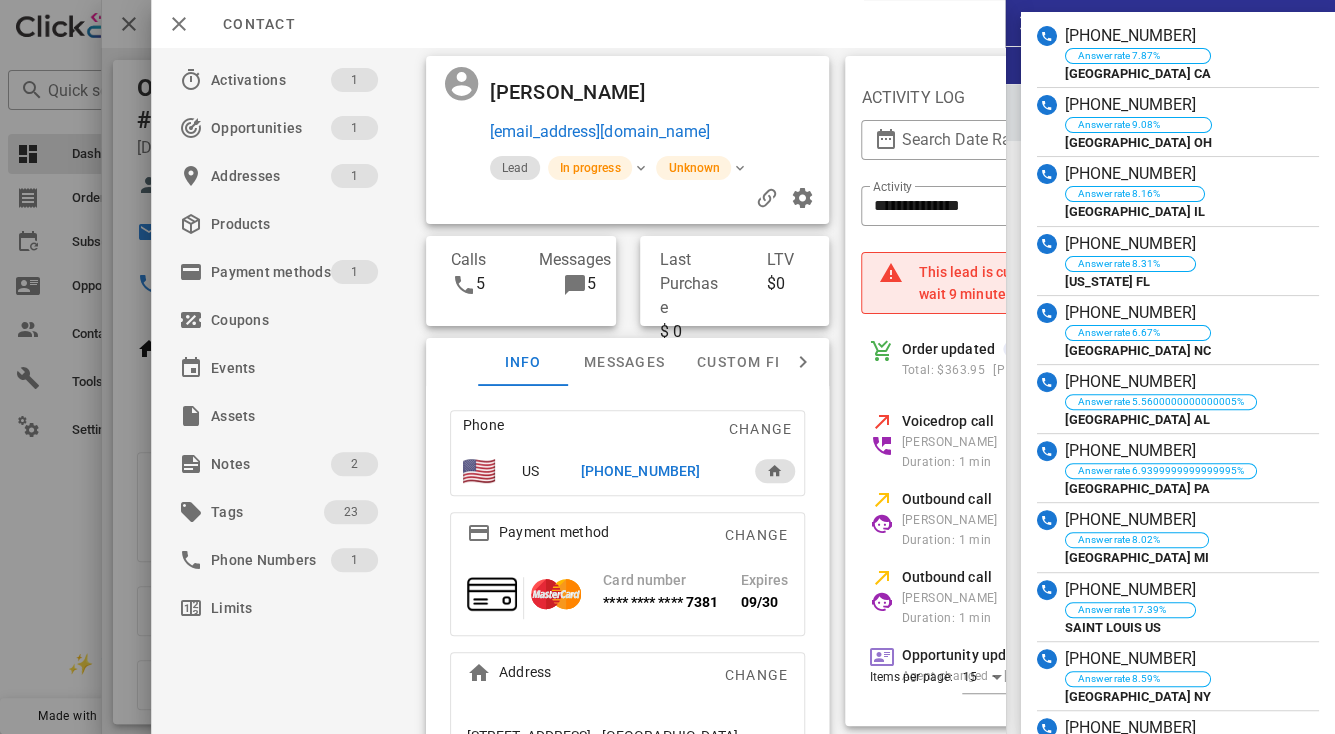 scroll, scrollTop: 999761, scrollLeft: 999659, axis: both 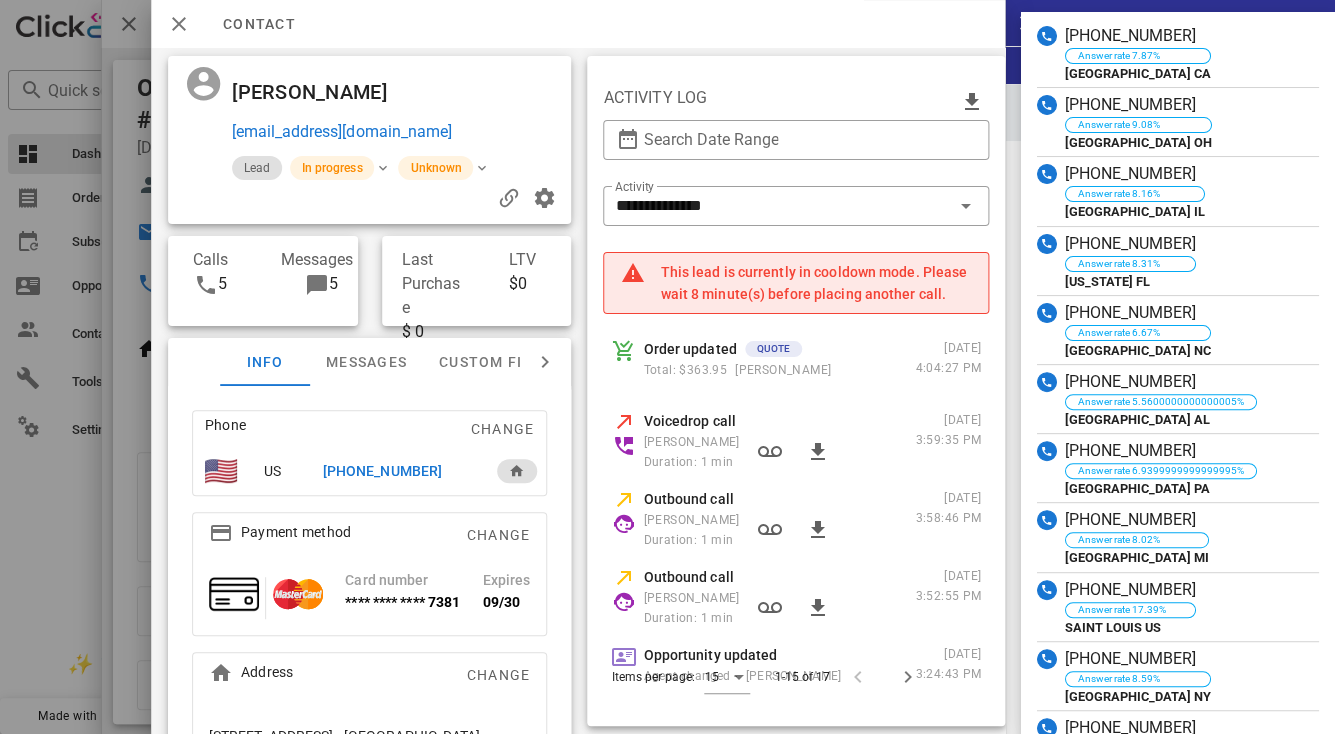 click on "Idle" at bounding box center [1170, 23] 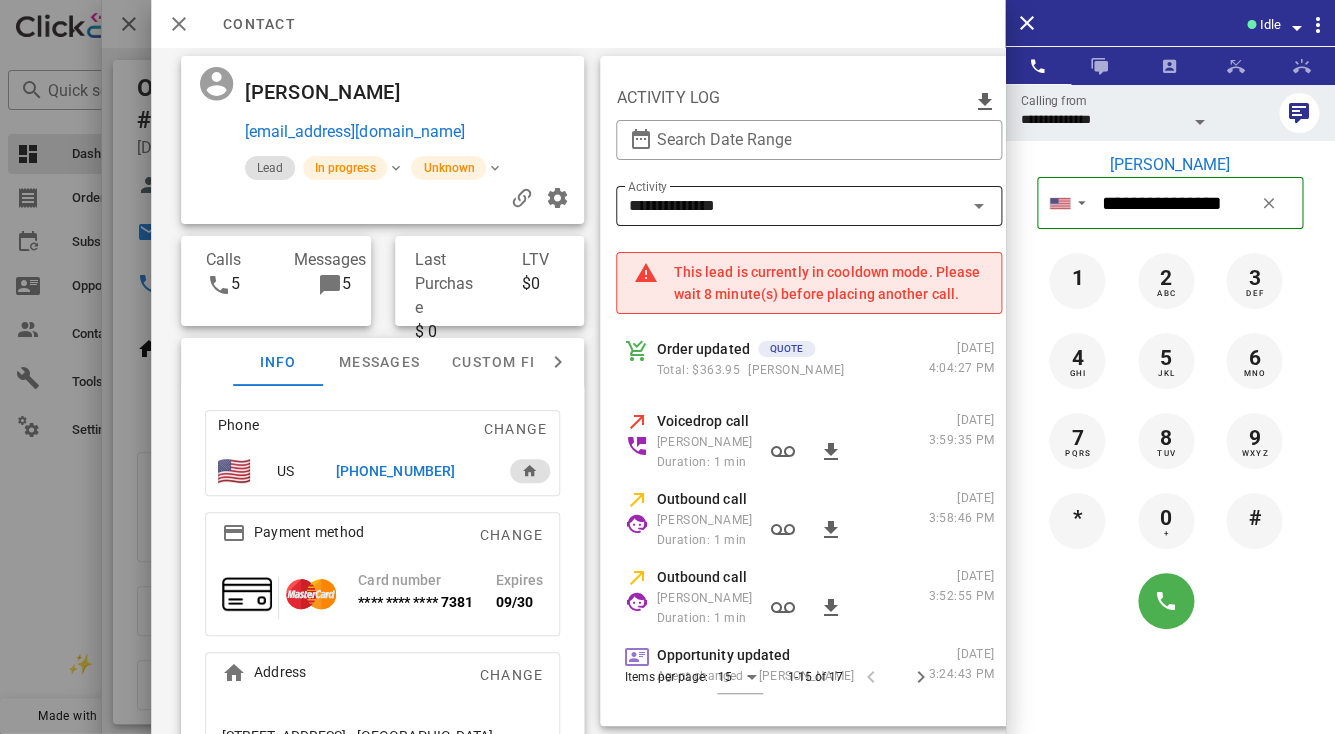 scroll, scrollTop: 0, scrollLeft: 248, axis: horizontal 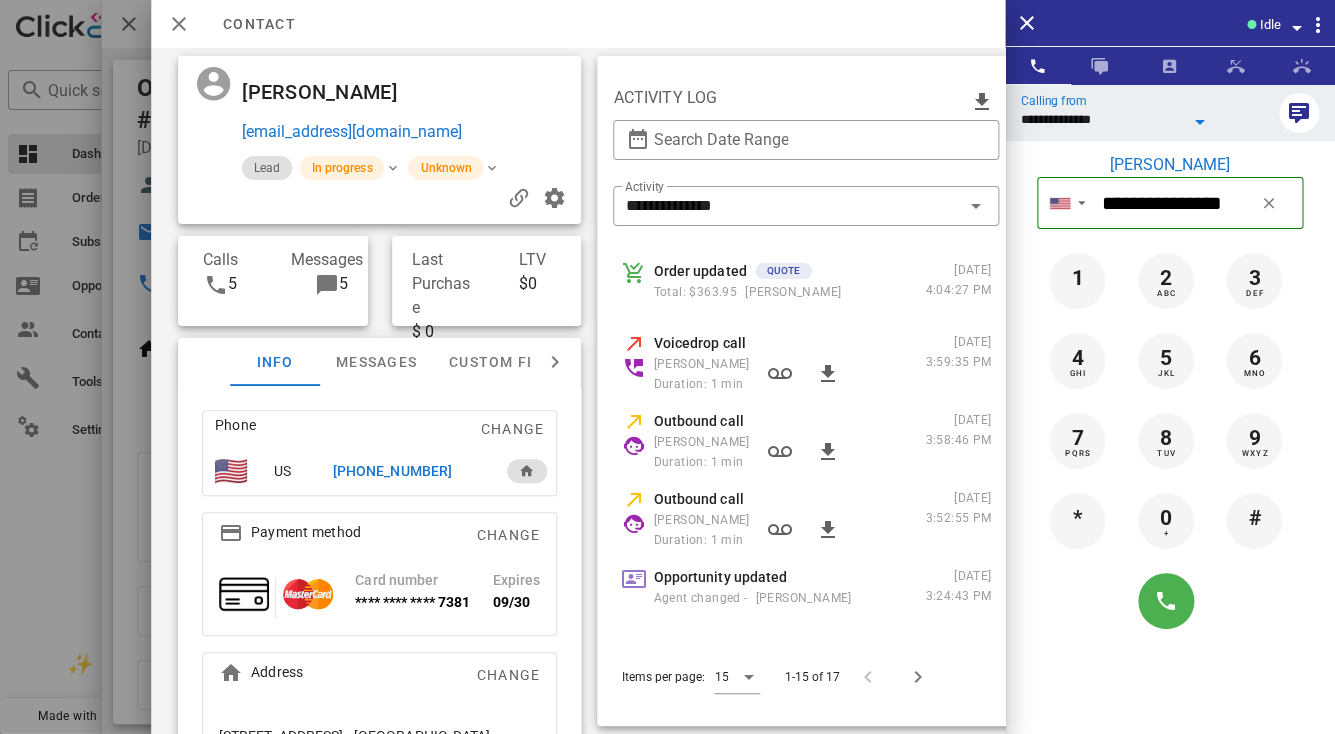 drag, startPoint x: 1118, startPoint y: 124, endPoint x: 1043, endPoint y: 136, distance: 75.95393 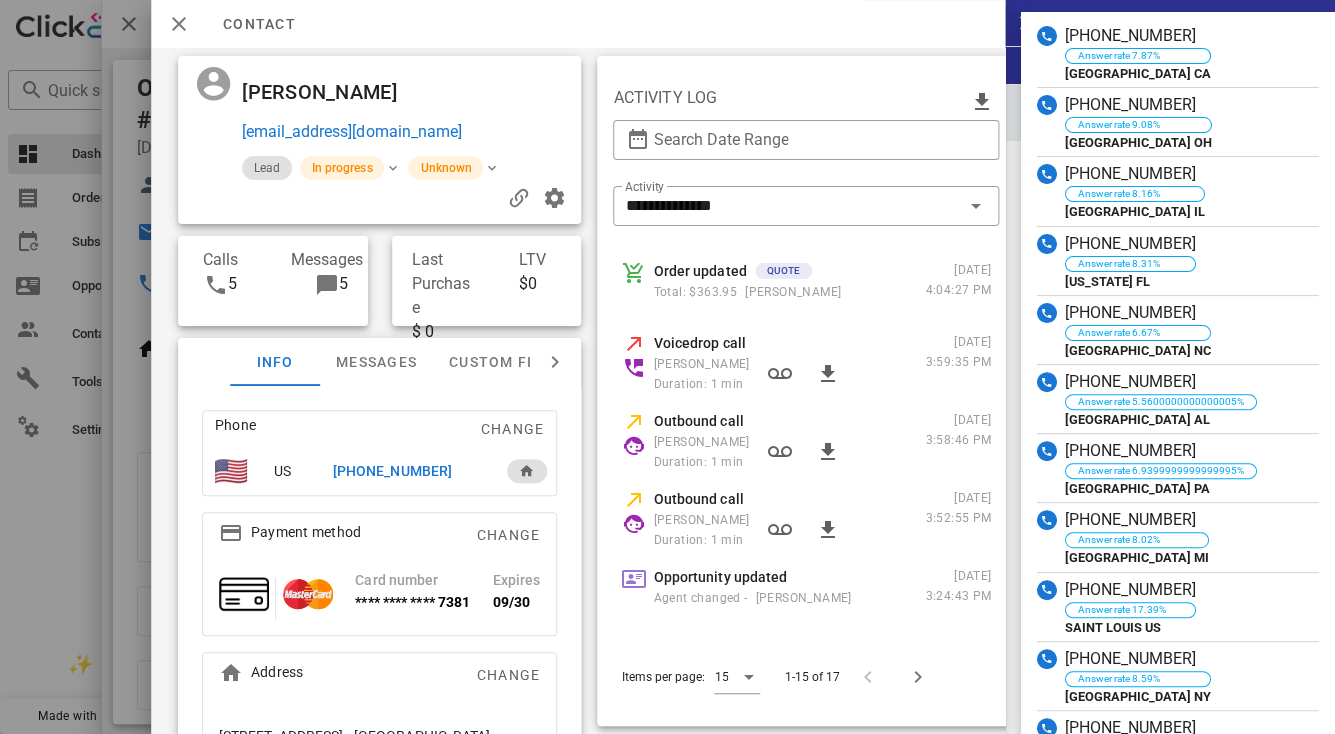 click on "**********" at bounding box center [1170, 113] 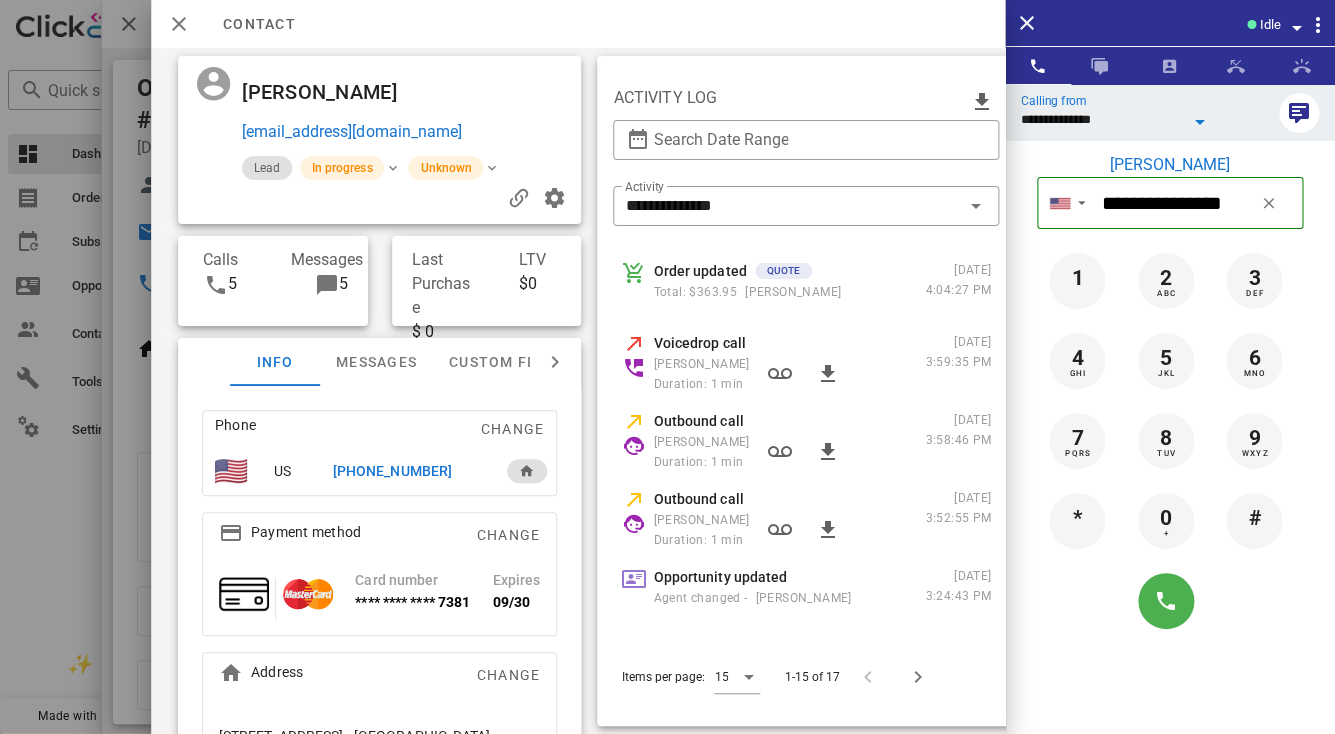 drag, startPoint x: 1120, startPoint y: 125, endPoint x: 1110, endPoint y: 124, distance: 10.049875 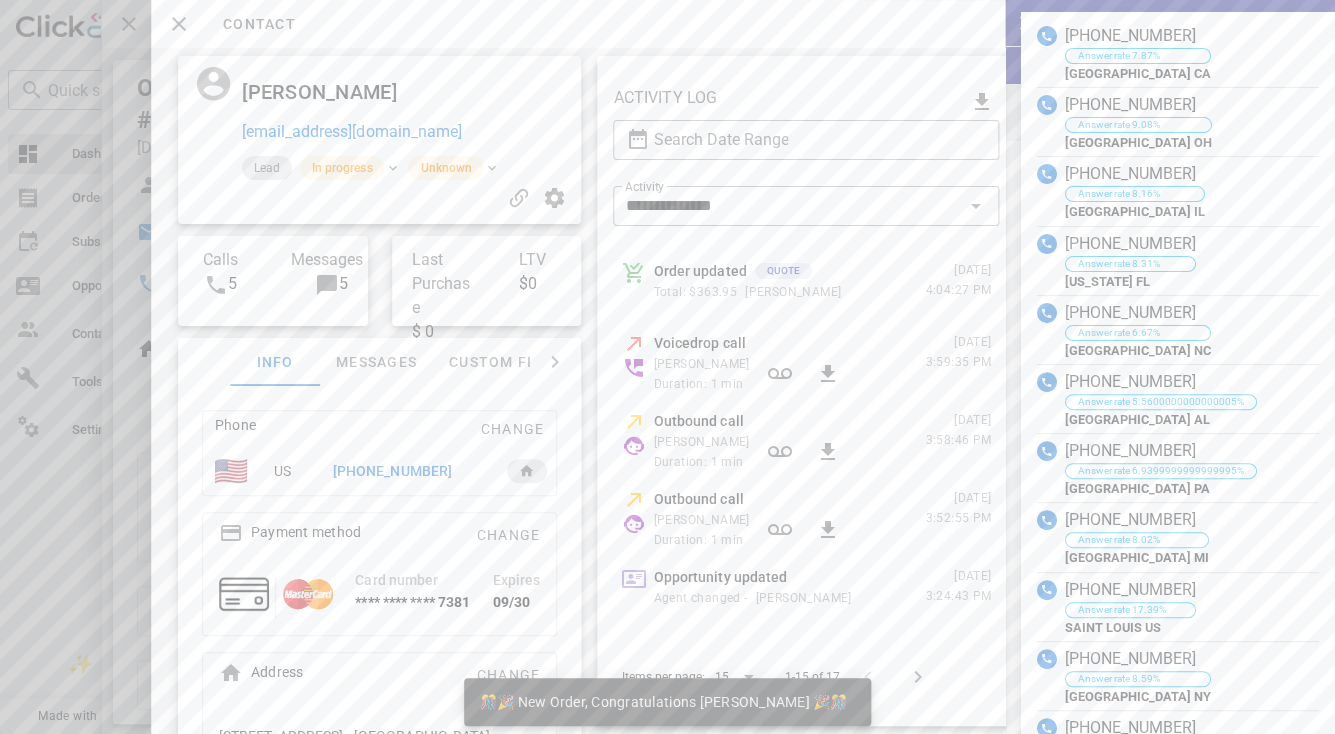 scroll, scrollTop: 999761, scrollLeft: 999659, axis: both 